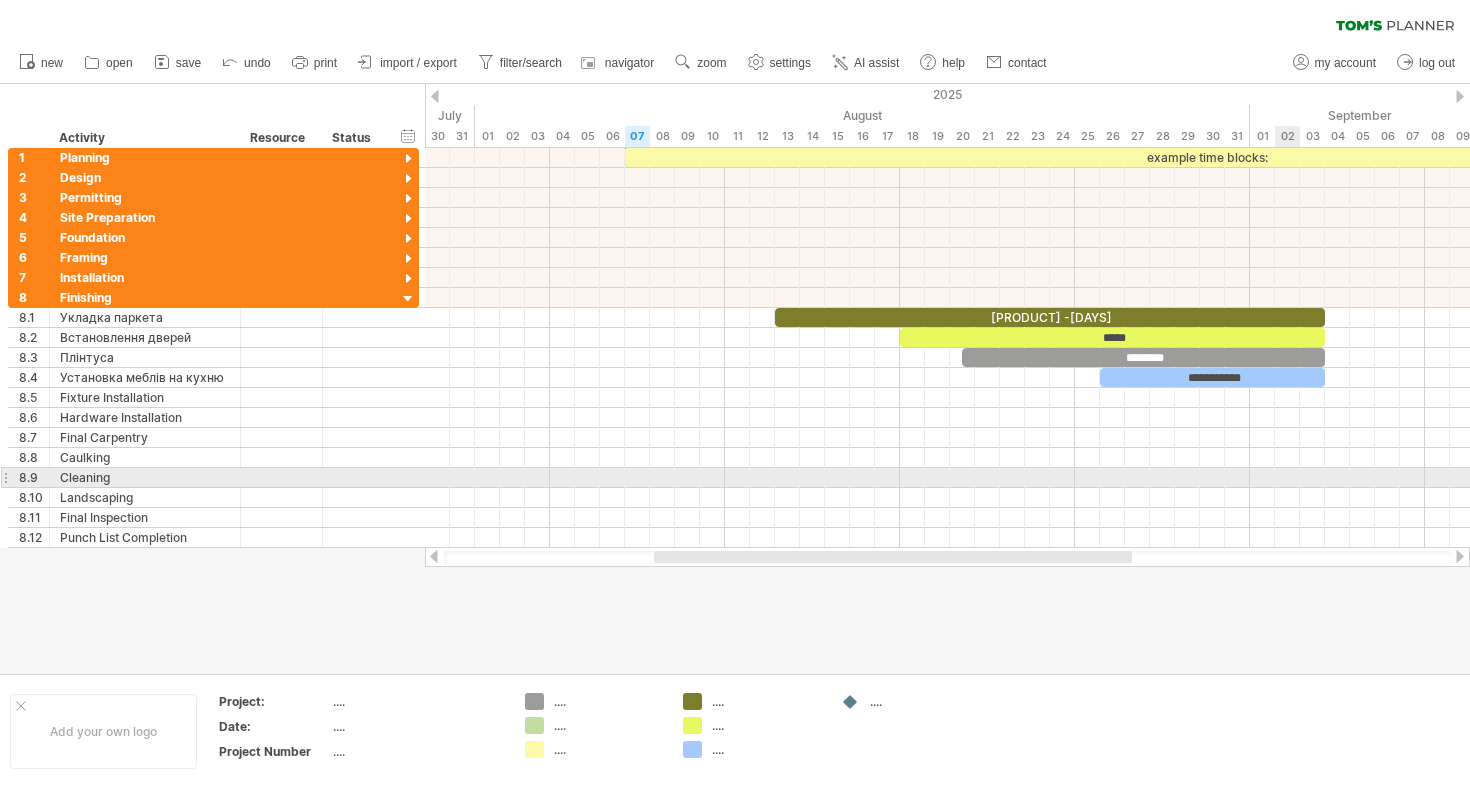 scroll, scrollTop: 0, scrollLeft: 0, axis: both 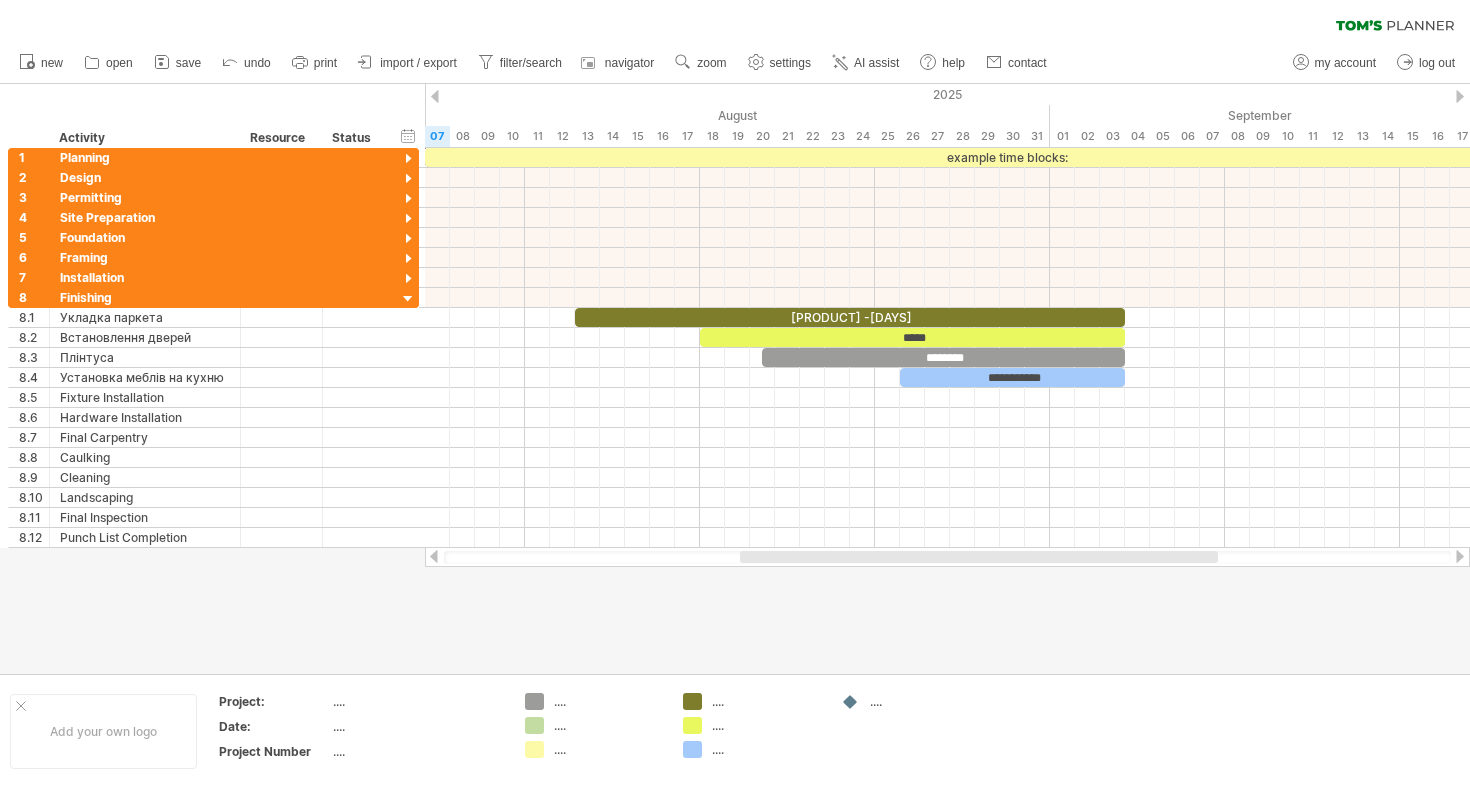 drag, startPoint x: 975, startPoint y: 556, endPoint x: 1061, endPoint y: 554, distance: 86.023254 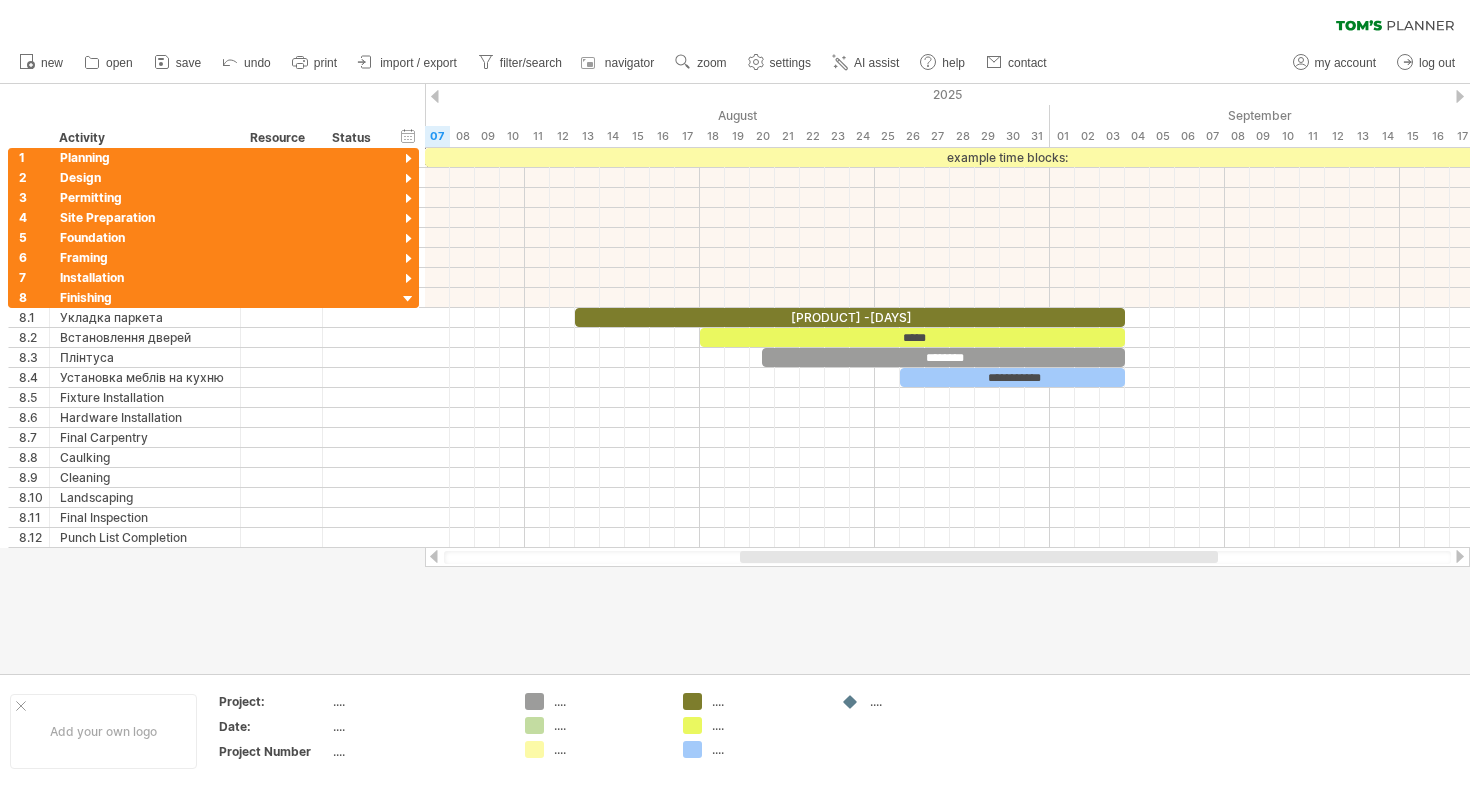 click at bounding box center [979, 557] 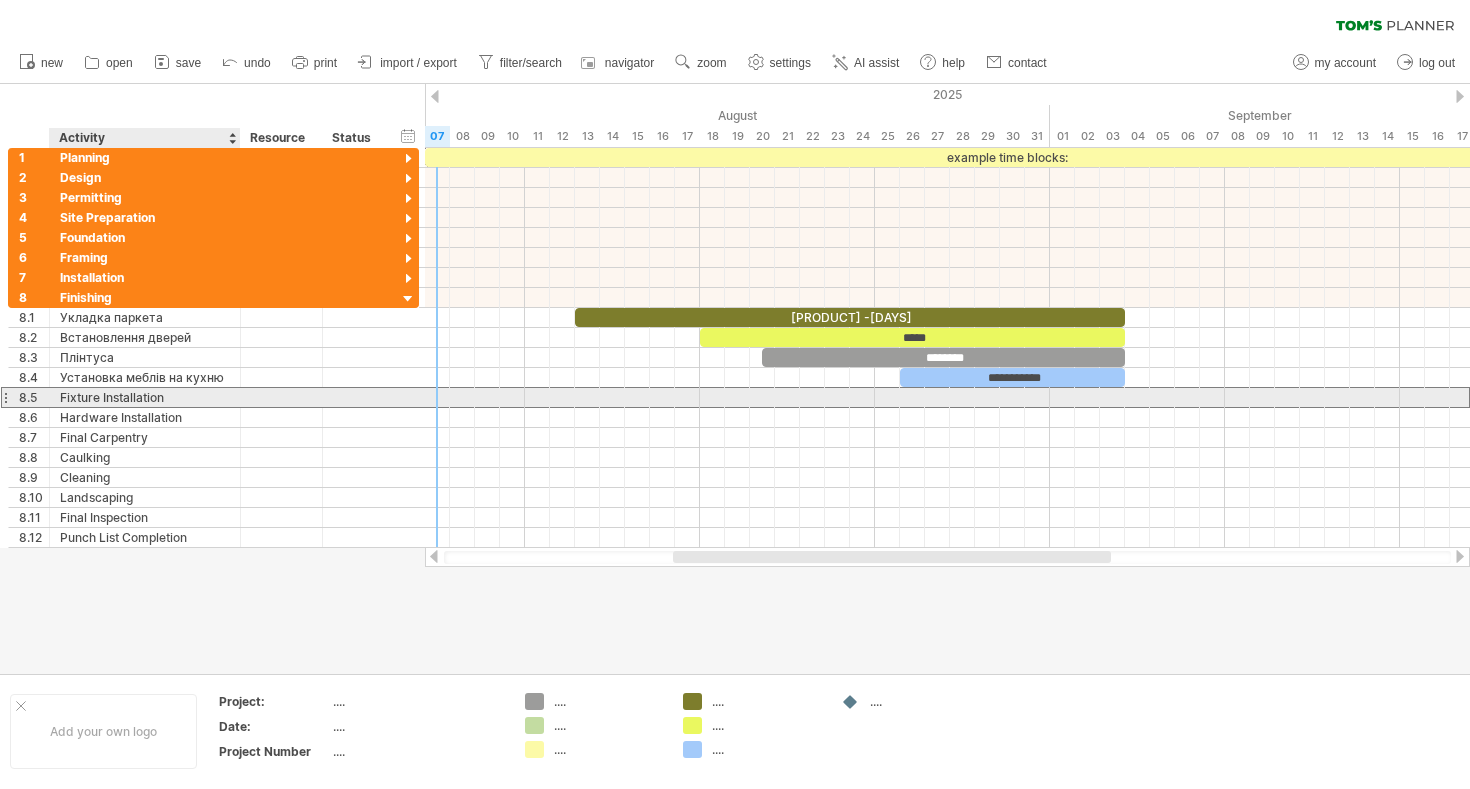 click on "Fixture Installation" at bounding box center (145, 397) 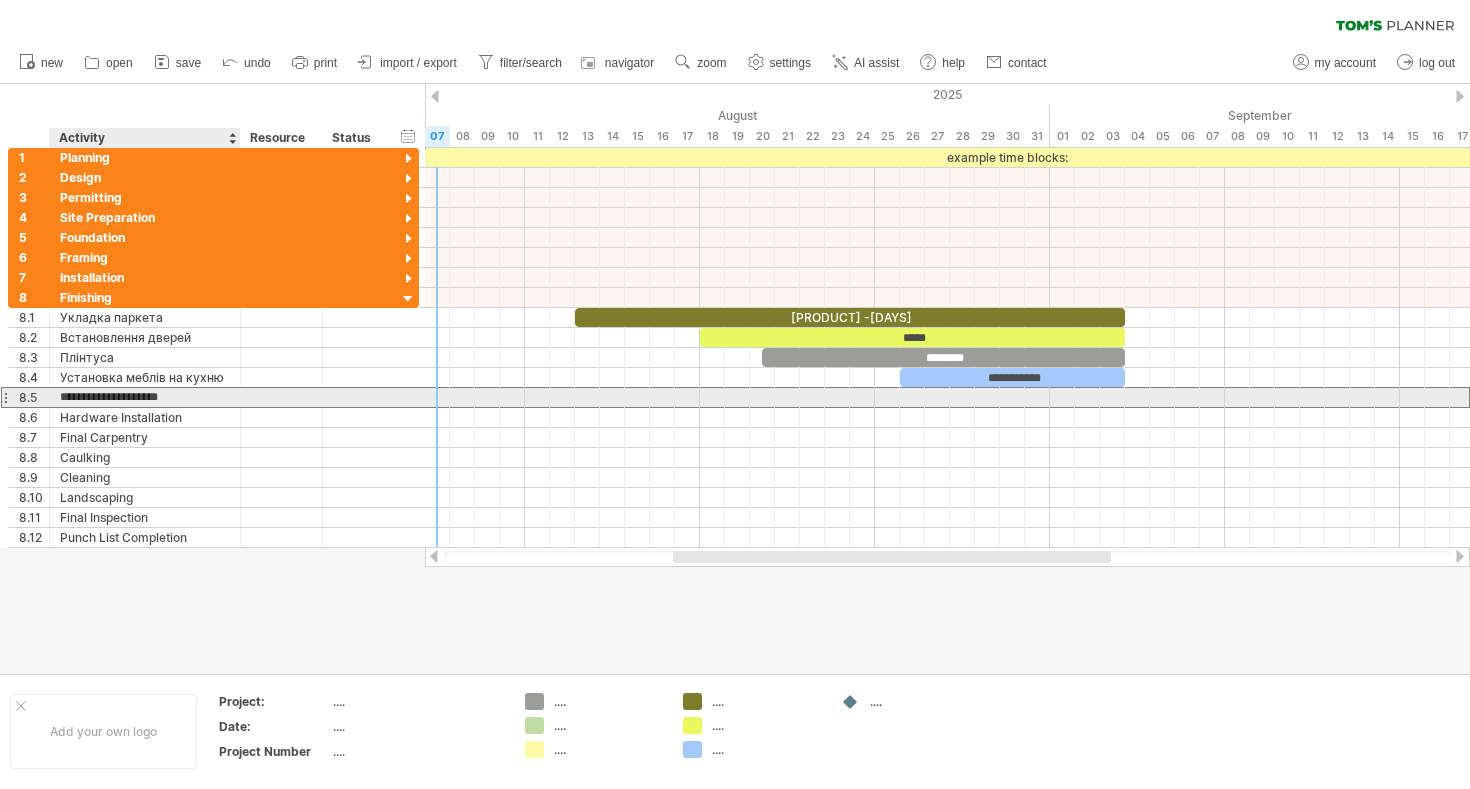 click on "**********" at bounding box center (145, 397) 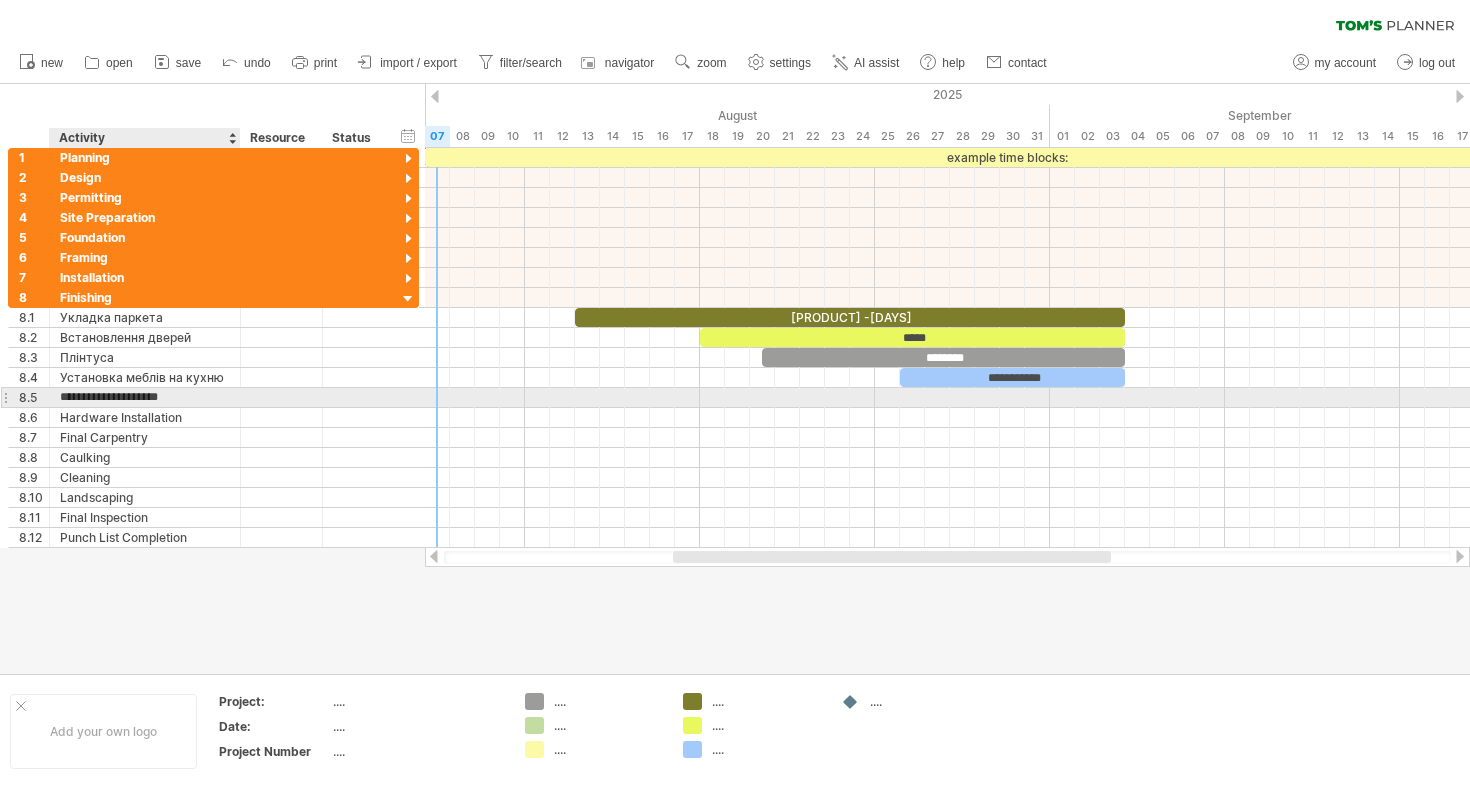 click on "**********" at bounding box center [145, 397] 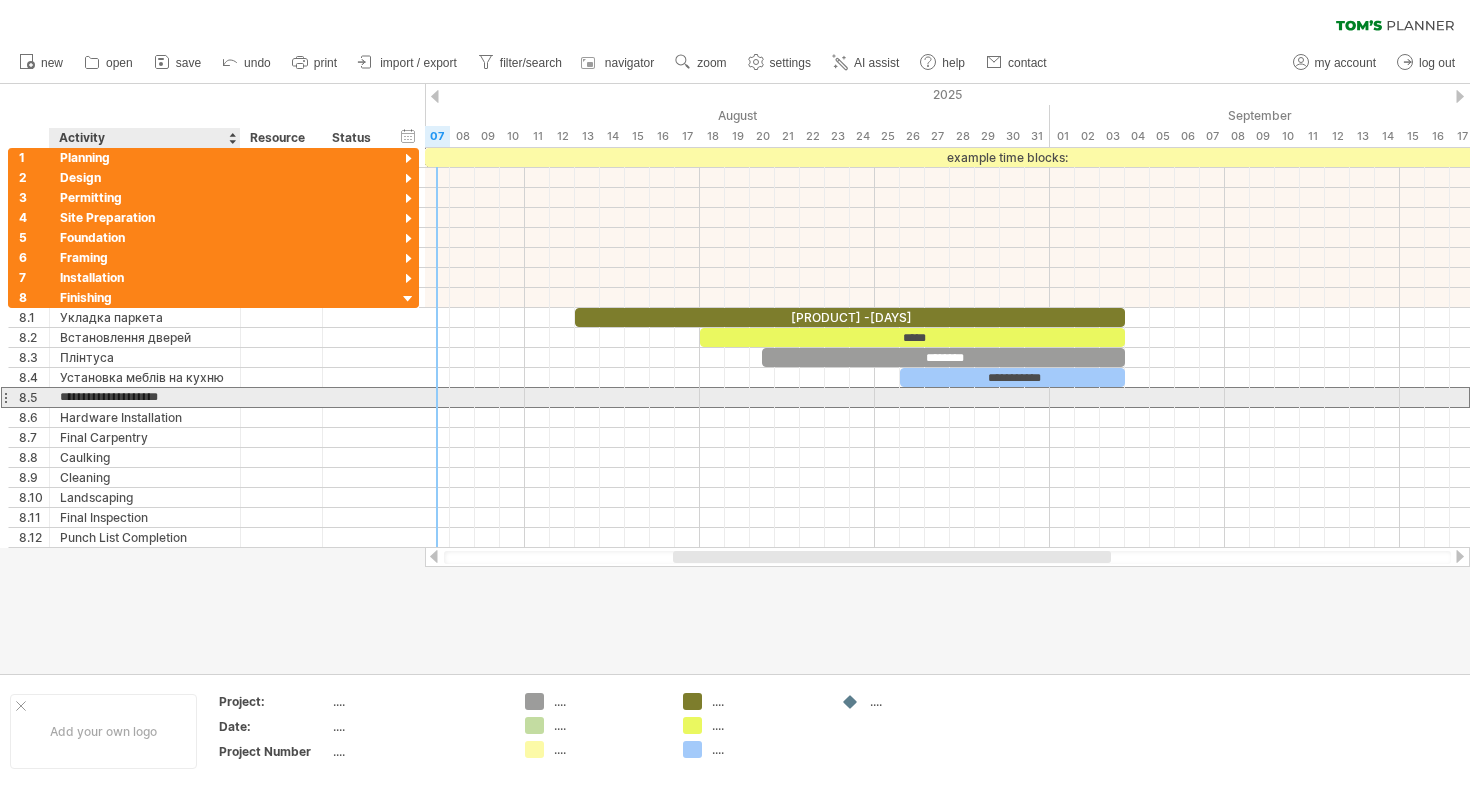 click on "**********" at bounding box center (145, 397) 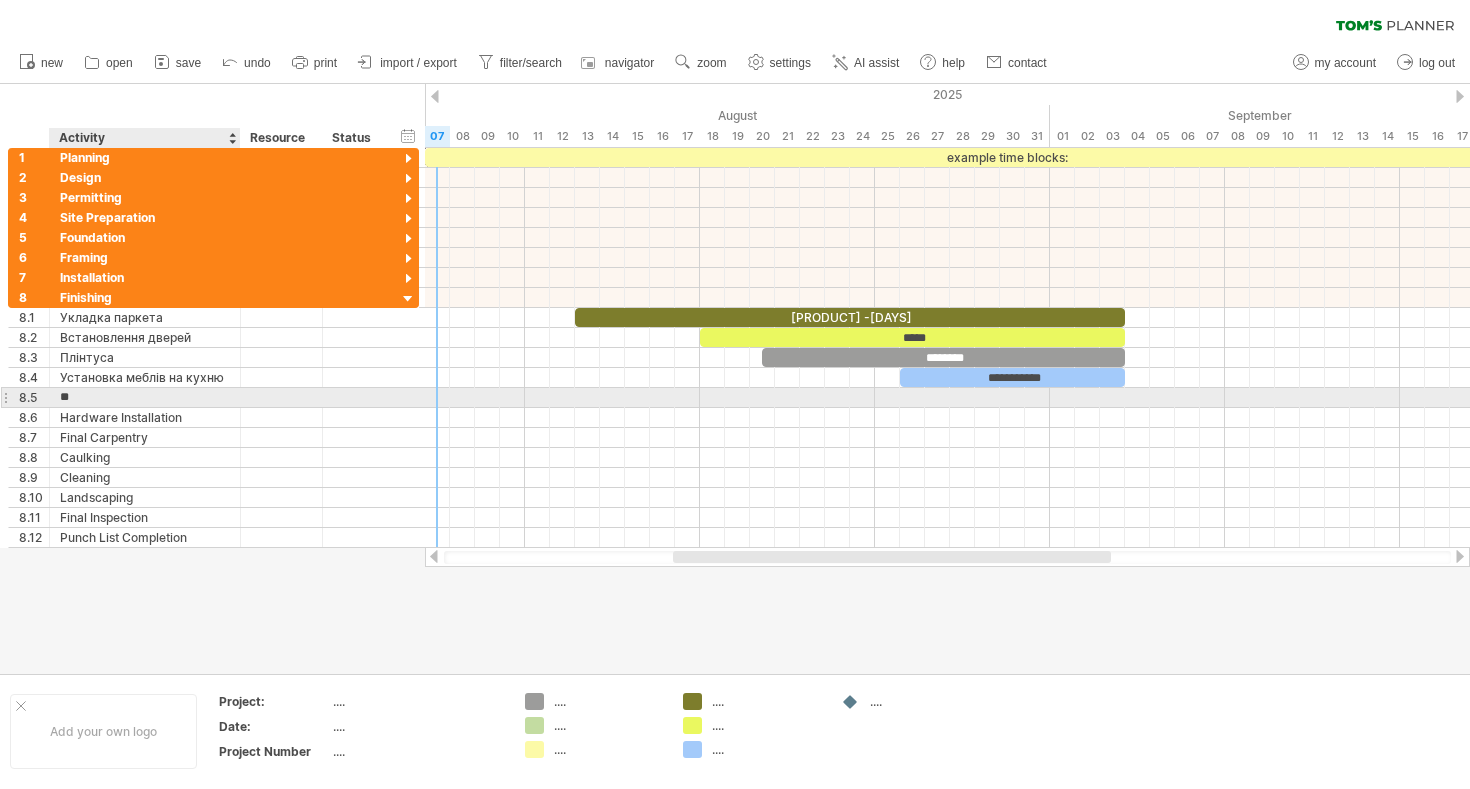 type on "*" 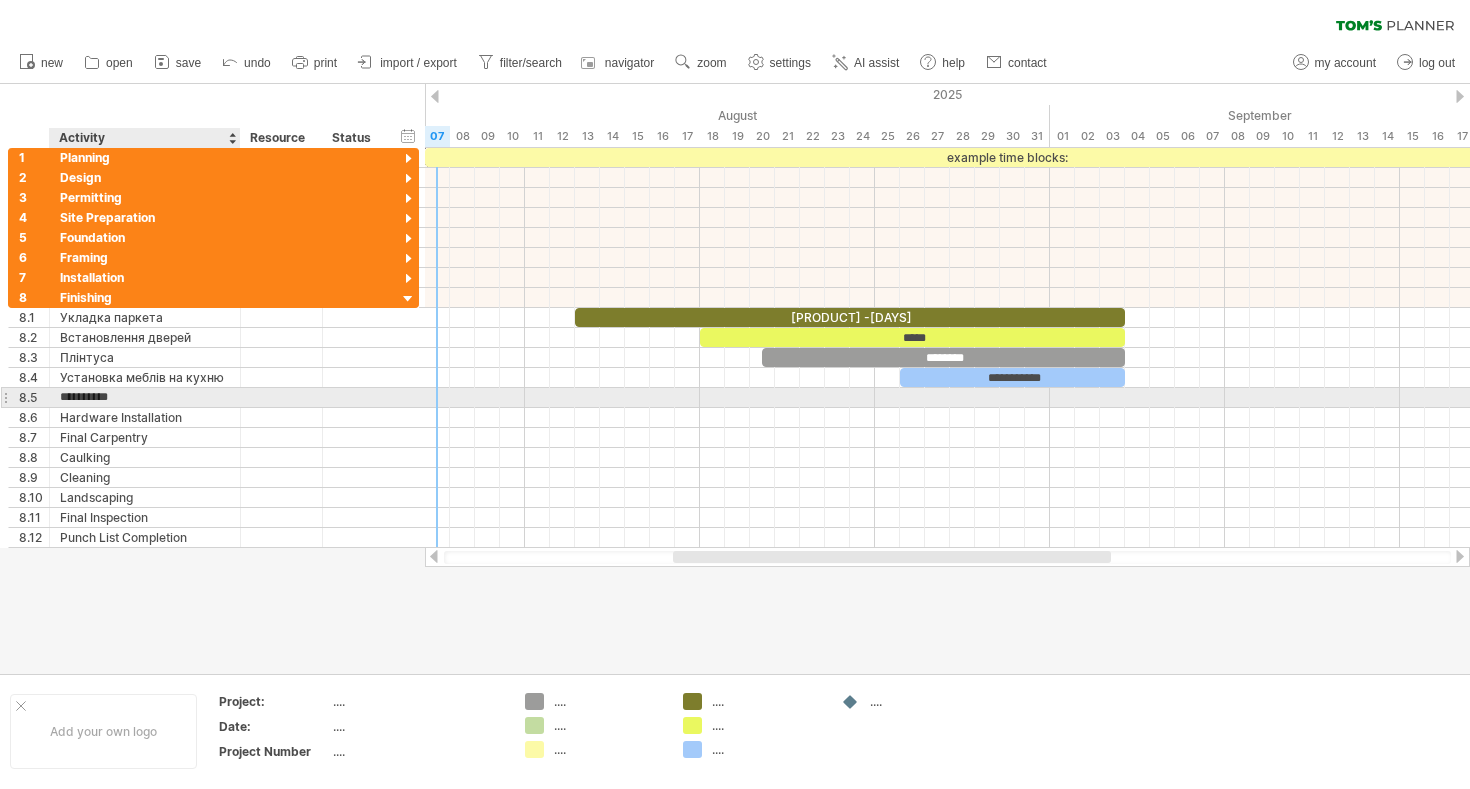 type on "**********" 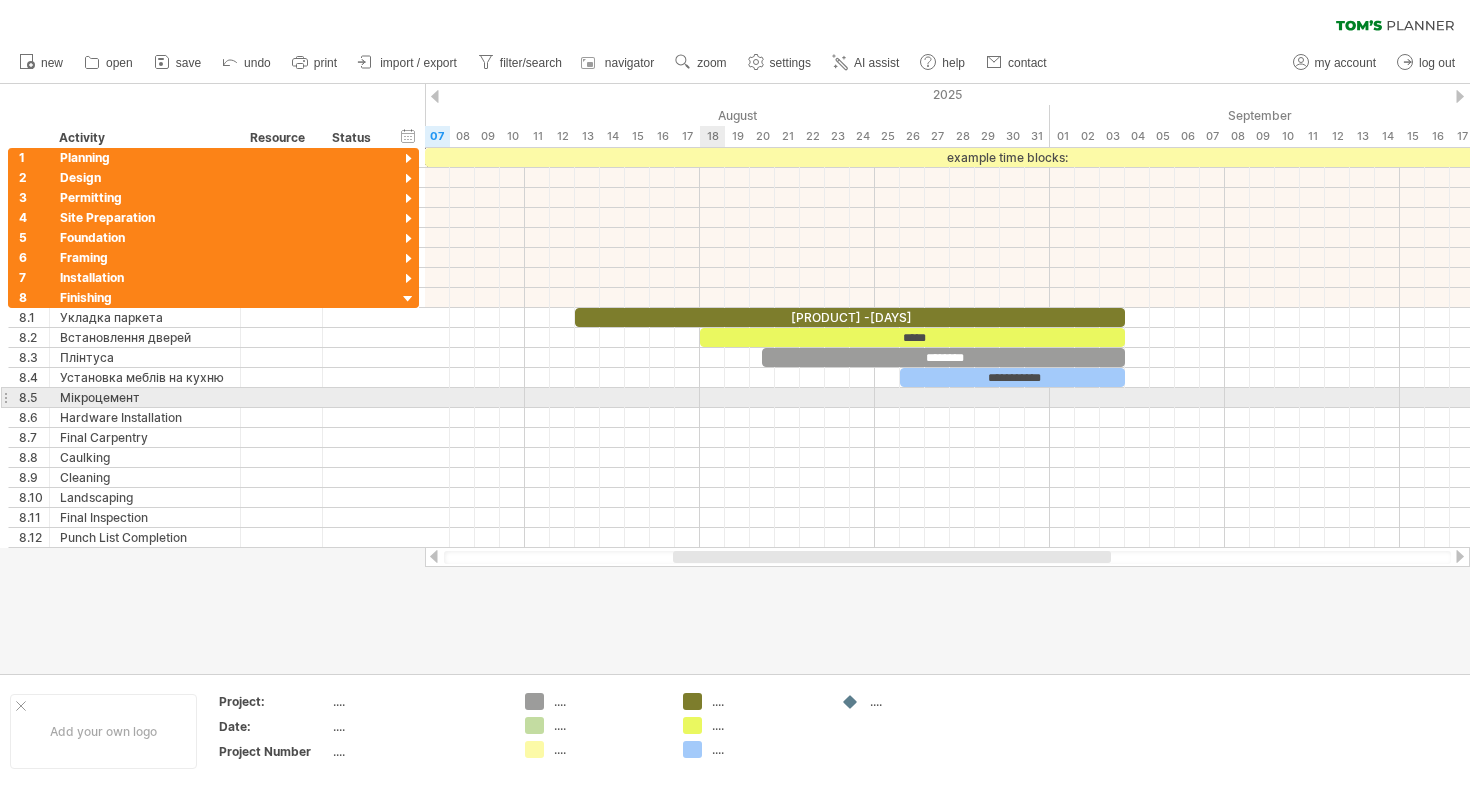 click at bounding box center (947, 398) 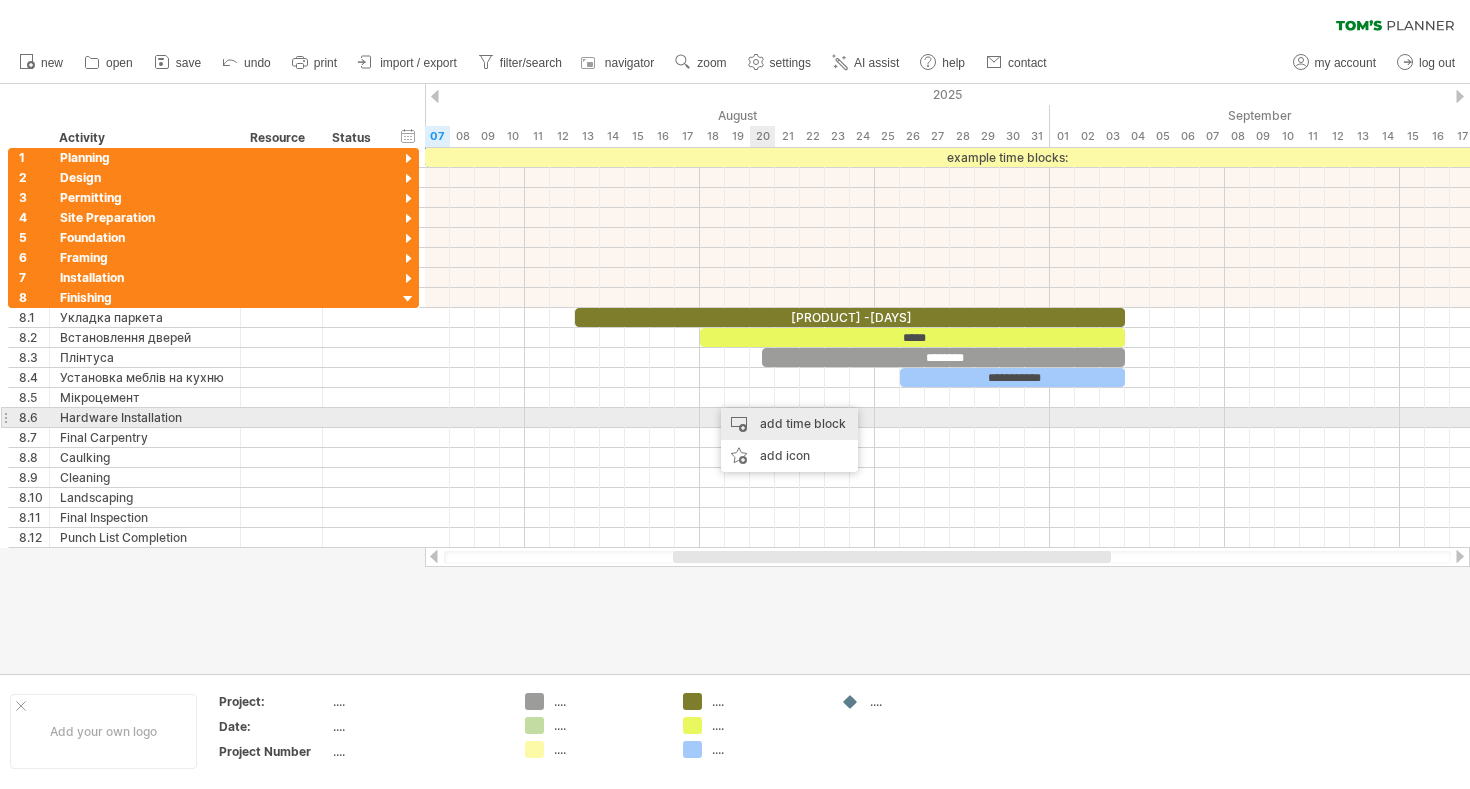 click on "add time block" at bounding box center (789, 424) 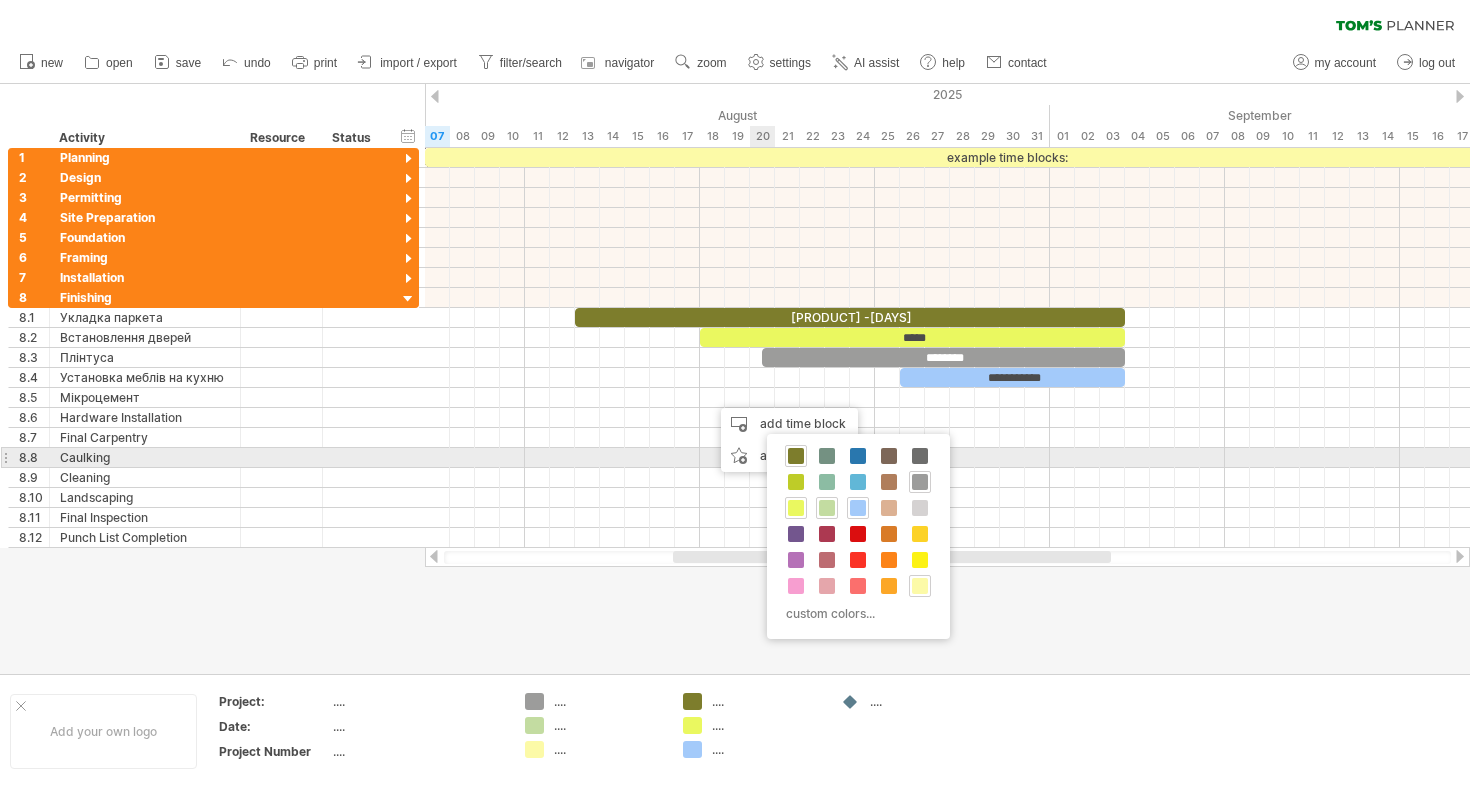 click at bounding box center [827, 456] 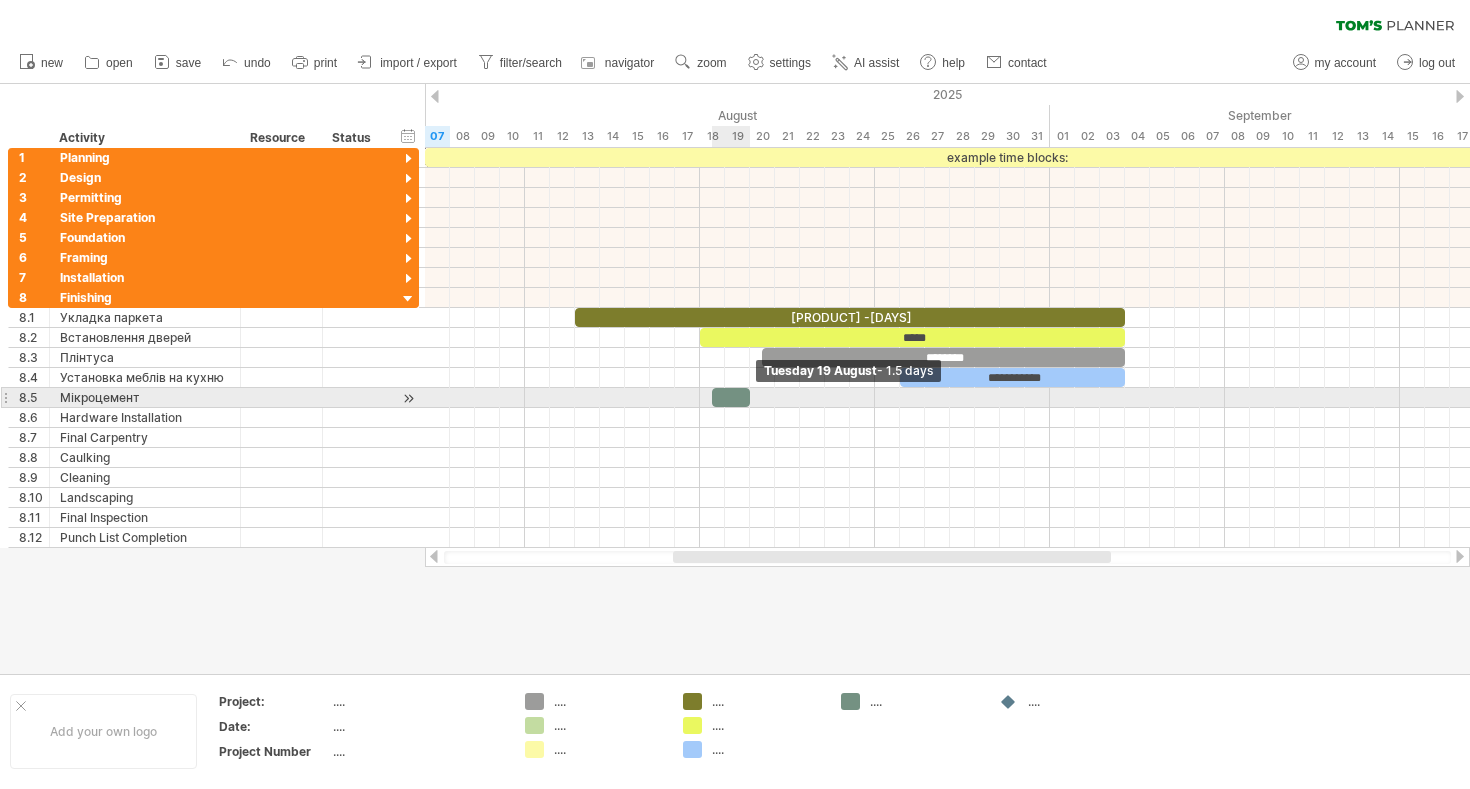 drag, startPoint x: 736, startPoint y: 398, endPoint x: 747, endPoint y: 398, distance: 11 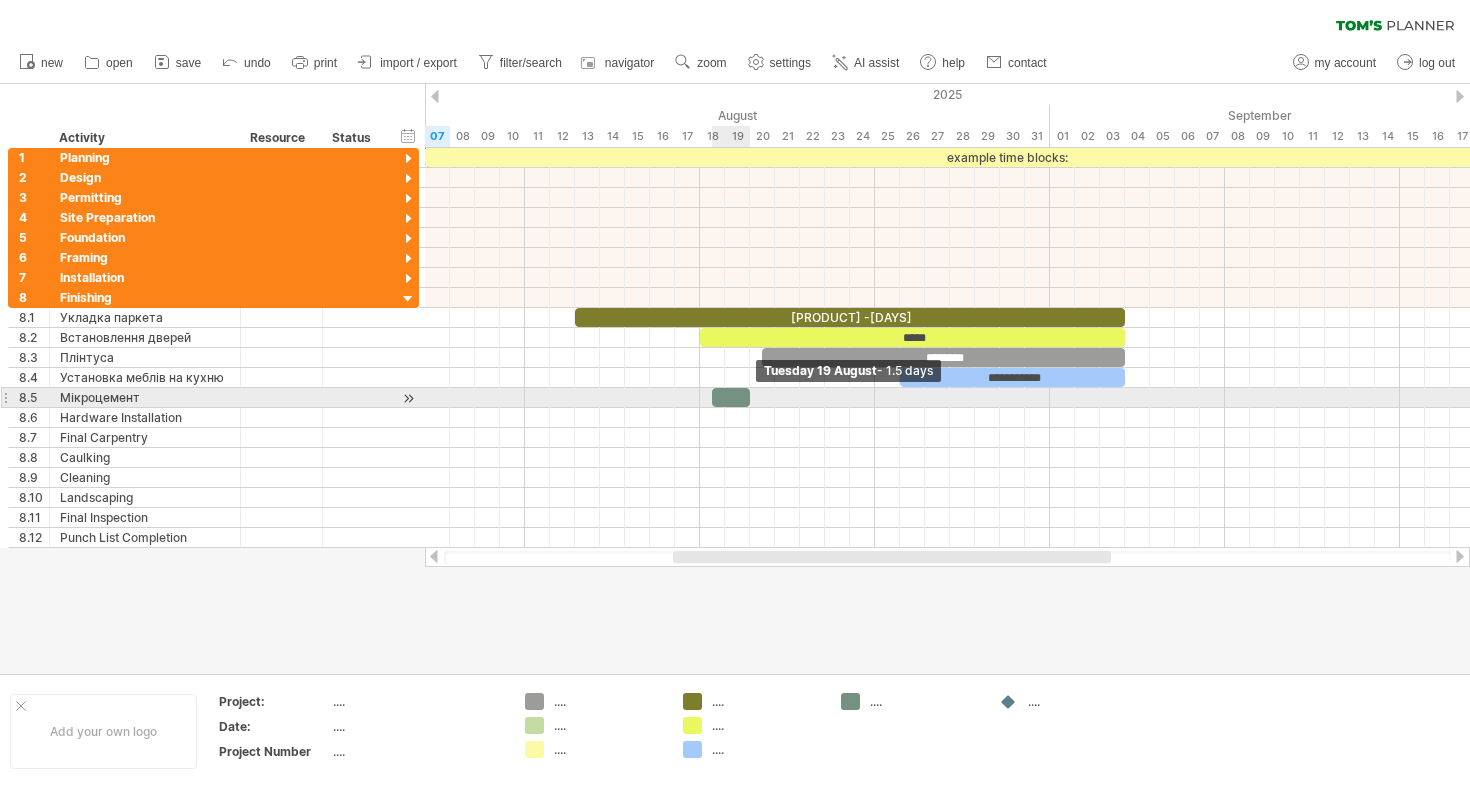 click at bounding box center [750, 397] 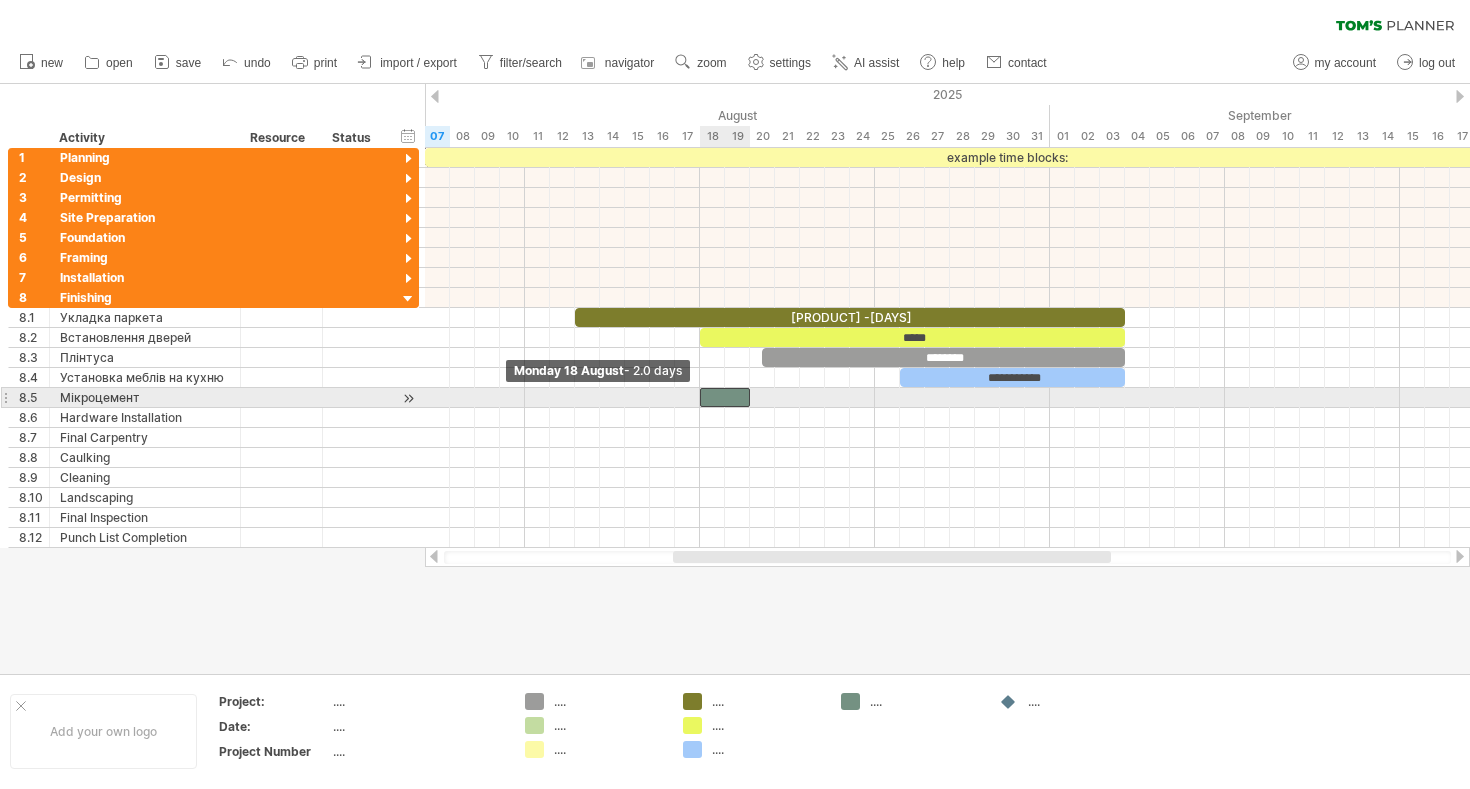 click at bounding box center [725, 397] 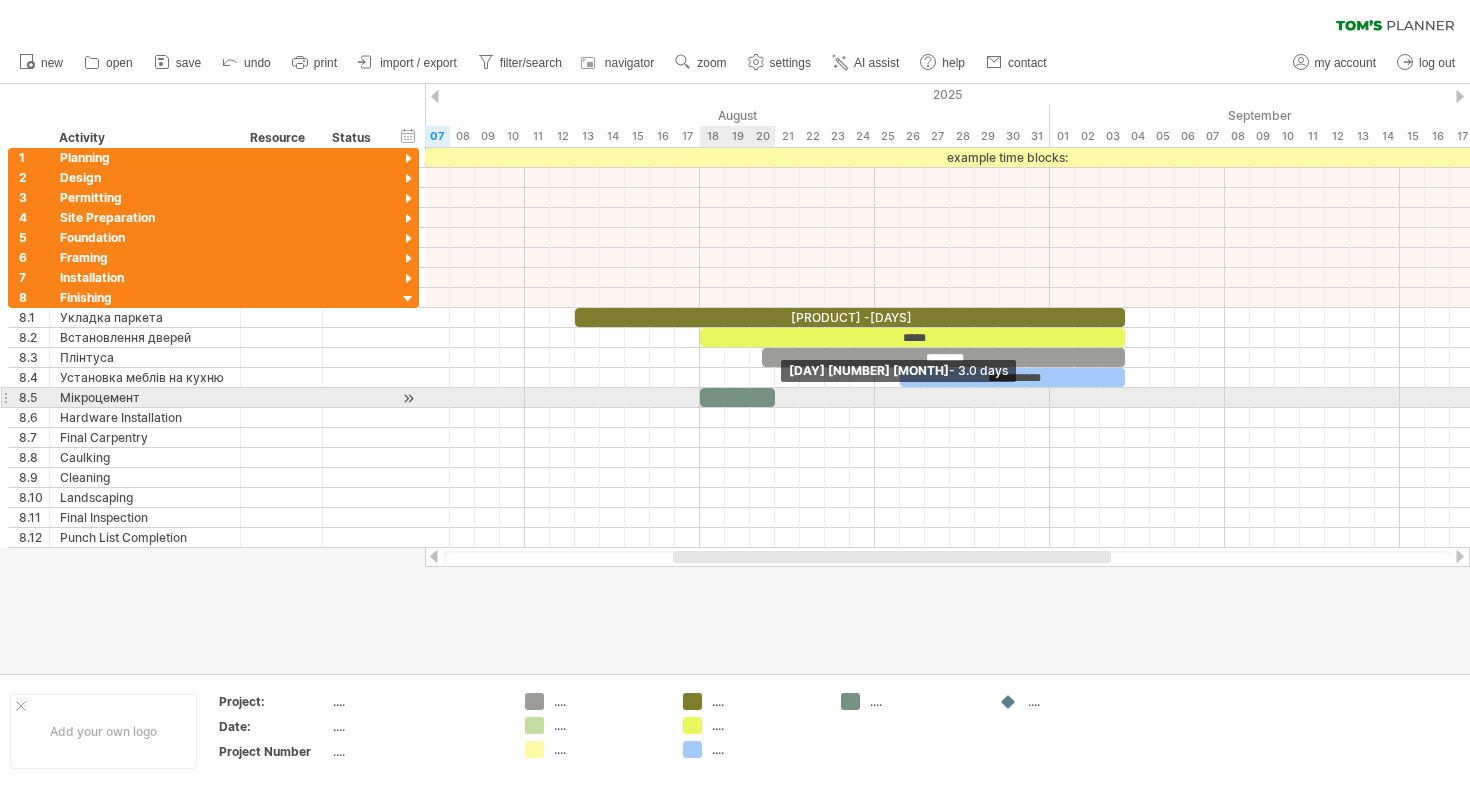 drag, startPoint x: 747, startPoint y: 396, endPoint x: 771, endPoint y: 396, distance: 24 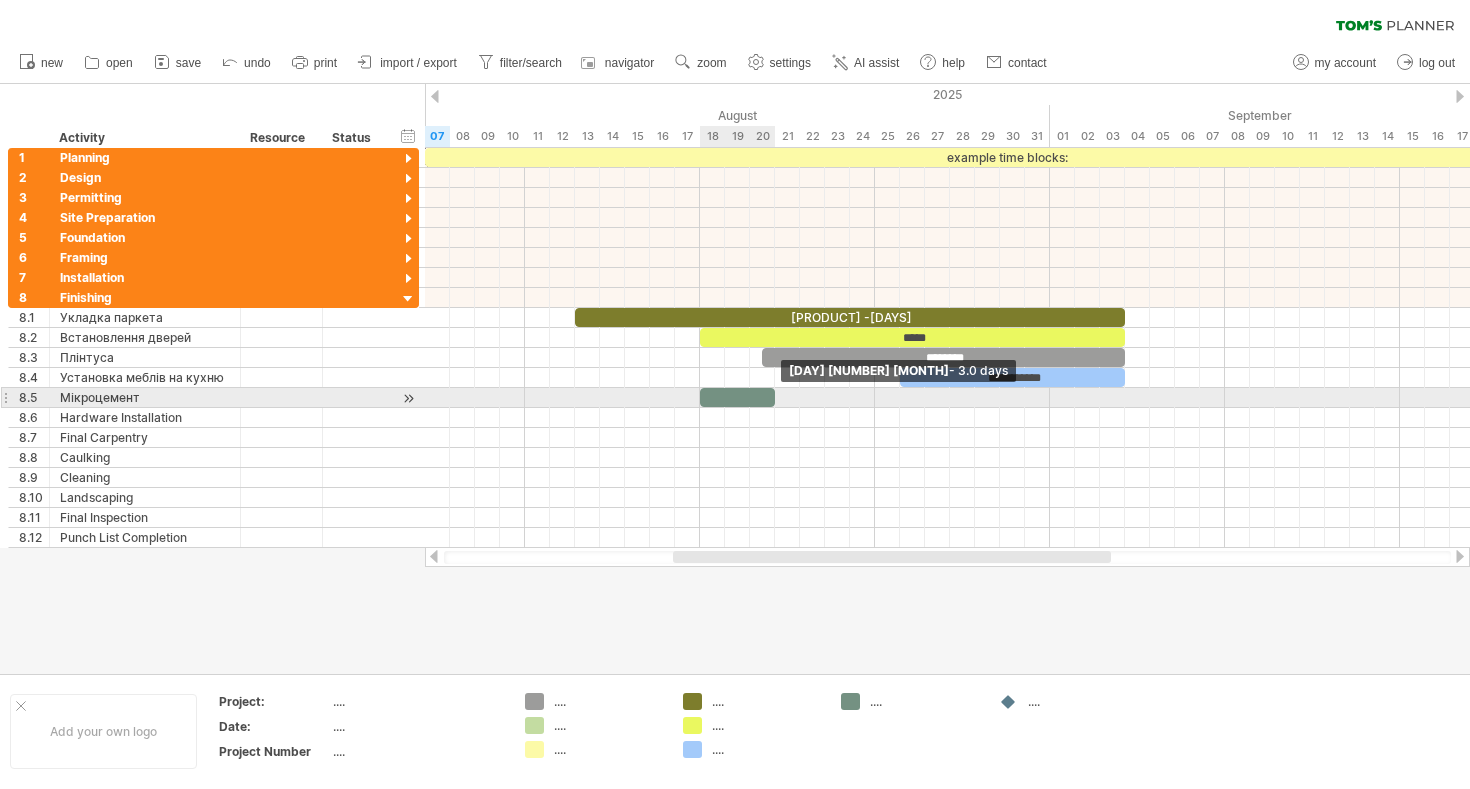 click at bounding box center (775, 397) 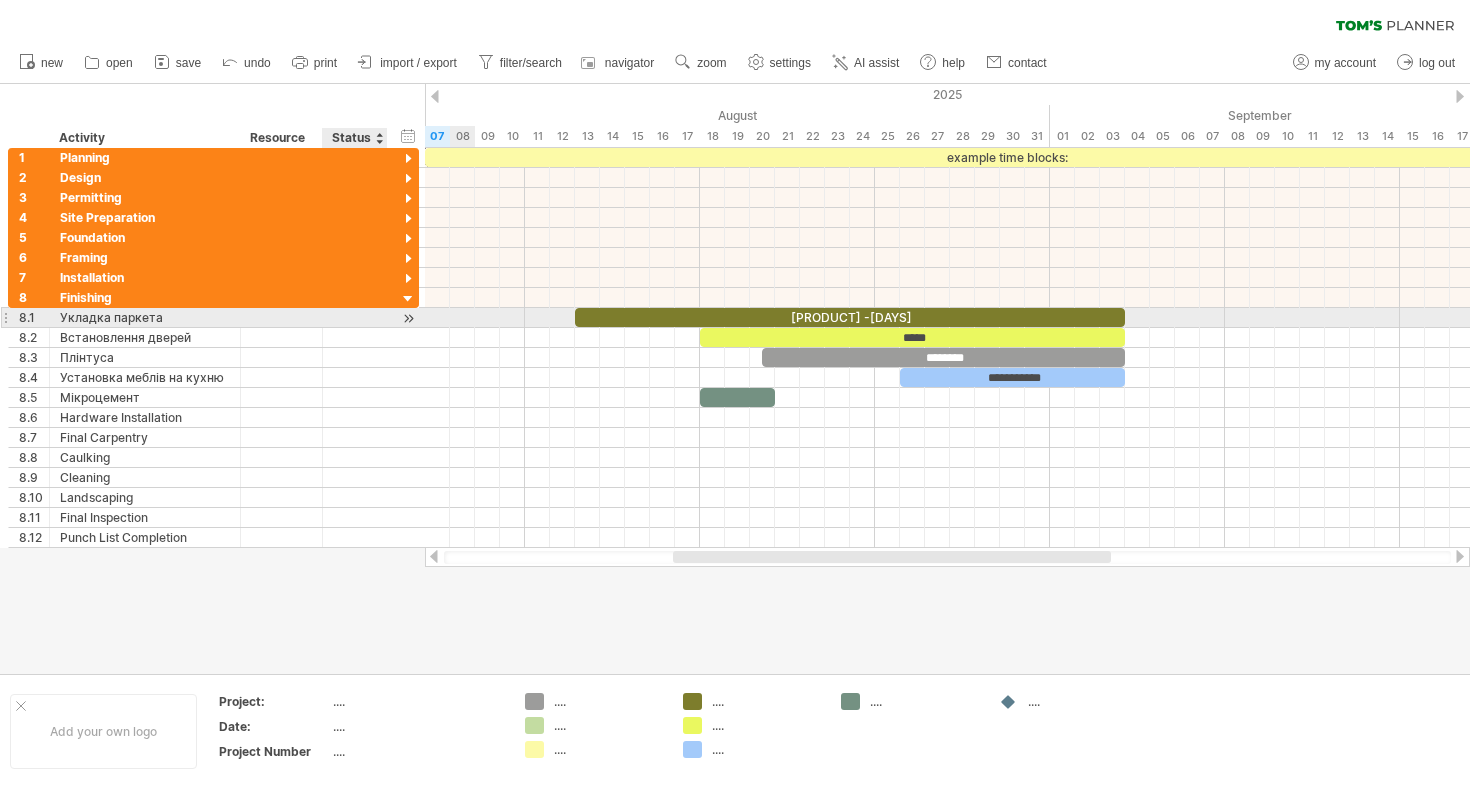click at bounding box center [408, 318] 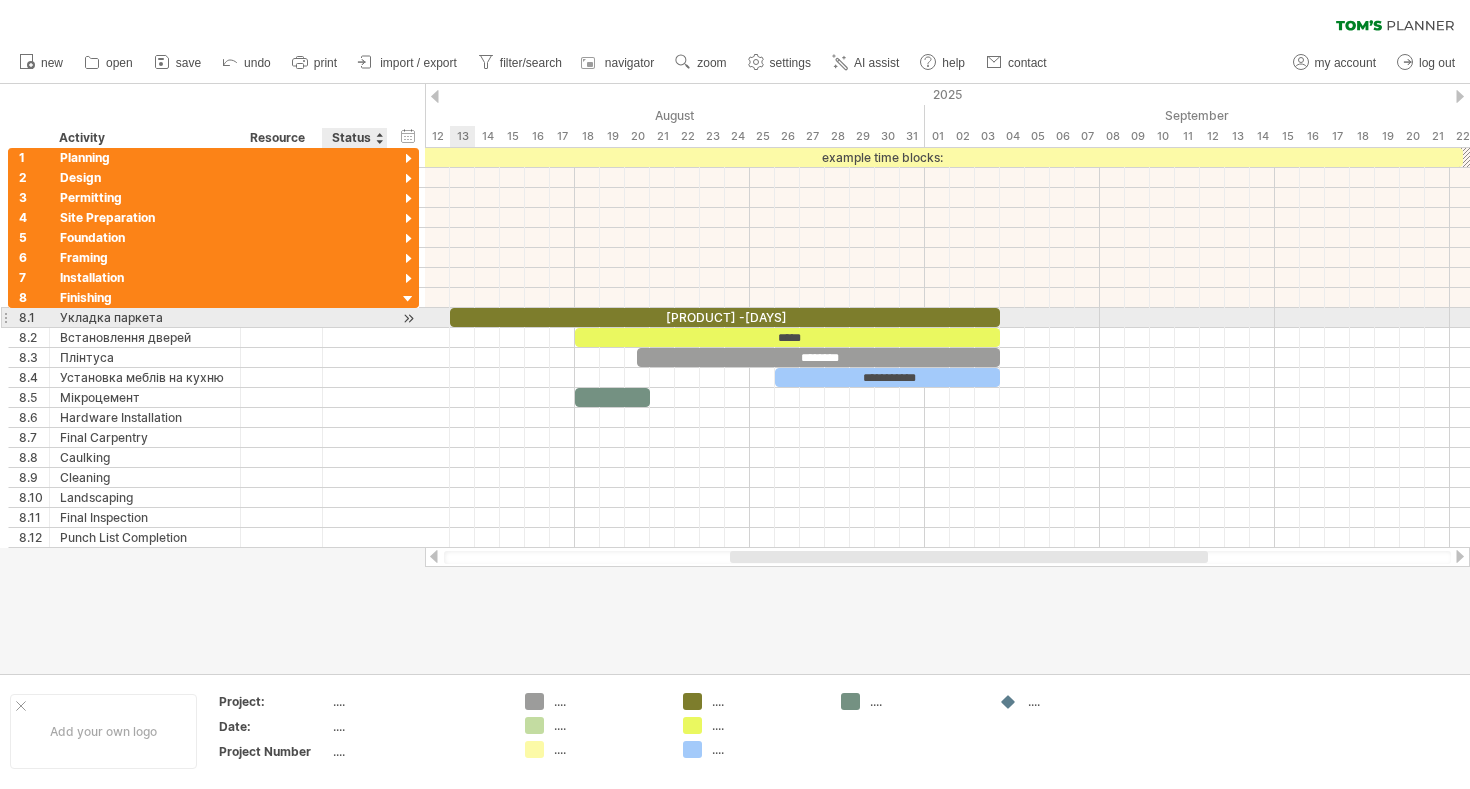 click at bounding box center [408, 318] 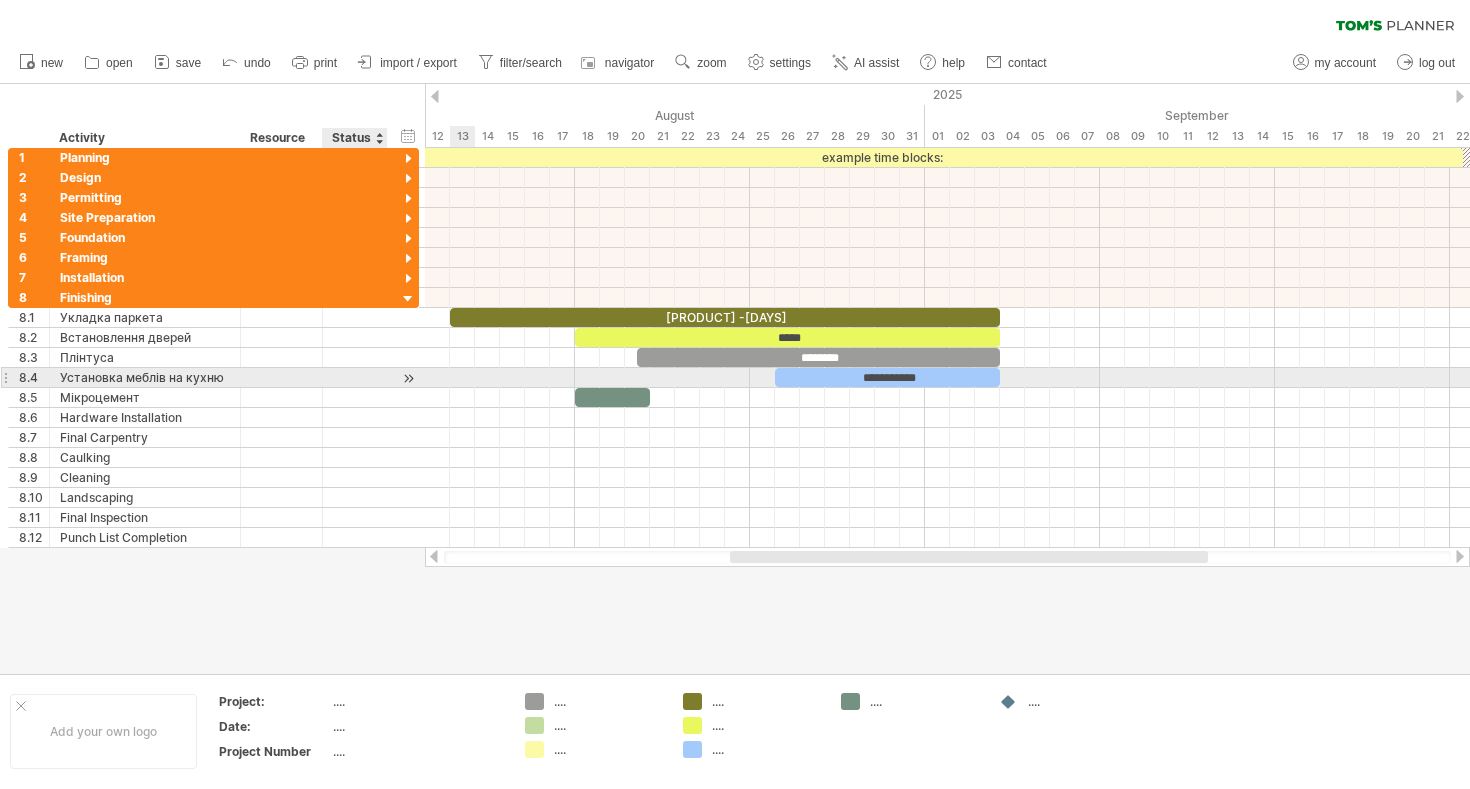 click at bounding box center [408, 378] 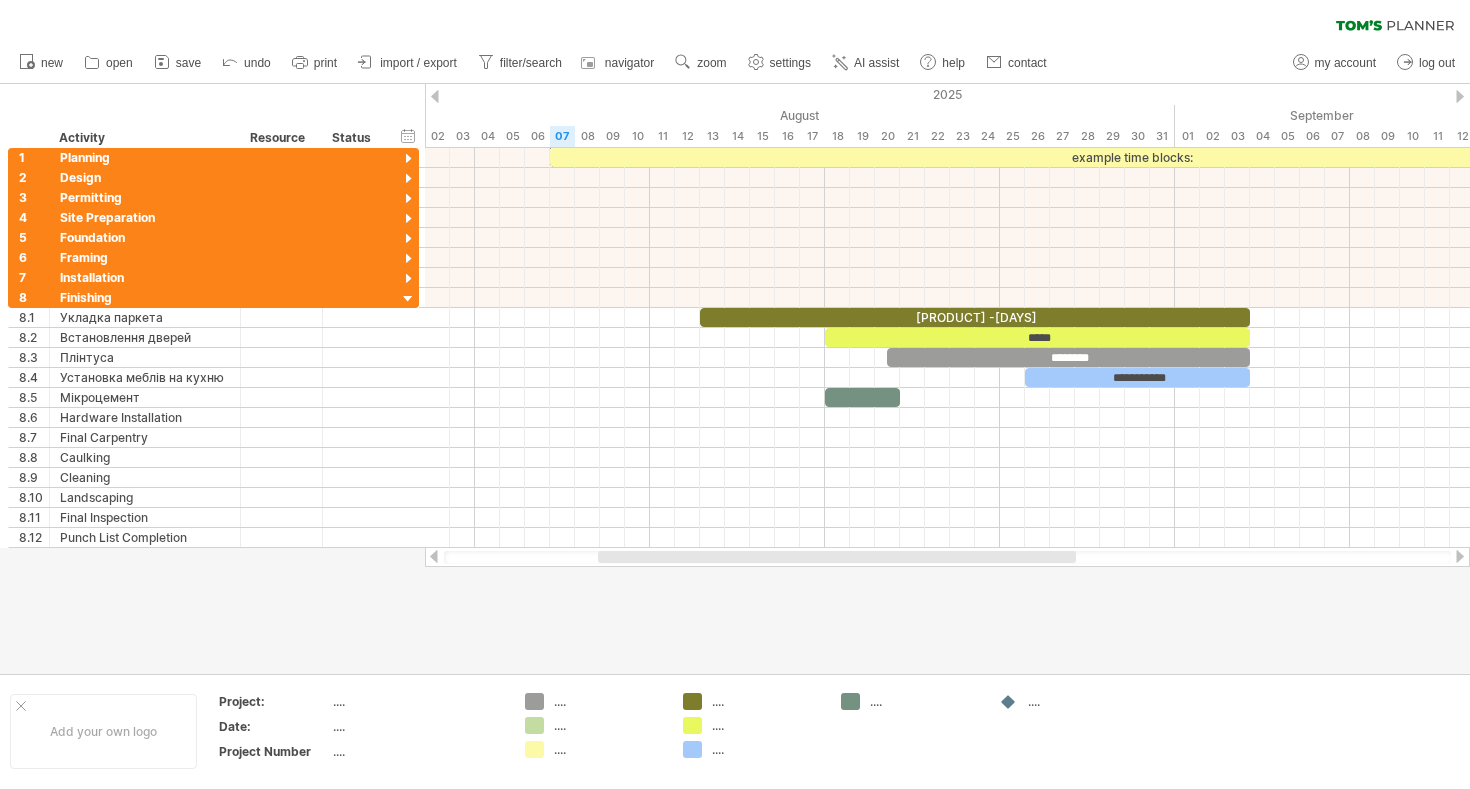drag, startPoint x: 871, startPoint y: 559, endPoint x: 642, endPoint y: 560, distance: 229.00218 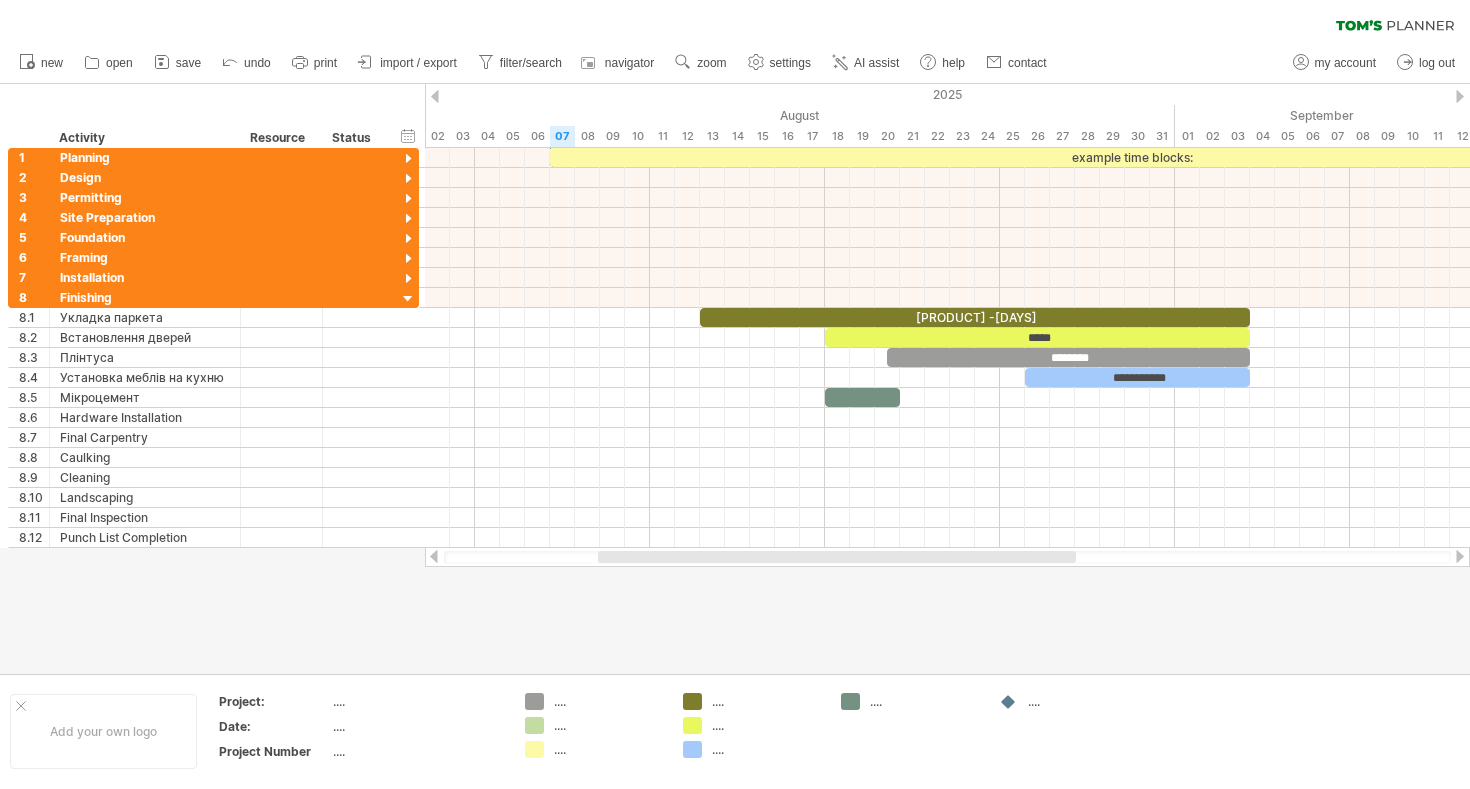 click at bounding box center (837, 557) 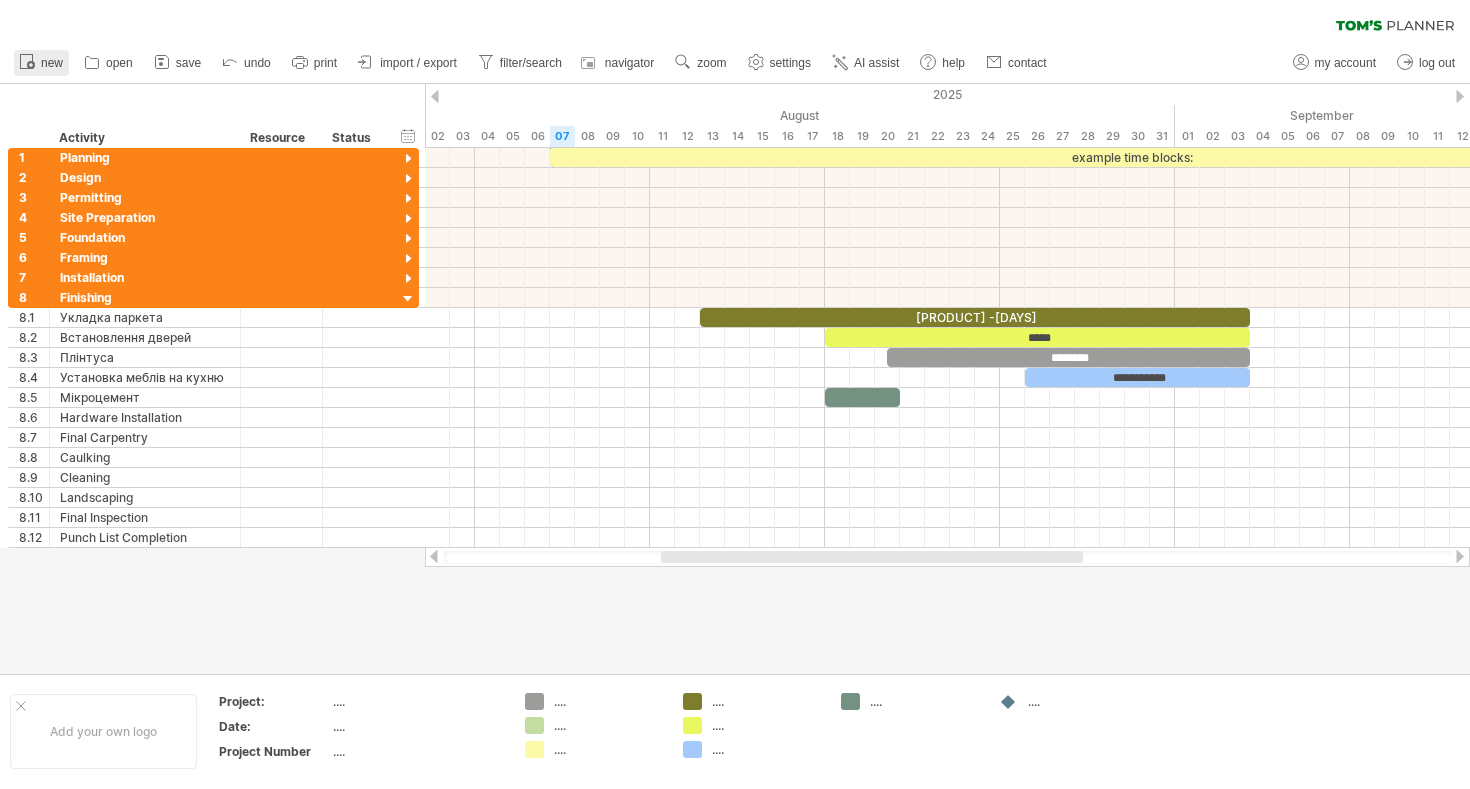 click 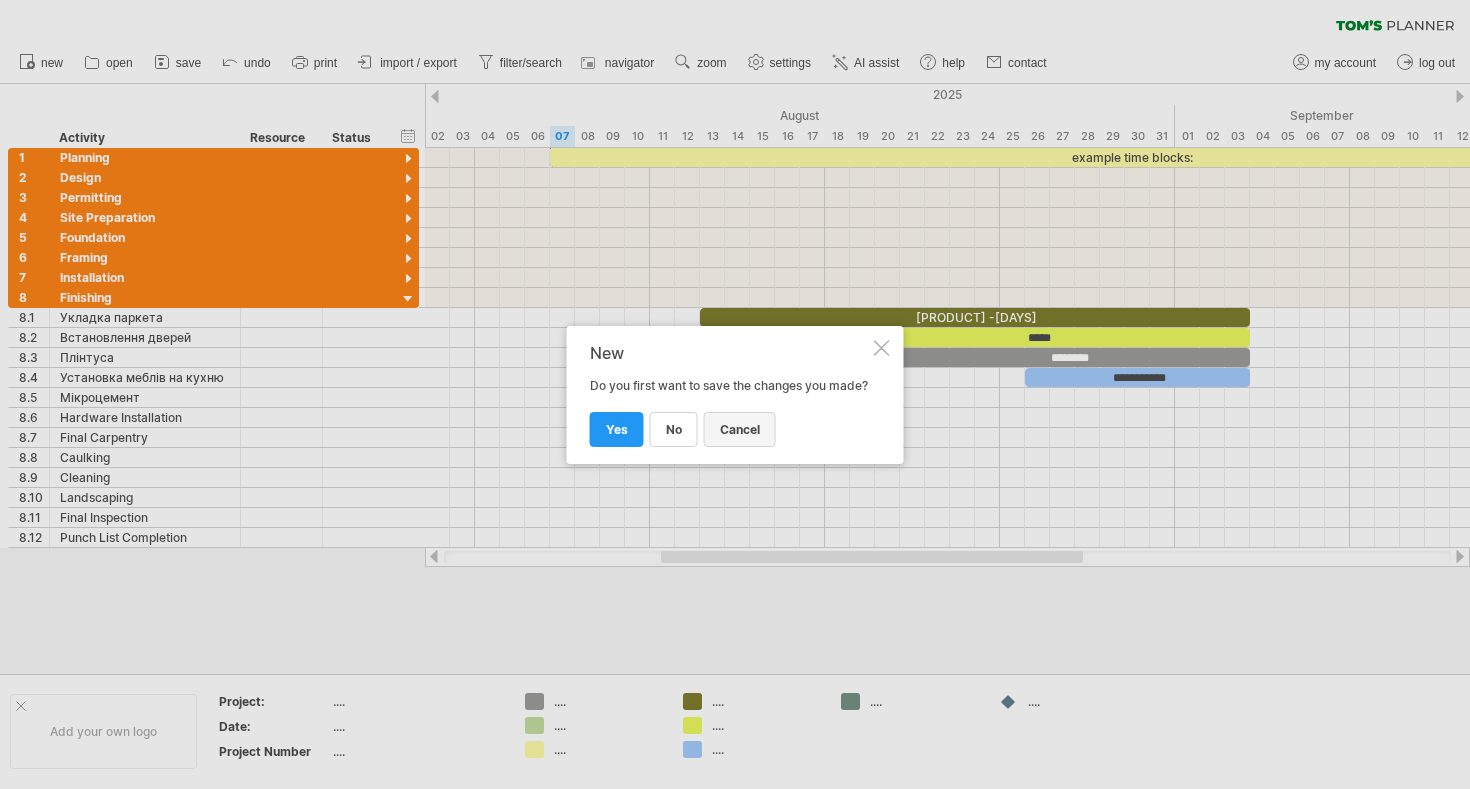 click on "cancel" at bounding box center (740, 429) 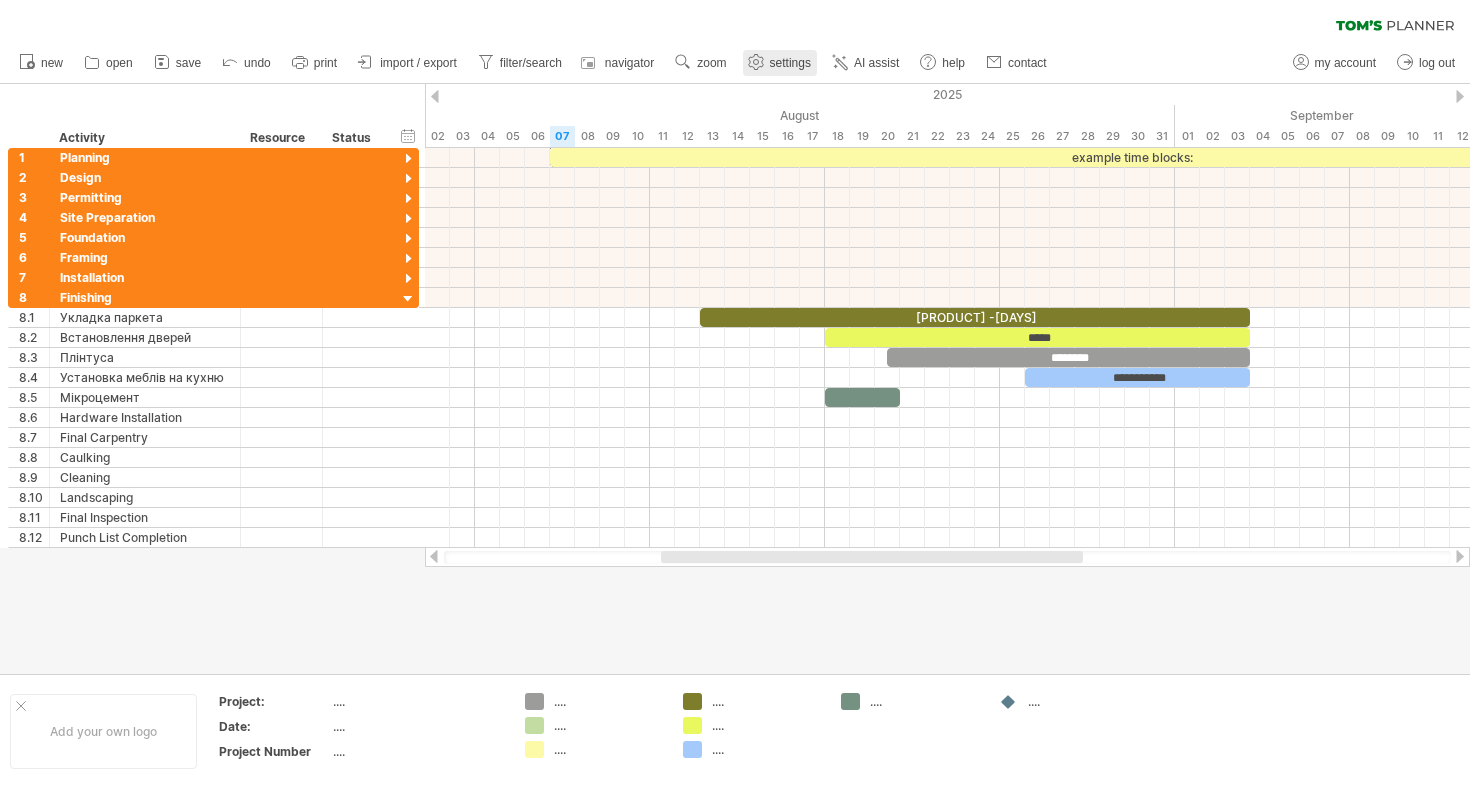 click on "settings" at bounding box center (790, 63) 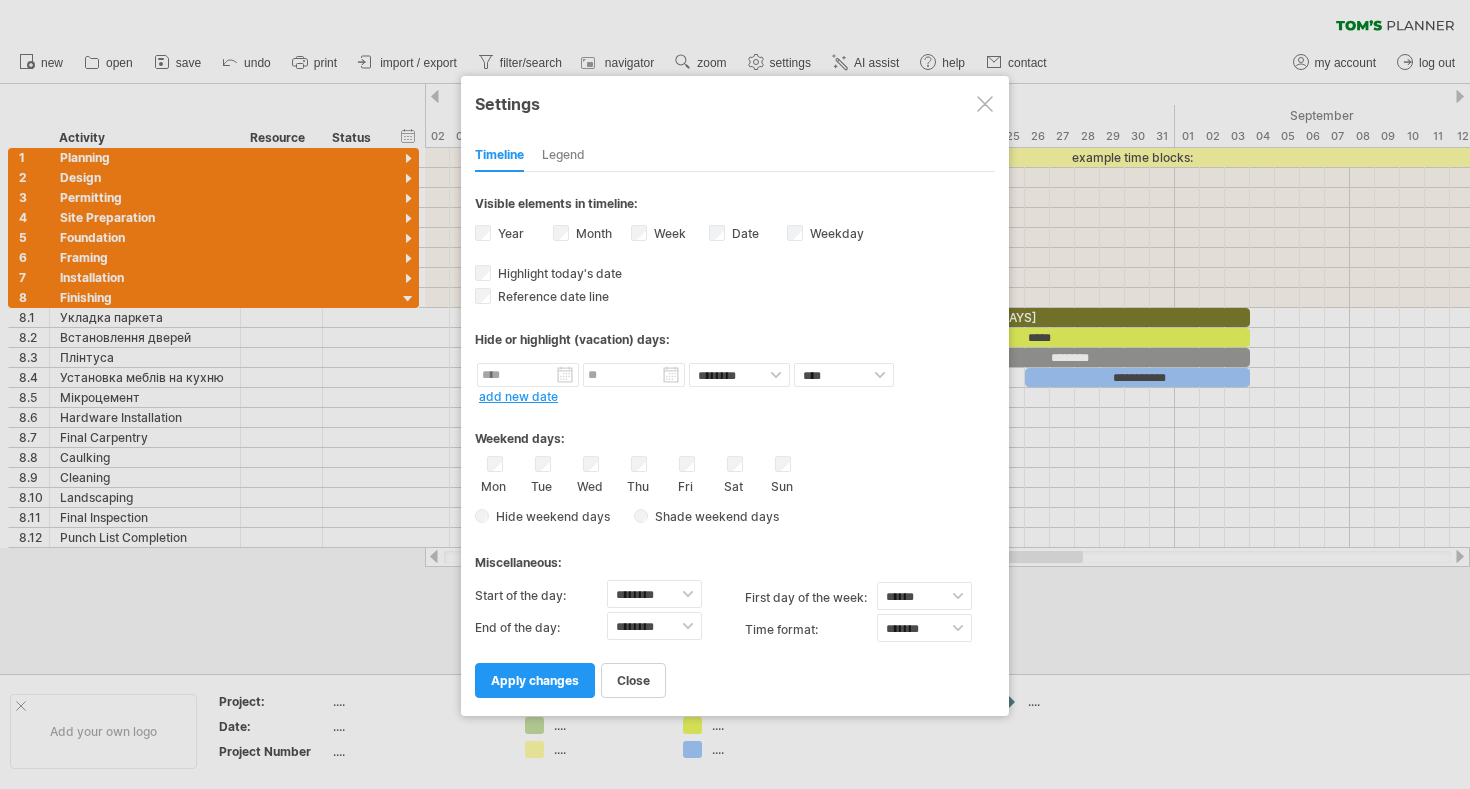 click on "Legend" at bounding box center [563, 156] 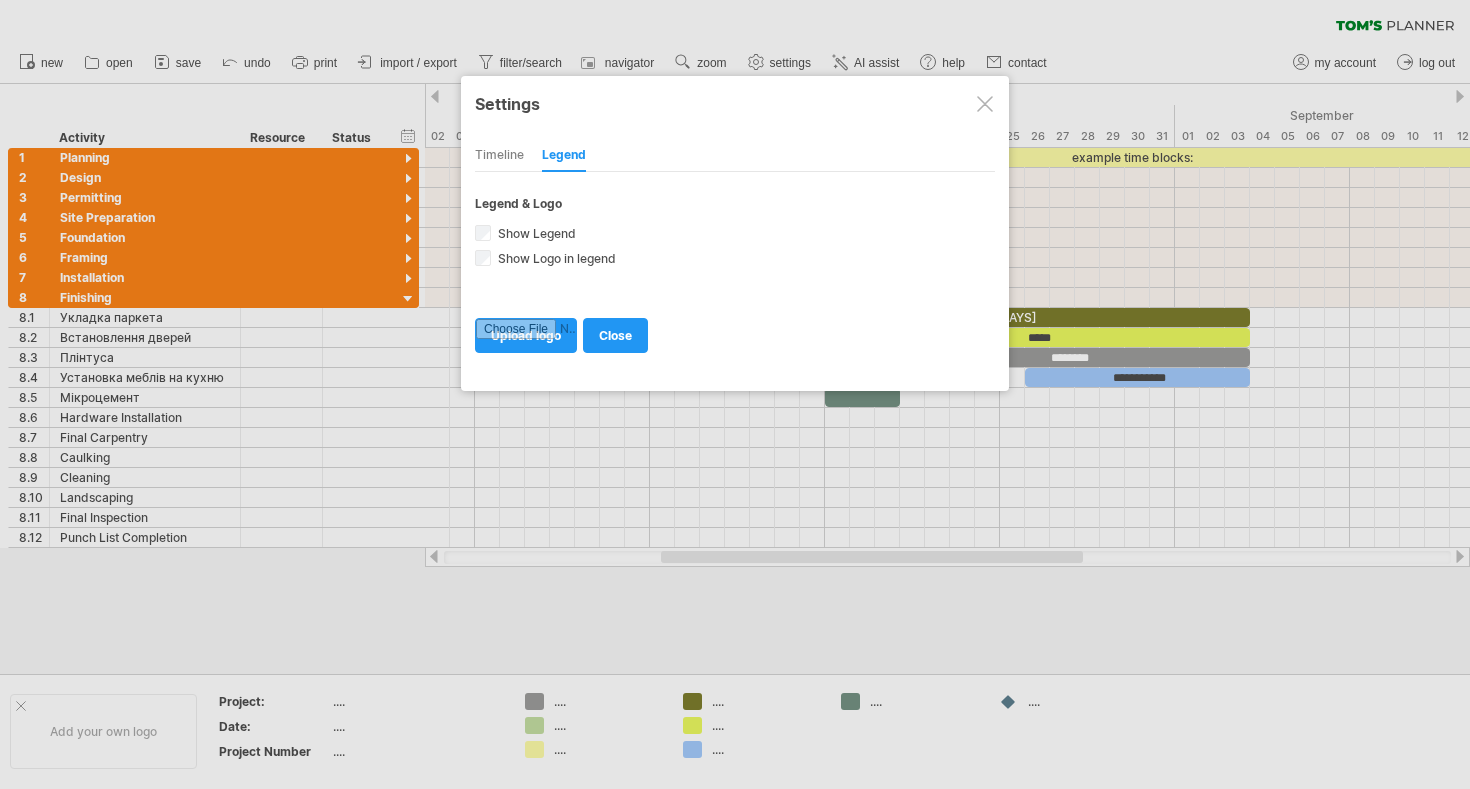 click at bounding box center [985, 104] 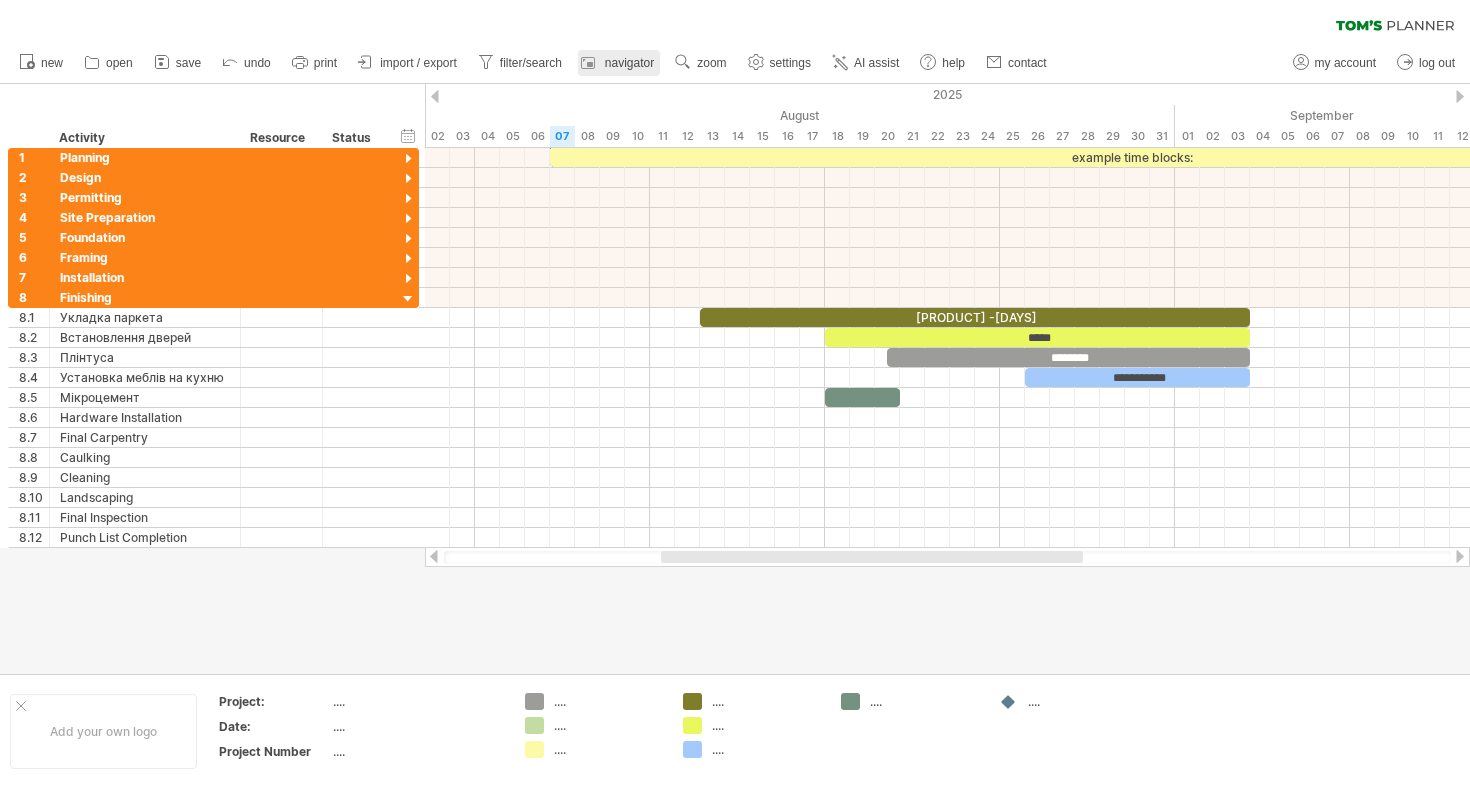 click on "navigator" at bounding box center [629, 63] 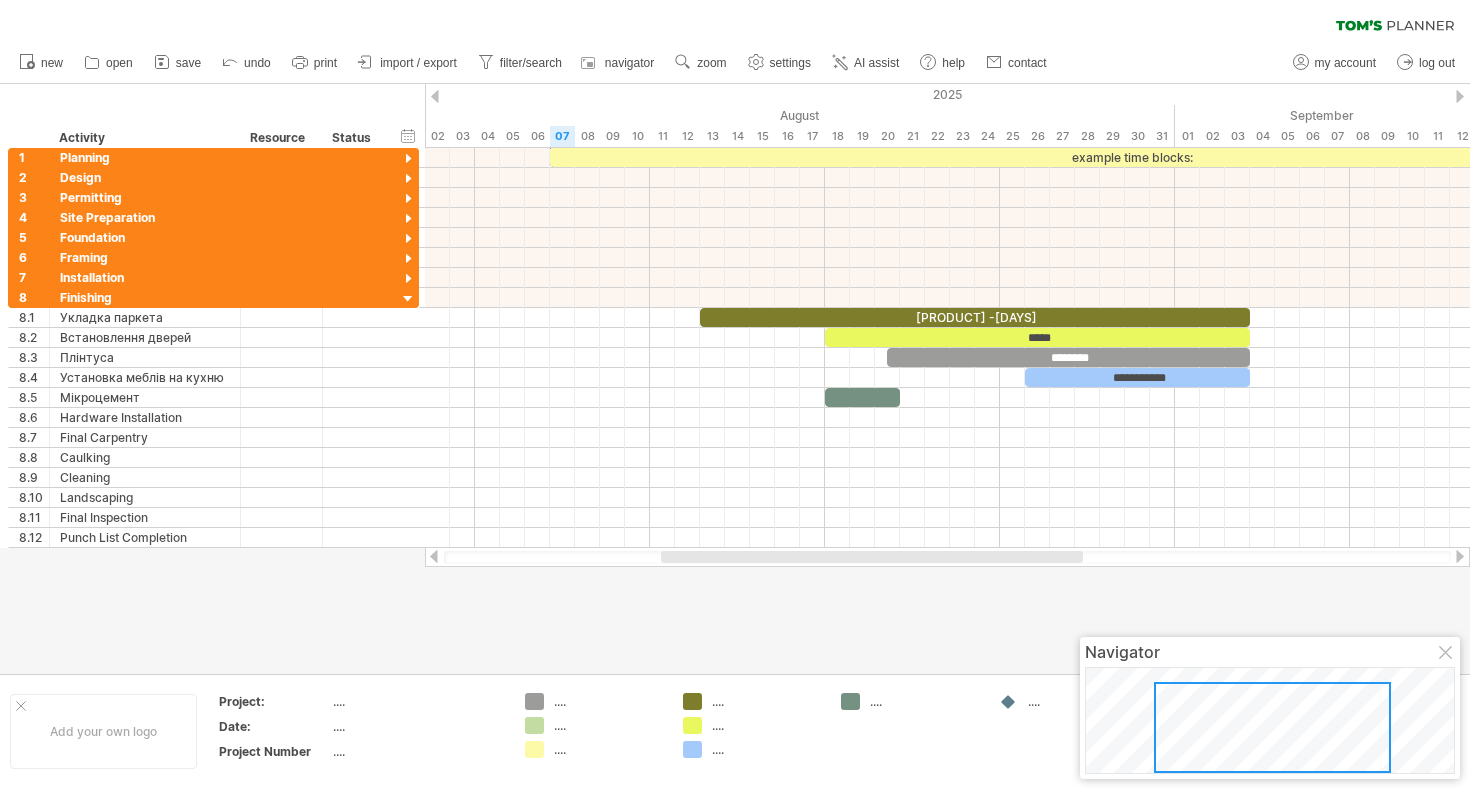 click at bounding box center [1447, 654] 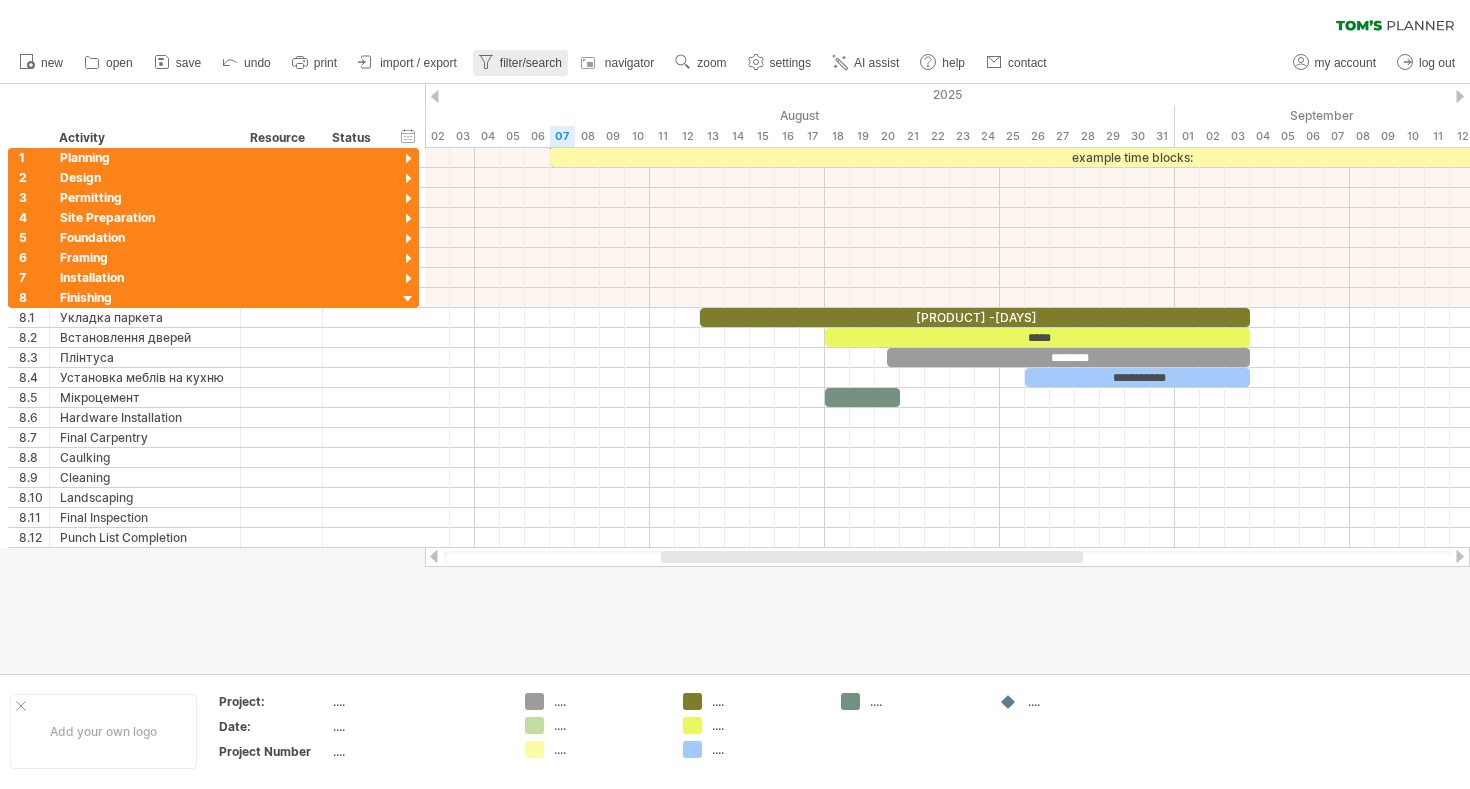 click on "filter/search" at bounding box center [531, 63] 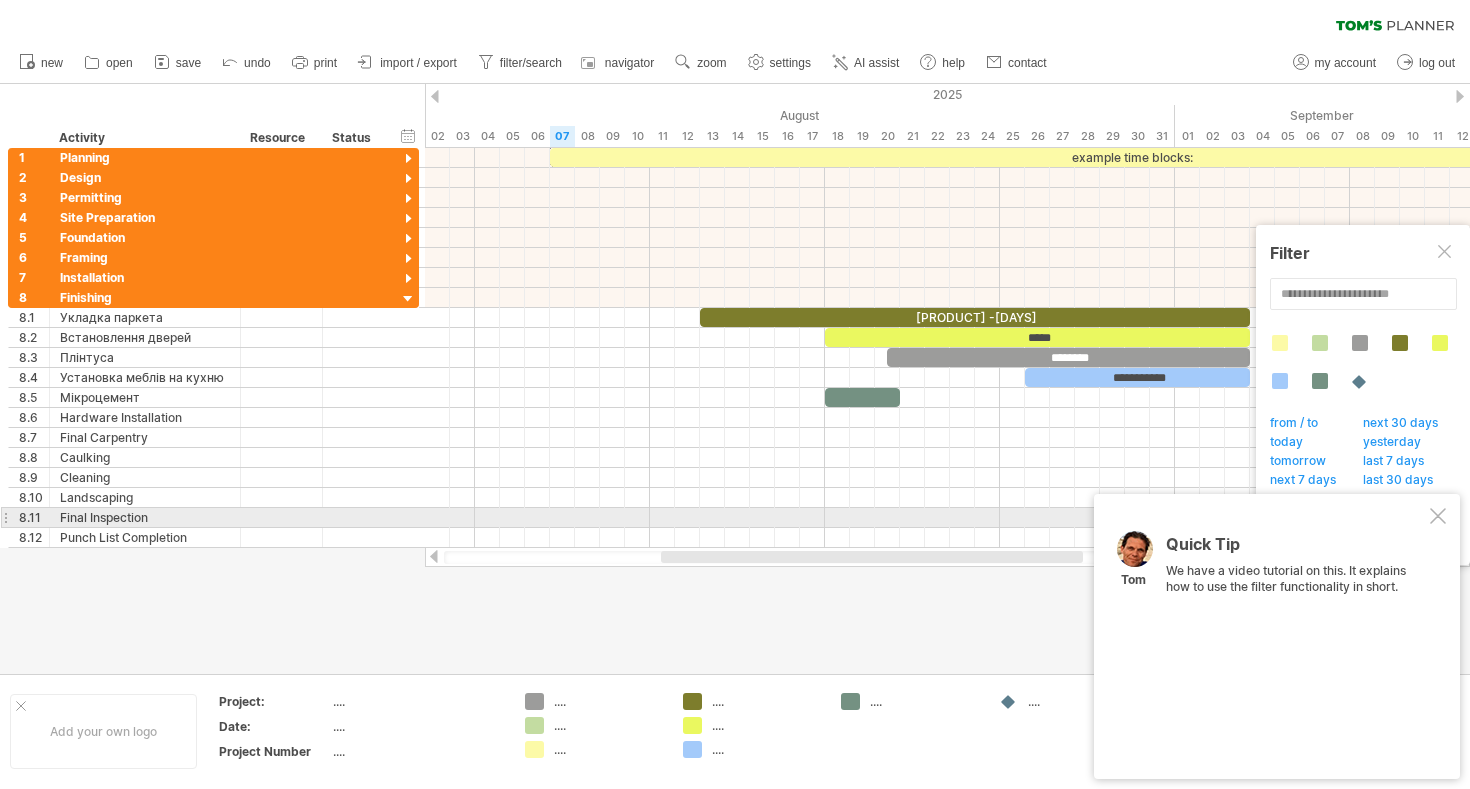 click at bounding box center [1438, 516] 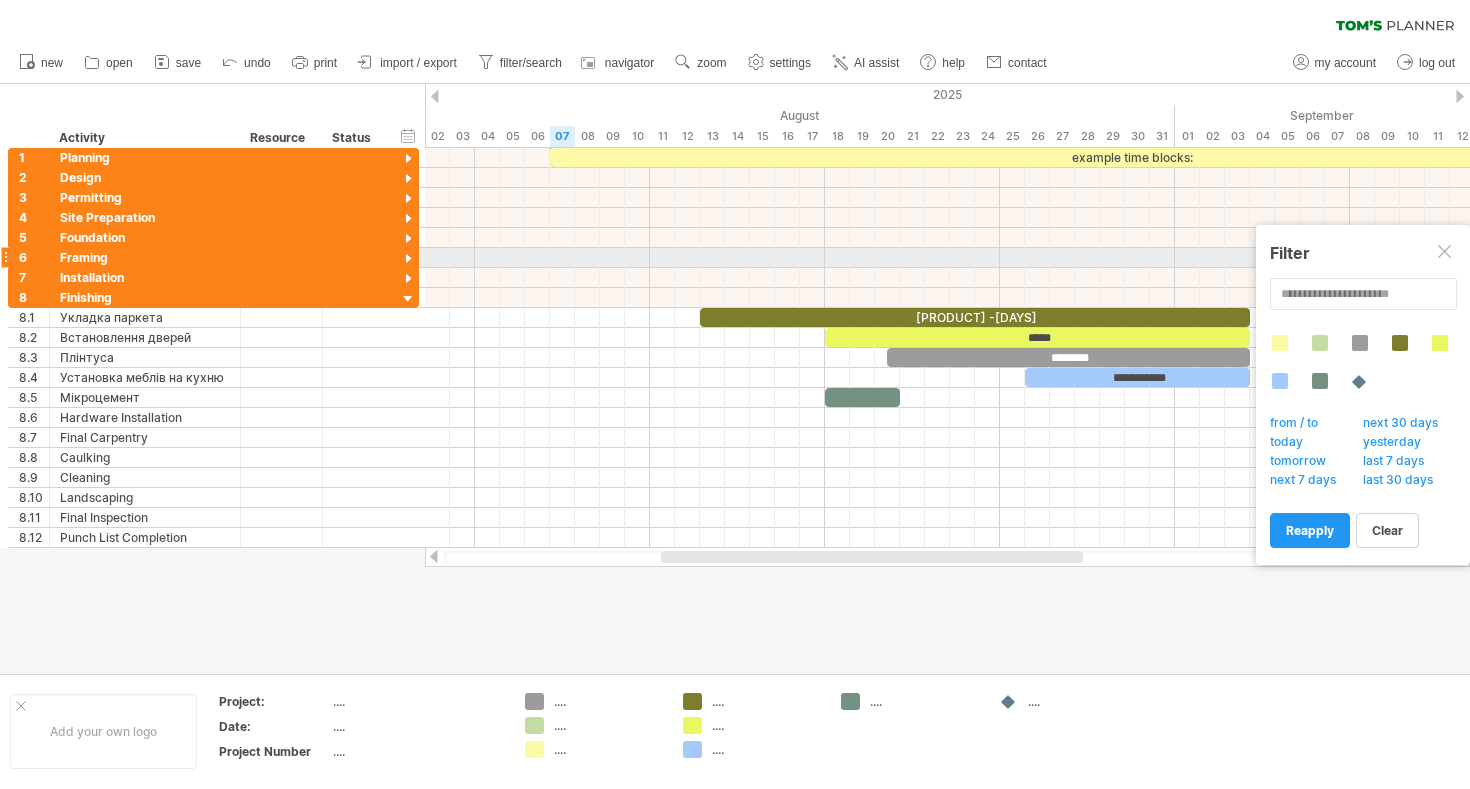 click at bounding box center [1446, 253] 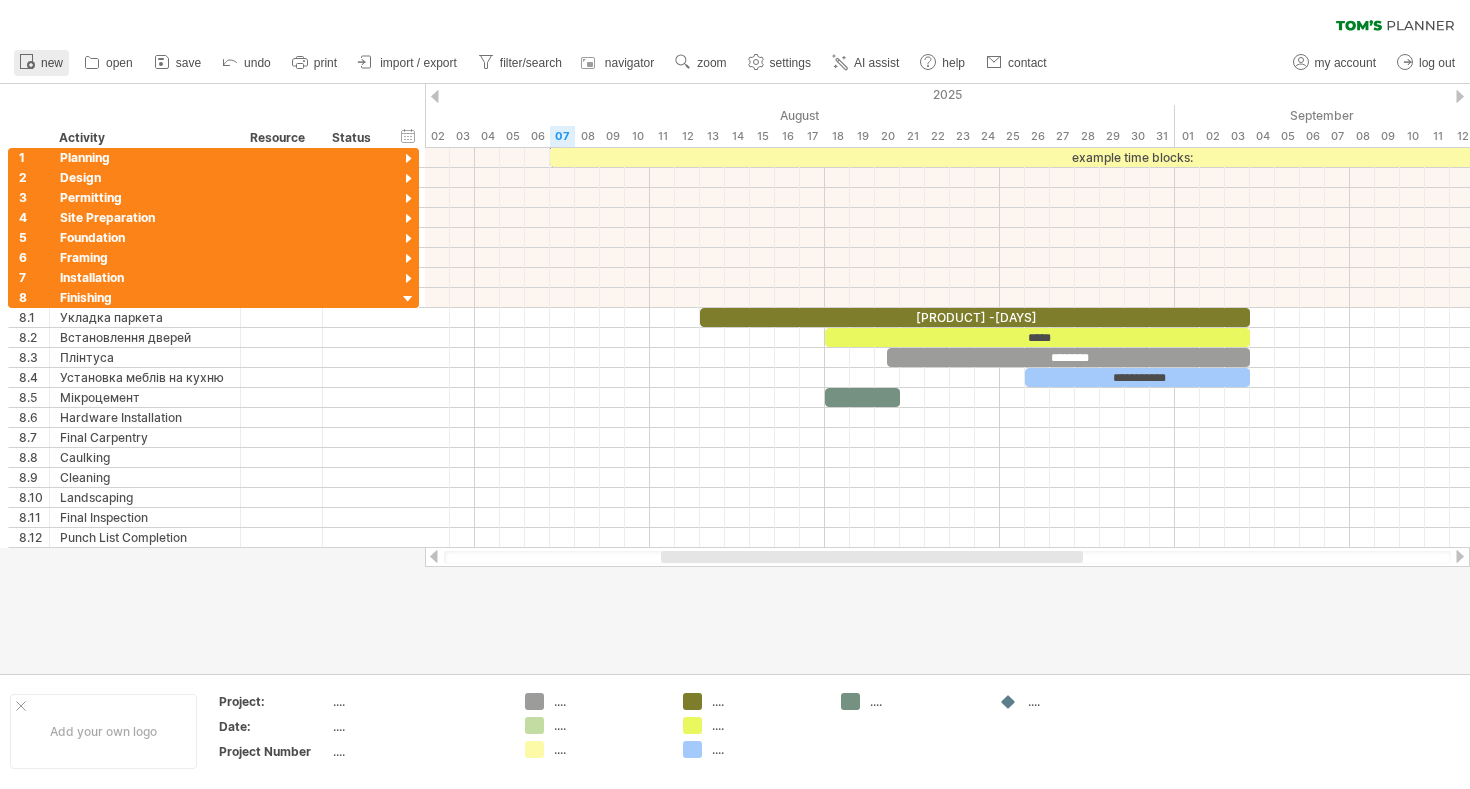 click on "new" at bounding box center (52, 63) 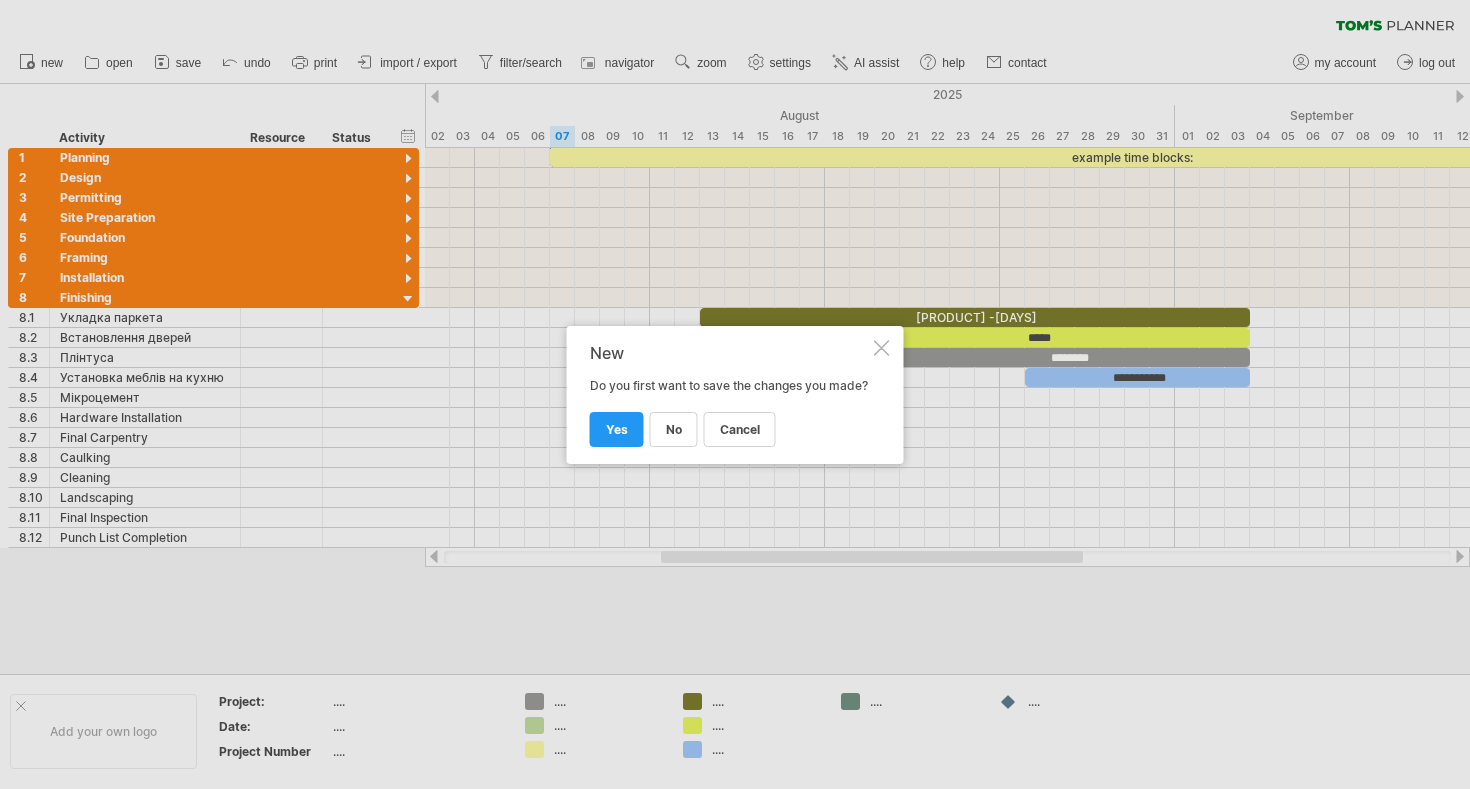 click at bounding box center [882, 348] 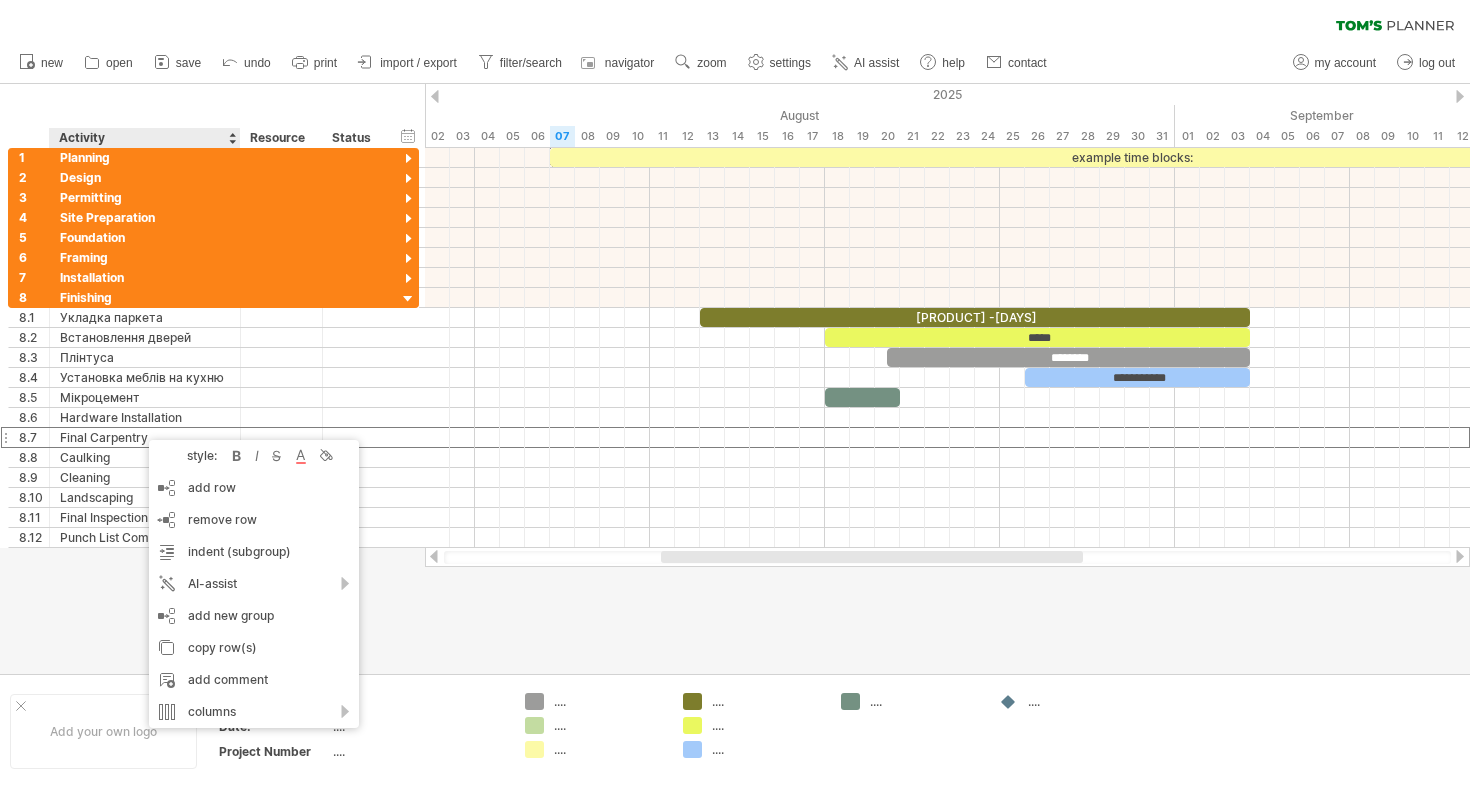 click at bounding box center (735, 379) 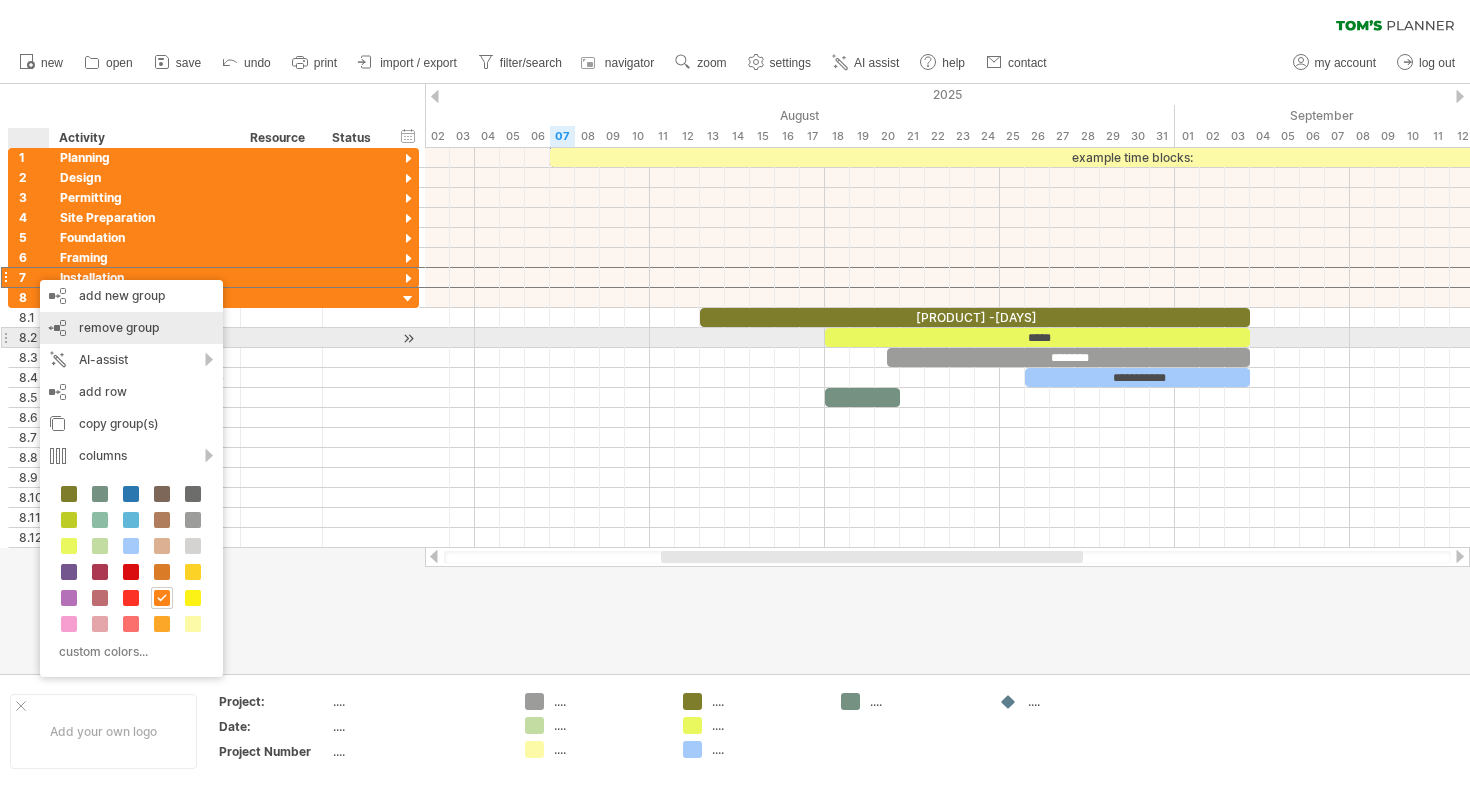 click on "remove group" at bounding box center [119, 327] 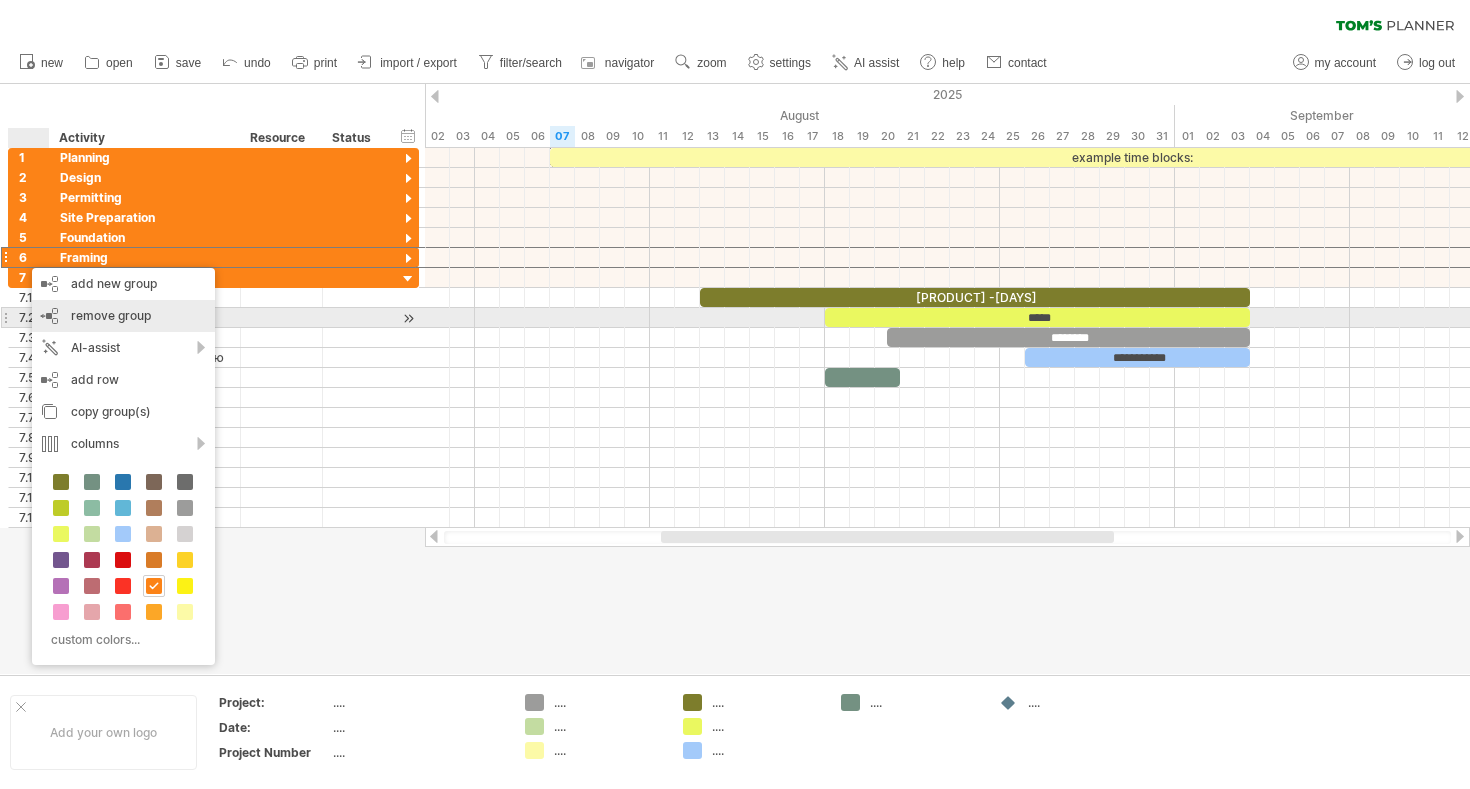click on "remove group" at bounding box center [111, 315] 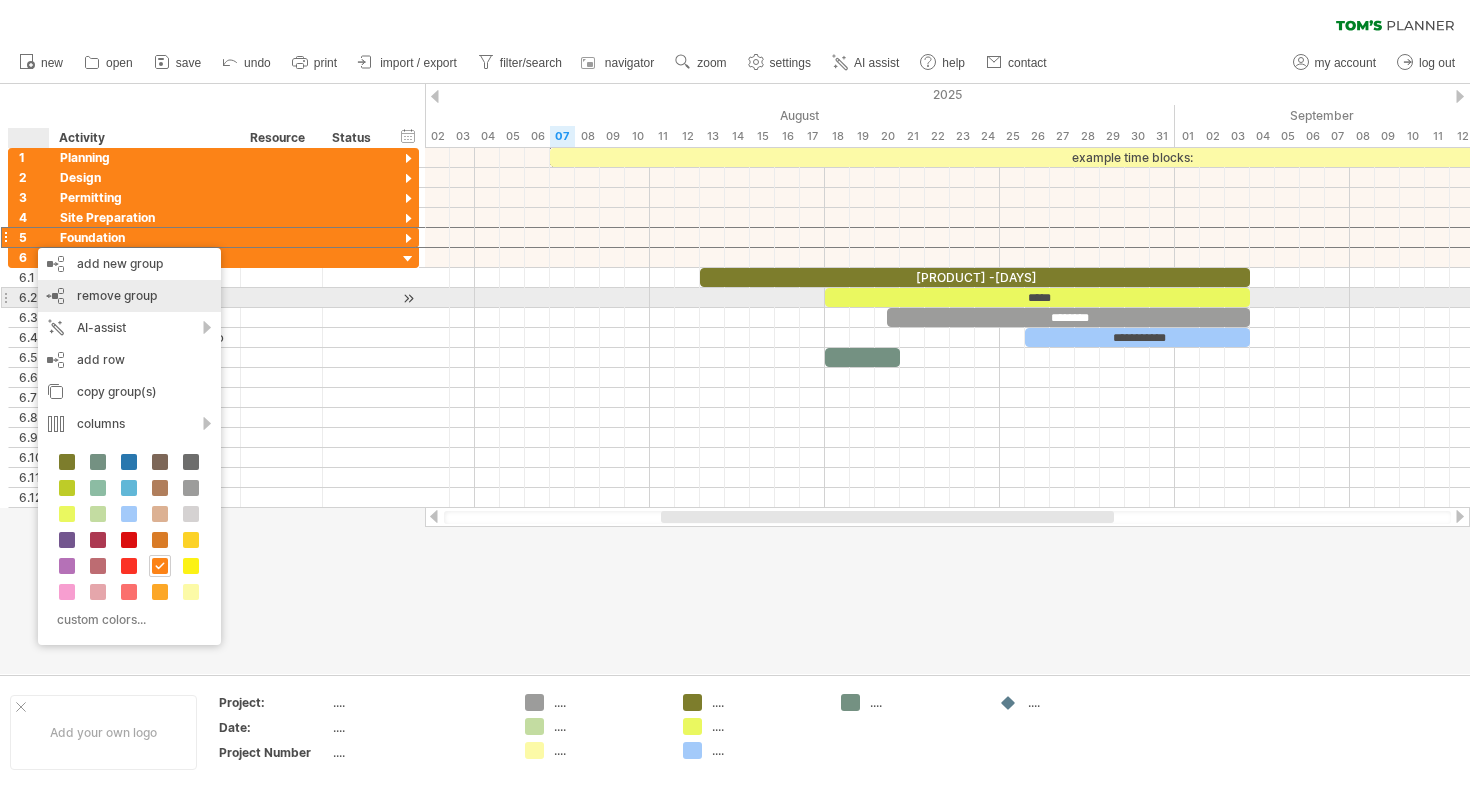 click on "remove group" at bounding box center (117, 295) 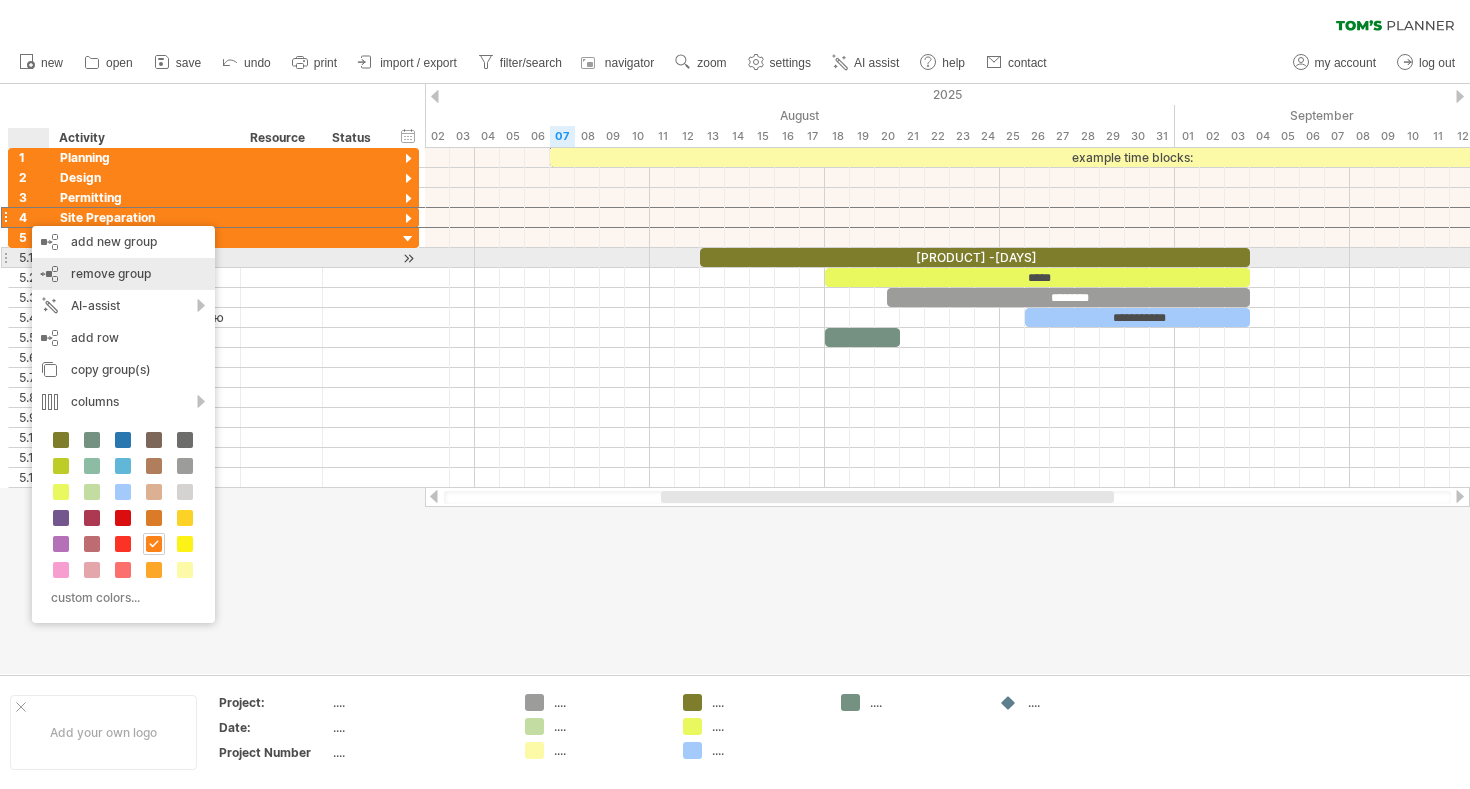 click on "remove group" at bounding box center [111, 273] 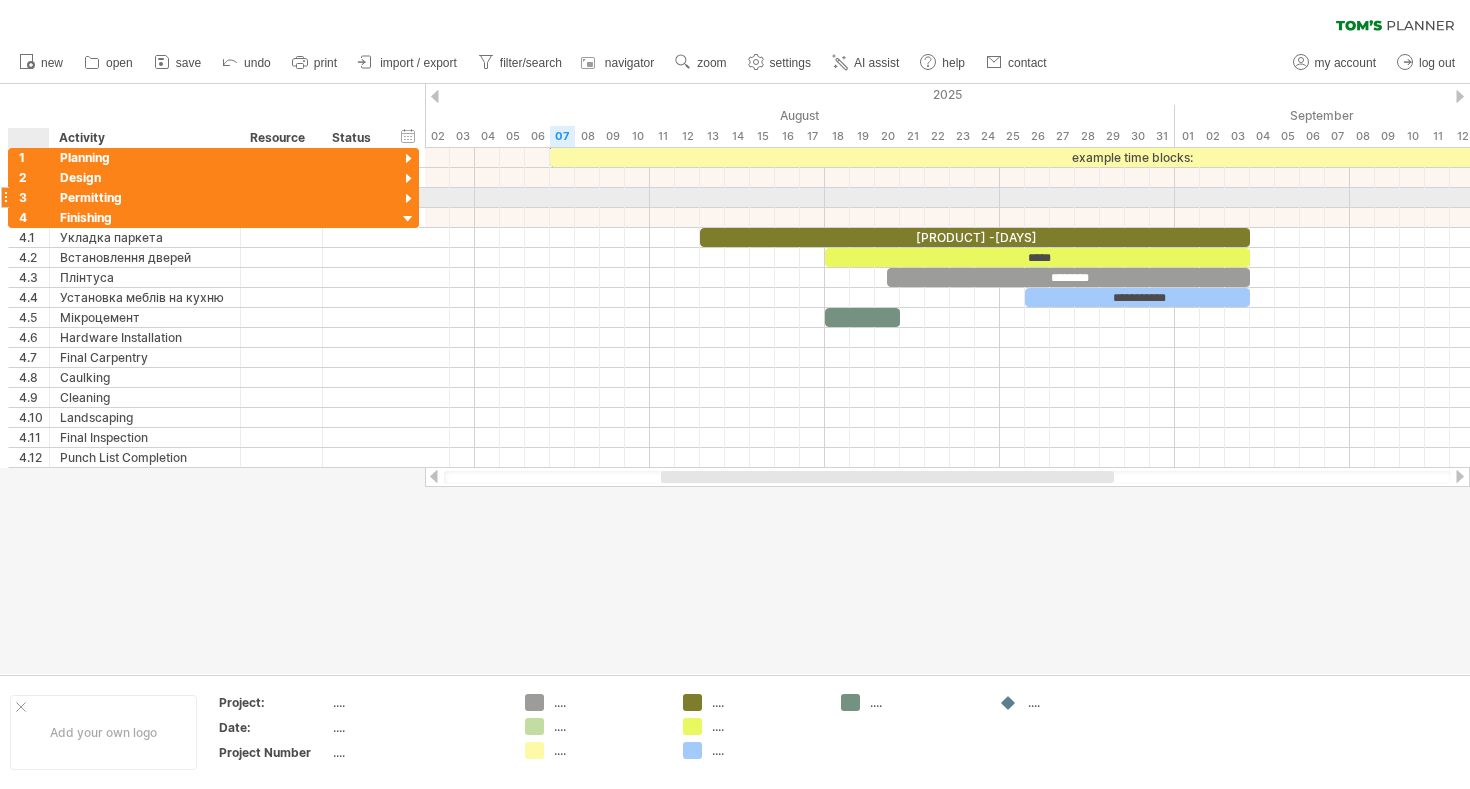 click on "3" at bounding box center [34, 197] 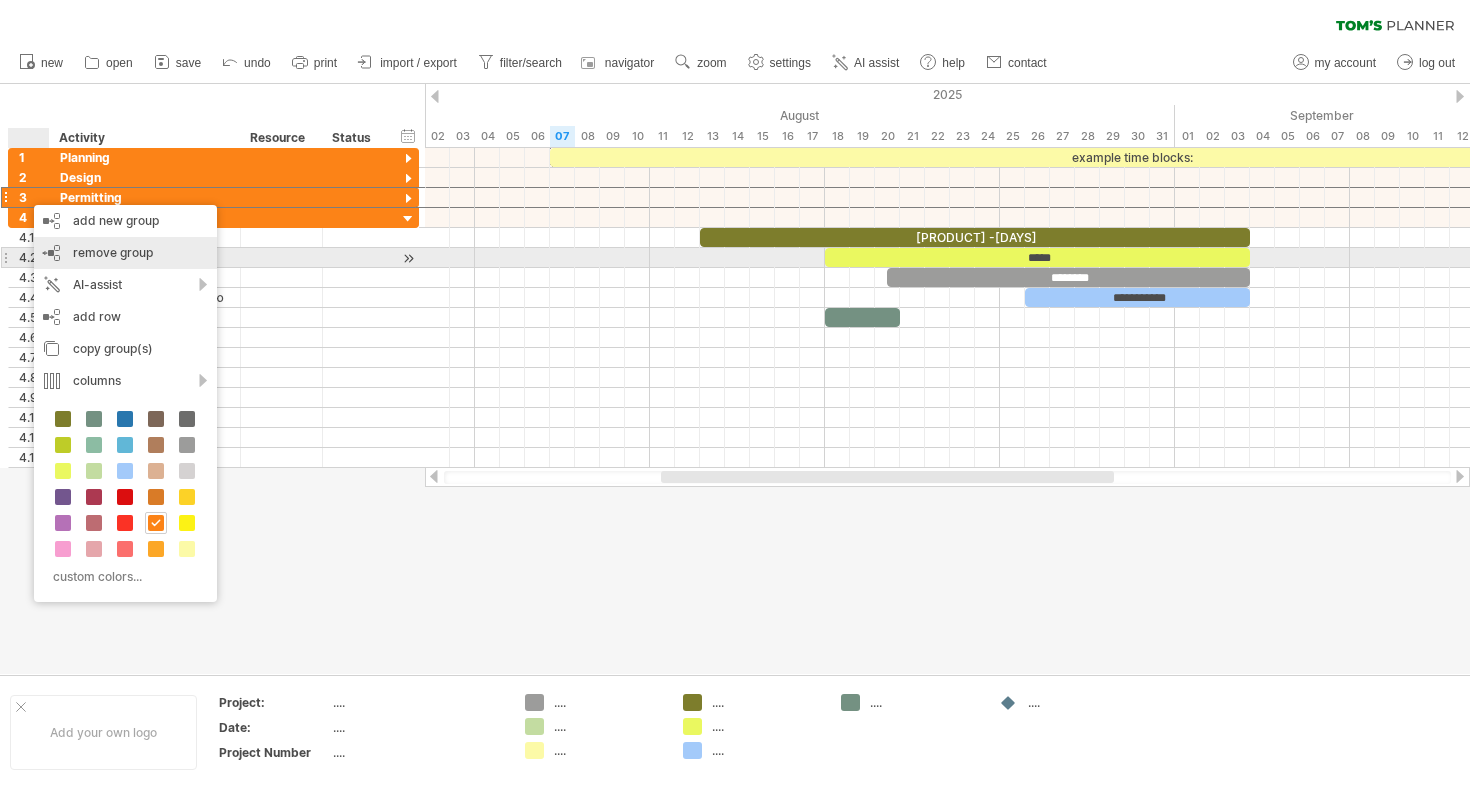 click on "remove group" at bounding box center (113, 252) 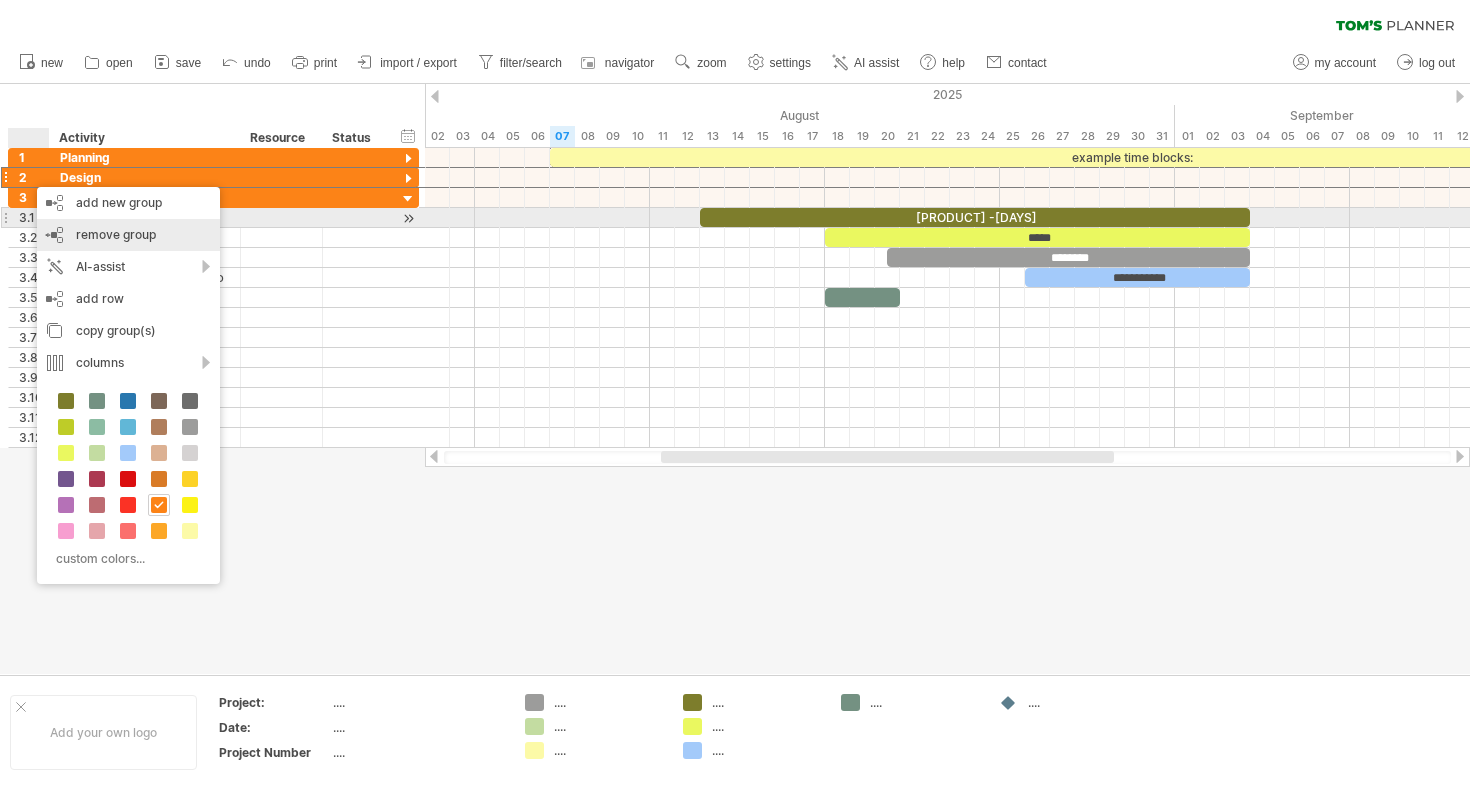 click on "remove group remove selected groups" at bounding box center (128, 235) 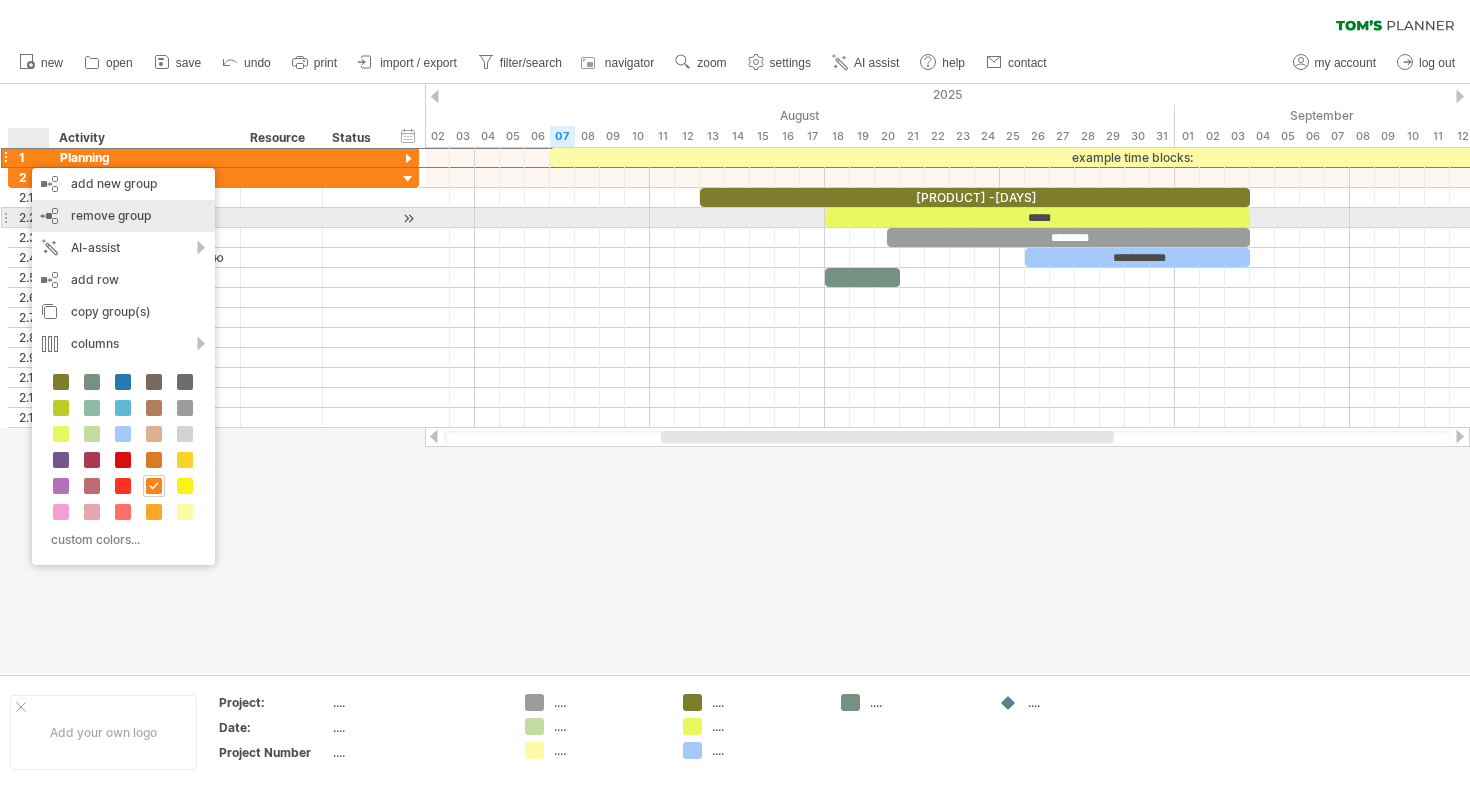 click on "remove group" at bounding box center (111, 215) 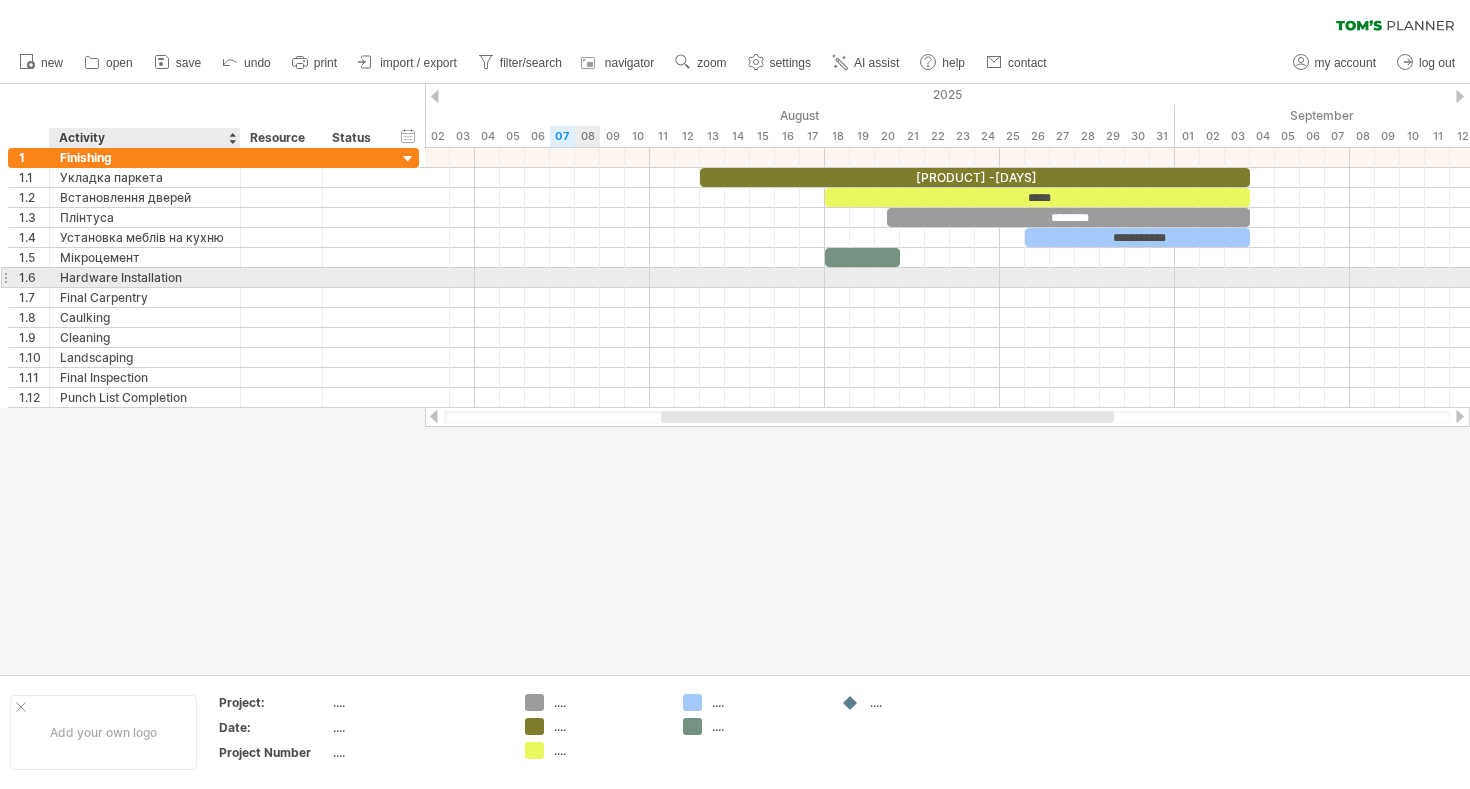 click on "Hardware Installation" at bounding box center [145, 277] 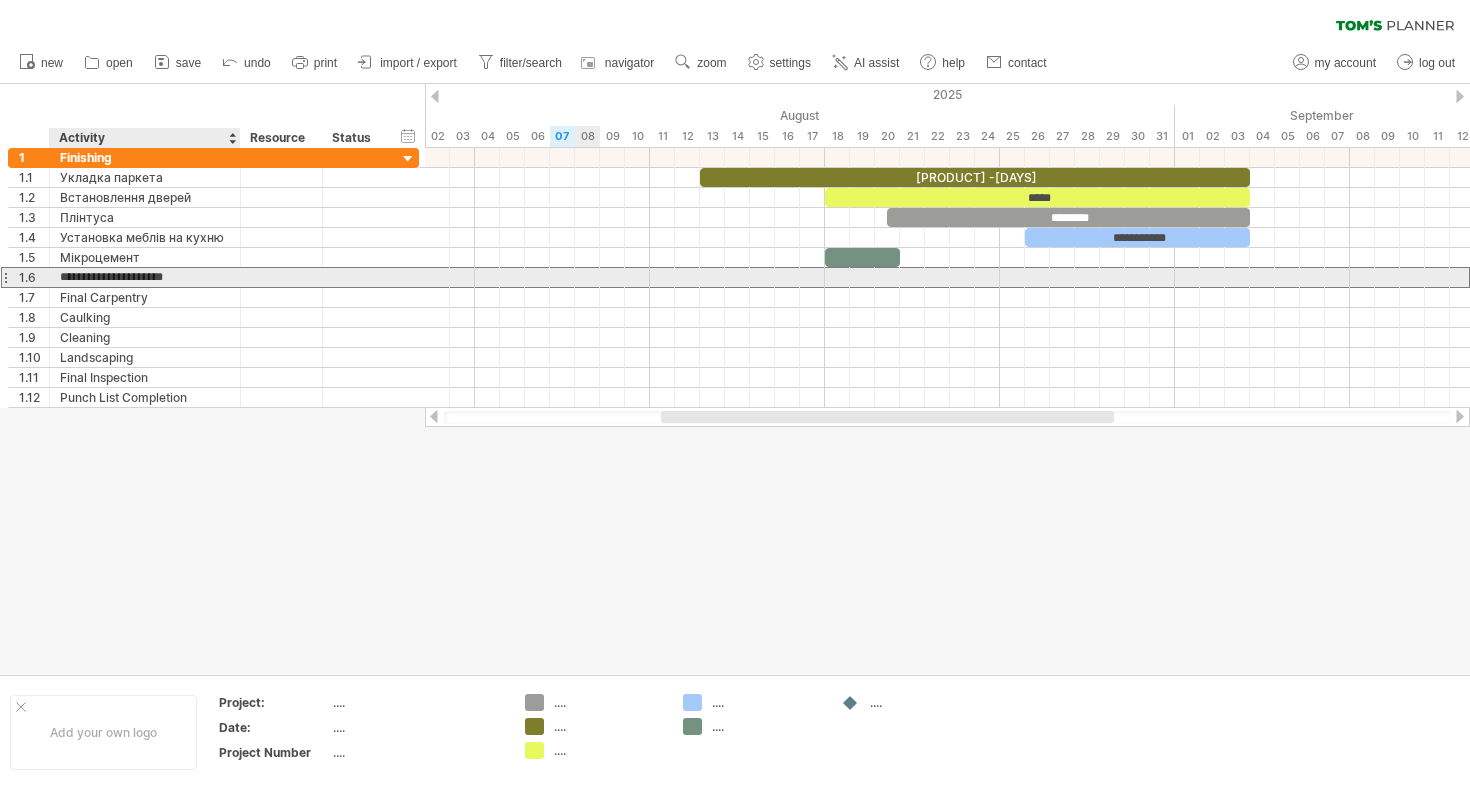 click on "**********" at bounding box center [145, 277] 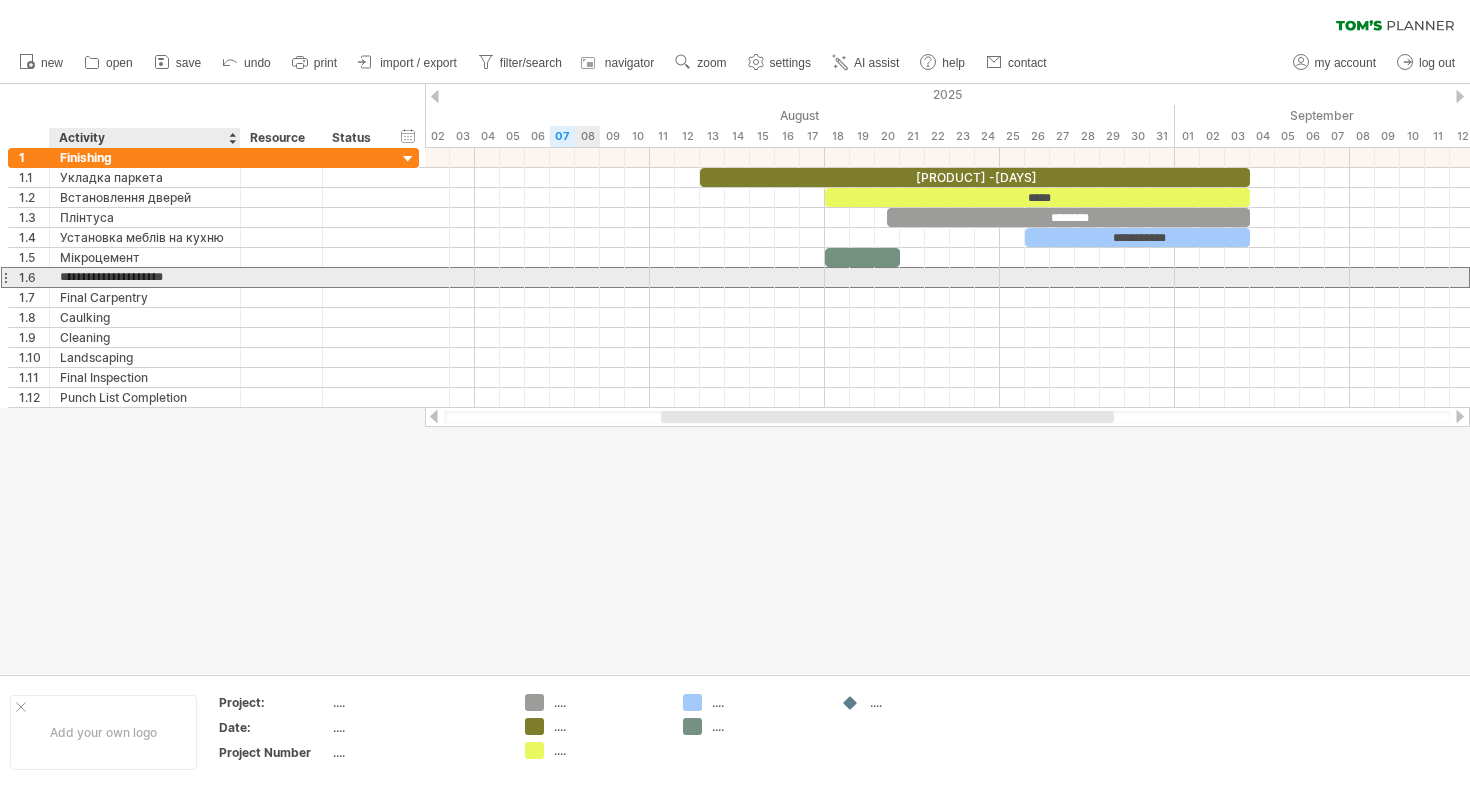 click on "**********" at bounding box center [145, 277] 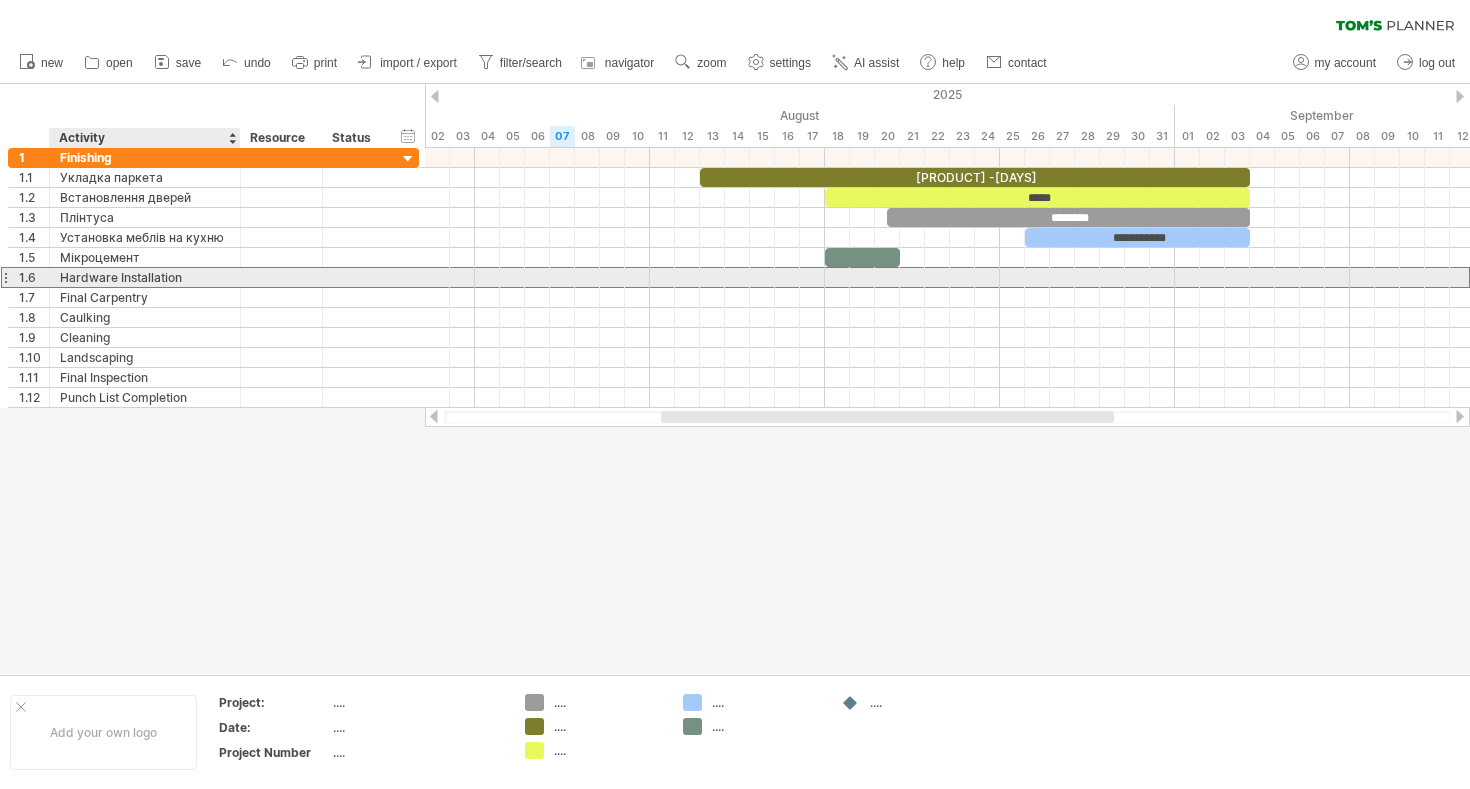 click on "Hardware Installation" at bounding box center (145, 277) 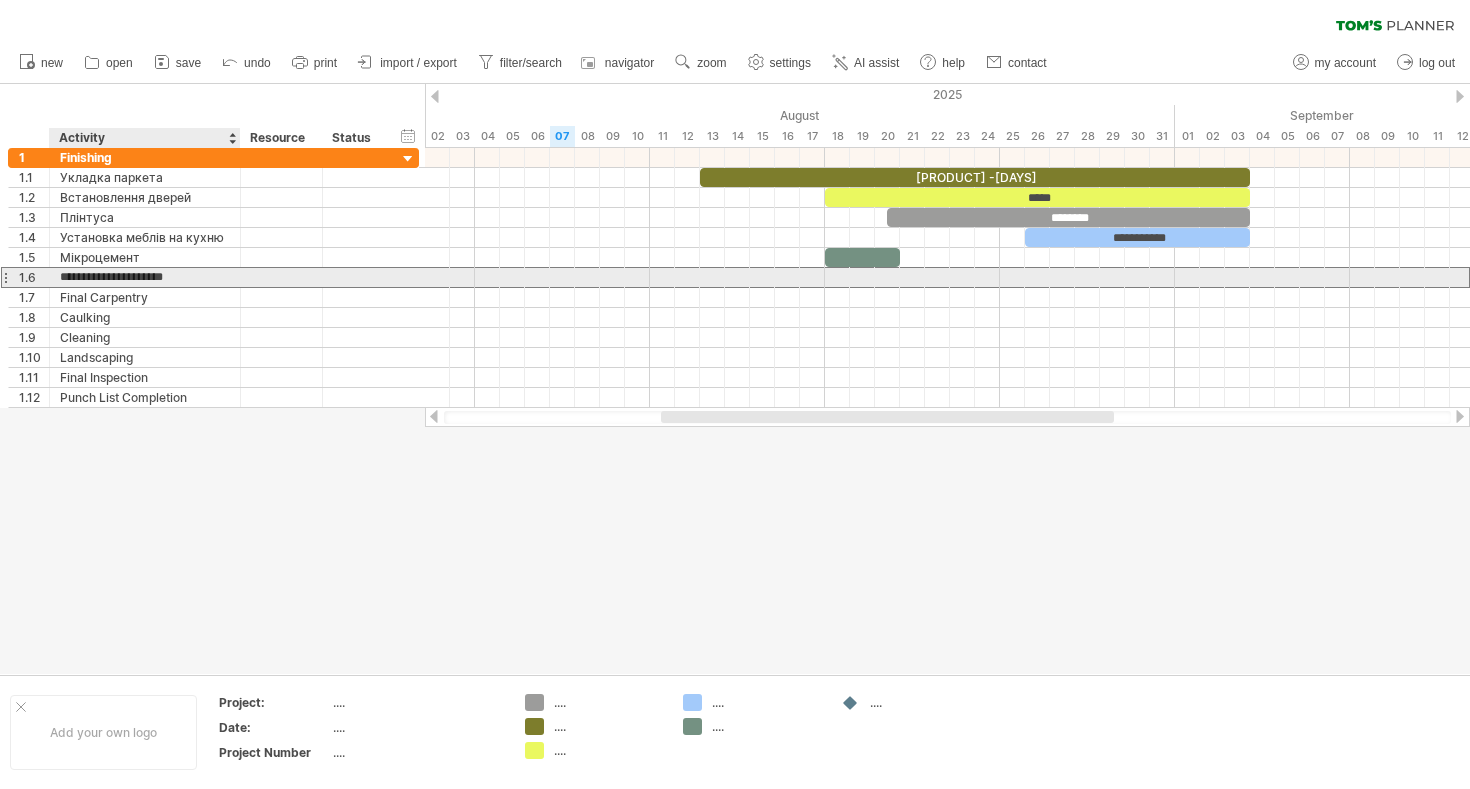 click on "**********" at bounding box center [145, 277] 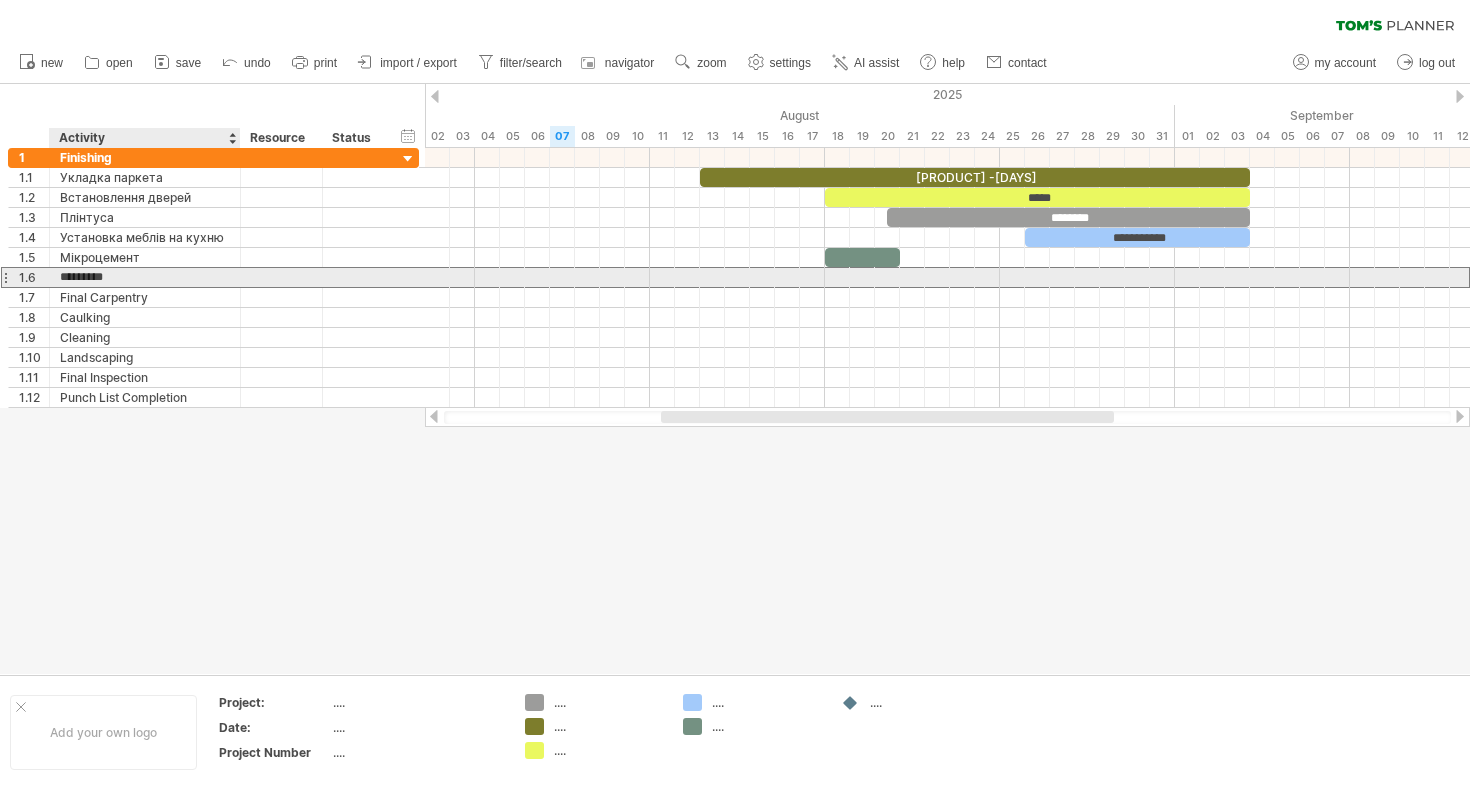 click on "*********" at bounding box center [145, 277] 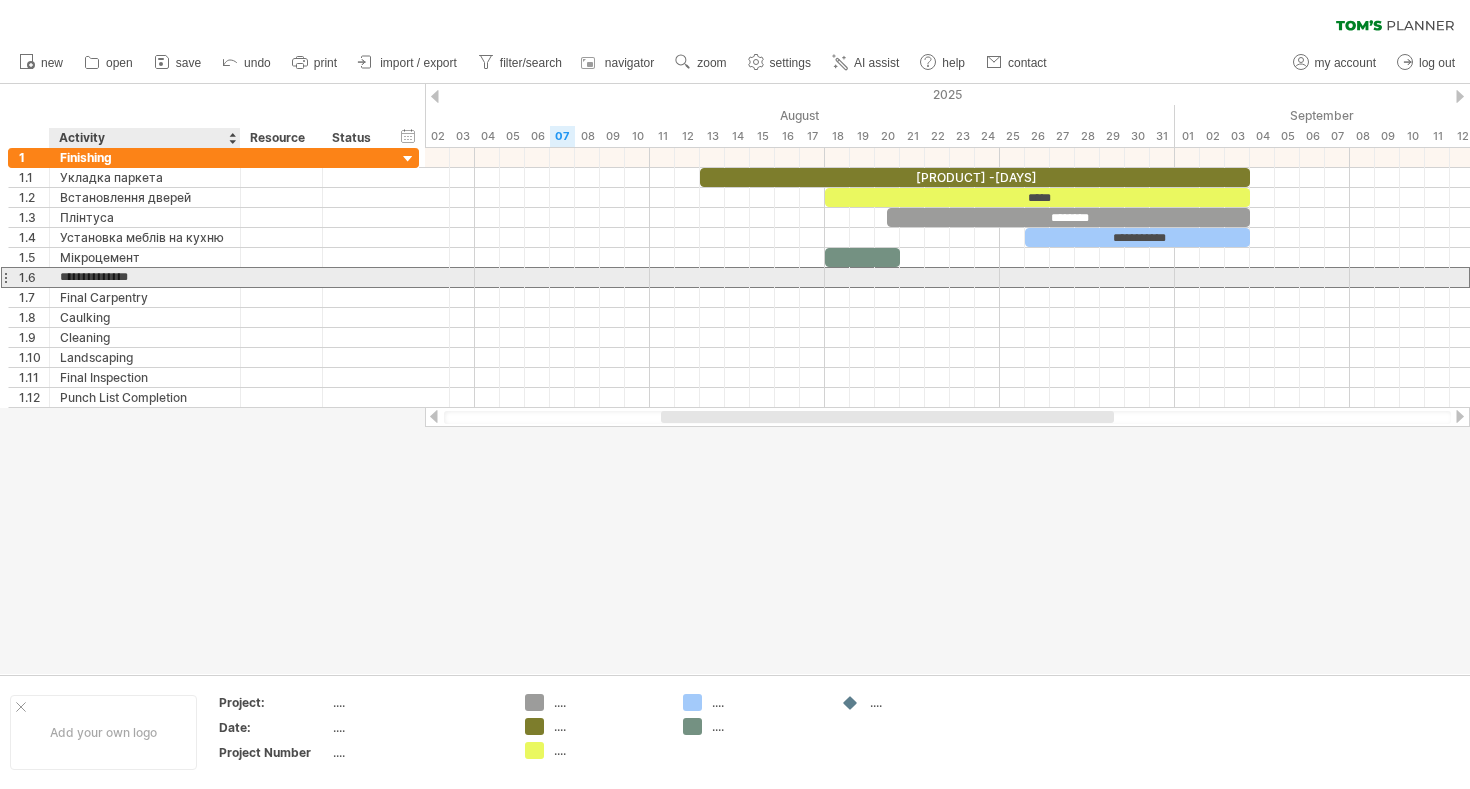 drag, startPoint x: 177, startPoint y: 272, endPoint x: 123, endPoint y: 277, distance: 54.230988 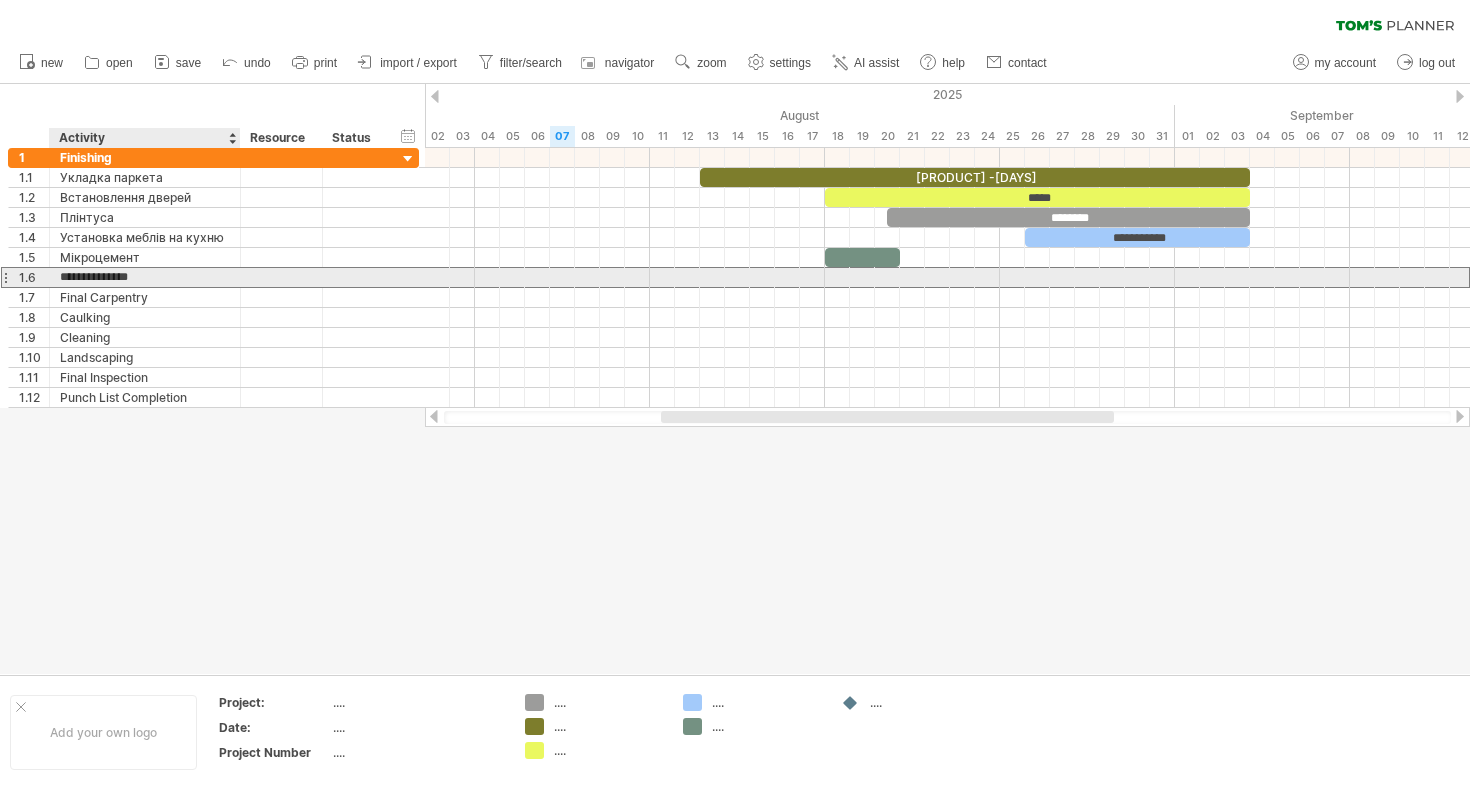 click on "**********" at bounding box center (145, 277) 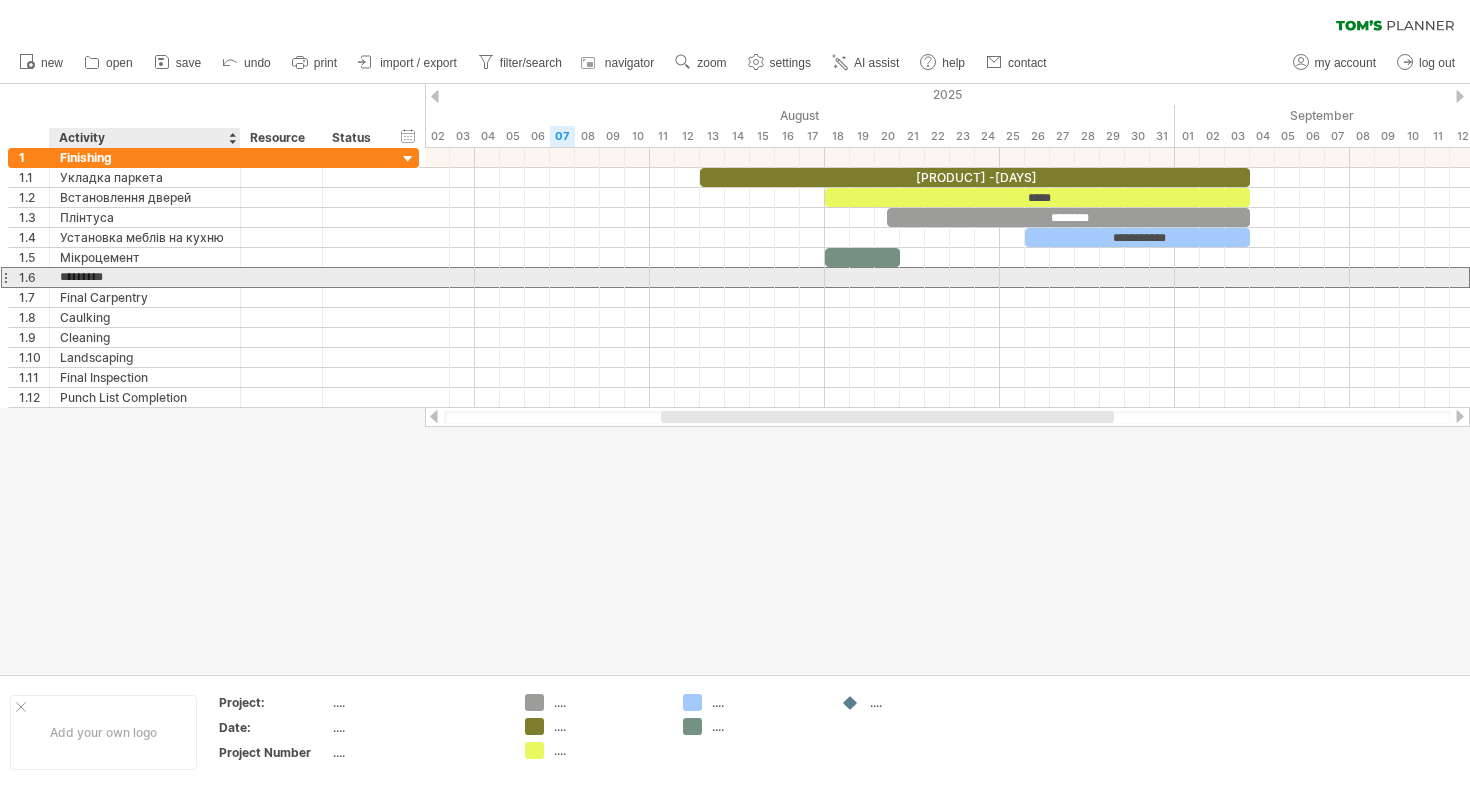 click on "*********" at bounding box center (145, 277) 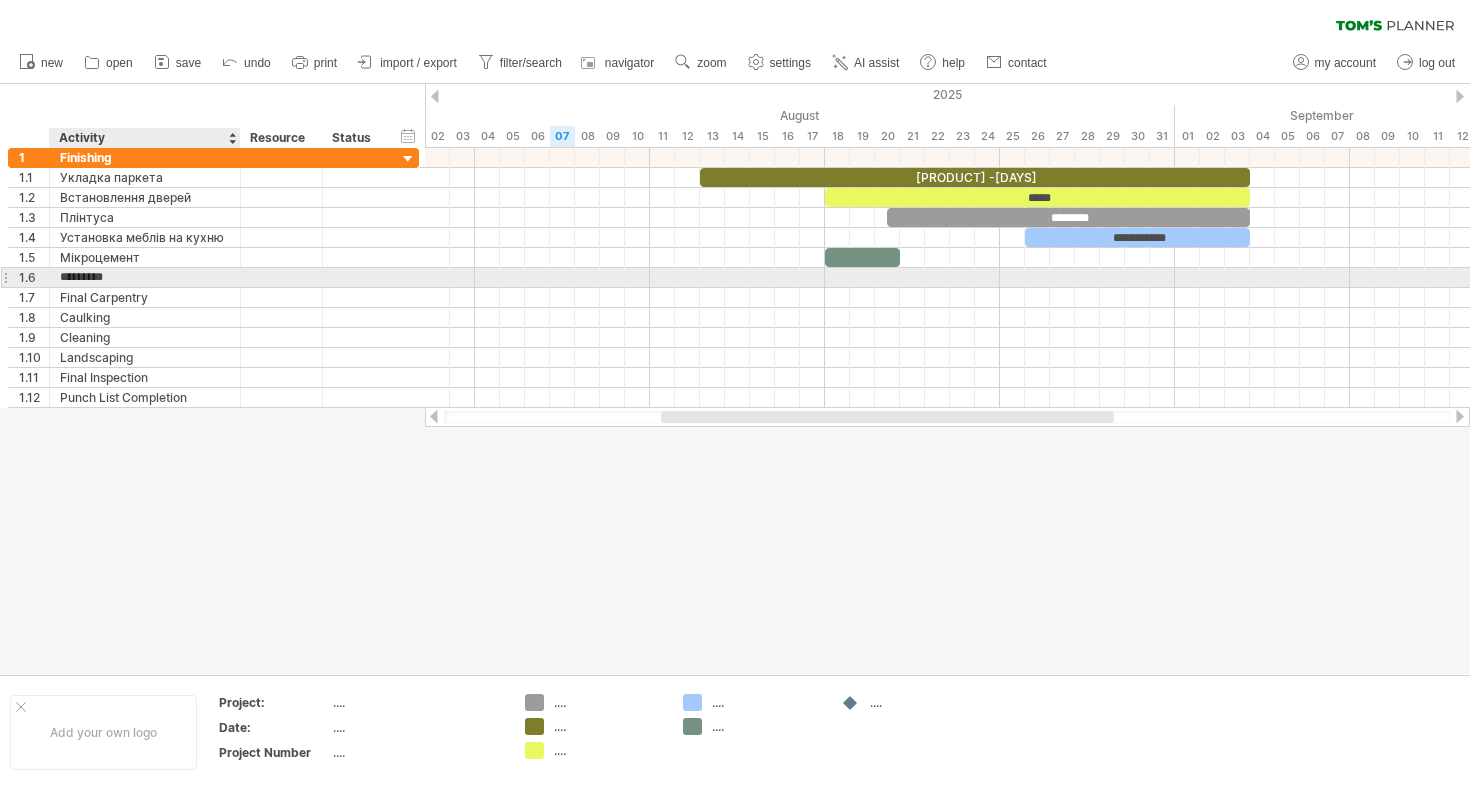 click on "*********" at bounding box center [145, 277] 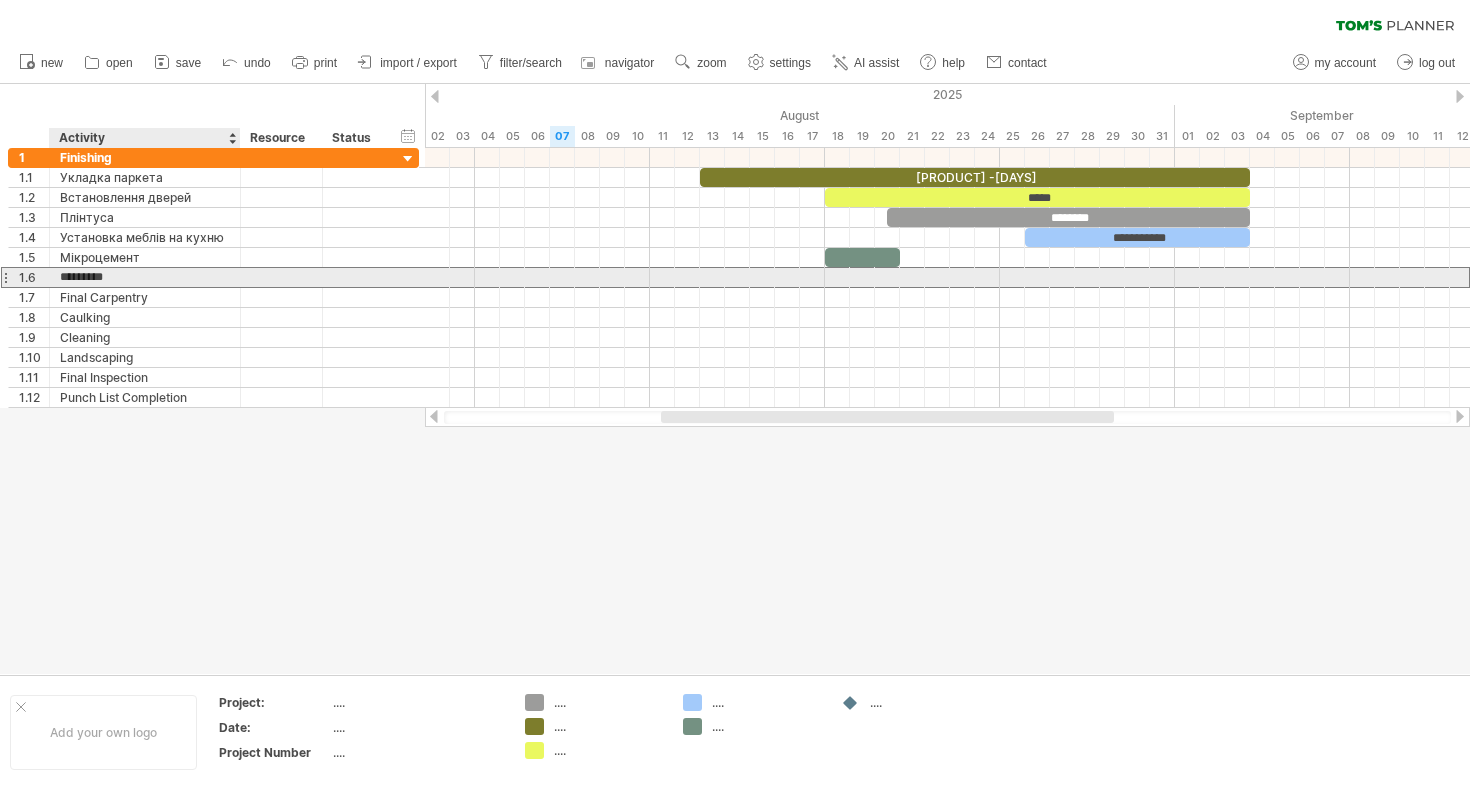 click on "*********" at bounding box center [145, 277] 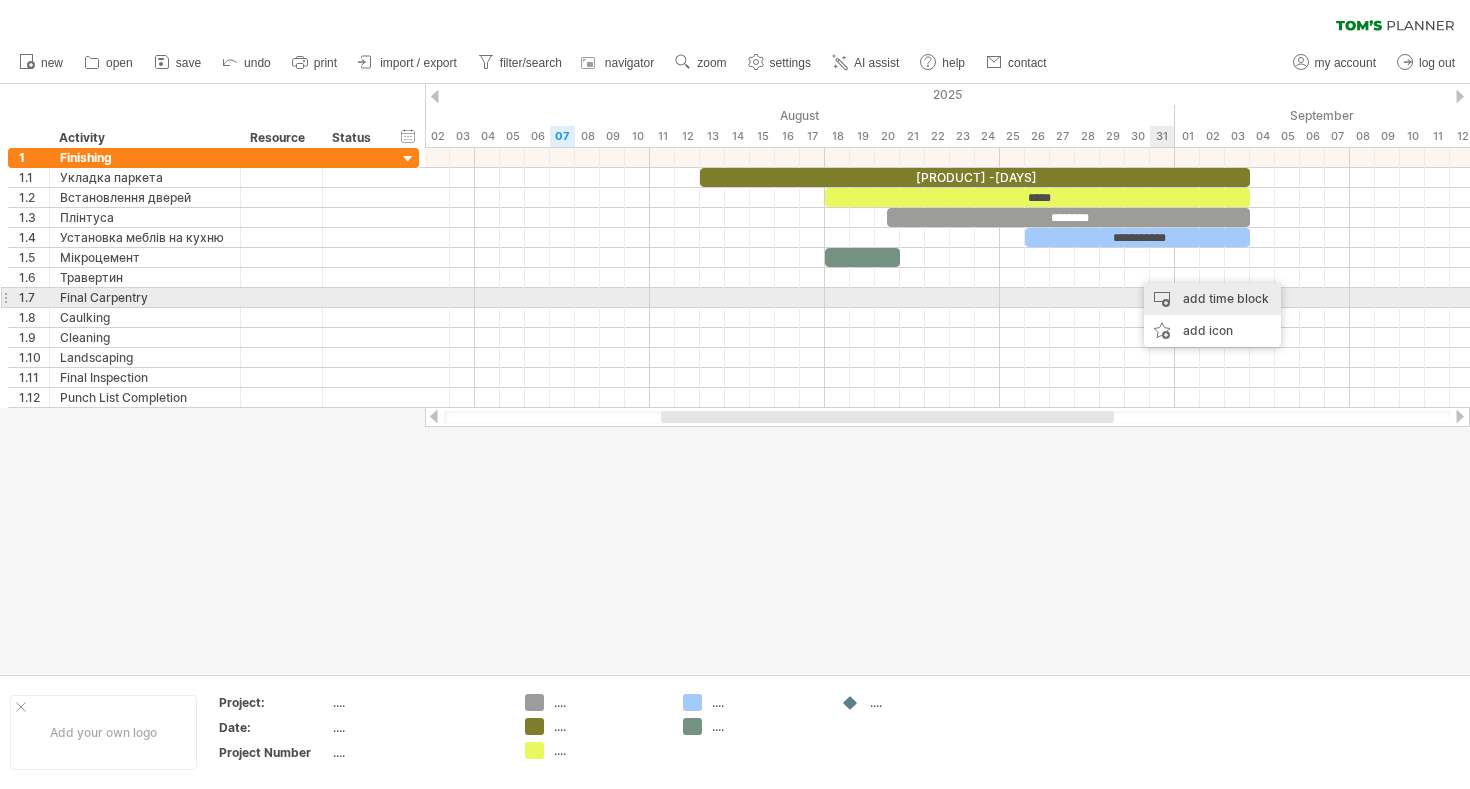 click on "add time block" at bounding box center (1212, 299) 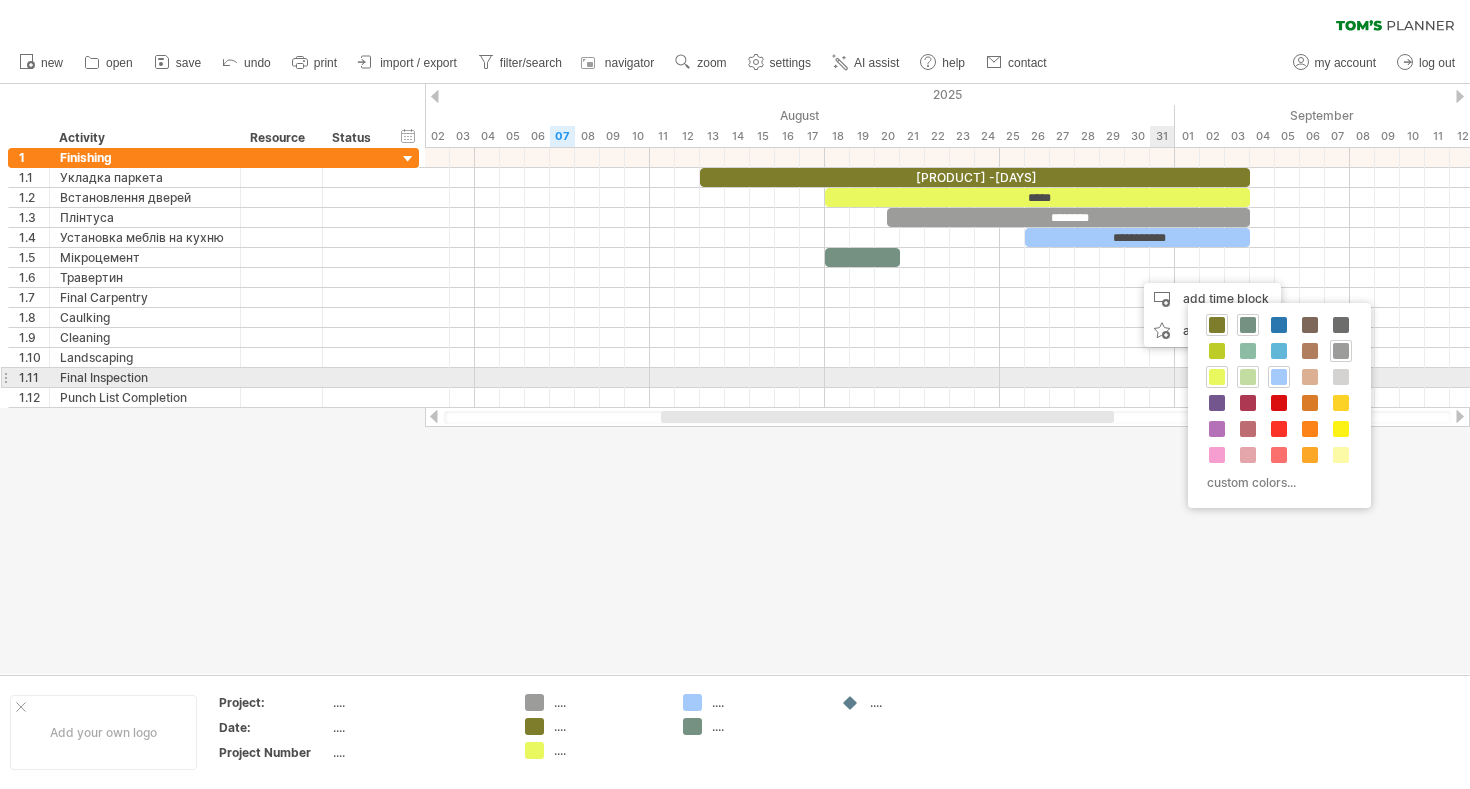 click at bounding box center (1248, 377) 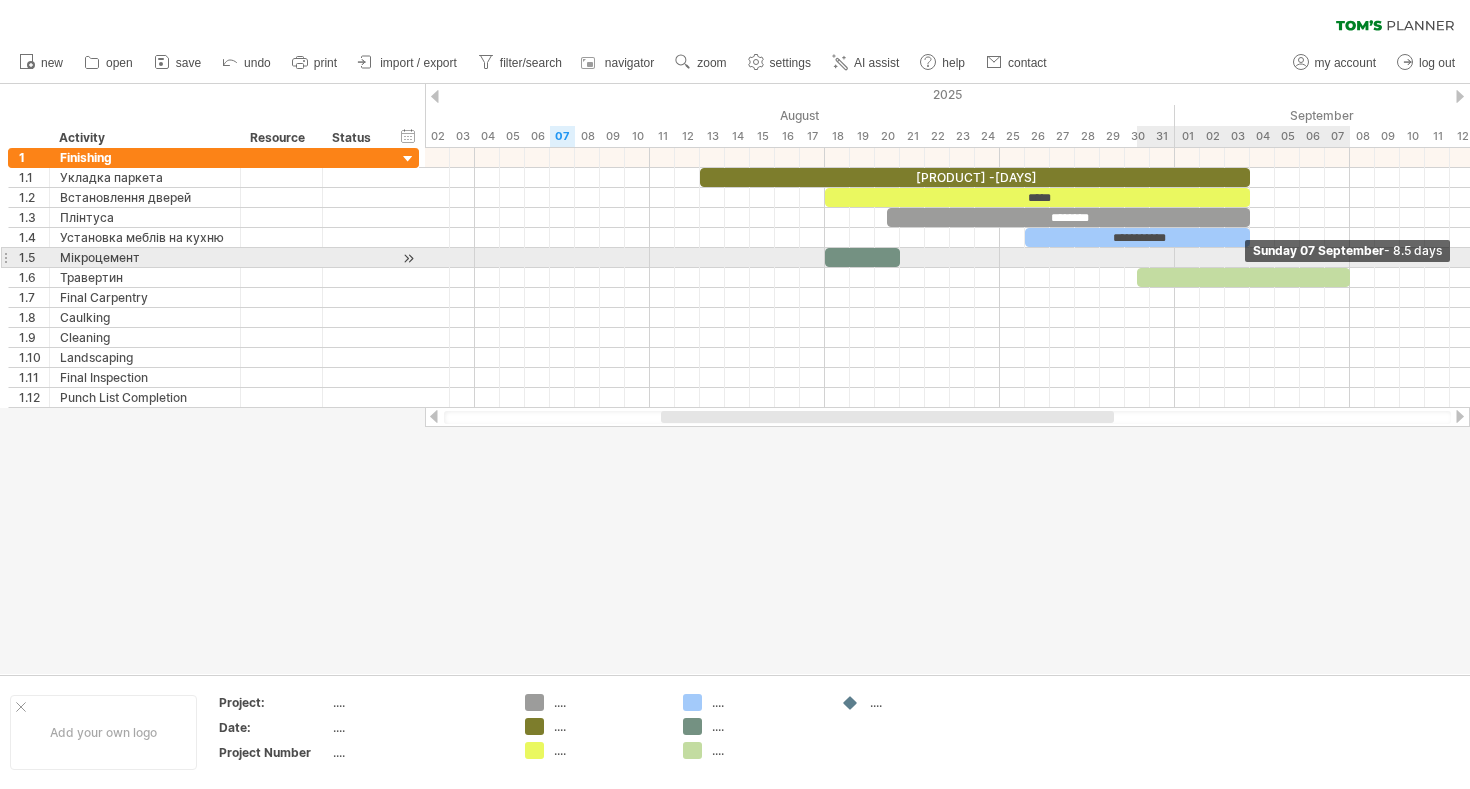 drag, startPoint x: 1158, startPoint y: 276, endPoint x: 1342, endPoint y: 263, distance: 184.45866 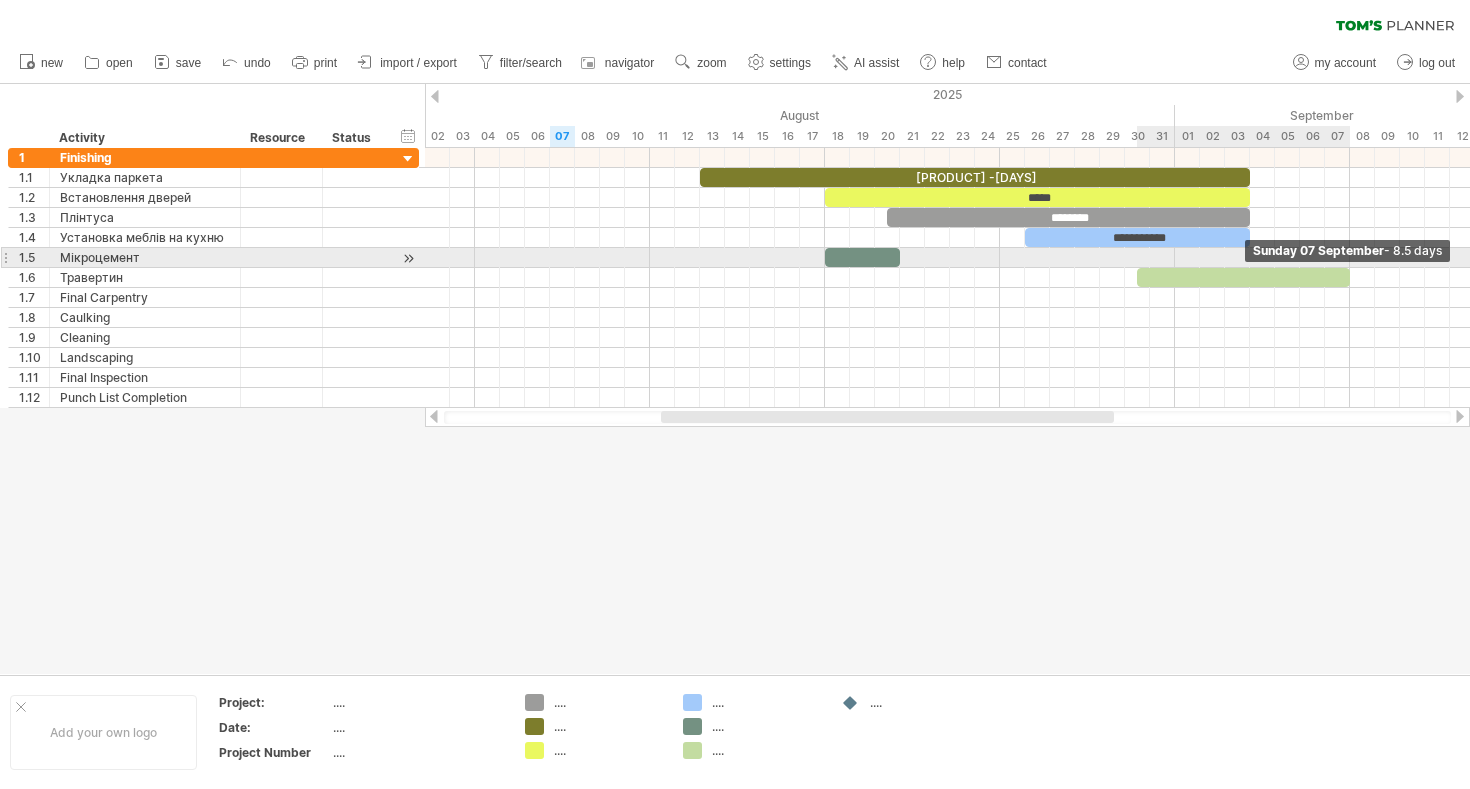 click on "**********" at bounding box center [947, 278] 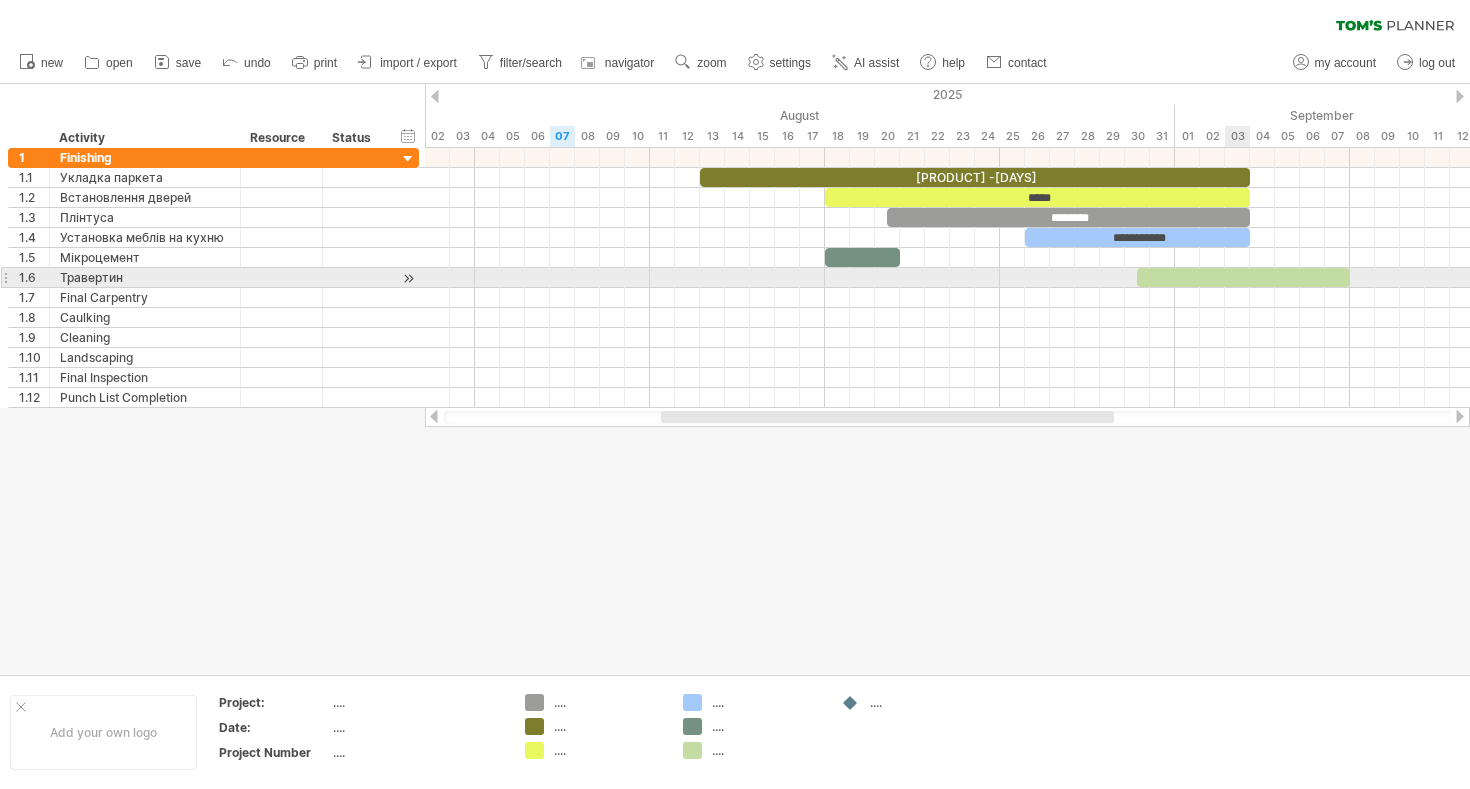 click at bounding box center [1243, 277] 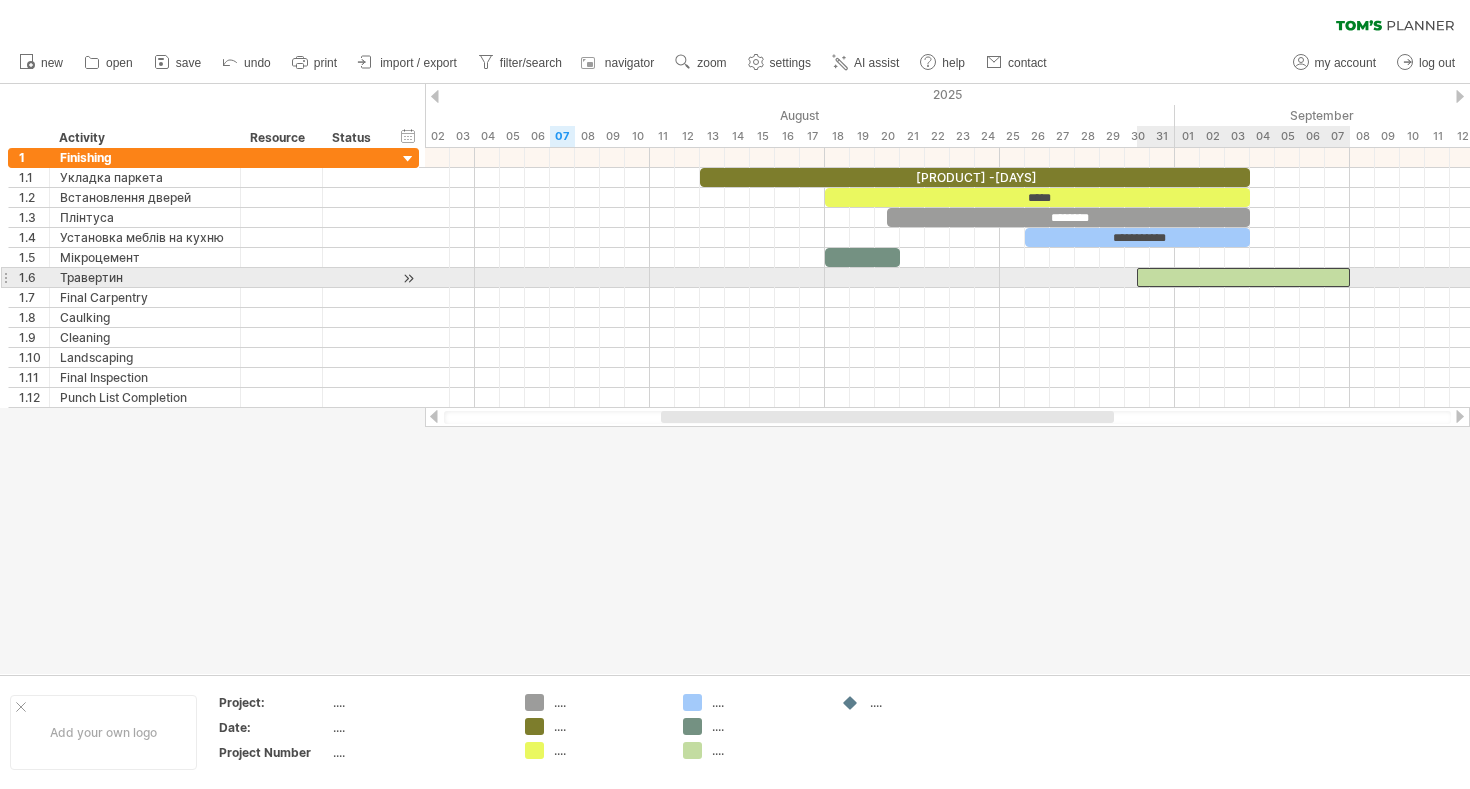 click at bounding box center [1243, 277] 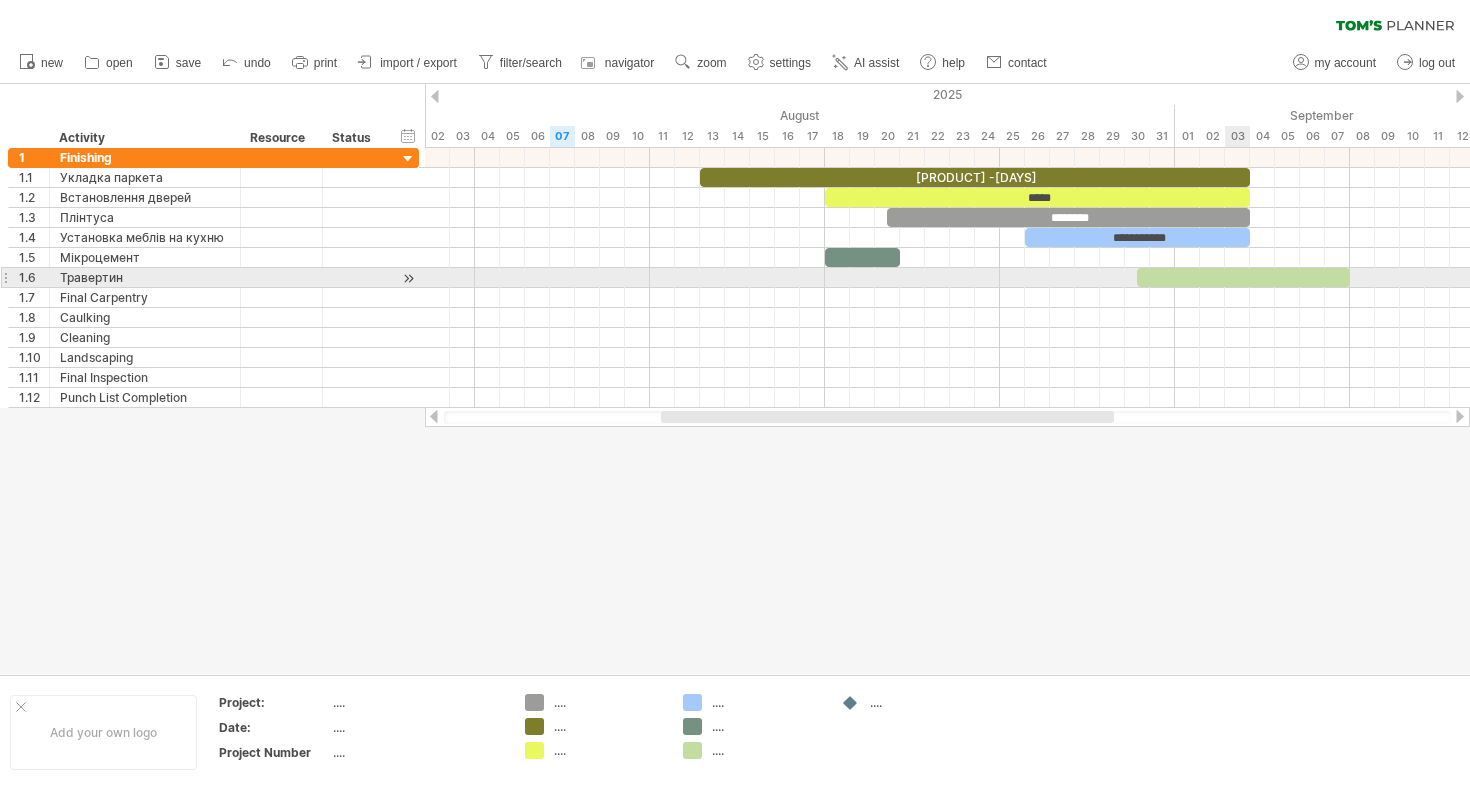 type 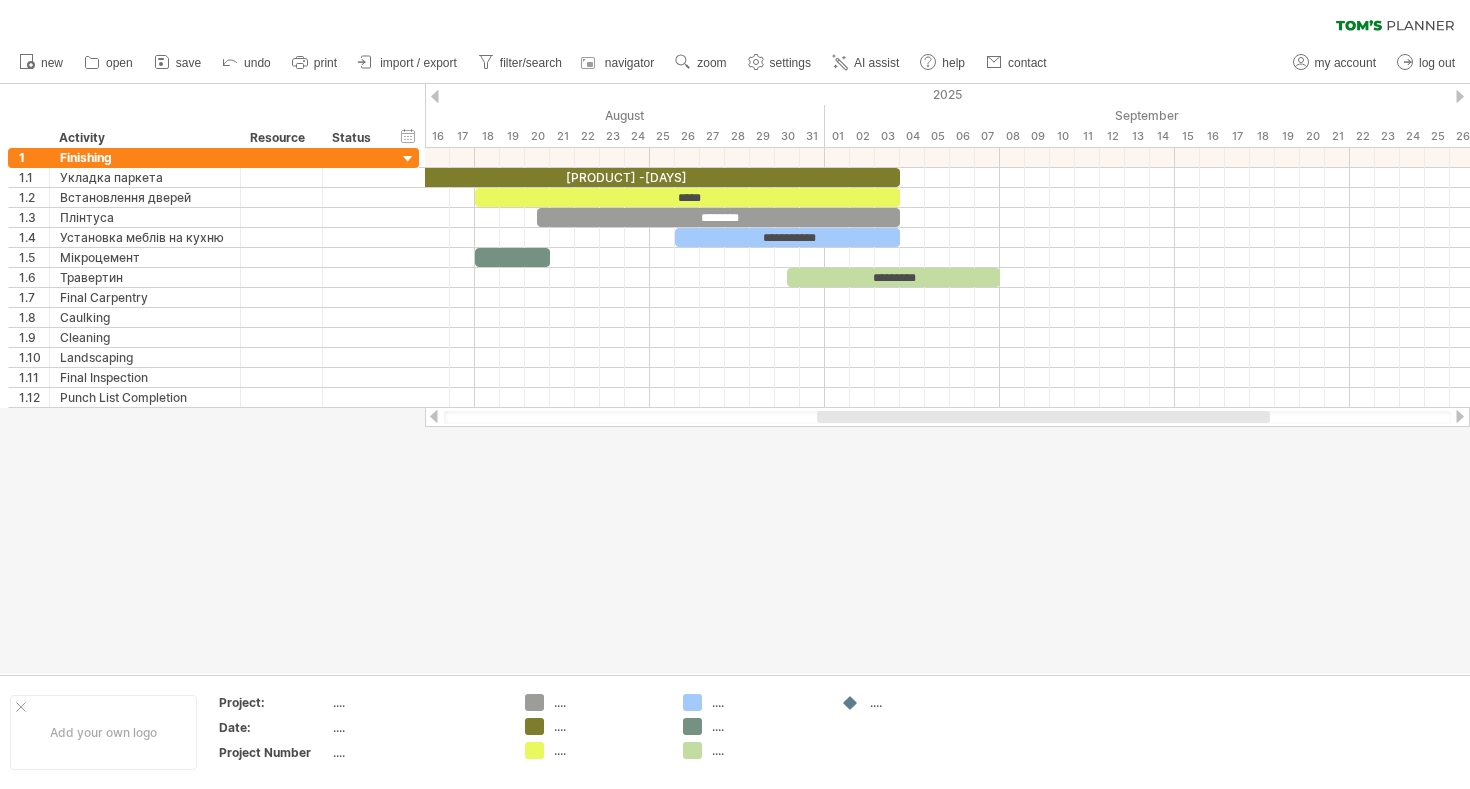 drag, startPoint x: 1057, startPoint y: 421, endPoint x: 1213, endPoint y: 413, distance: 156.20499 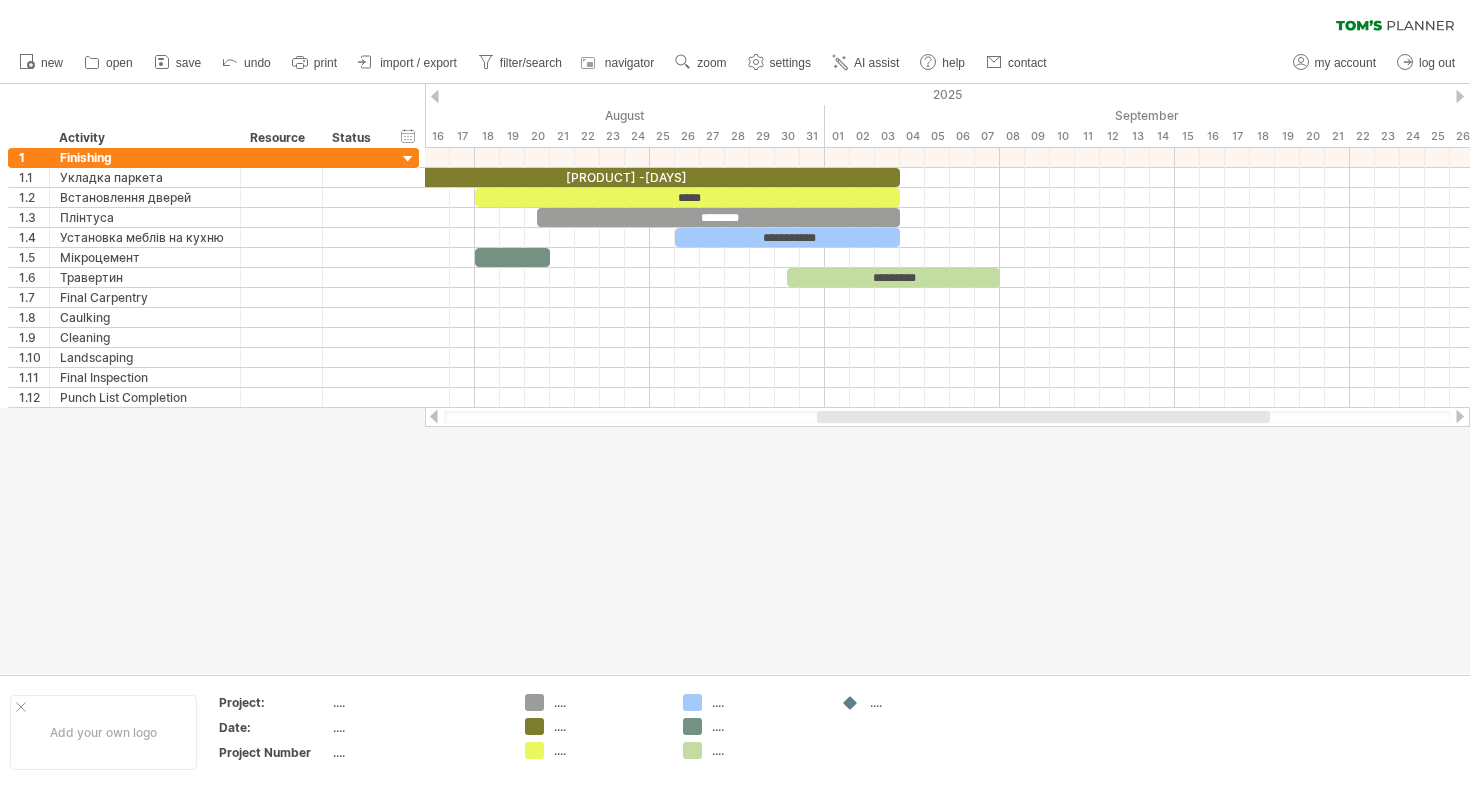 click at bounding box center [1043, 417] 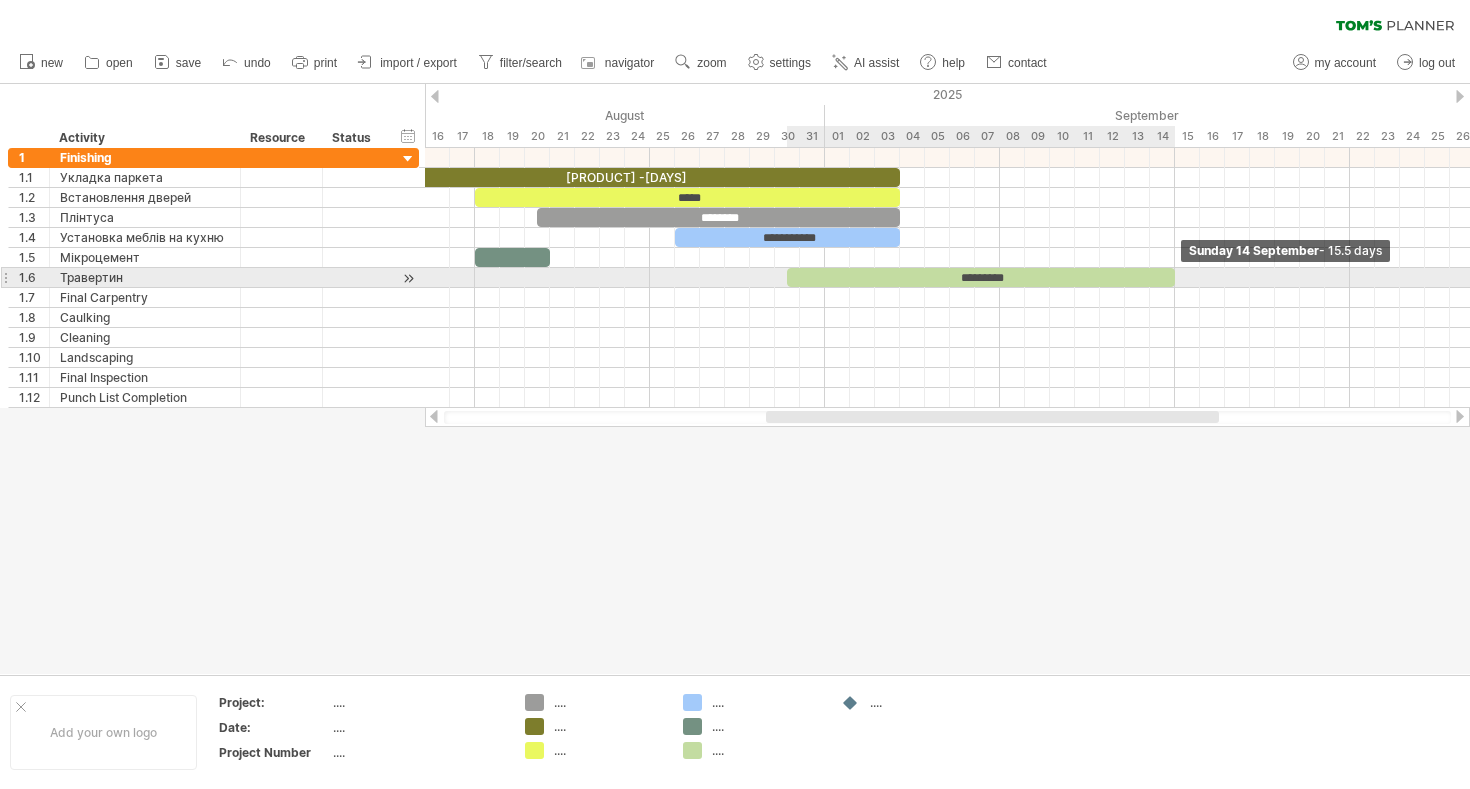 drag, startPoint x: 999, startPoint y: 276, endPoint x: 1169, endPoint y: 282, distance: 170.10585 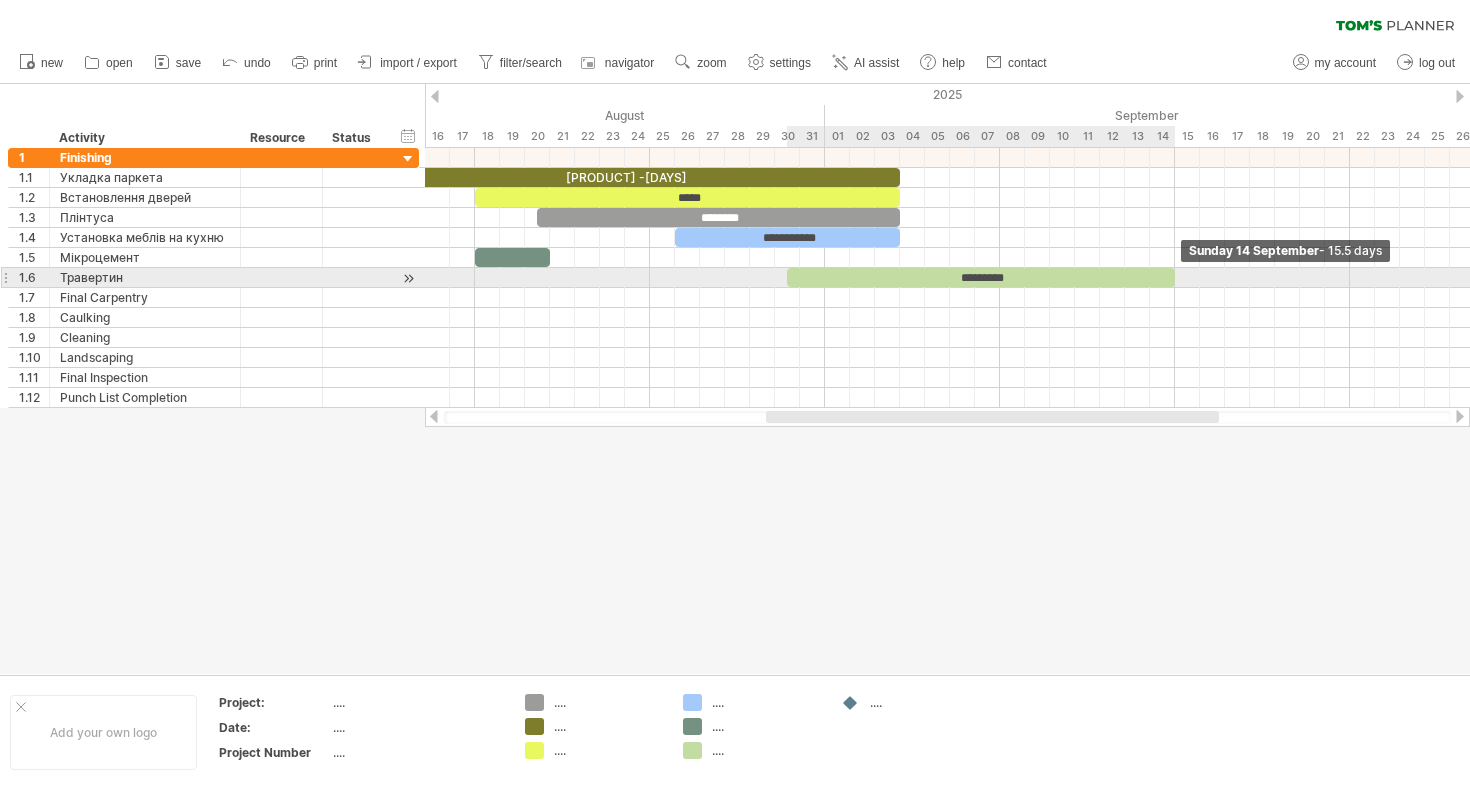 click on "*********" at bounding box center [981, 277] 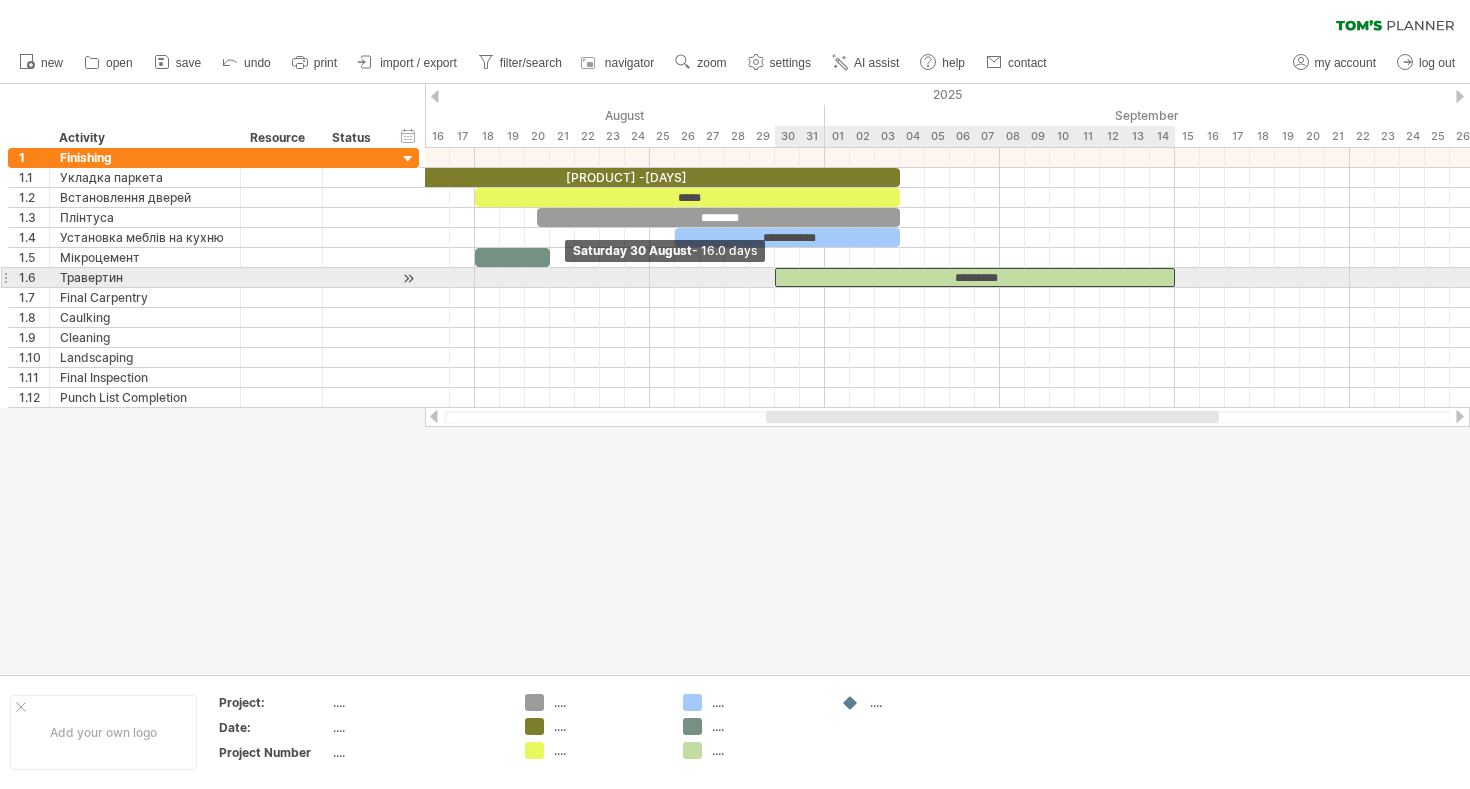 click on "*********" at bounding box center (975, 277) 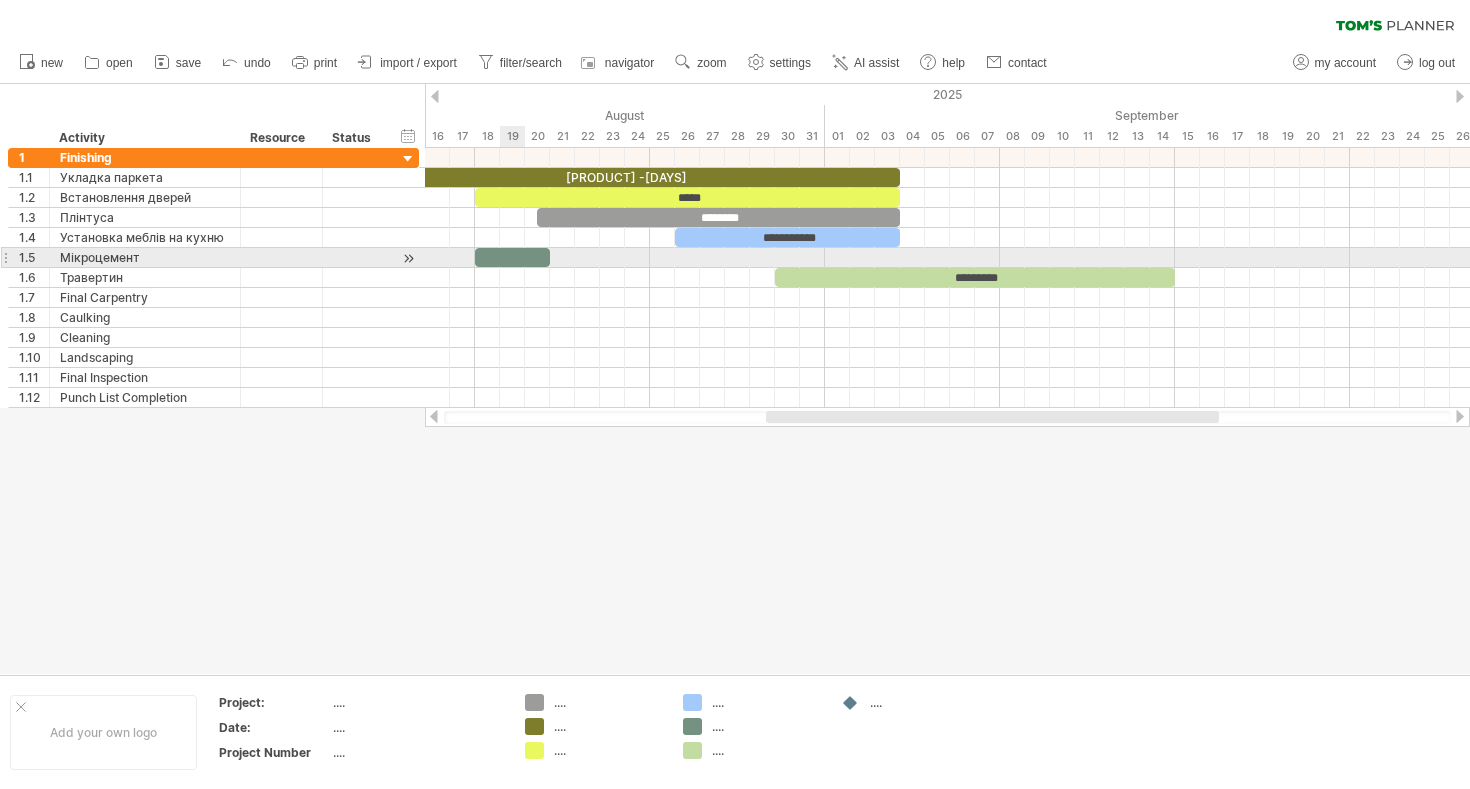 click at bounding box center (512, 257) 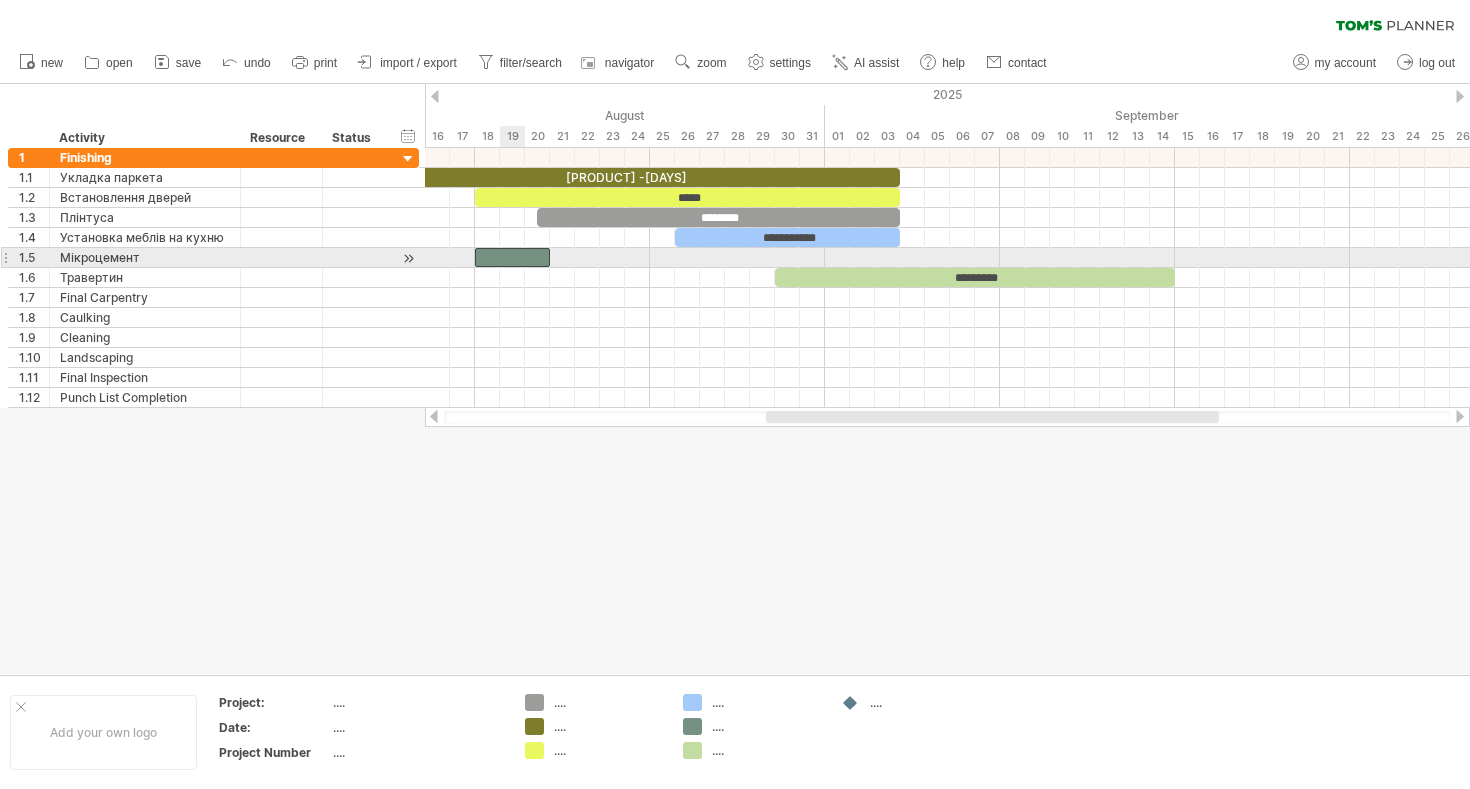 click at bounding box center (512, 257) 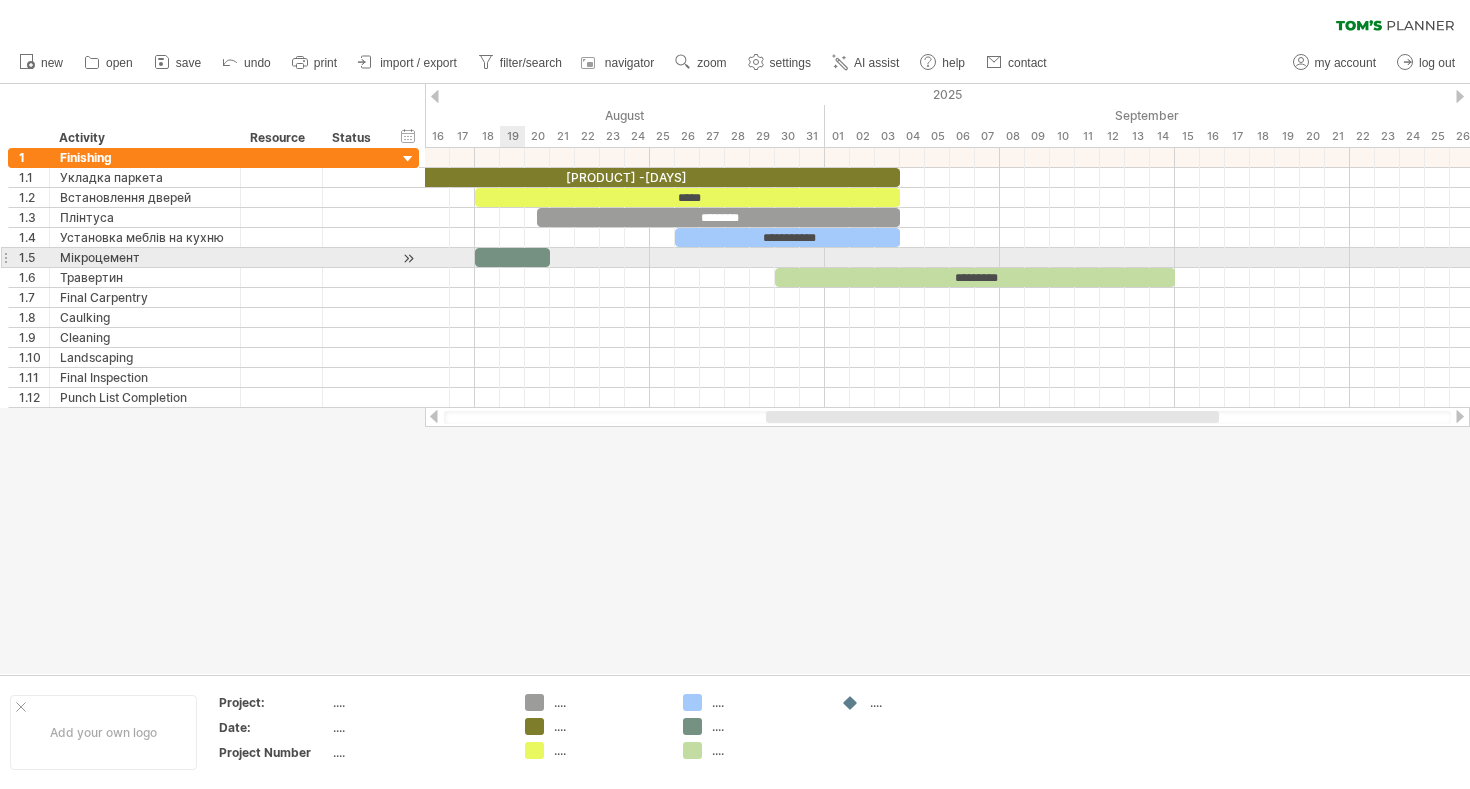 type 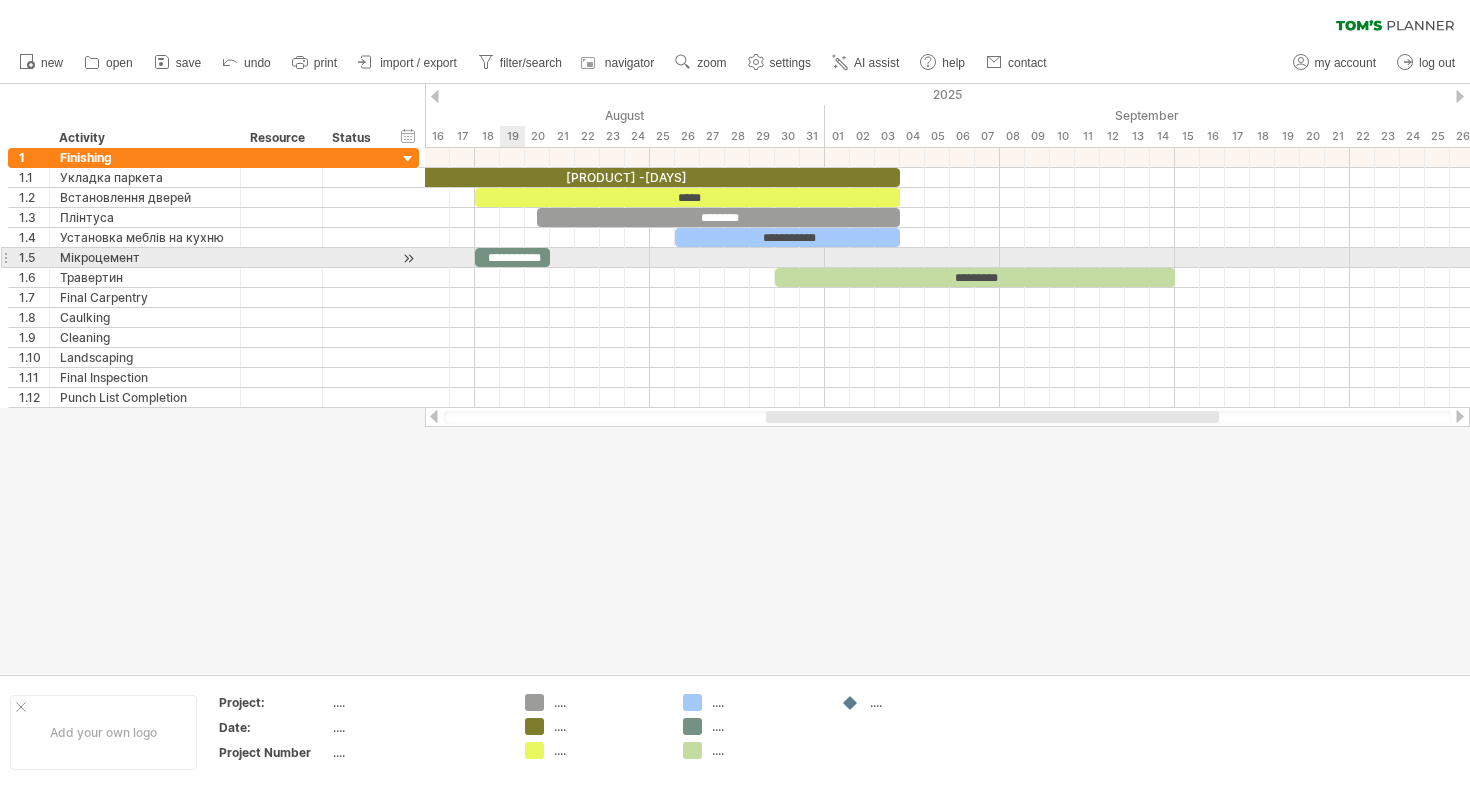 scroll, scrollTop: 0, scrollLeft: 0, axis: both 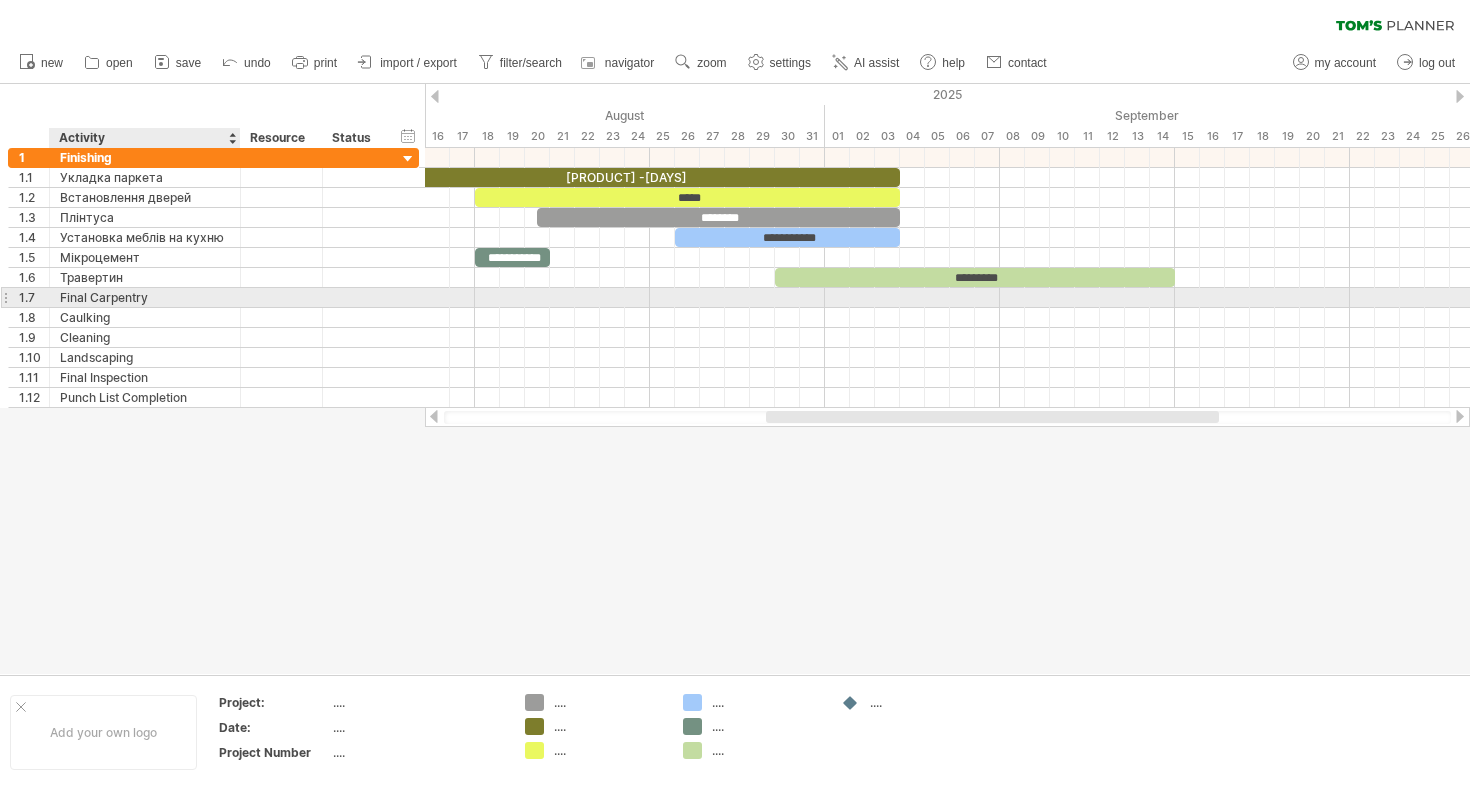 click on "Final Carpentry" at bounding box center [145, 297] 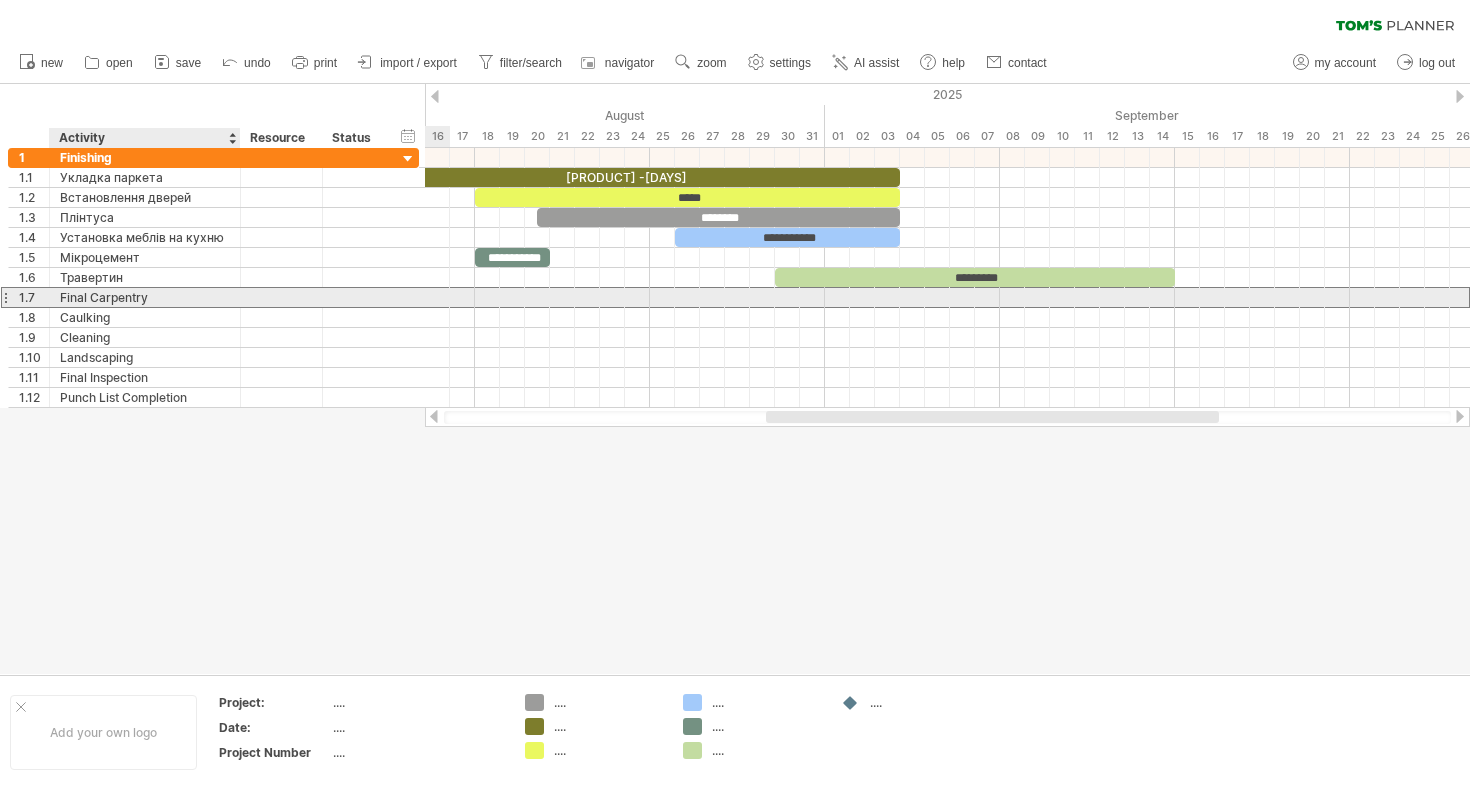 click on "Final Carpentry" at bounding box center [145, 297] 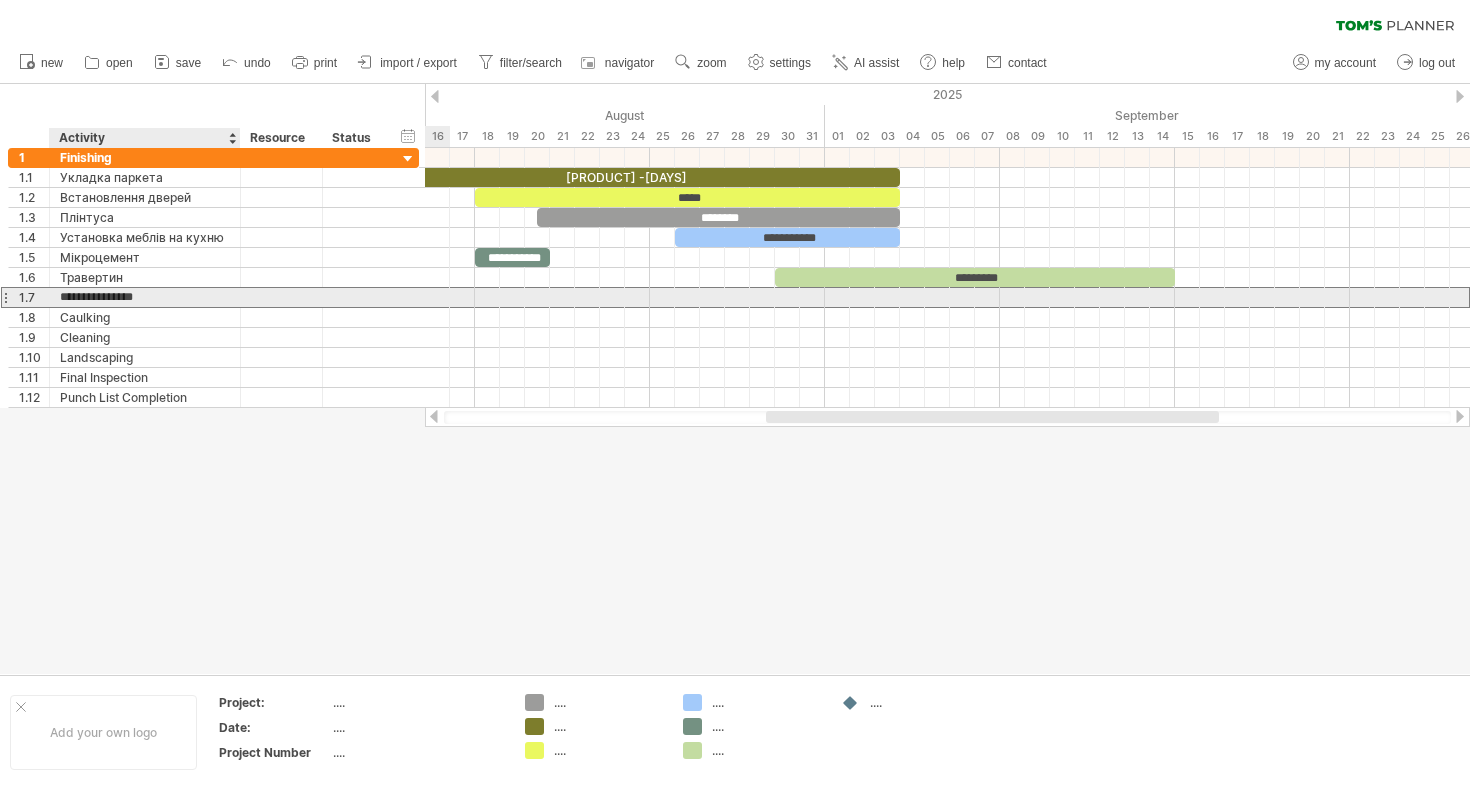 click on "**********" at bounding box center (145, 297) 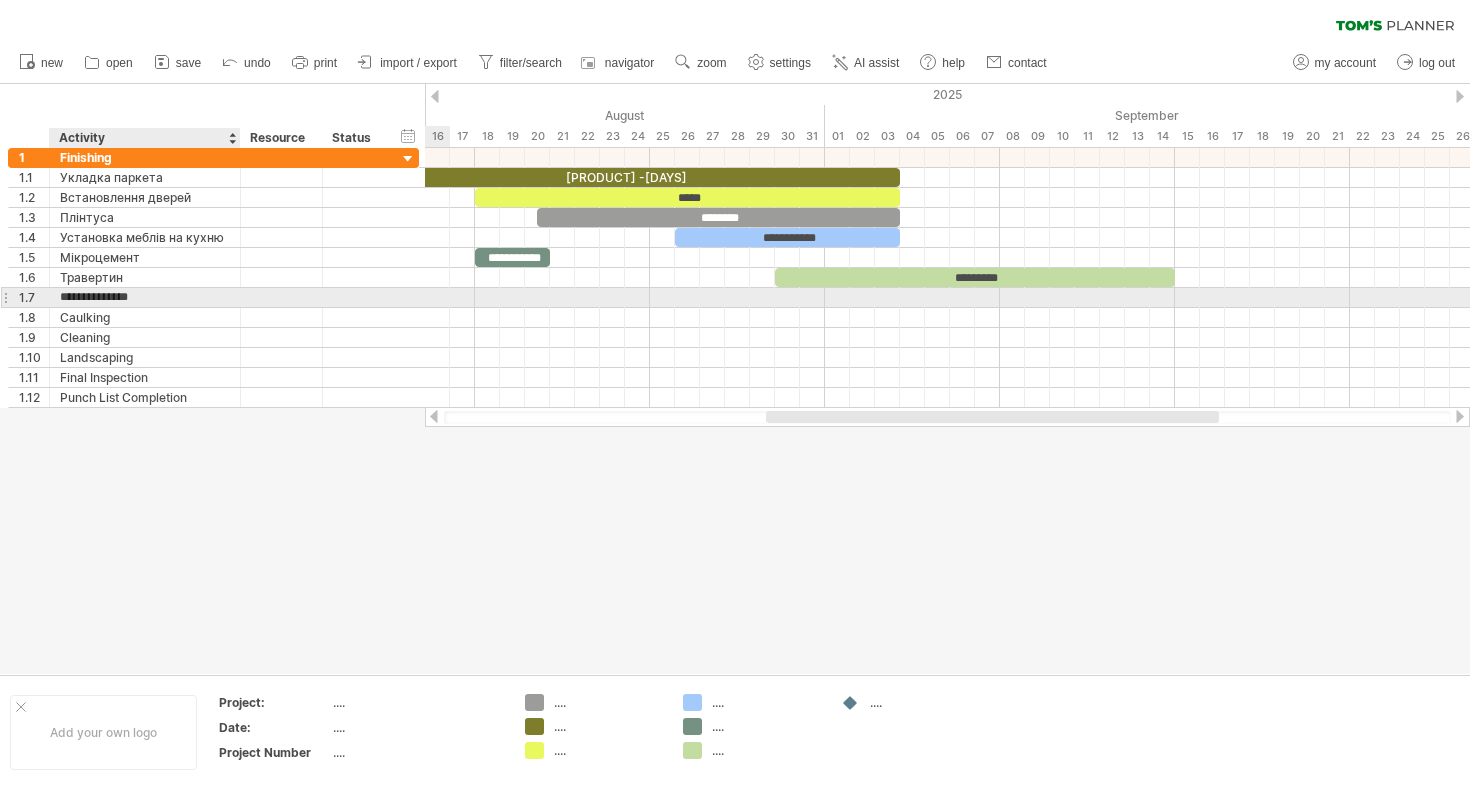 type on "**********" 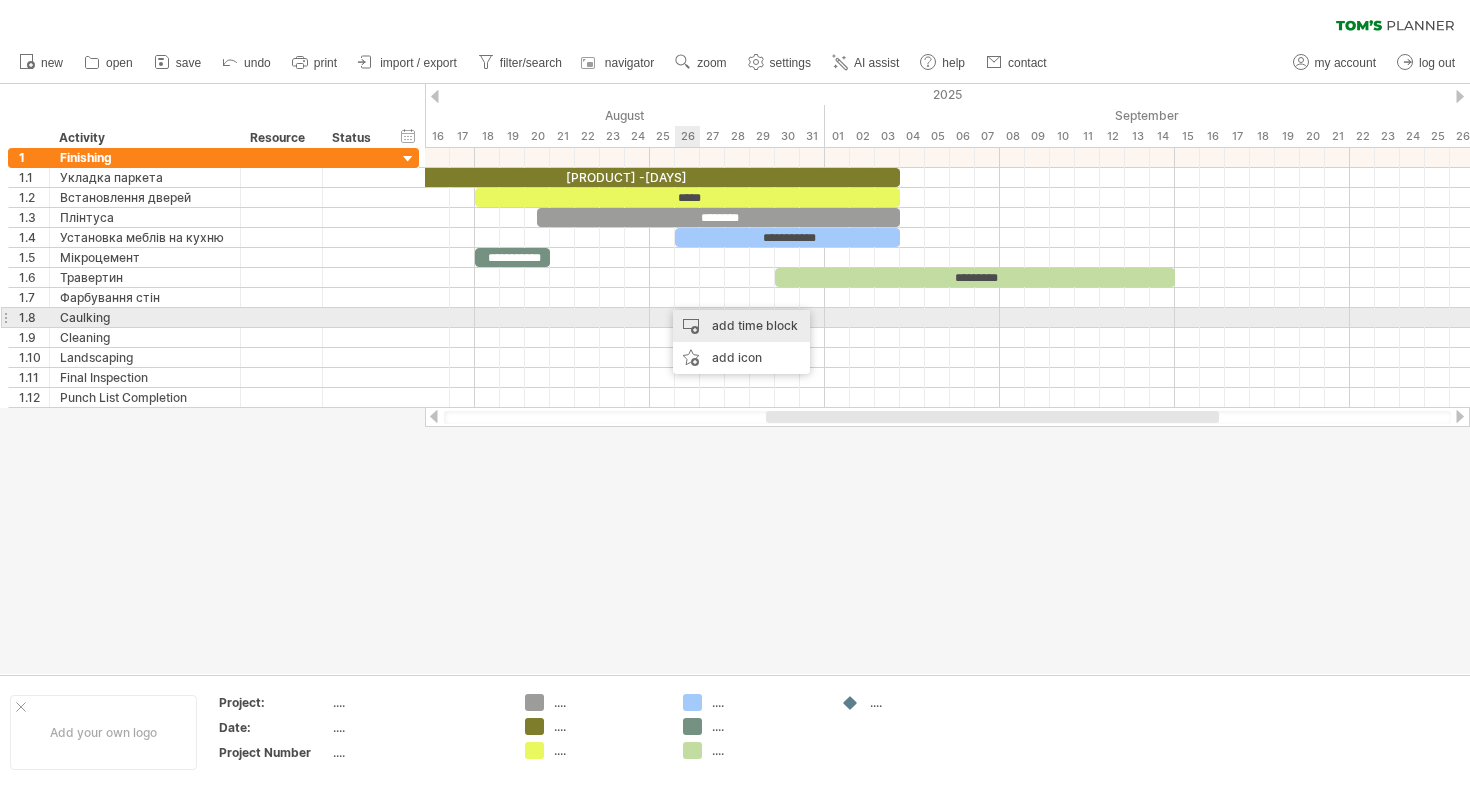 click on "add time block" at bounding box center [741, 326] 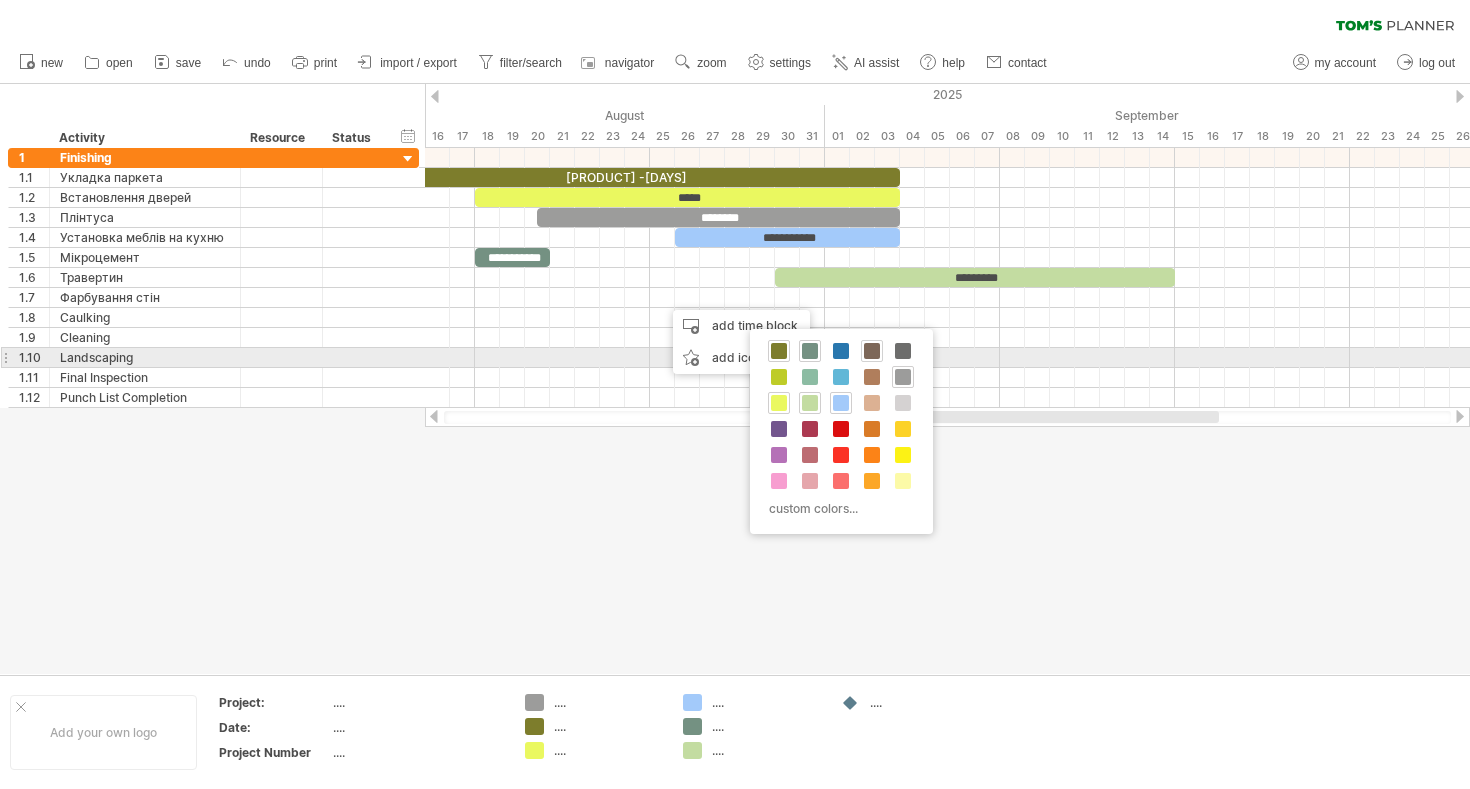 click at bounding box center (872, 351) 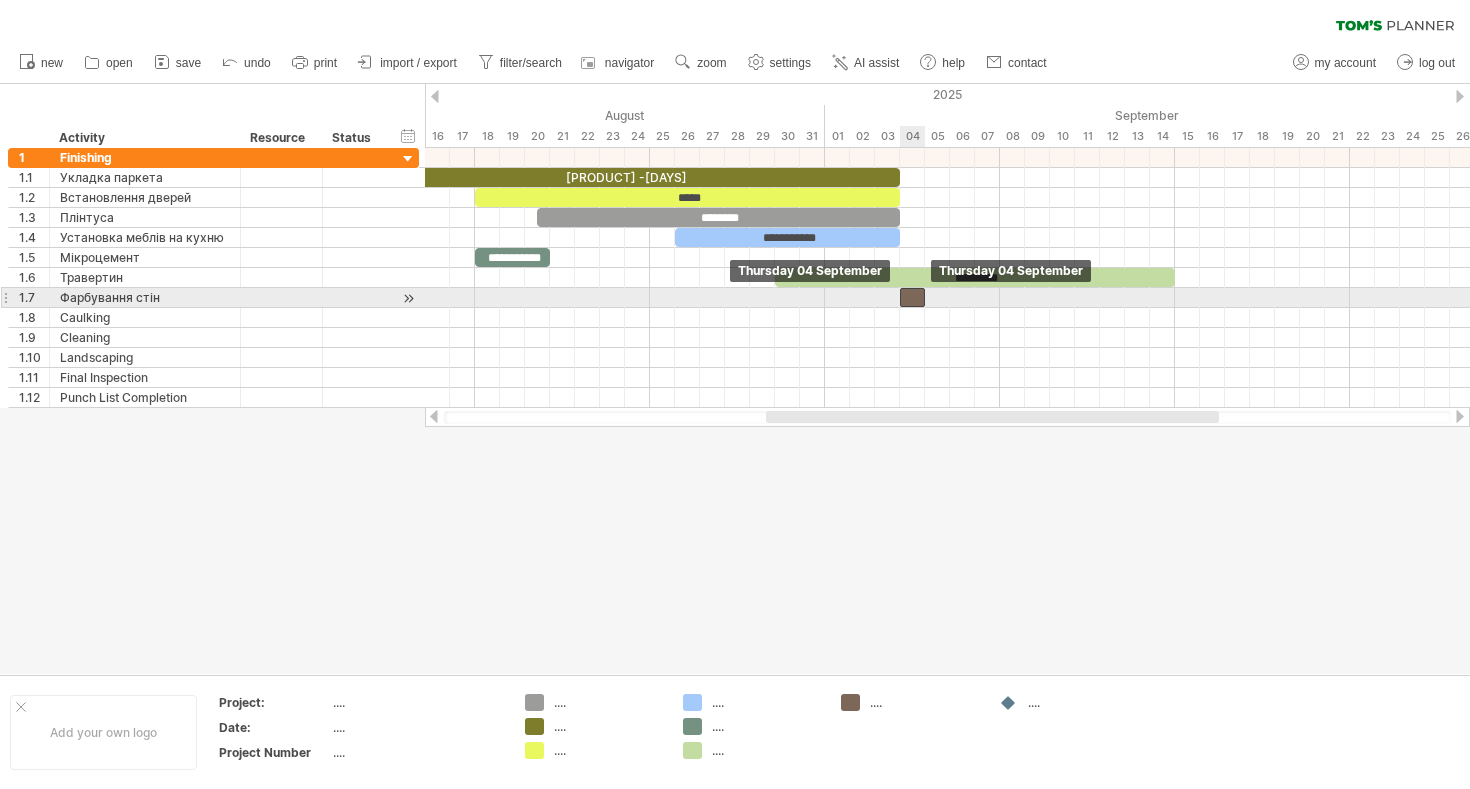 drag, startPoint x: 674, startPoint y: 299, endPoint x: 914, endPoint y: 304, distance: 240.05208 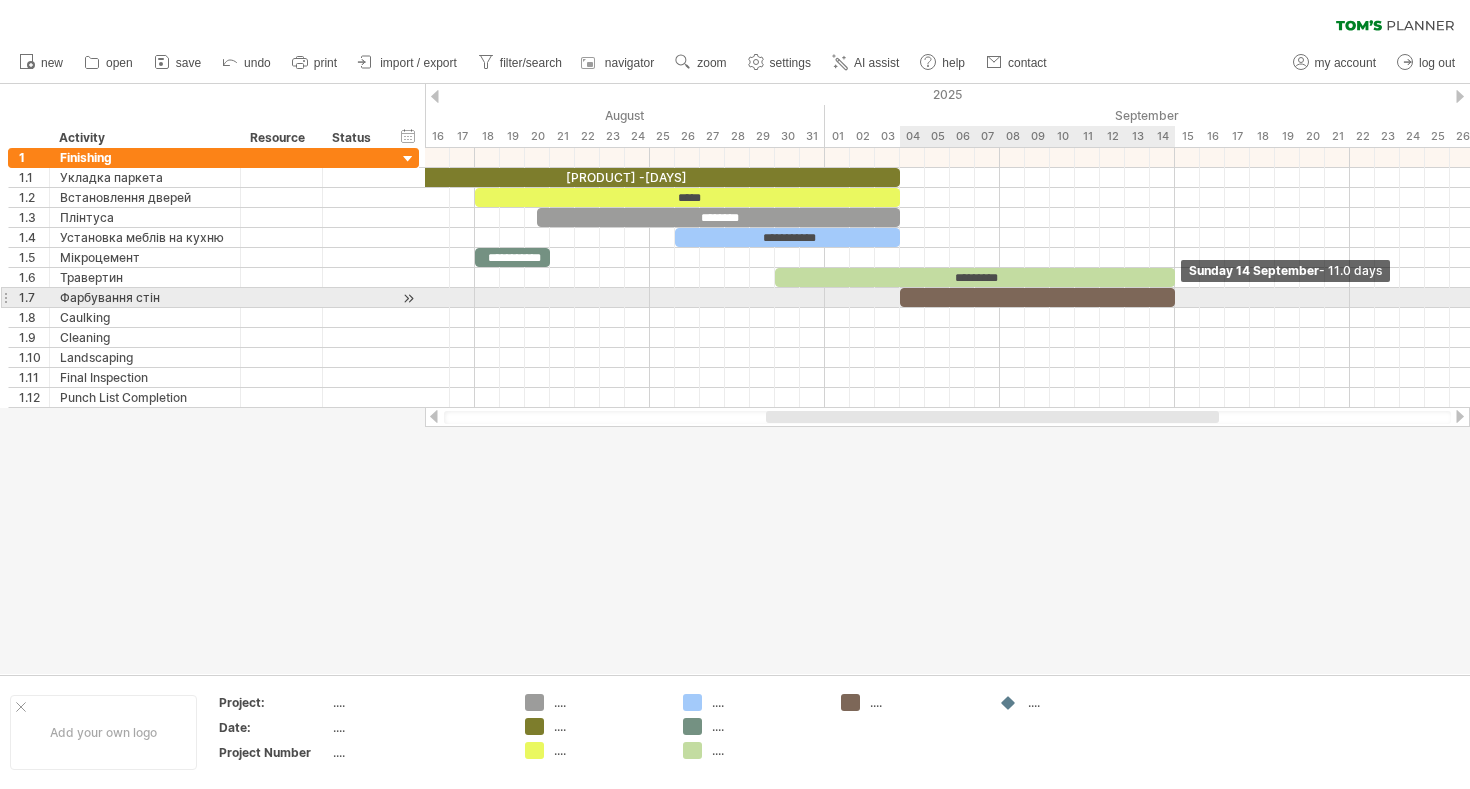 drag, startPoint x: 925, startPoint y: 301, endPoint x: 1170, endPoint y: 299, distance: 245.00816 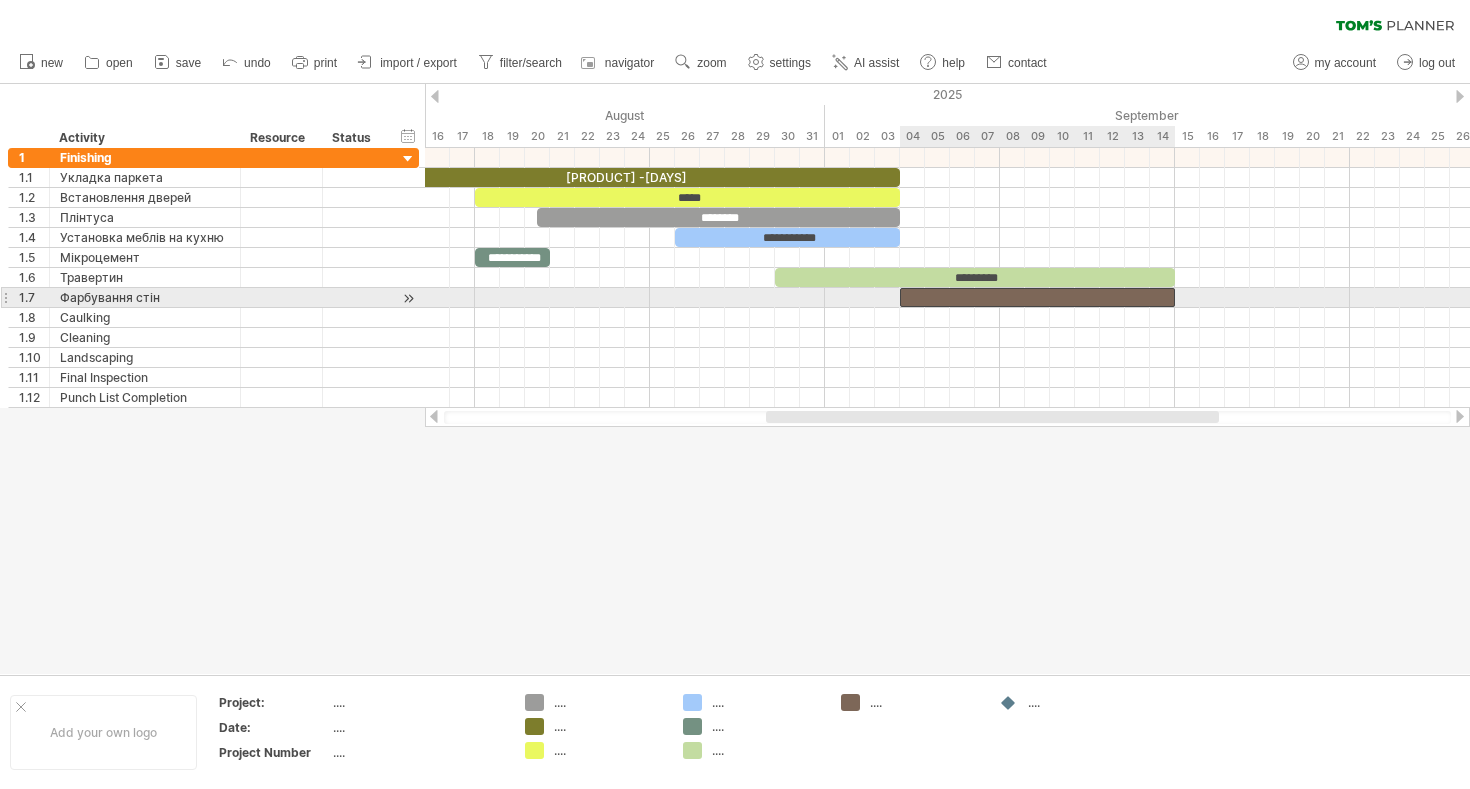 click at bounding box center (1037, 297) 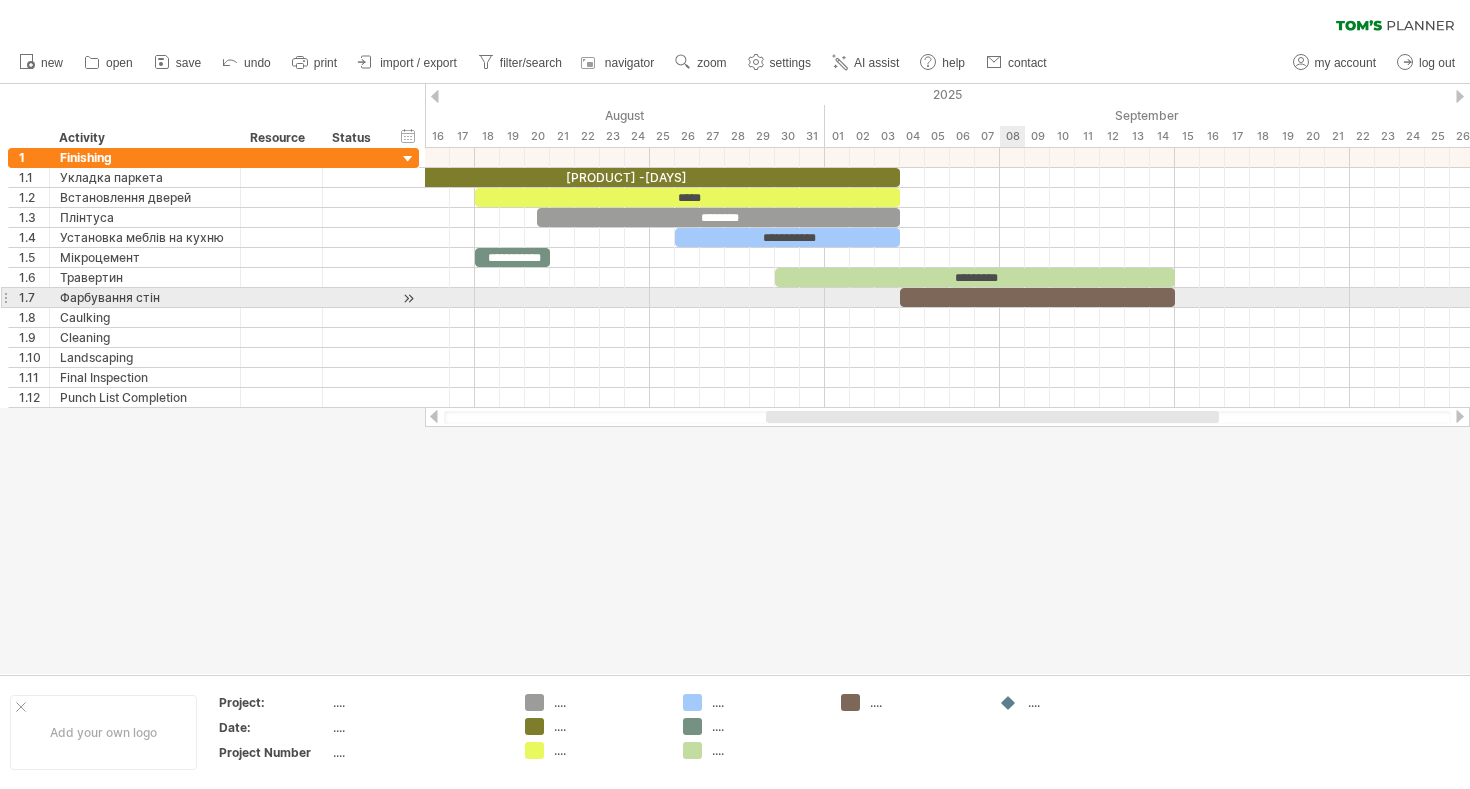 type 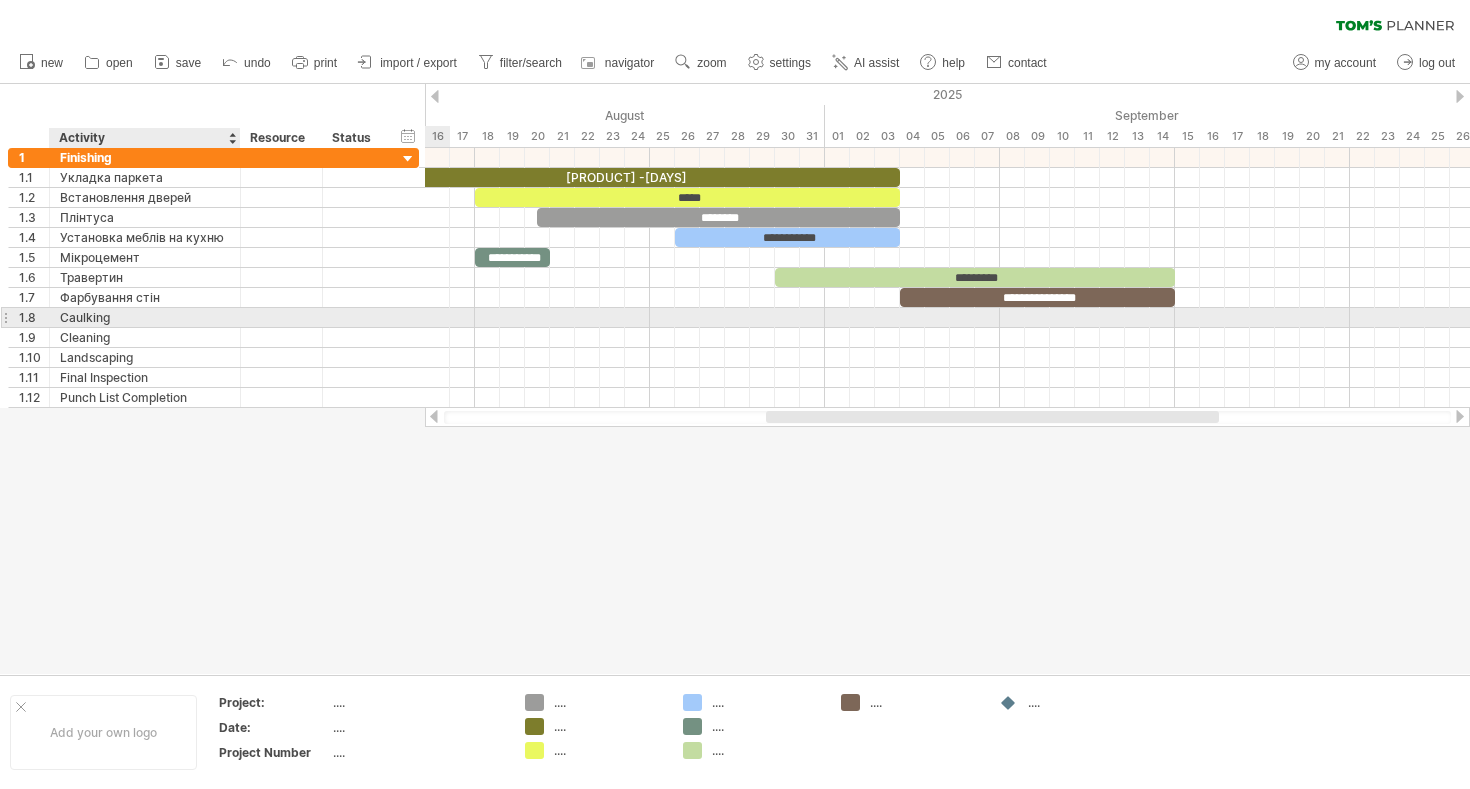 click on "Caulking" at bounding box center [145, 317] 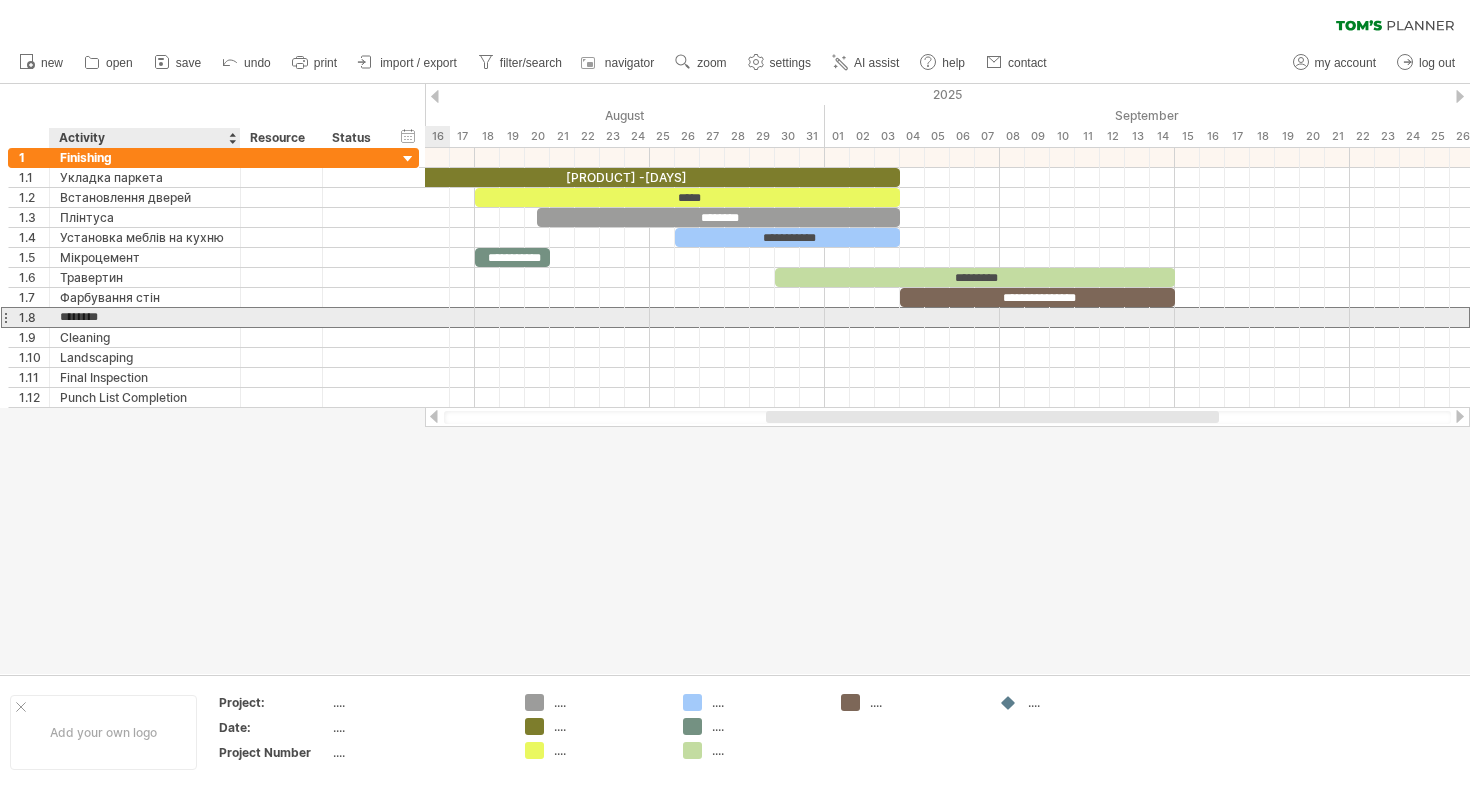click on "********" at bounding box center [145, 317] 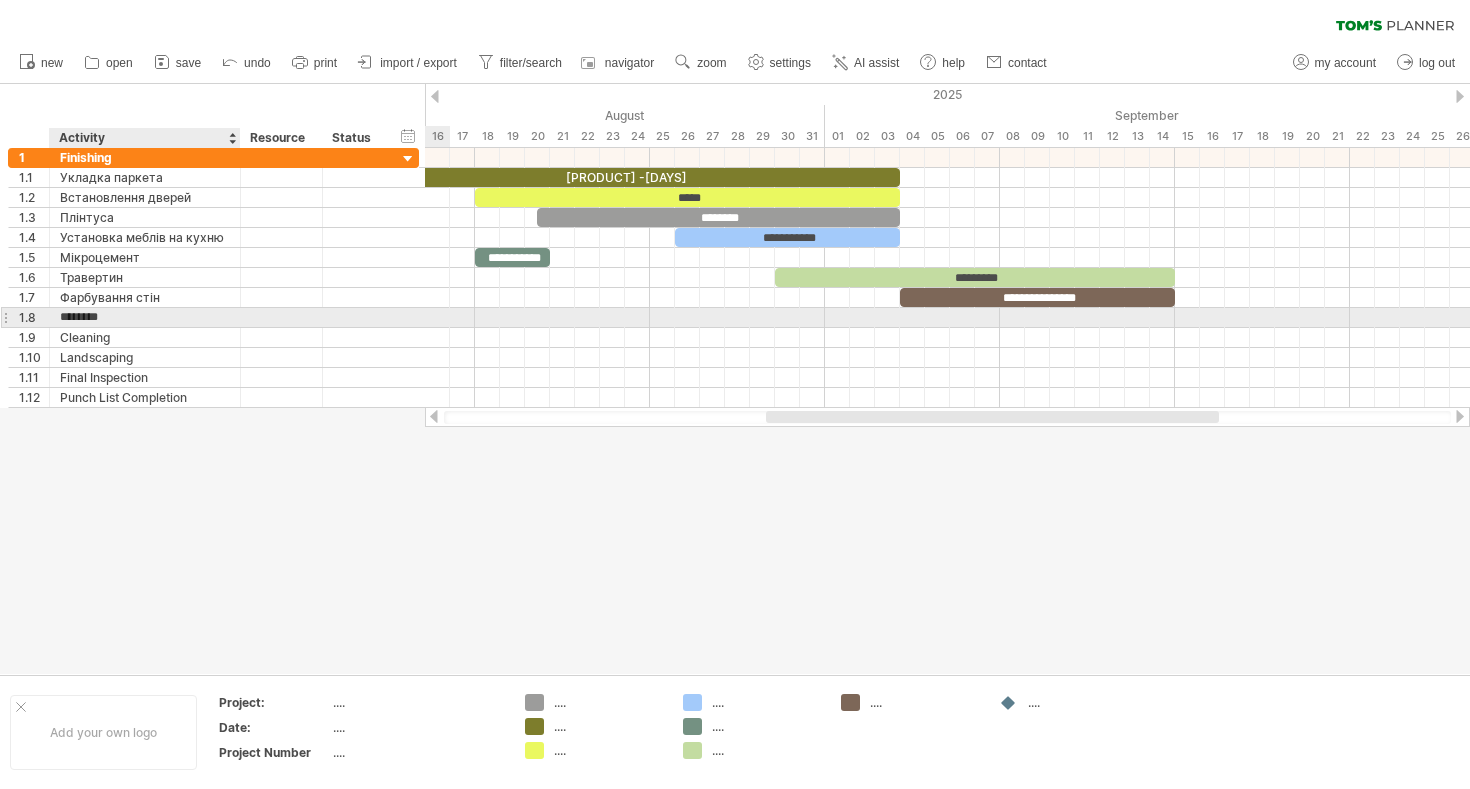 type on "*" 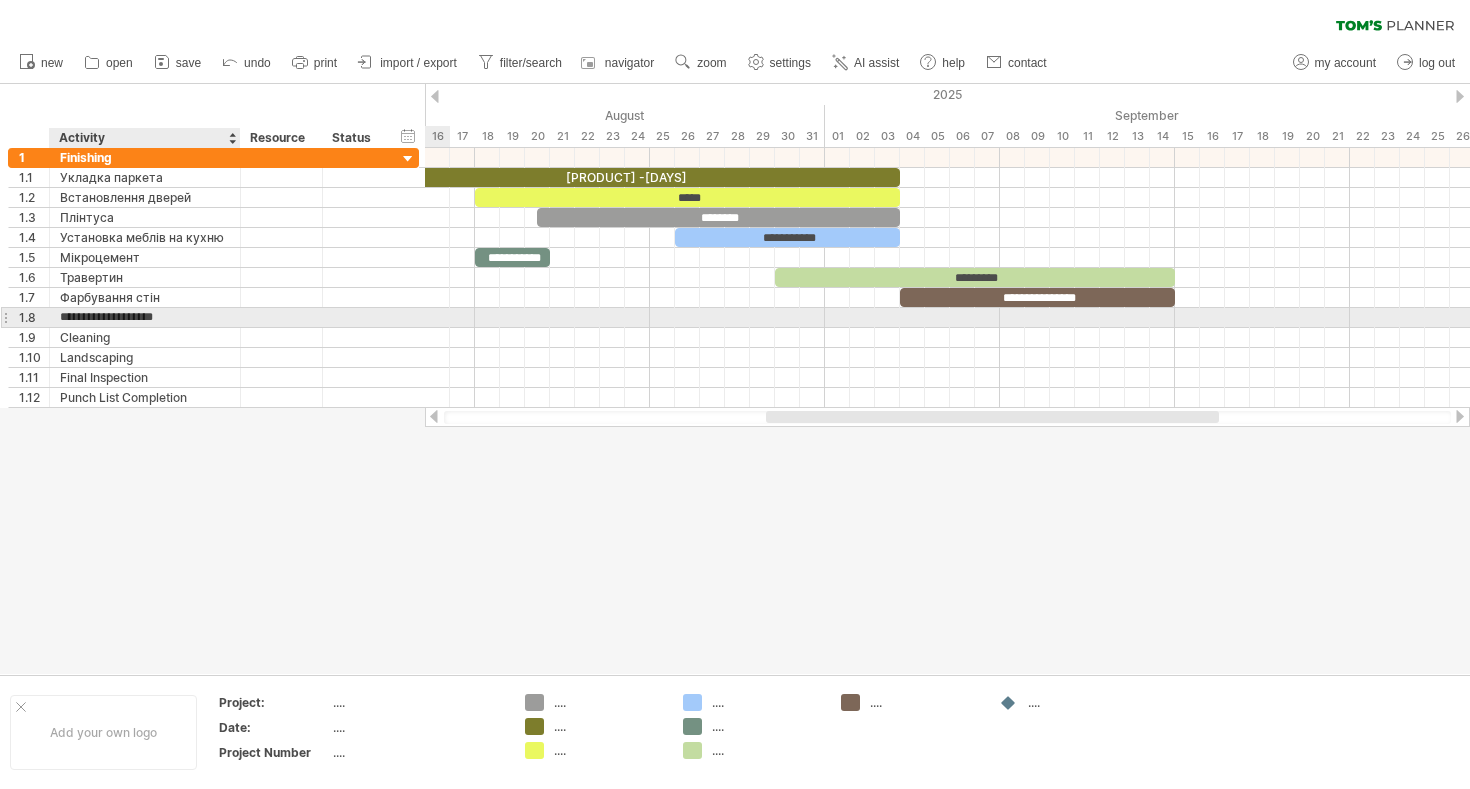 type on "**********" 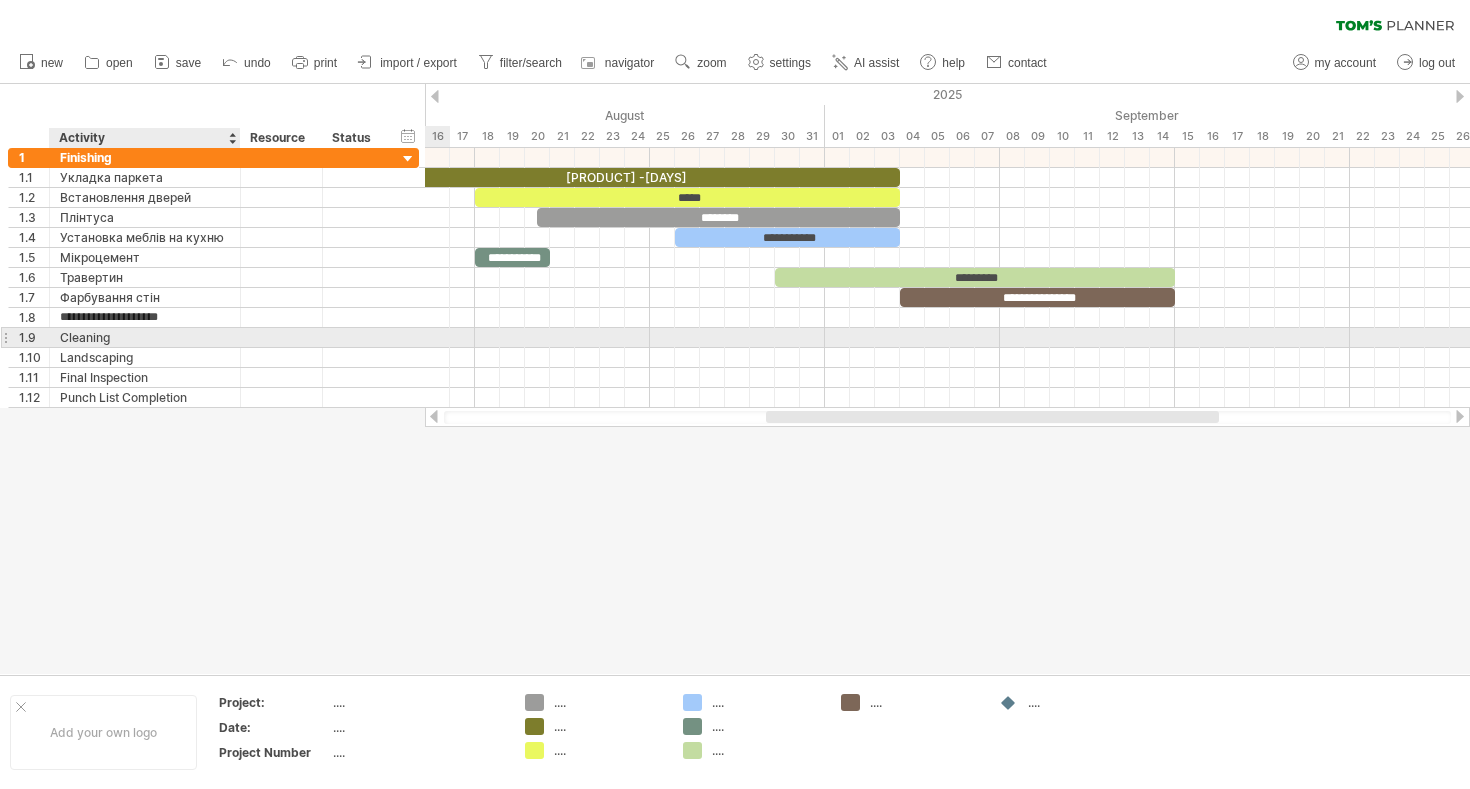 click on "Cleaning" at bounding box center [145, 337] 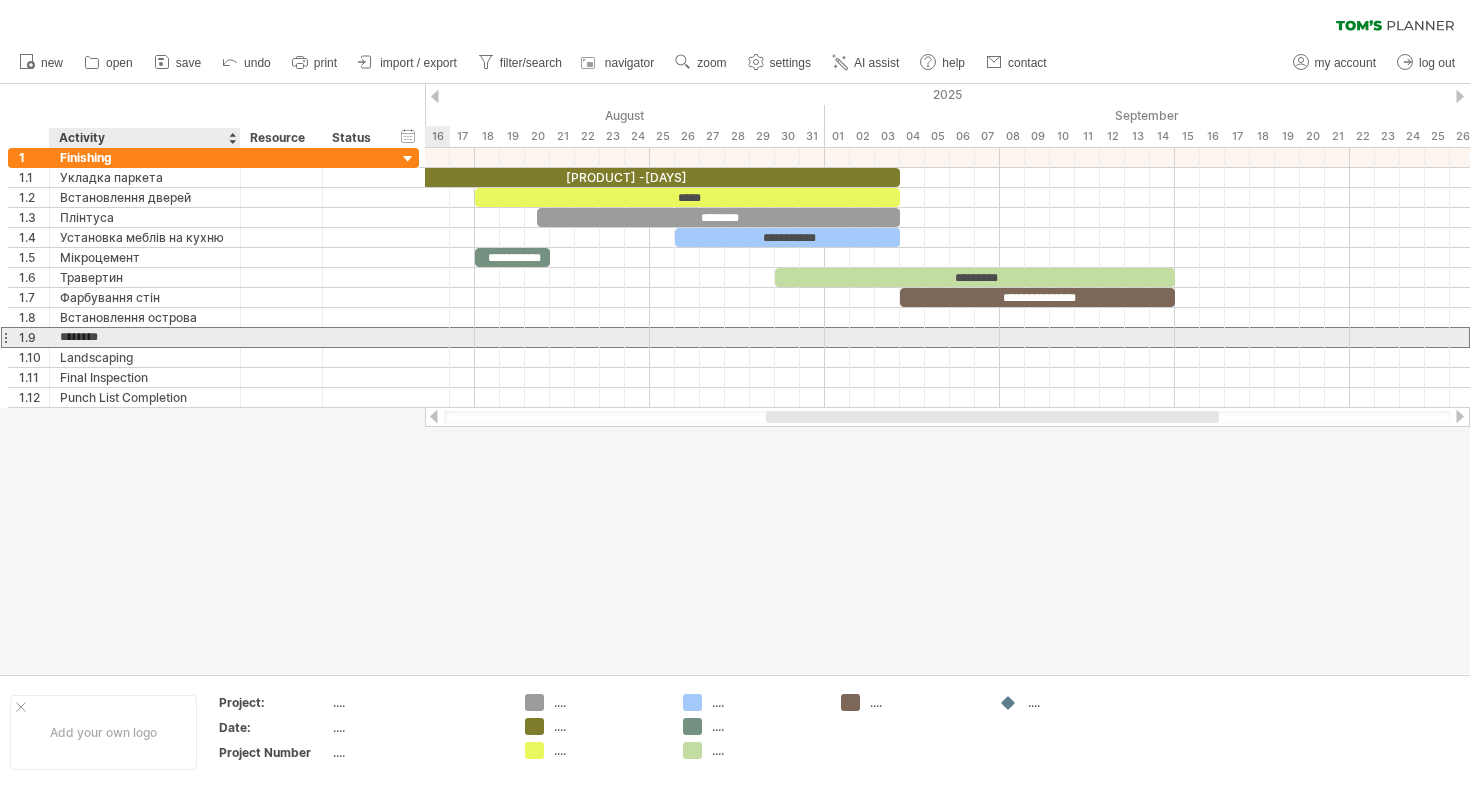click on "********" at bounding box center (145, 337) 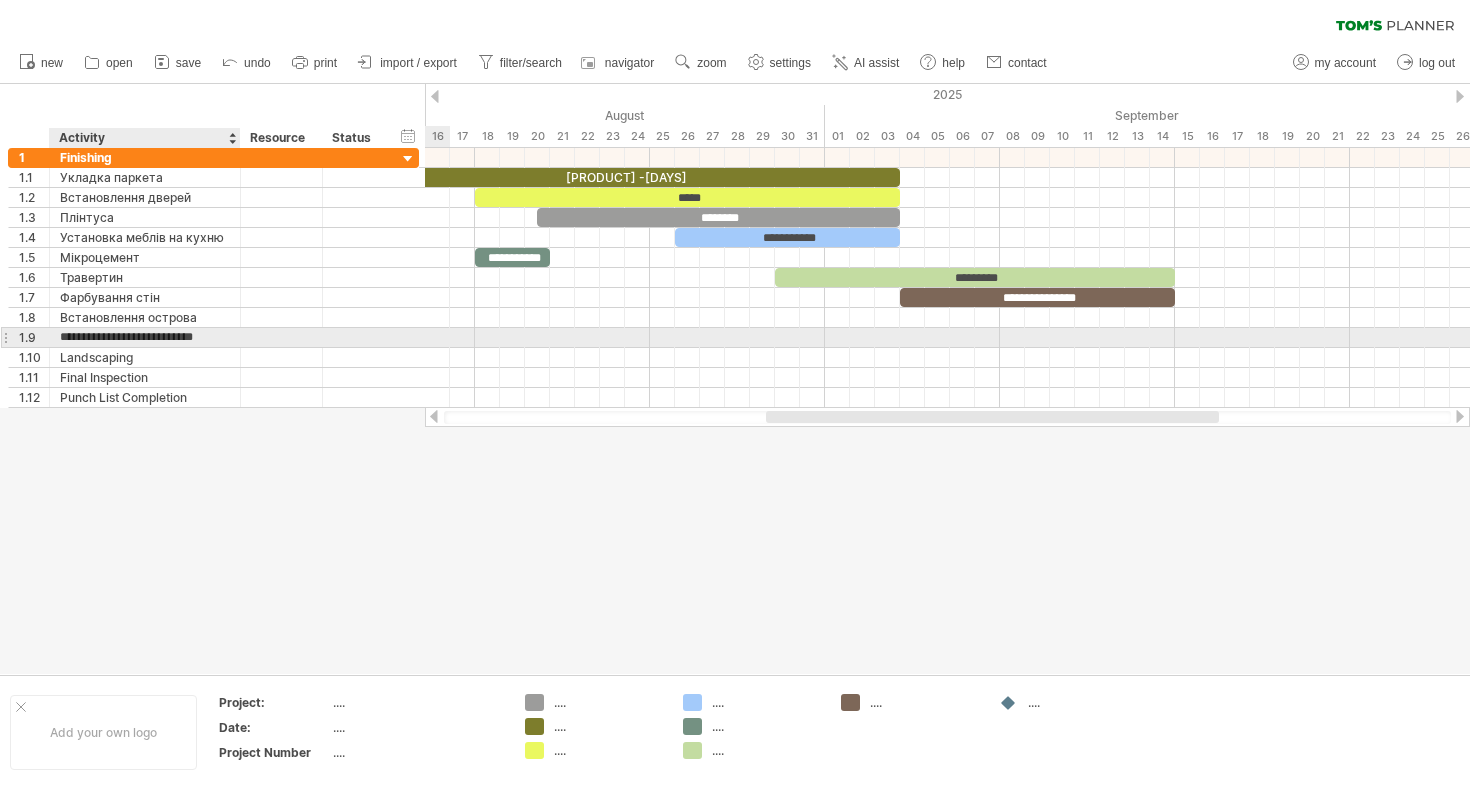 scroll, scrollTop: 0, scrollLeft: 0, axis: both 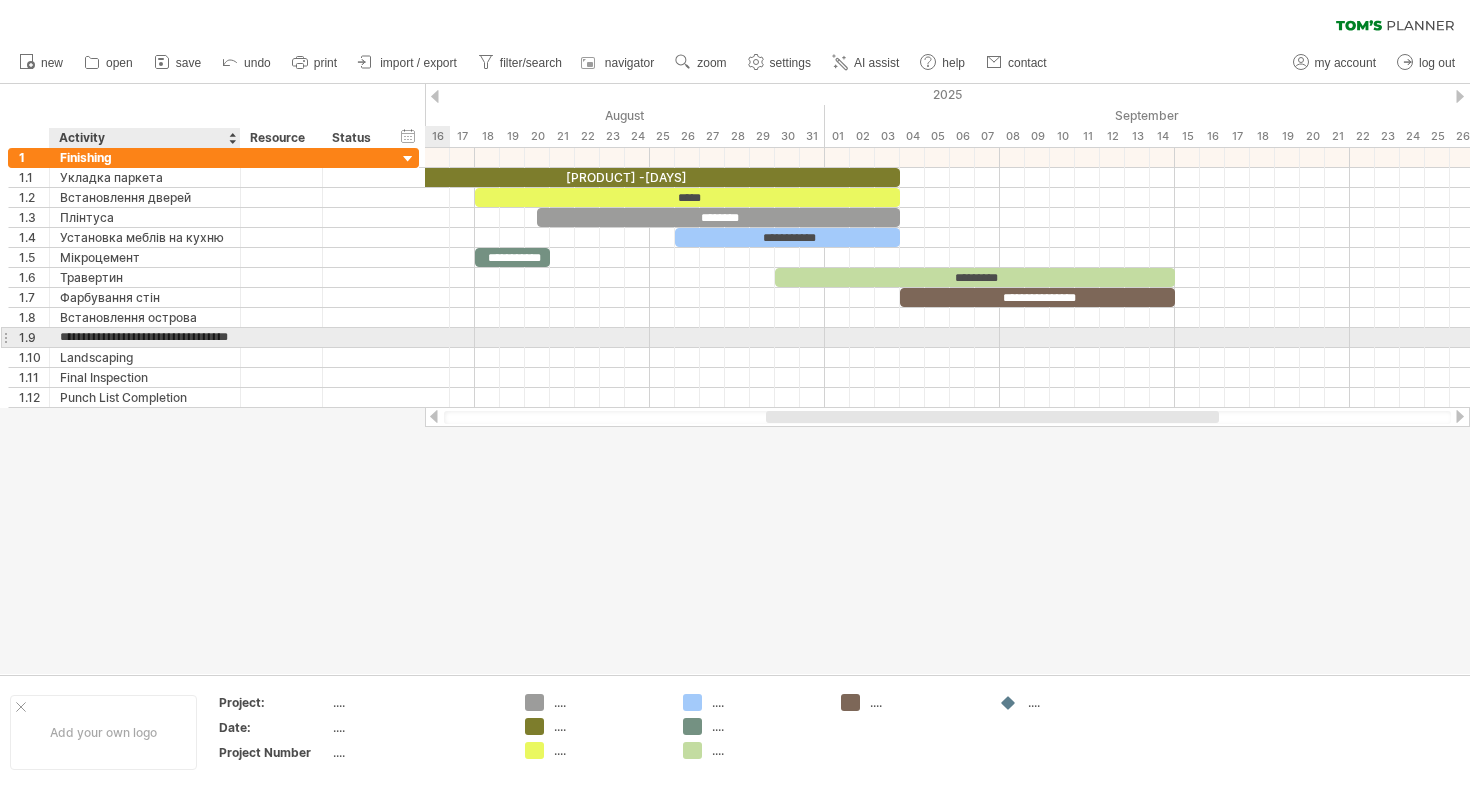 type on "**********" 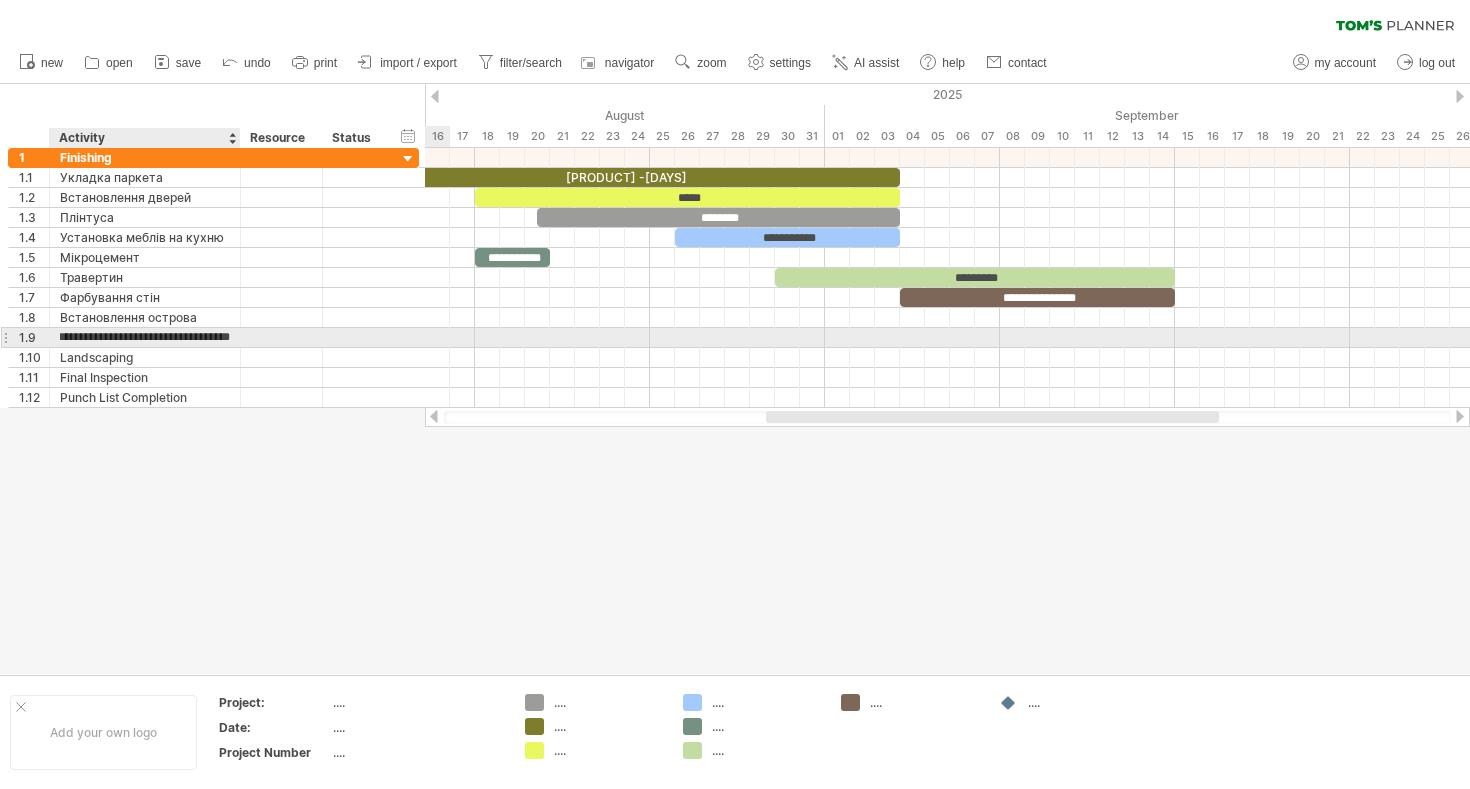 scroll, scrollTop: 0, scrollLeft: 54, axis: horizontal 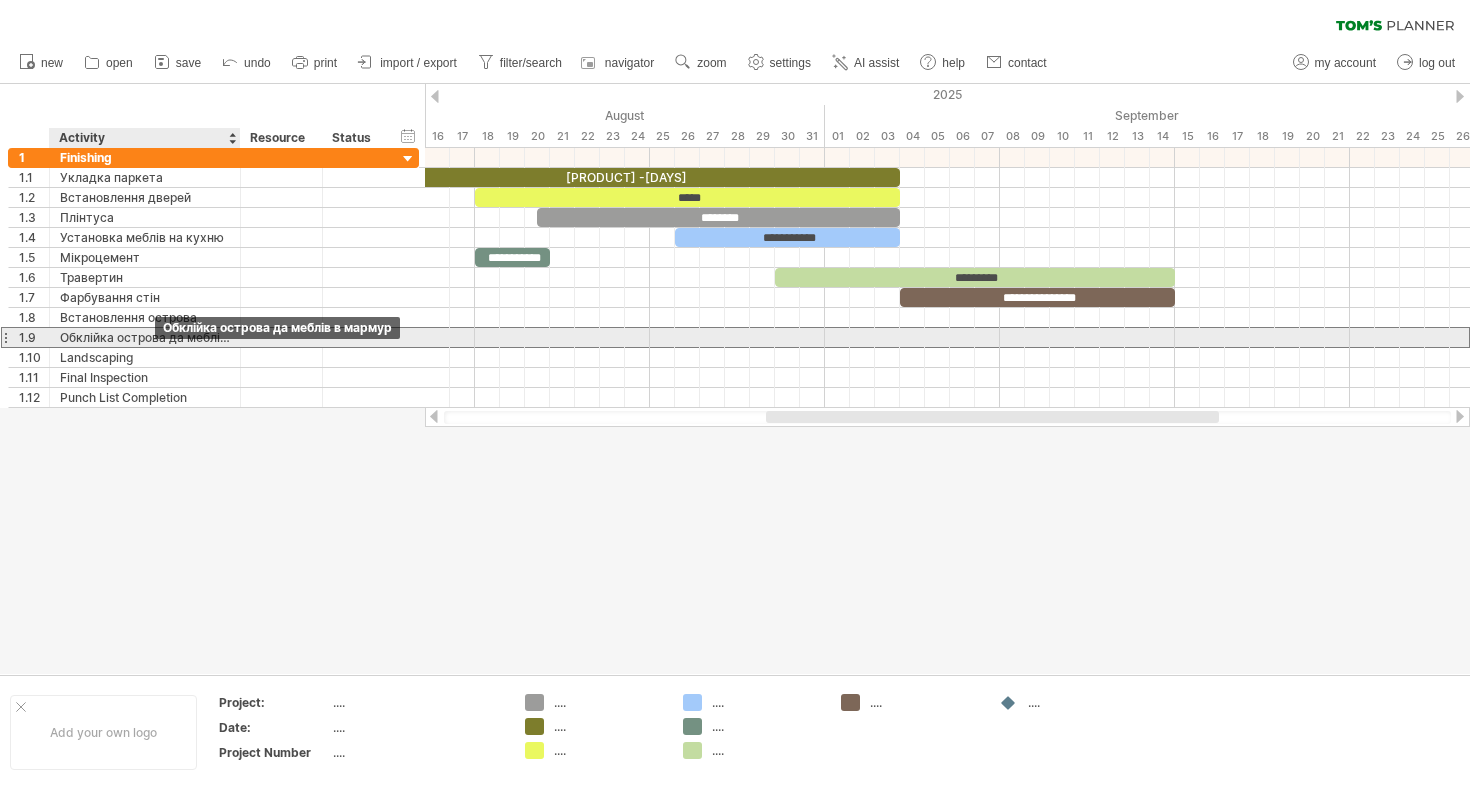 click on "Обклійка острова да меблів в мармур" at bounding box center (145, 337) 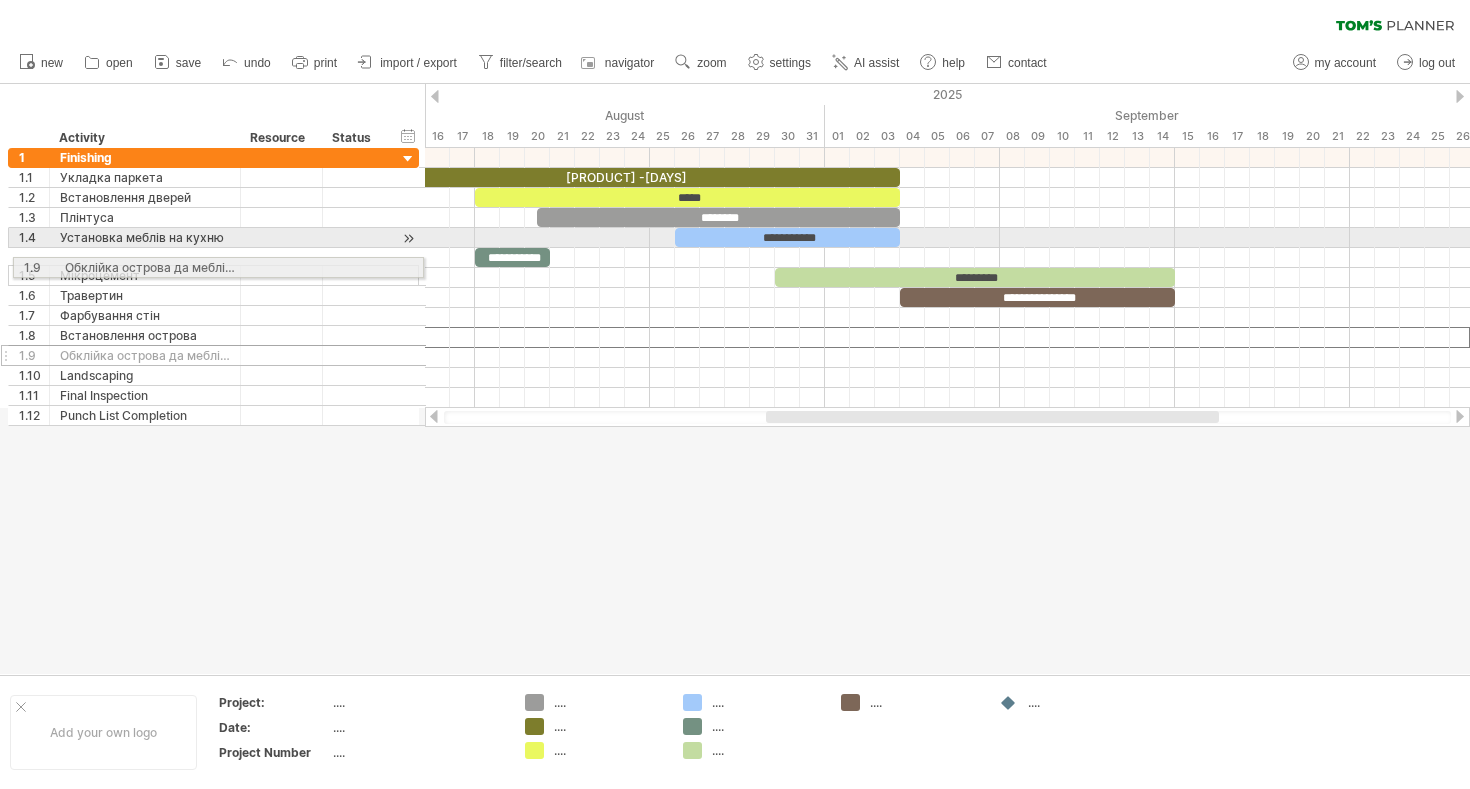 drag, startPoint x: 6, startPoint y: 338, endPoint x: 5, endPoint y: 264, distance: 74.00676 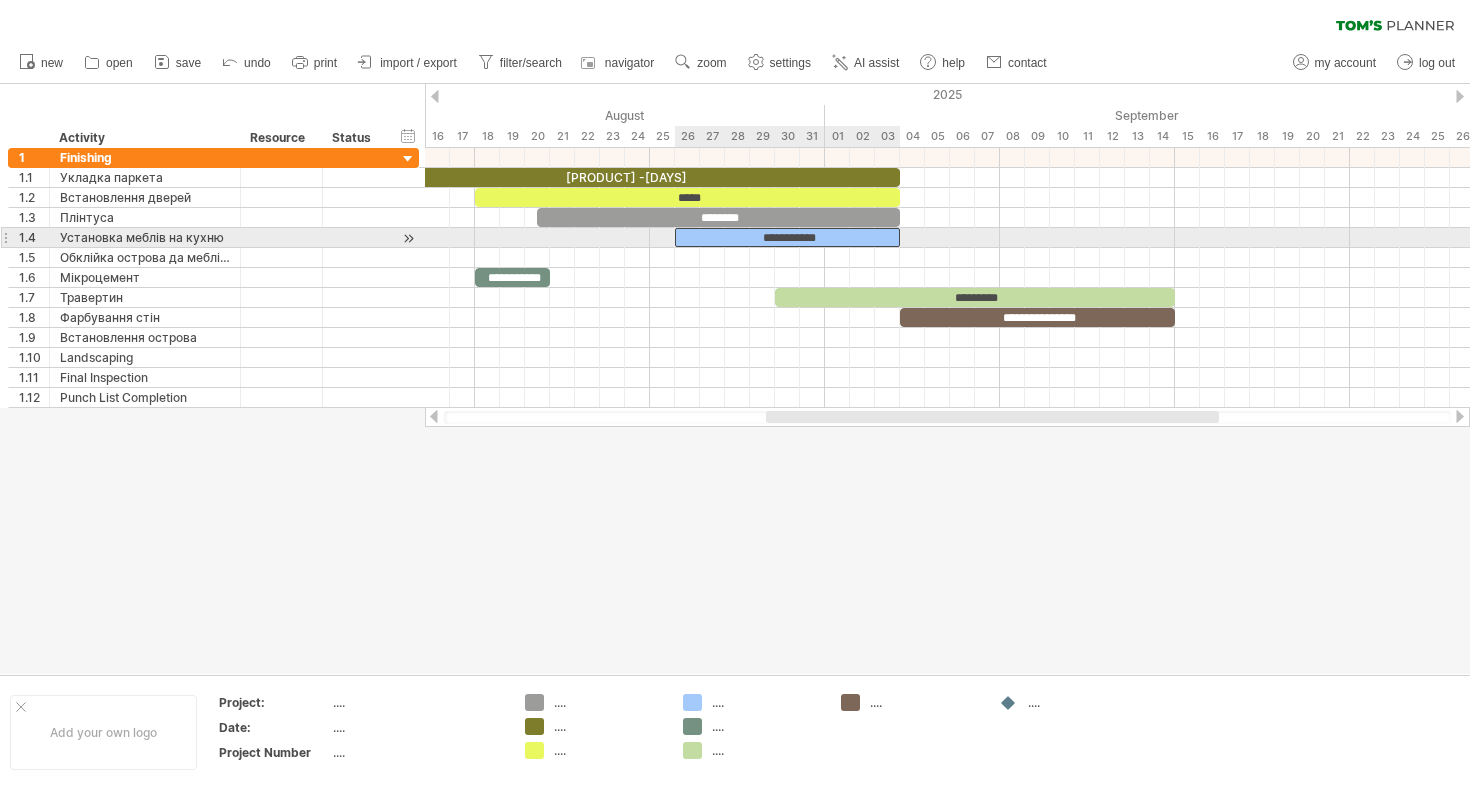 click on "**********" at bounding box center [787, 237] 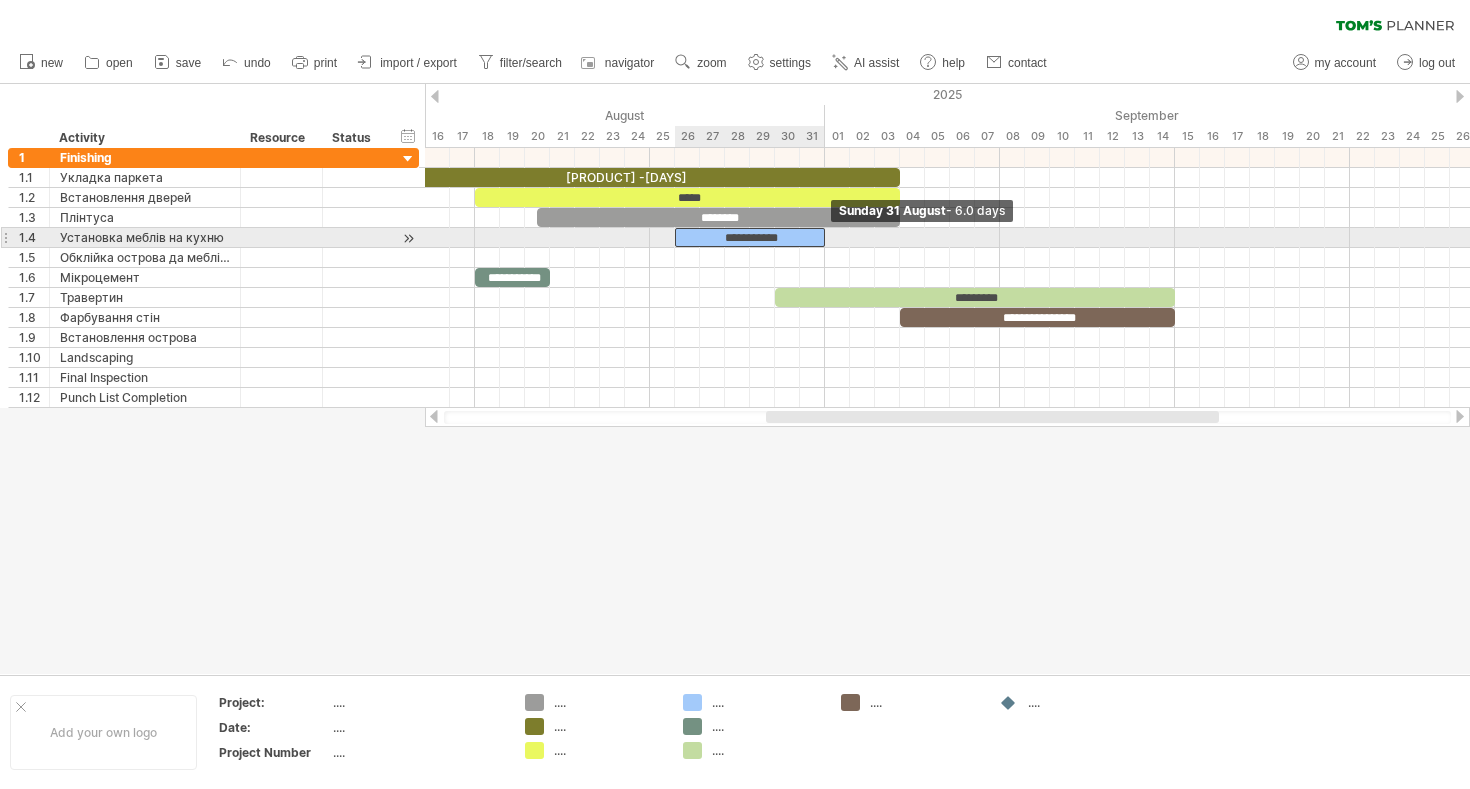 drag, startPoint x: 897, startPoint y: 238, endPoint x: 829, endPoint y: 240, distance: 68.0294 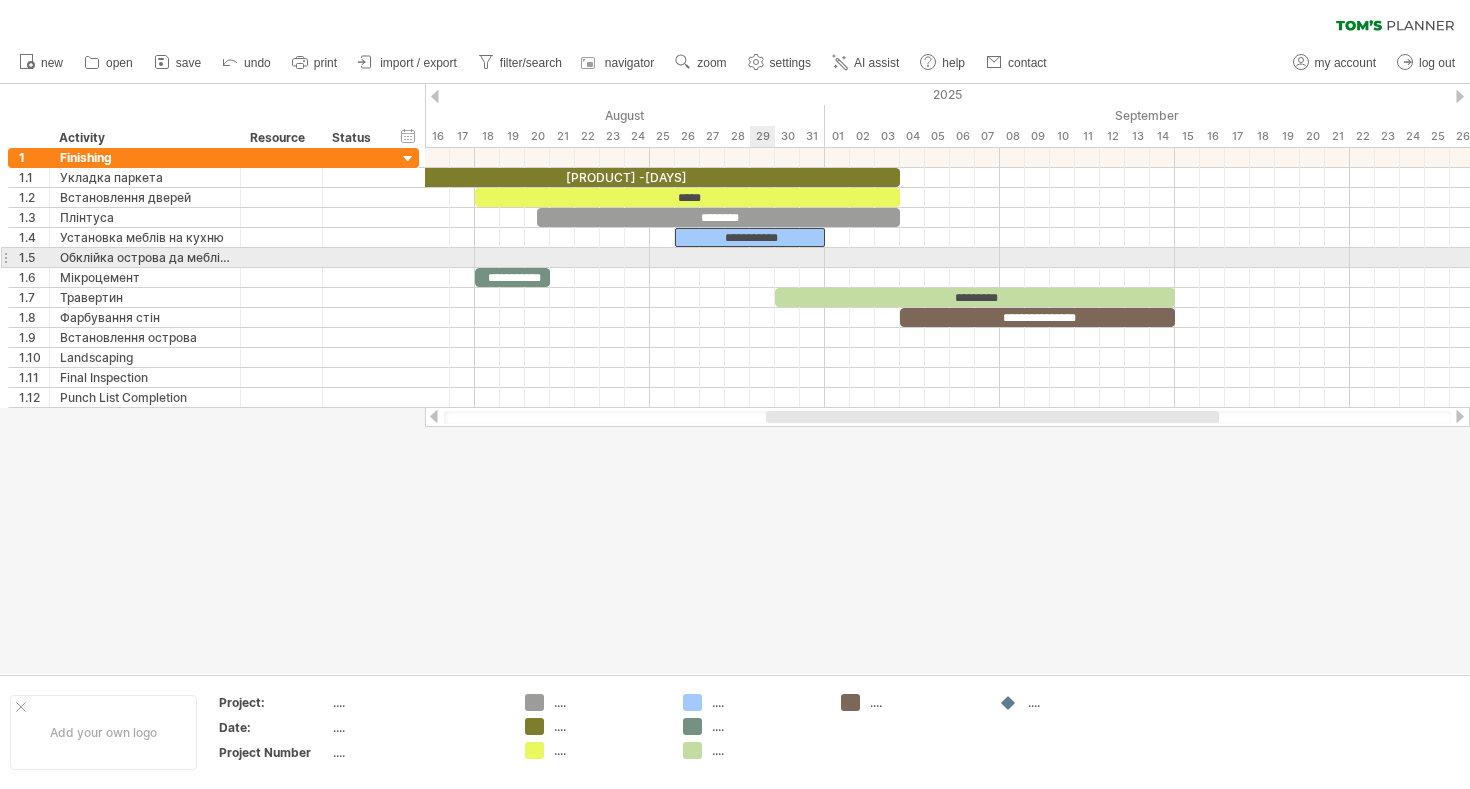 click at bounding box center (947, 258) 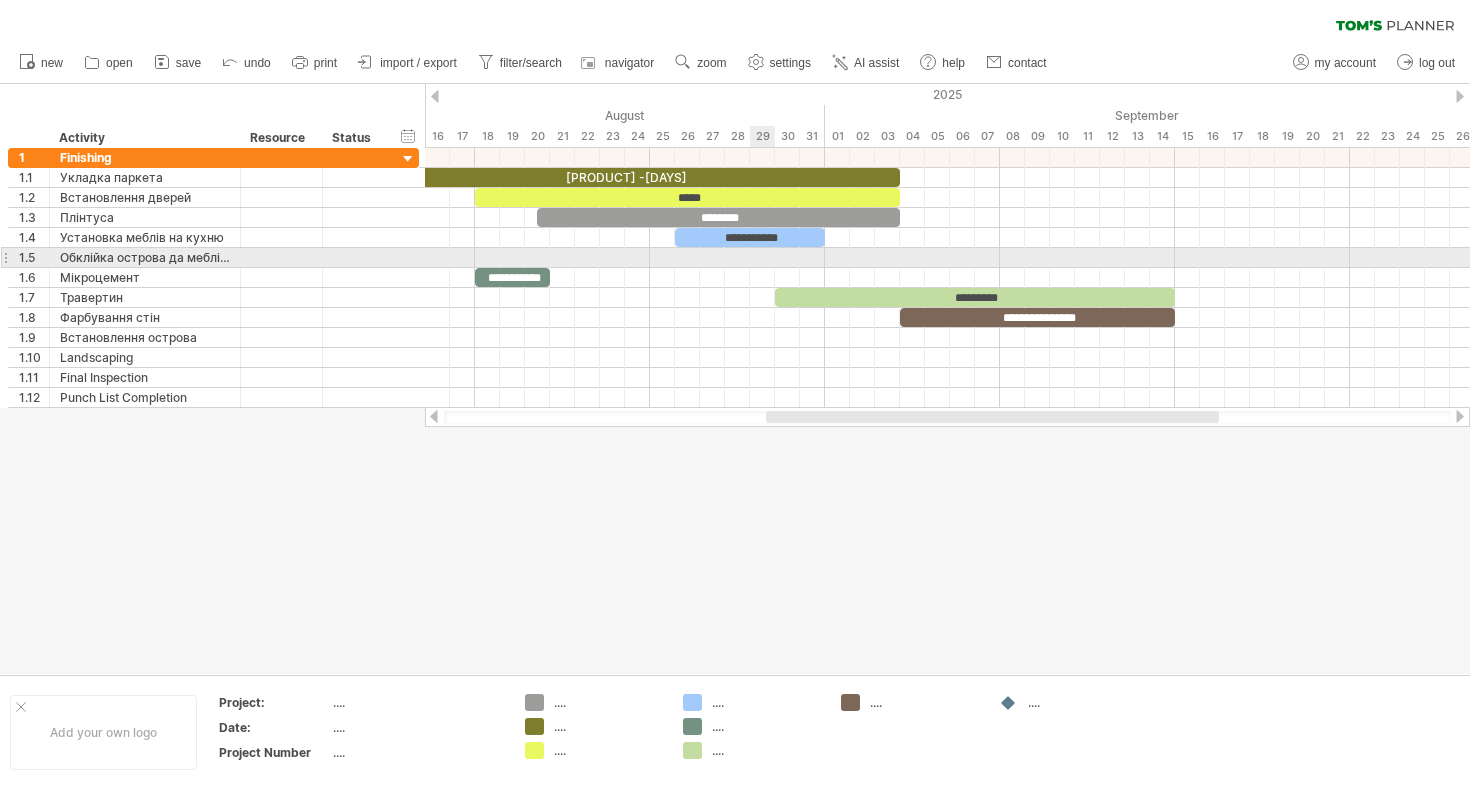 click at bounding box center [947, 258] 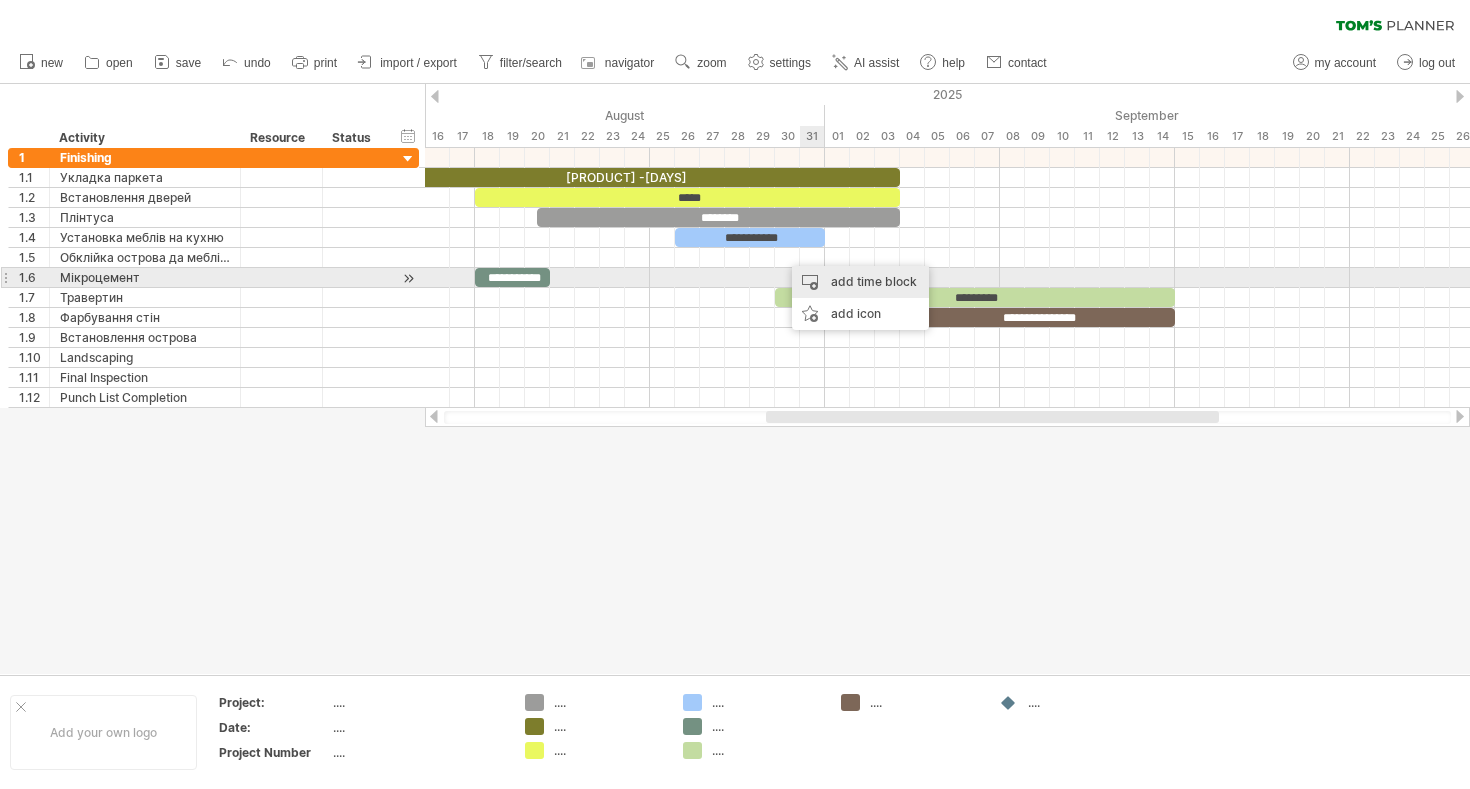 click on "add time block" at bounding box center (860, 282) 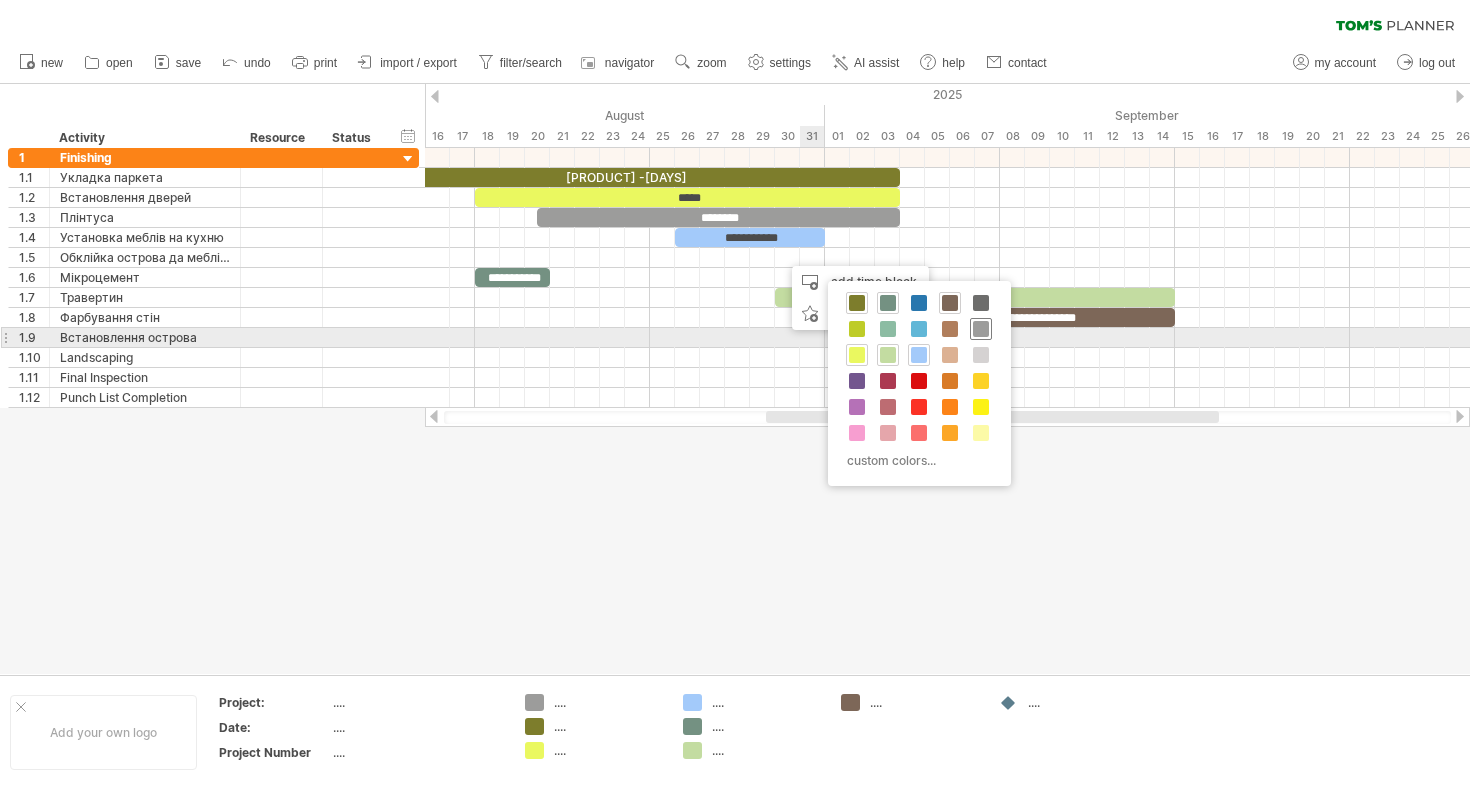 click at bounding box center [981, 329] 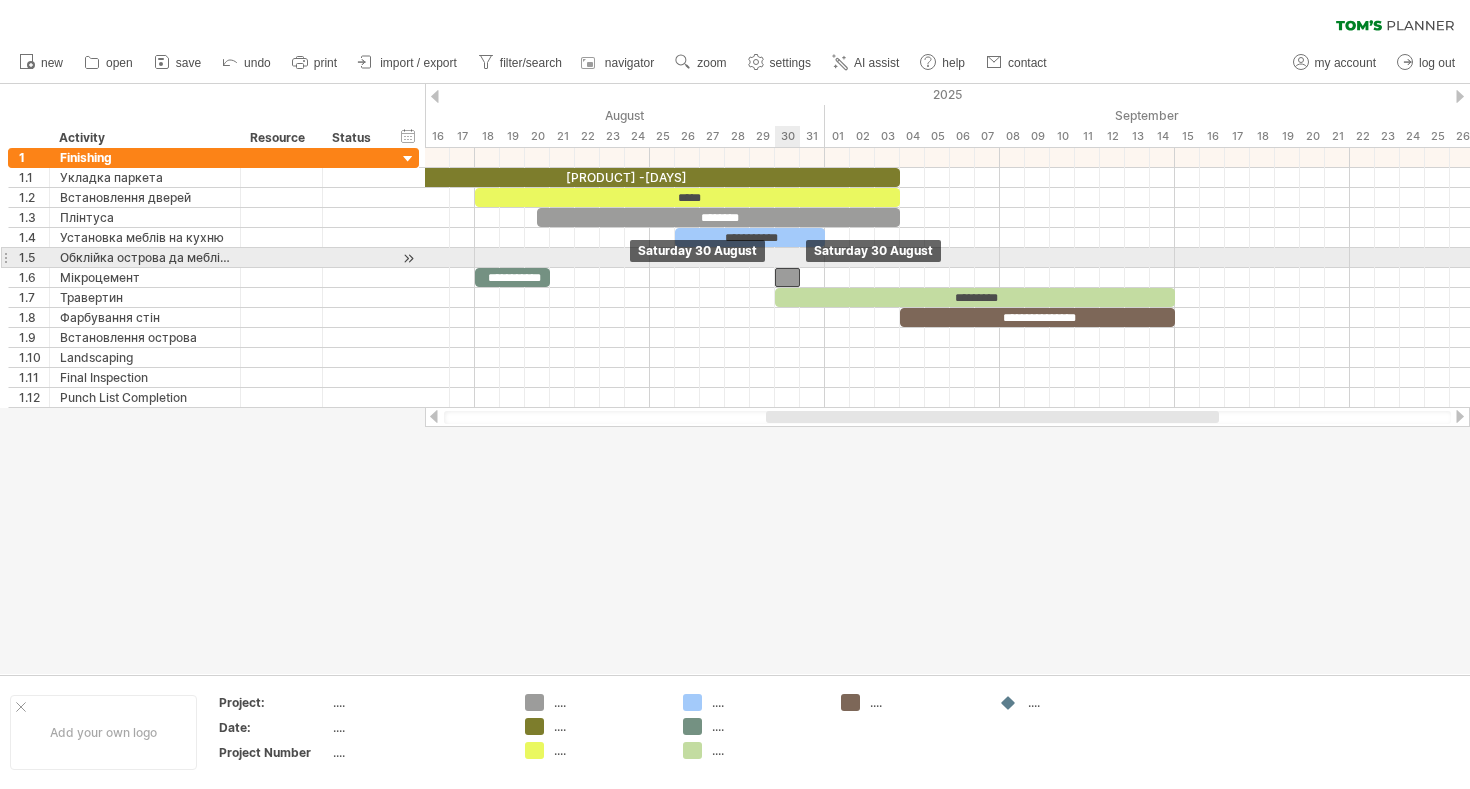 drag, startPoint x: 807, startPoint y: 257, endPoint x: 791, endPoint y: 267, distance: 18.867962 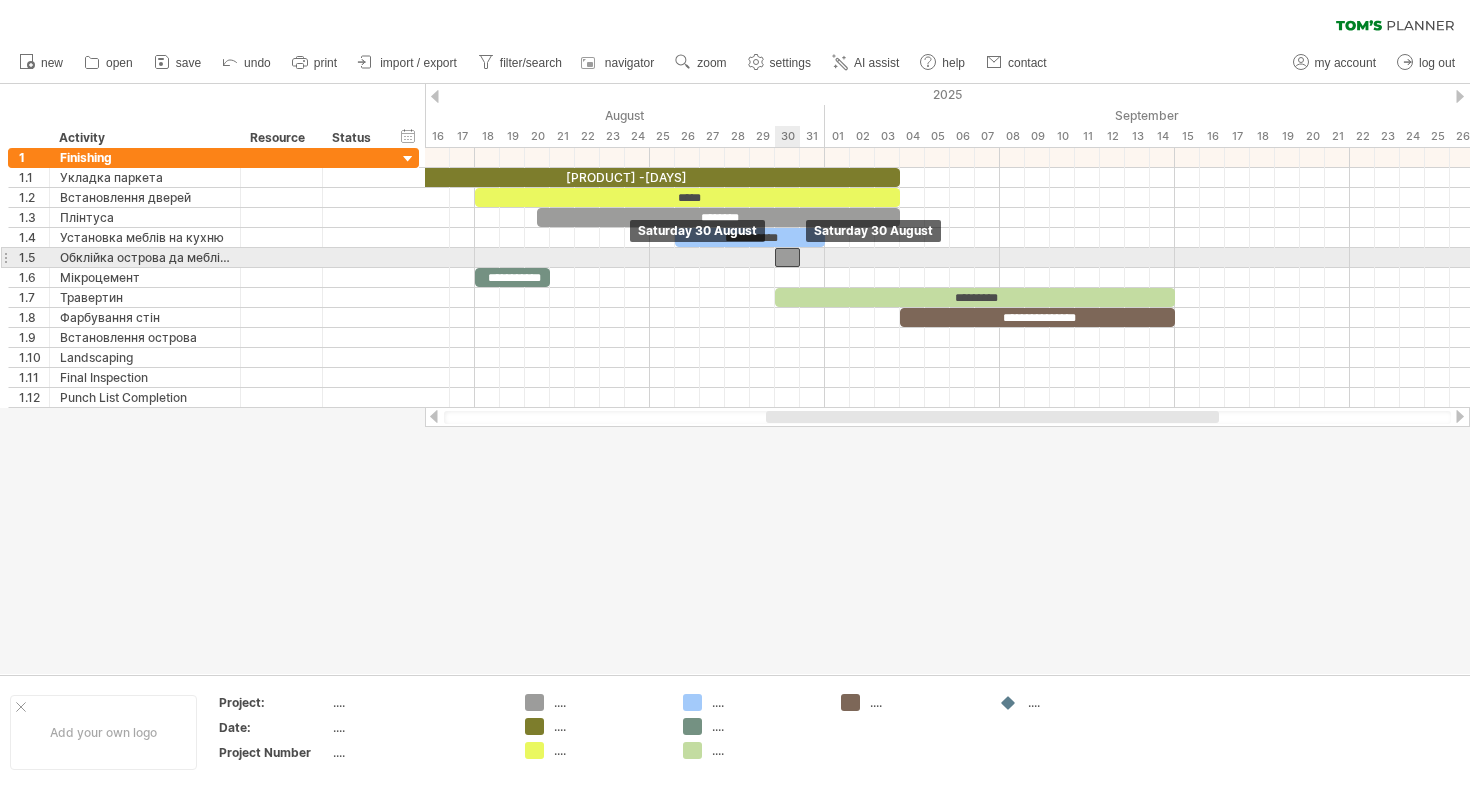 drag, startPoint x: 787, startPoint y: 274, endPoint x: 786, endPoint y: 259, distance: 15.033297 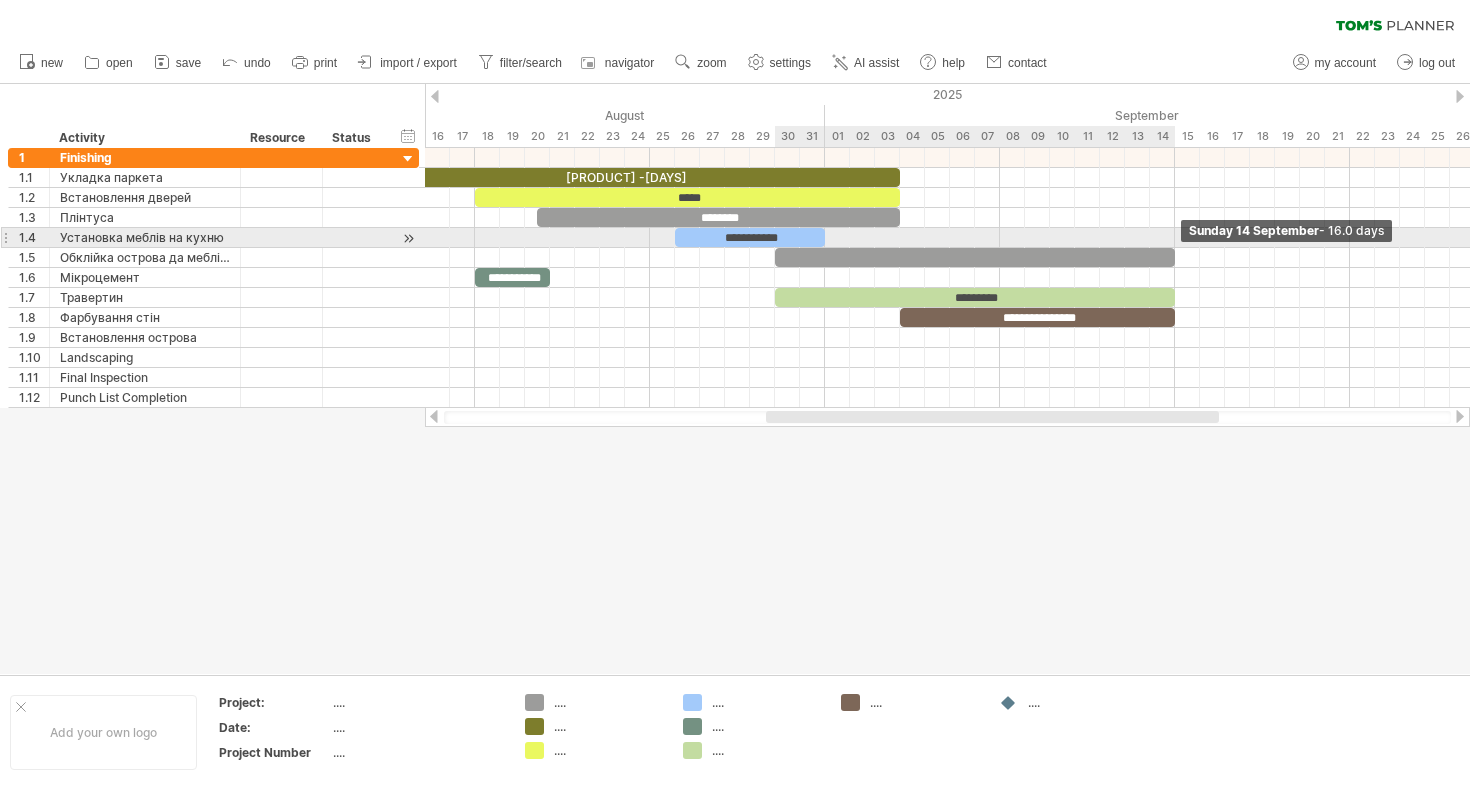 drag, startPoint x: 799, startPoint y: 257, endPoint x: 1173, endPoint y: 244, distance: 374.22586 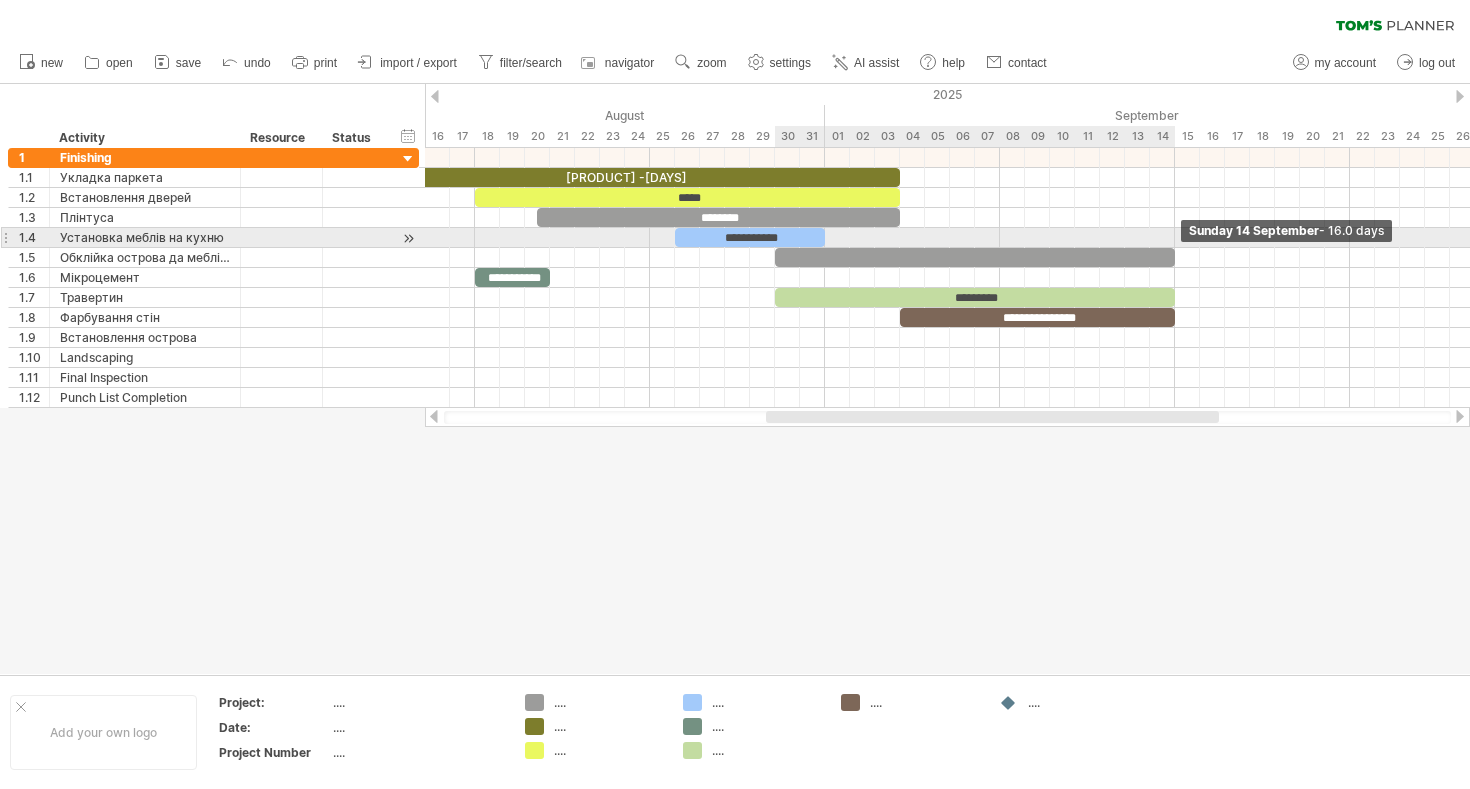 click on "**********" at bounding box center (947, 278) 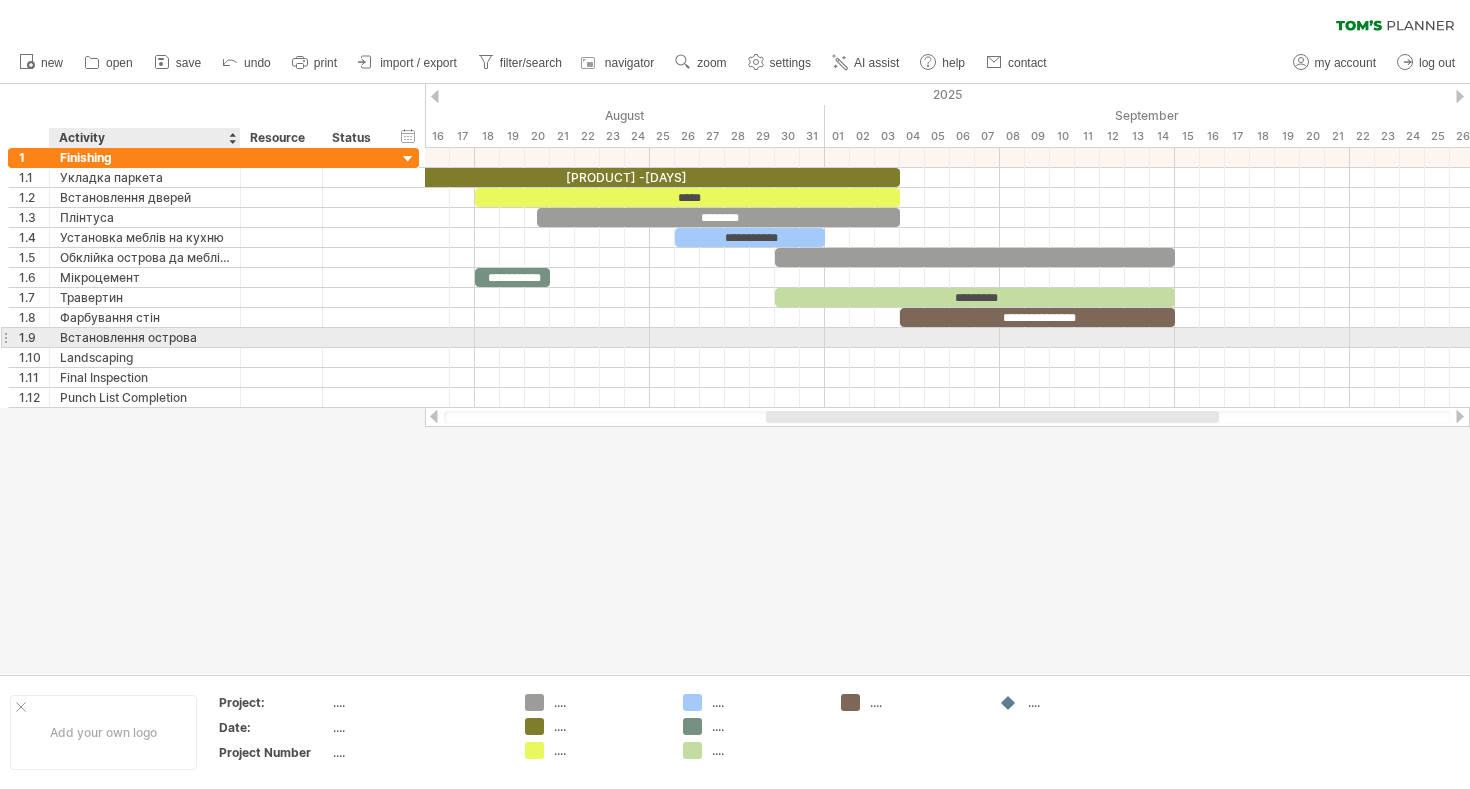 click on "Встановлення острова" at bounding box center [145, 337] 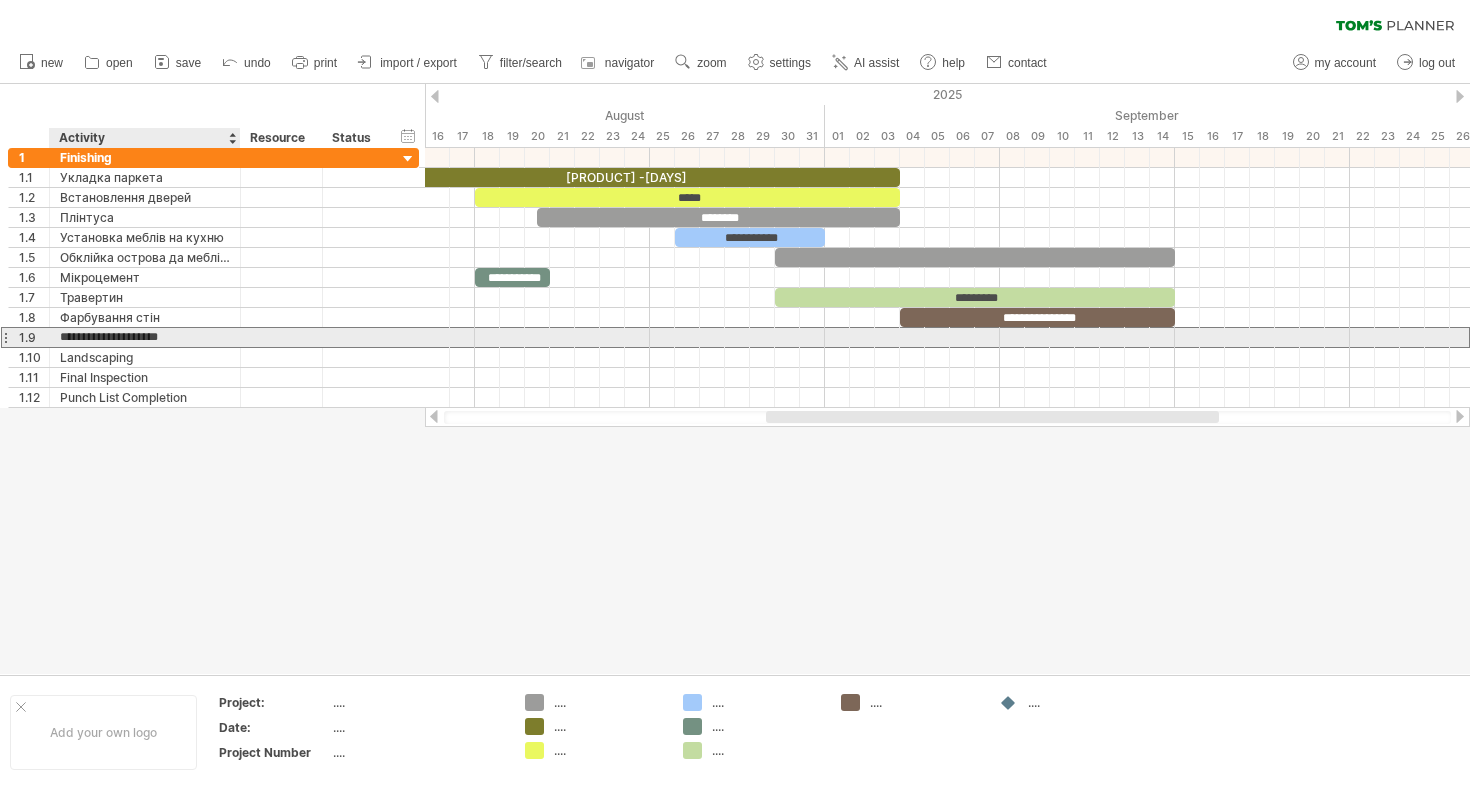click on "**********" at bounding box center (145, 337) 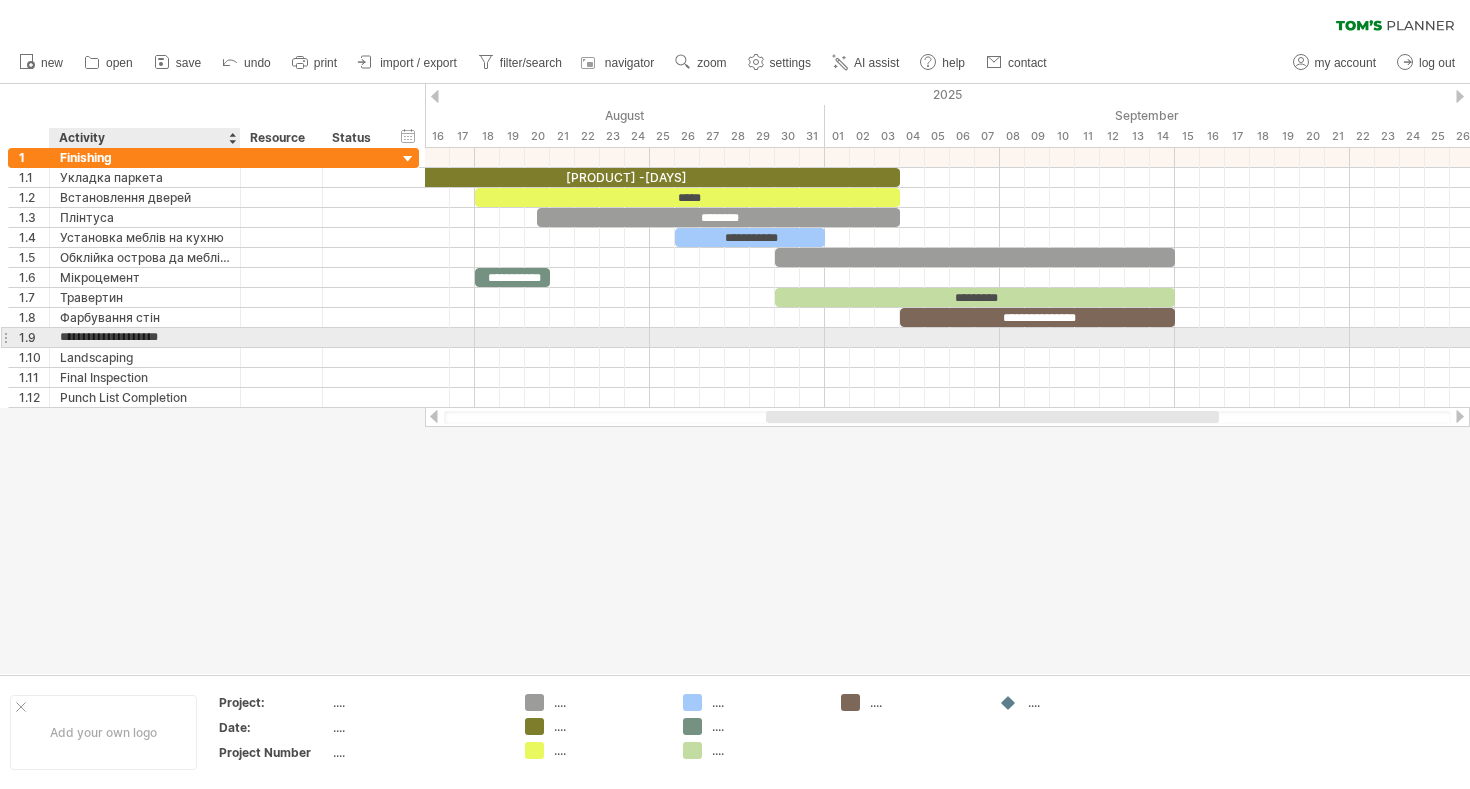 click on "**********" at bounding box center (145, 337) 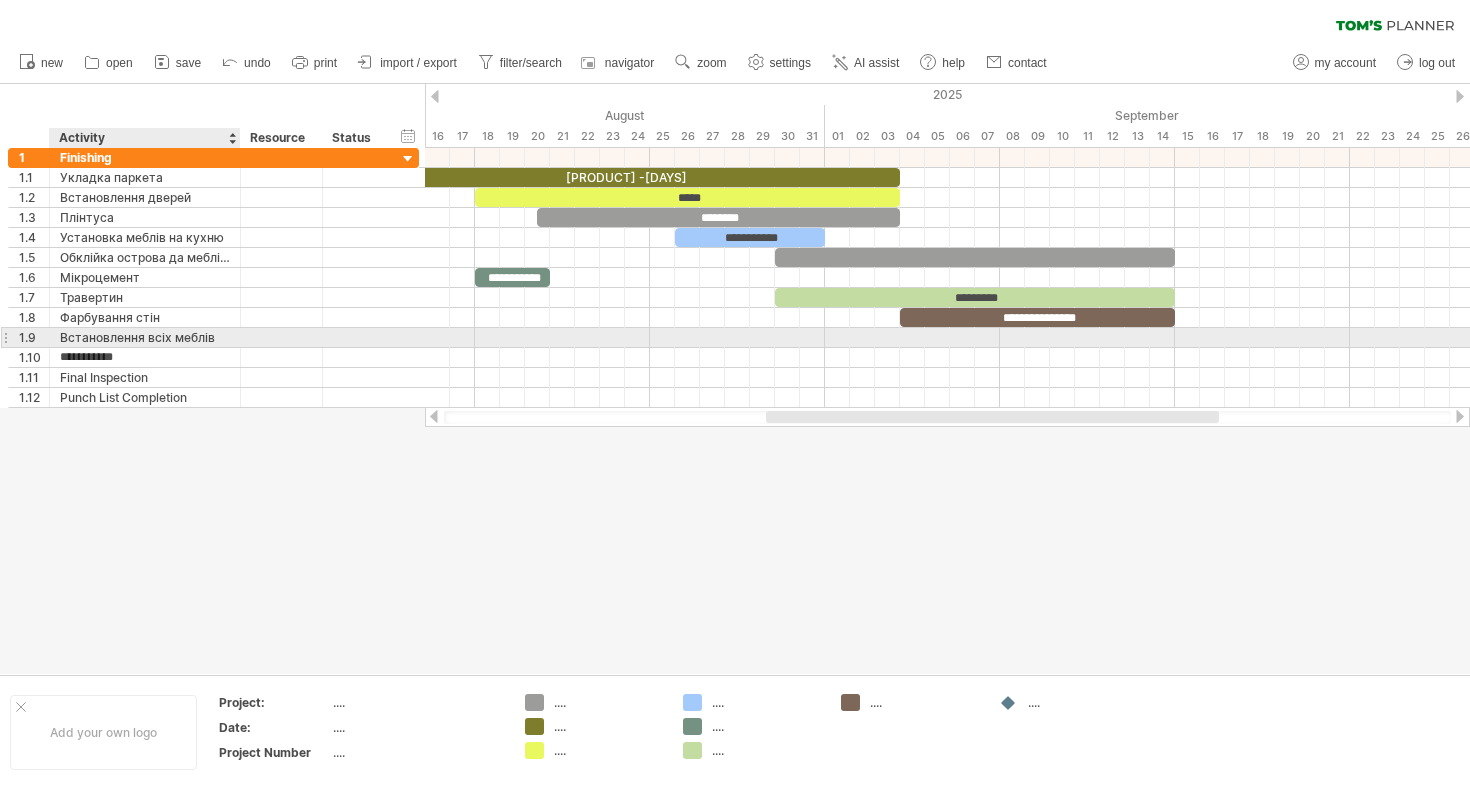 click on "Встановлення всіх меблів" at bounding box center [145, 337] 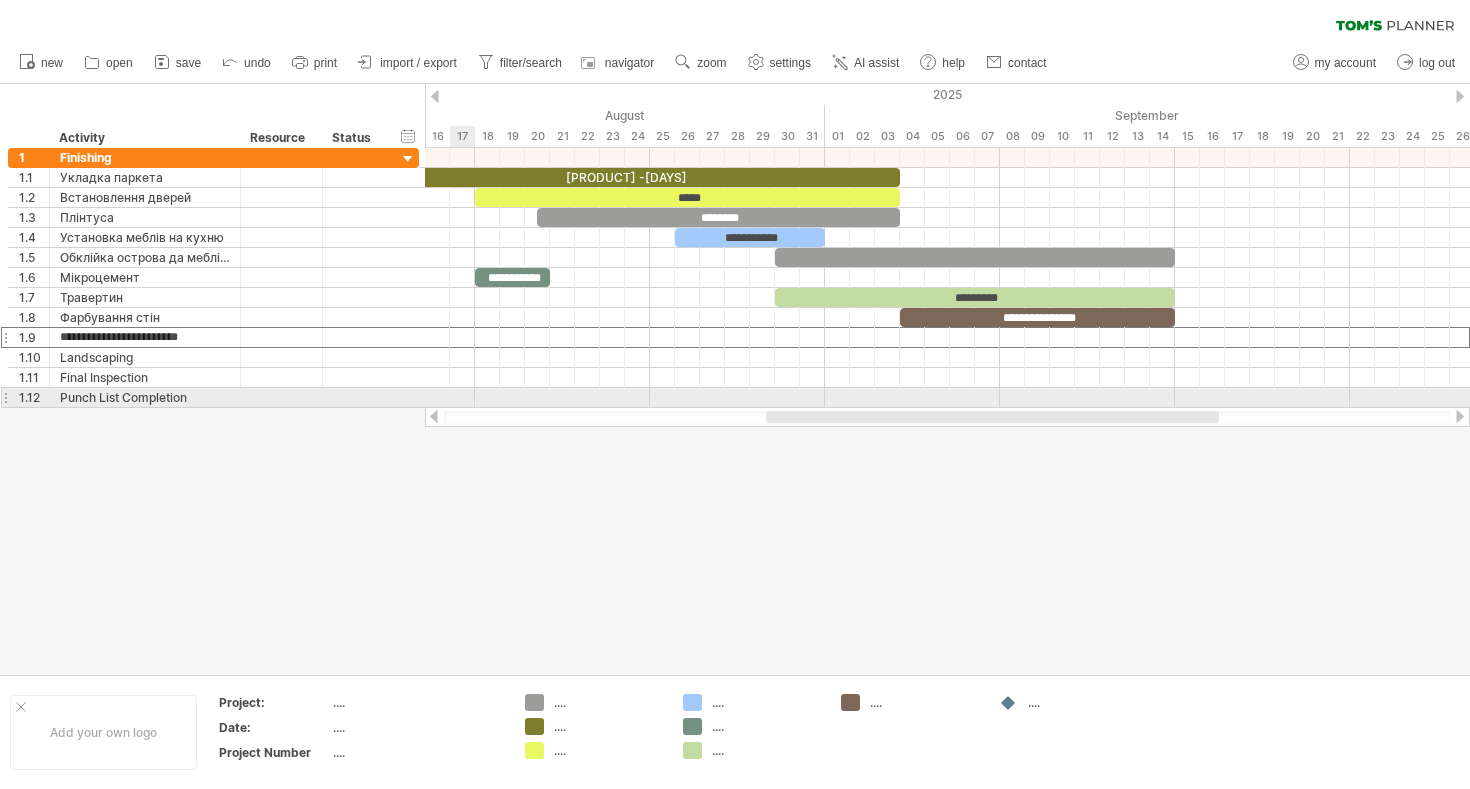 click at bounding box center (947, 398) 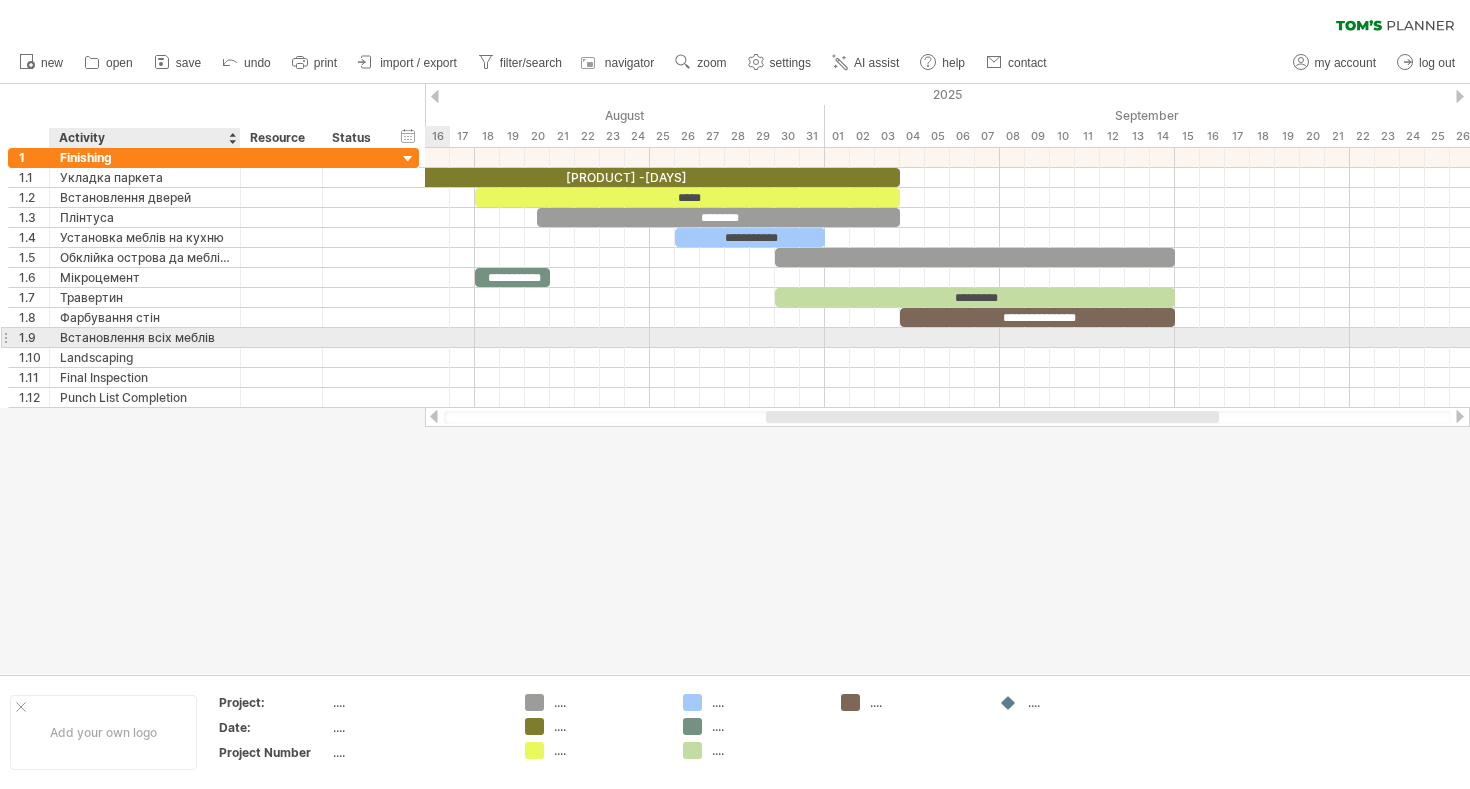 click on "Встановлення всіх меблів" at bounding box center (145, 337) 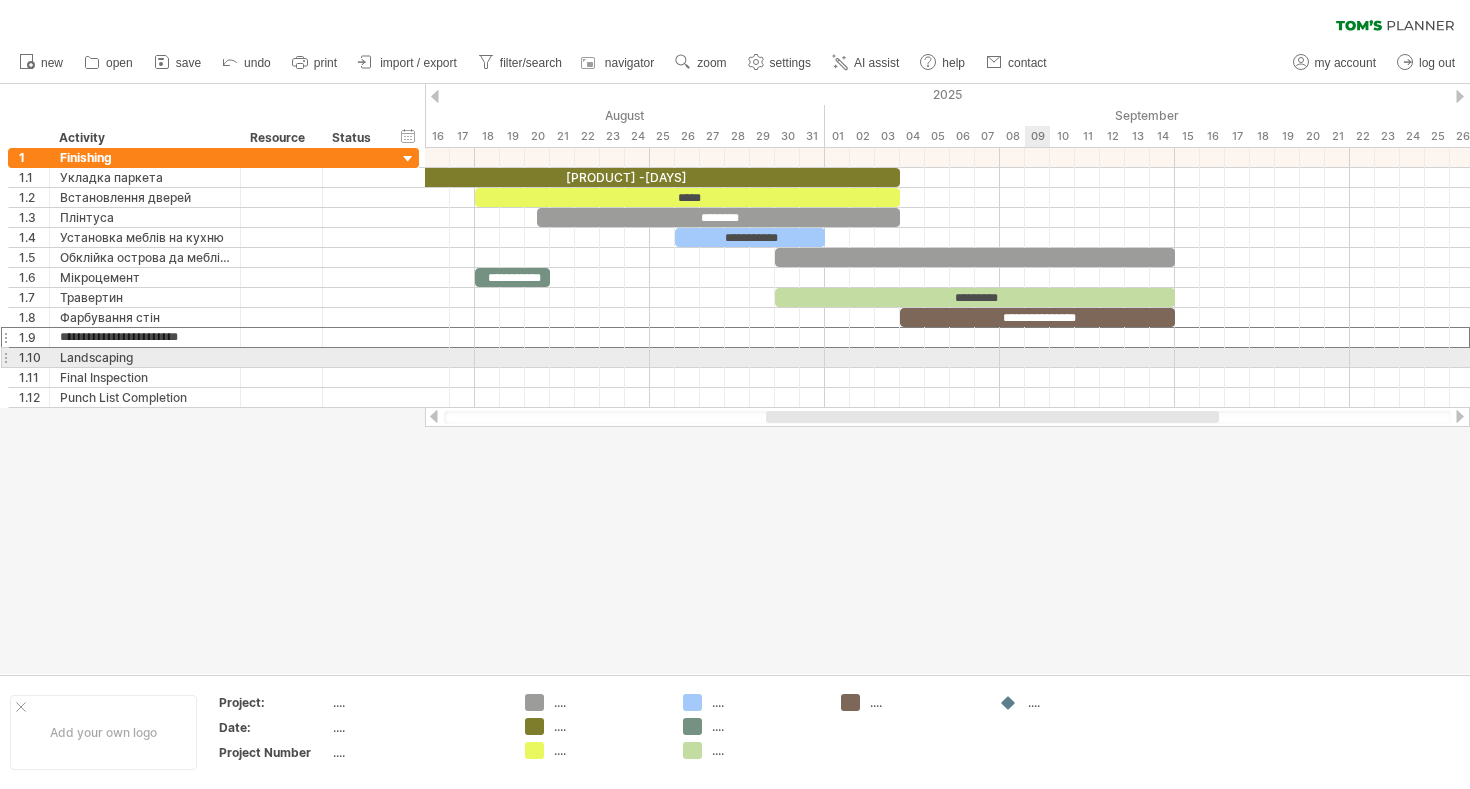 click at bounding box center (947, 358) 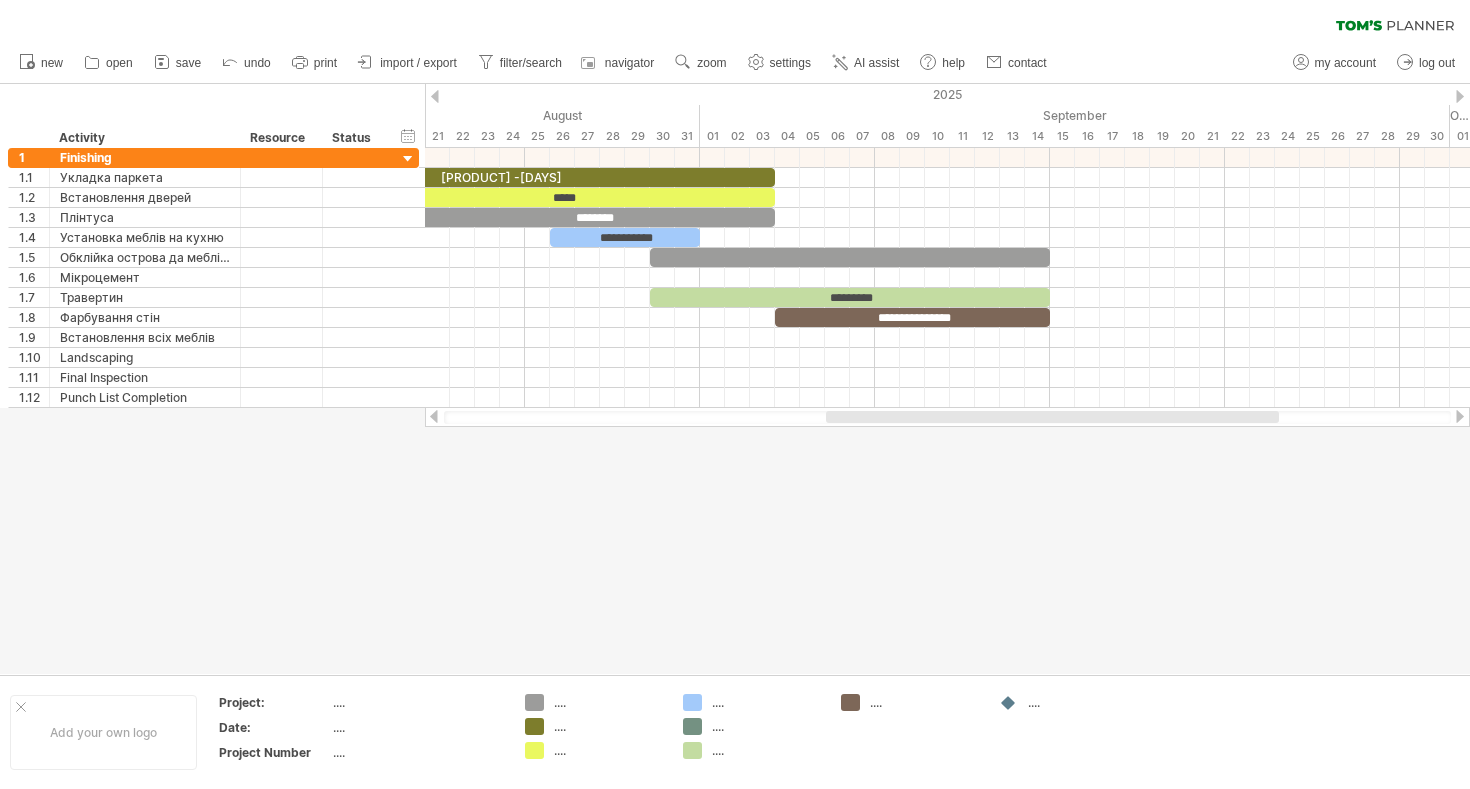 drag, startPoint x: 1032, startPoint y: 418, endPoint x: 1092, endPoint y: 413, distance: 60.207973 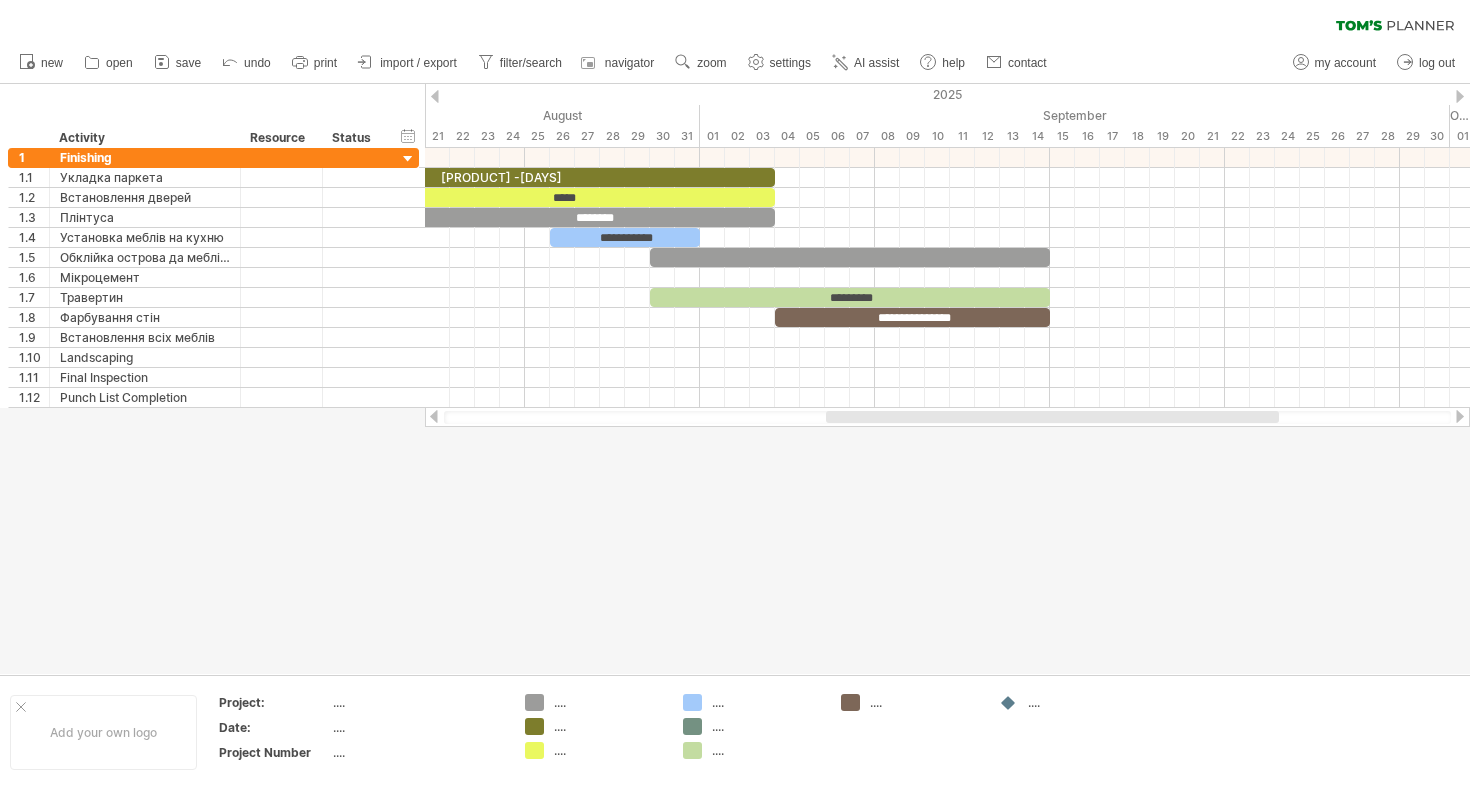 click at bounding box center [1052, 417] 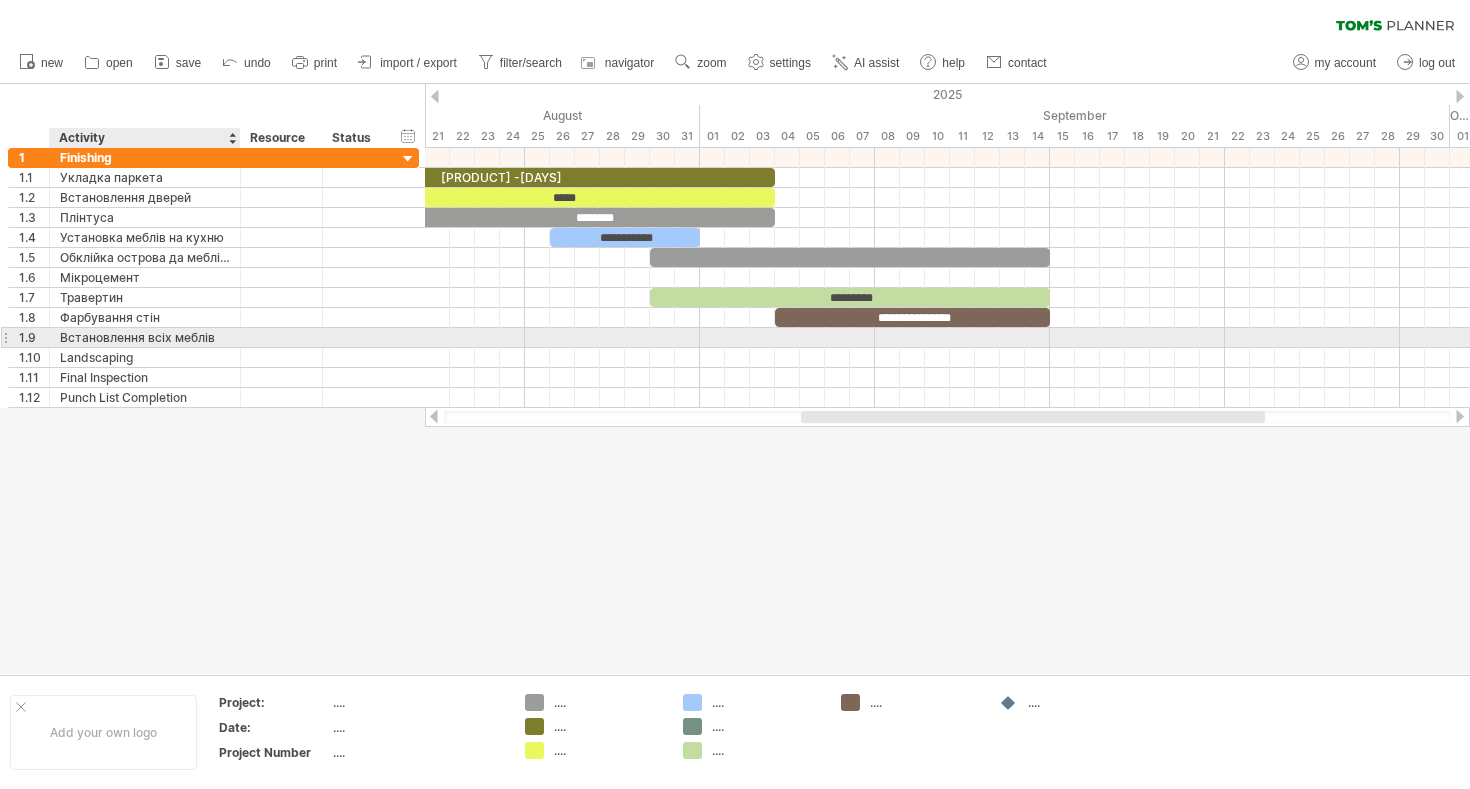 click on "Встановлення всіх меблів" at bounding box center [145, 337] 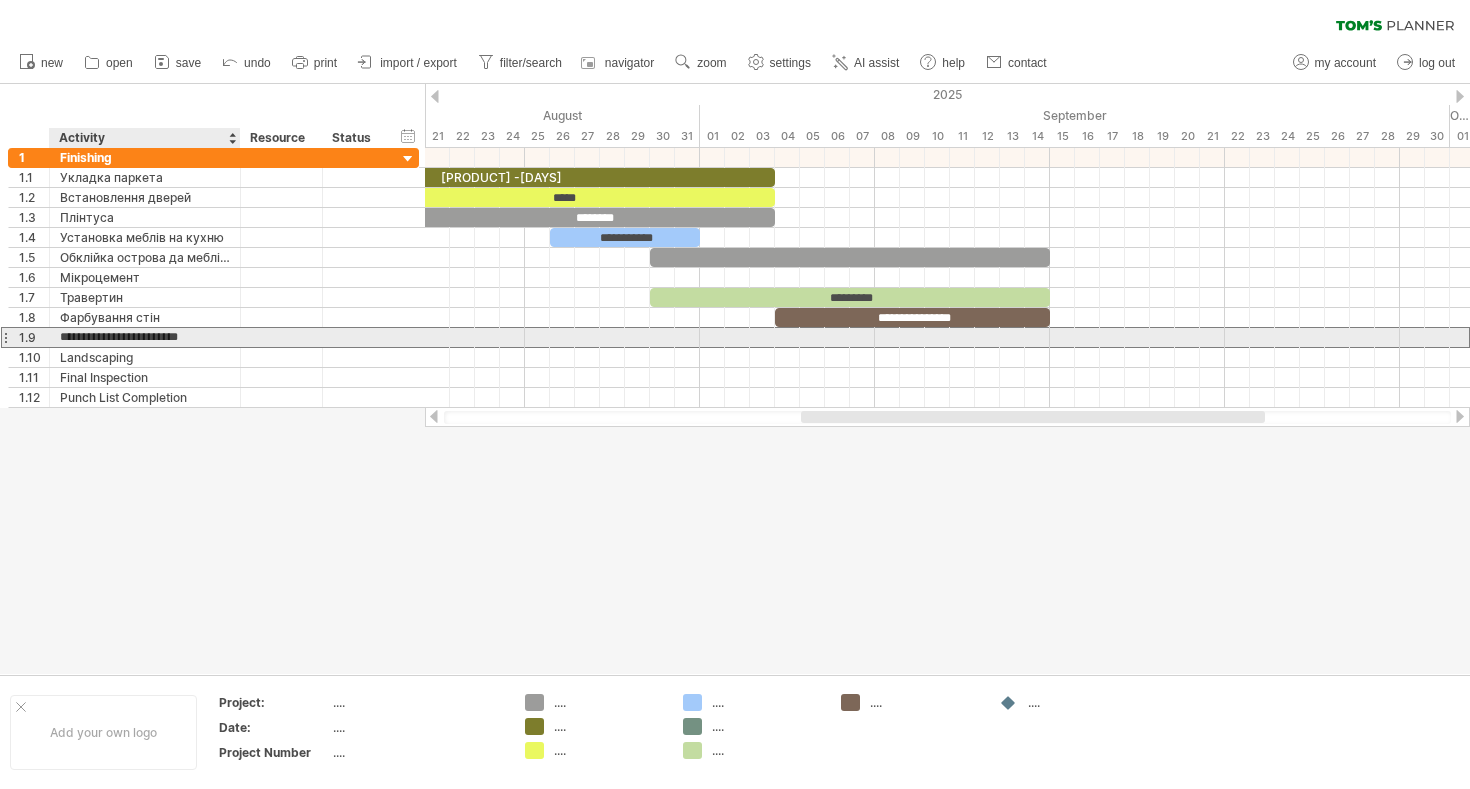 click on "**********" at bounding box center [145, 337] 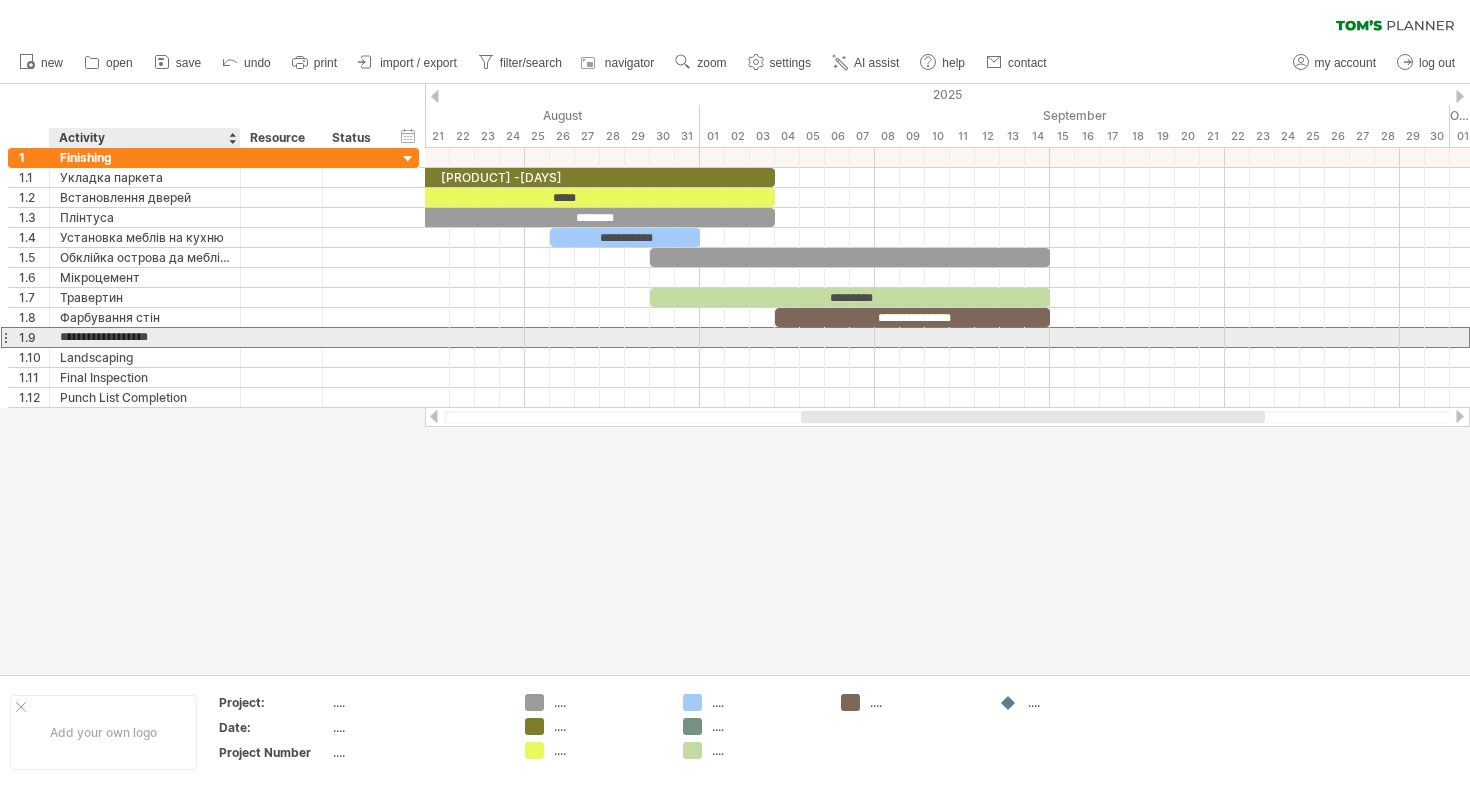 click on "**********" at bounding box center [145, 337] 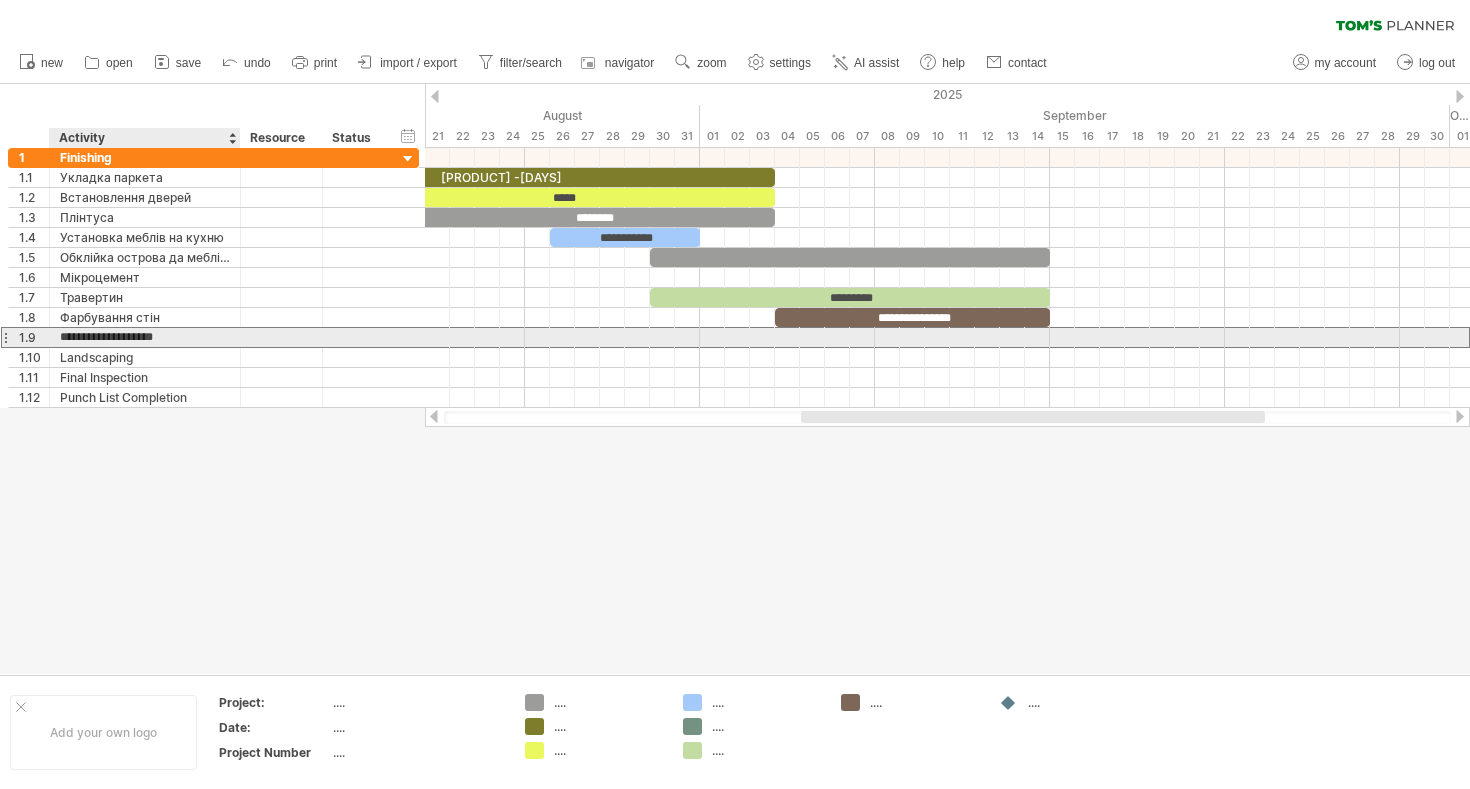 type on "**********" 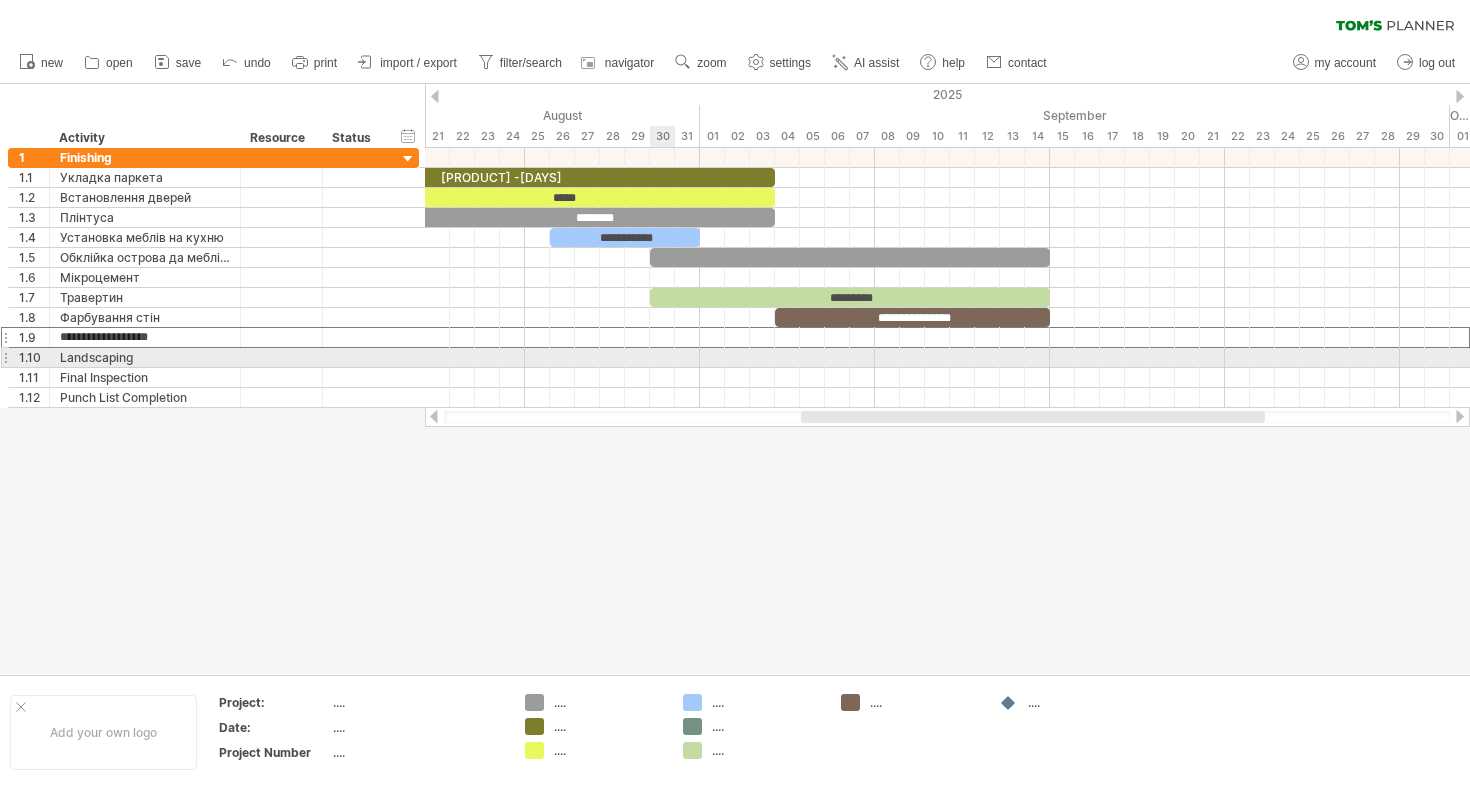 click at bounding box center [947, 358] 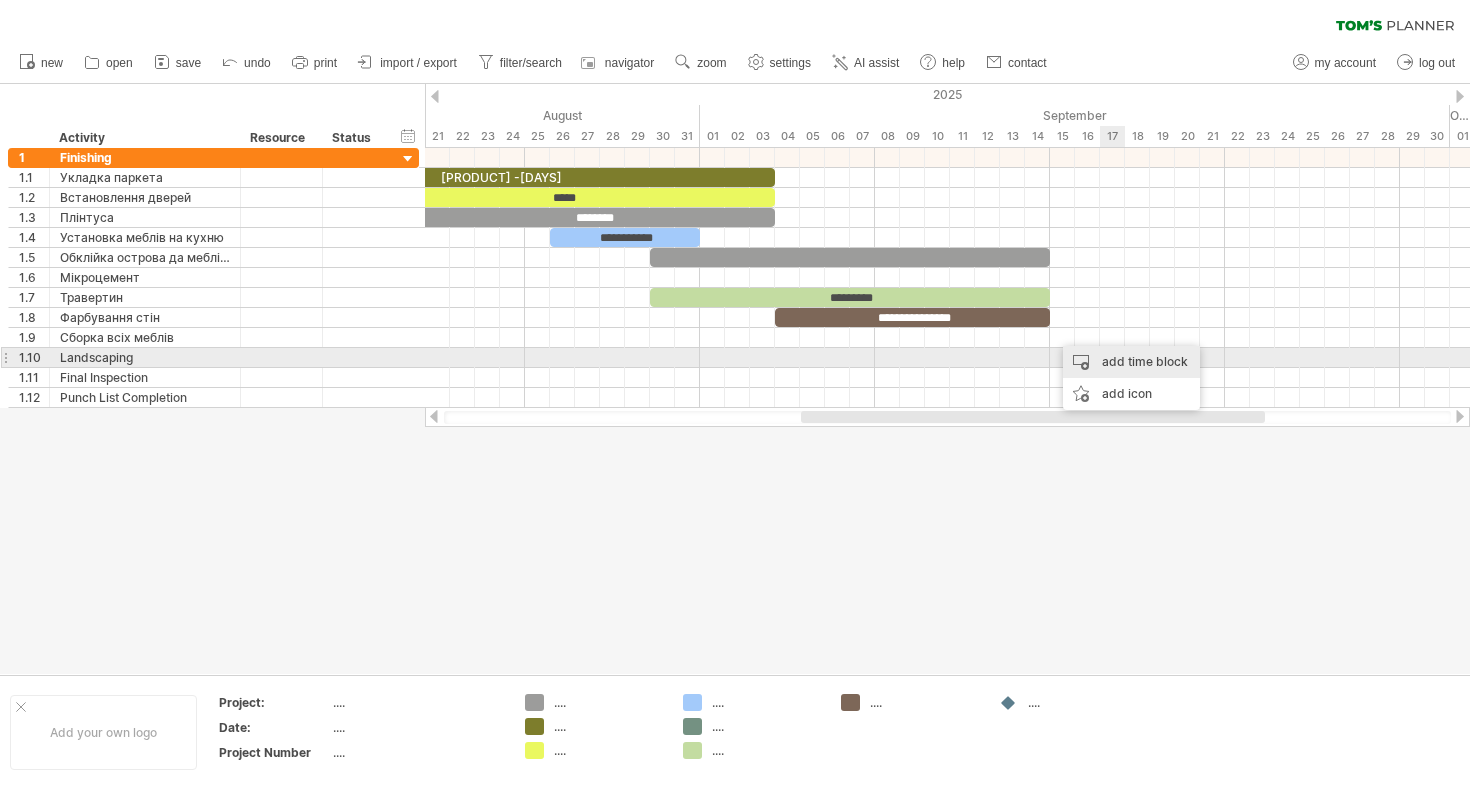 click on "add time block" at bounding box center (1131, 362) 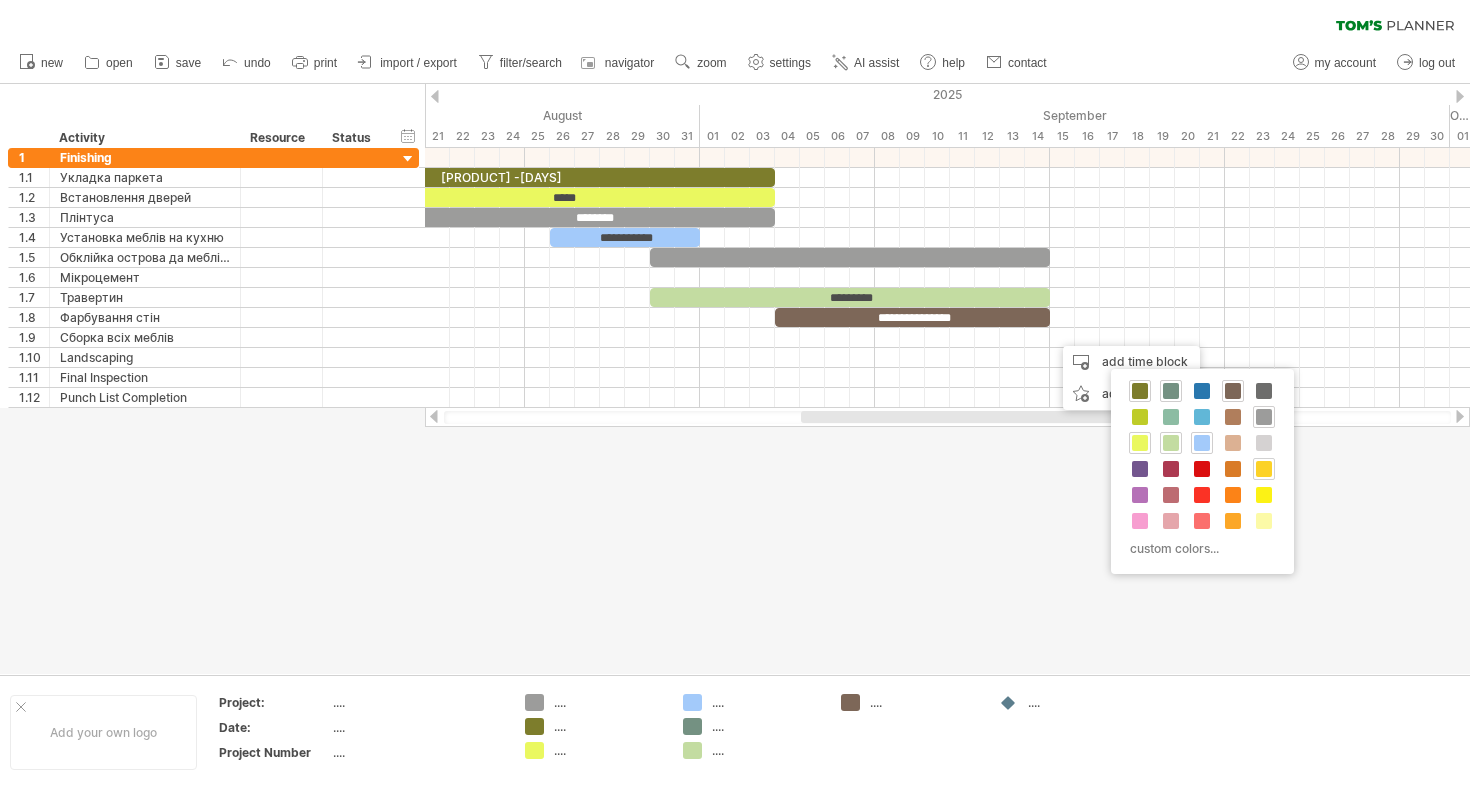 click at bounding box center (1264, 469) 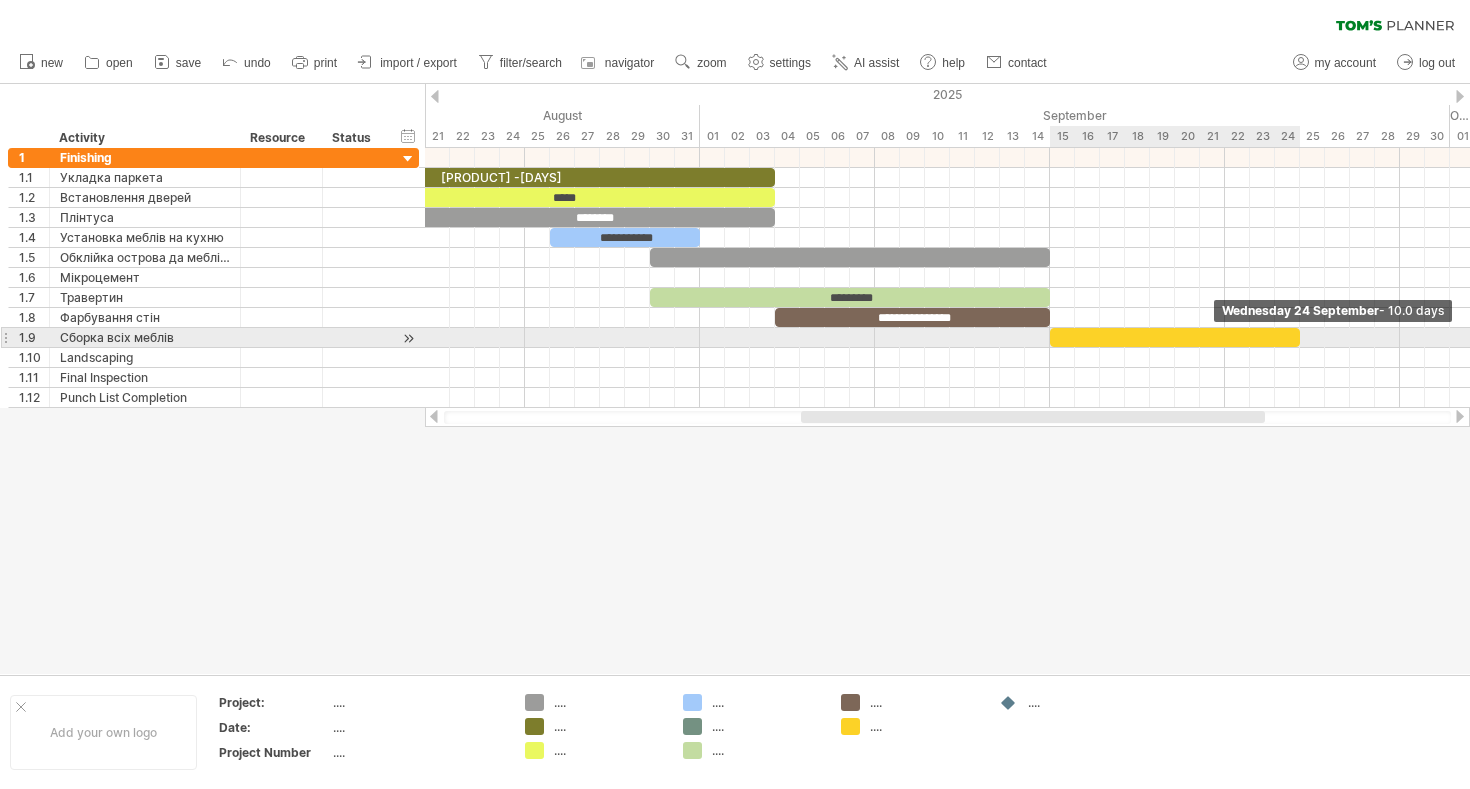 drag, startPoint x: 1074, startPoint y: 334, endPoint x: 1302, endPoint y: 337, distance: 228.01973 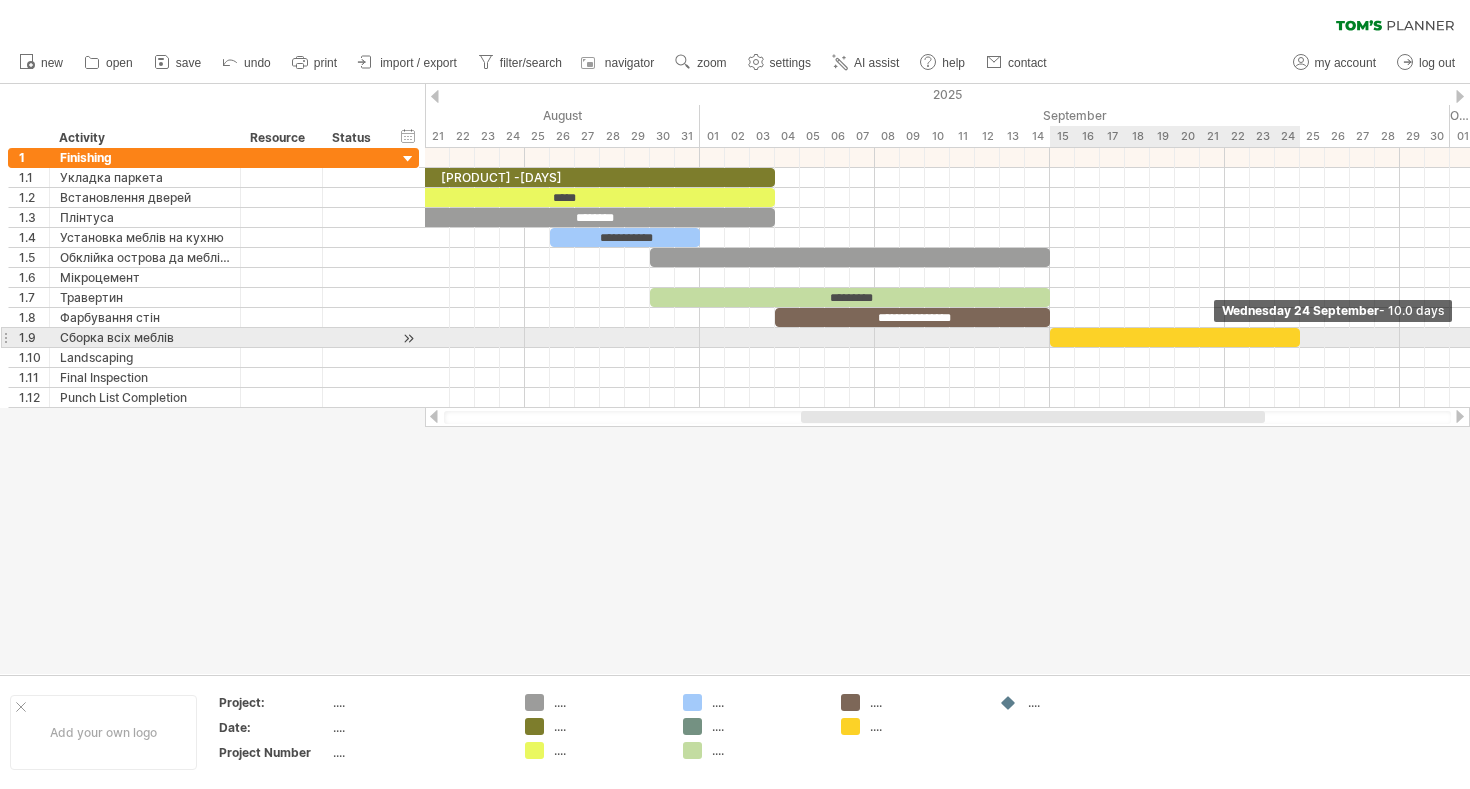click at bounding box center (1300, 337) 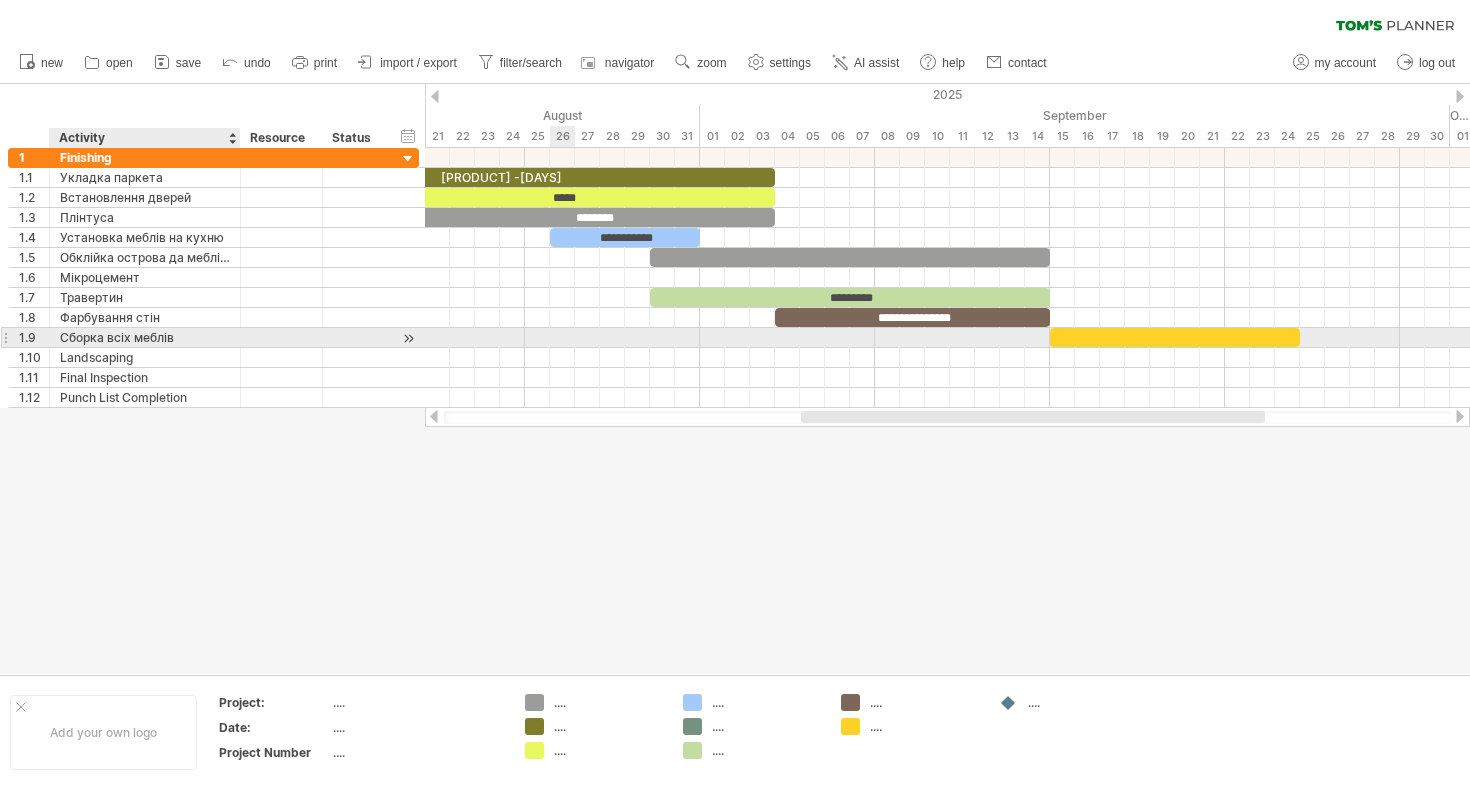 click on "Сборка всіх меблів" at bounding box center (145, 337) 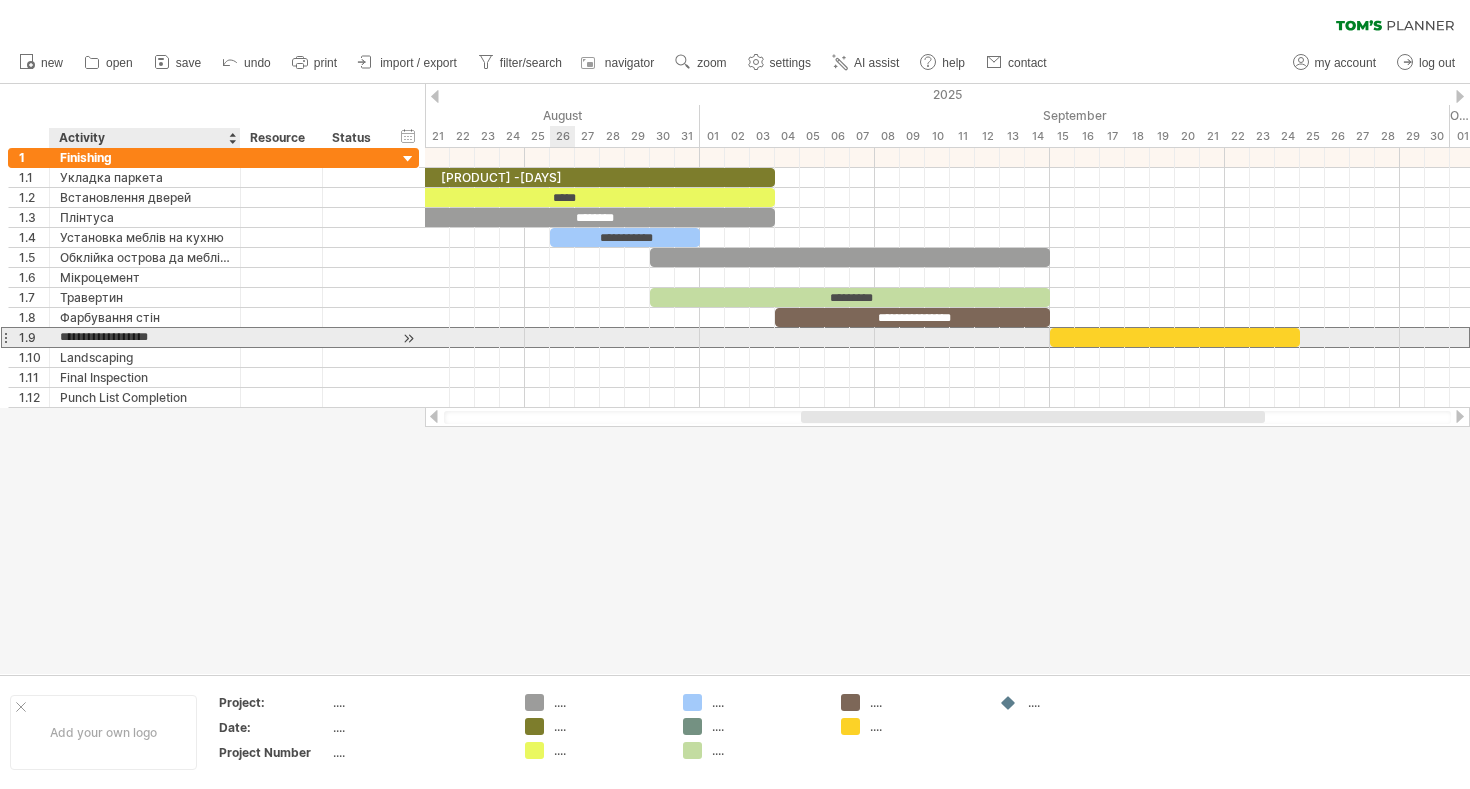 click on "**********" at bounding box center [145, 337] 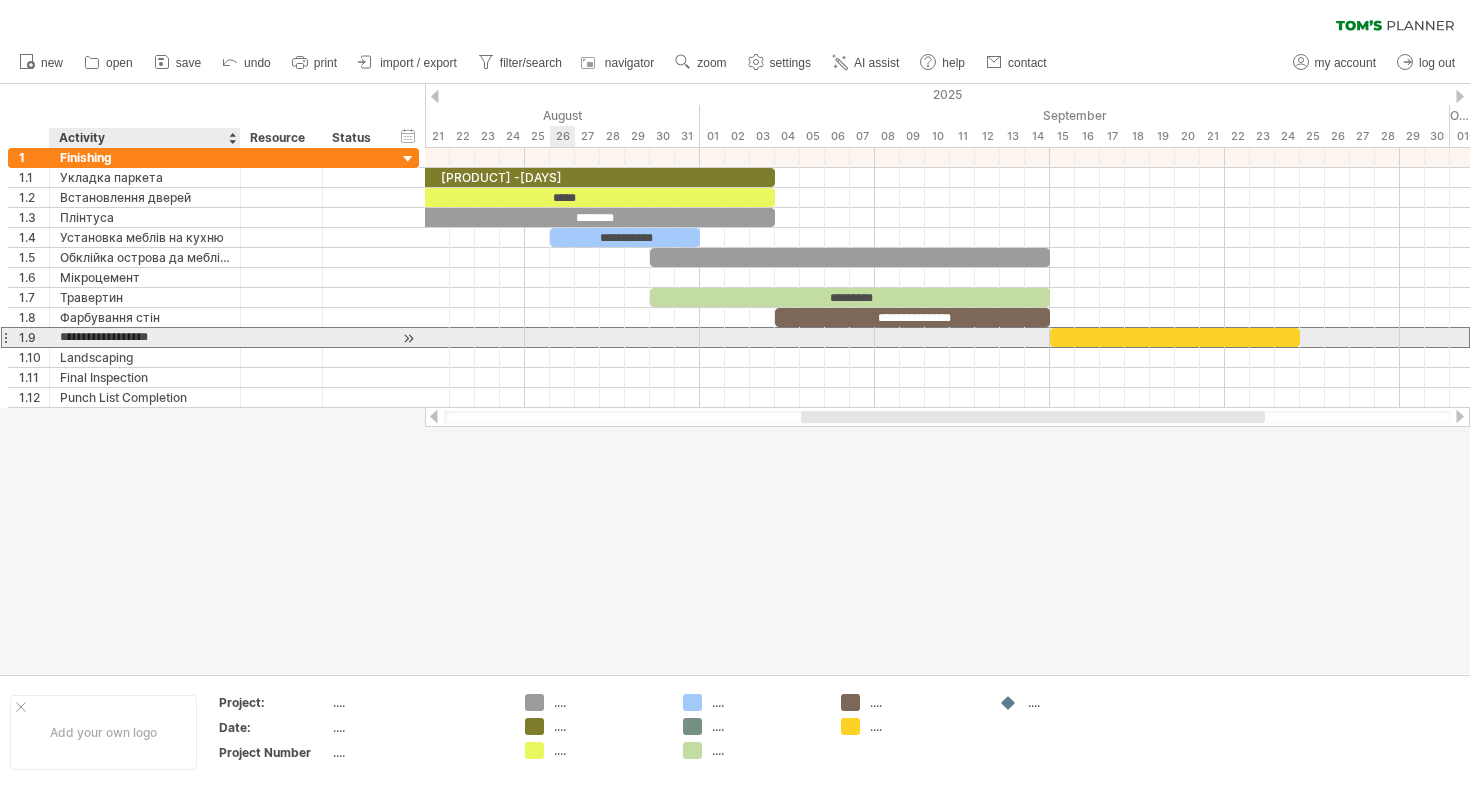 click on "**********" at bounding box center [145, 337] 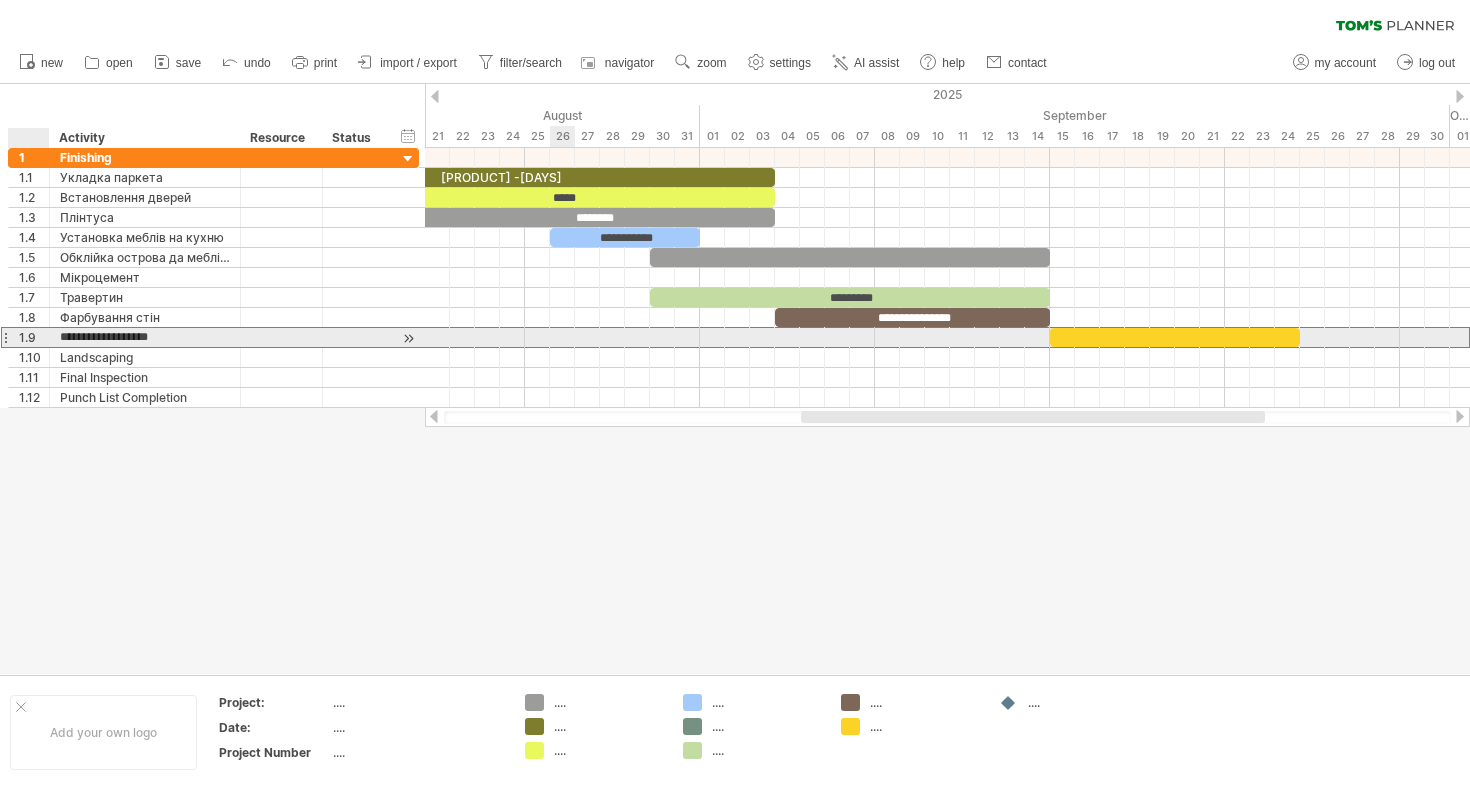 drag, startPoint x: 187, startPoint y: 336, endPoint x: 51, endPoint y: 341, distance: 136.09187 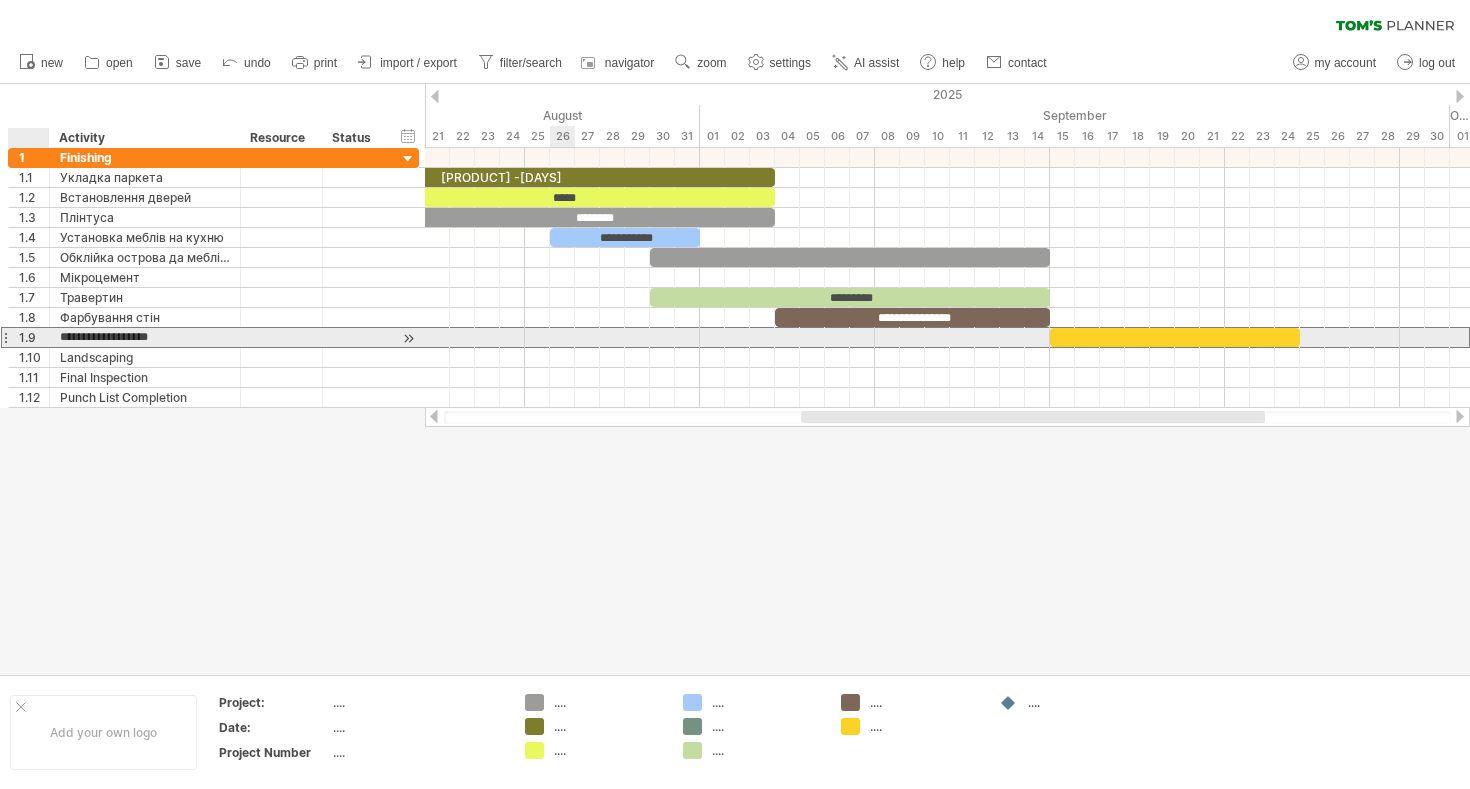 click on "**********" at bounding box center [145, 337] 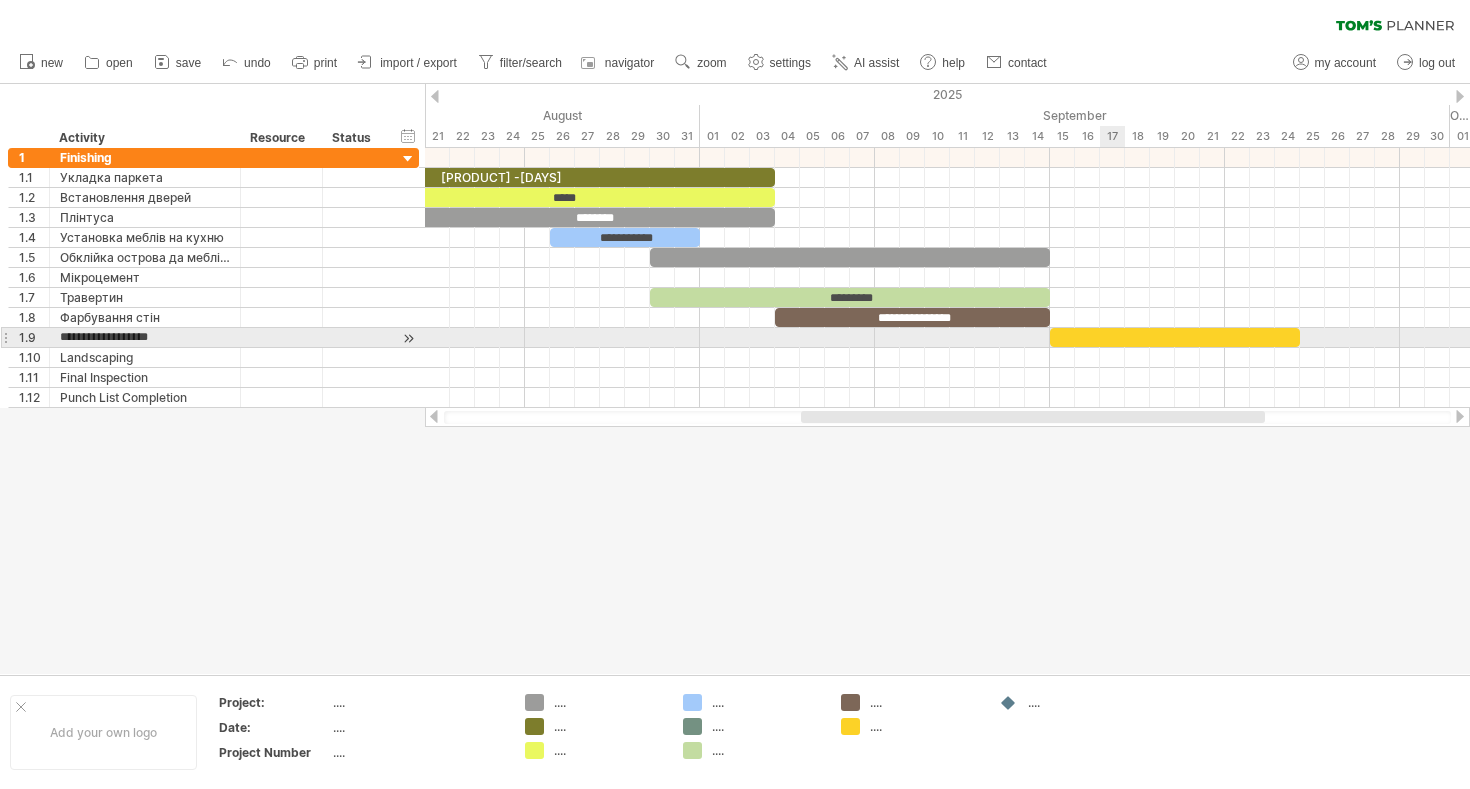 click at bounding box center [1175, 337] 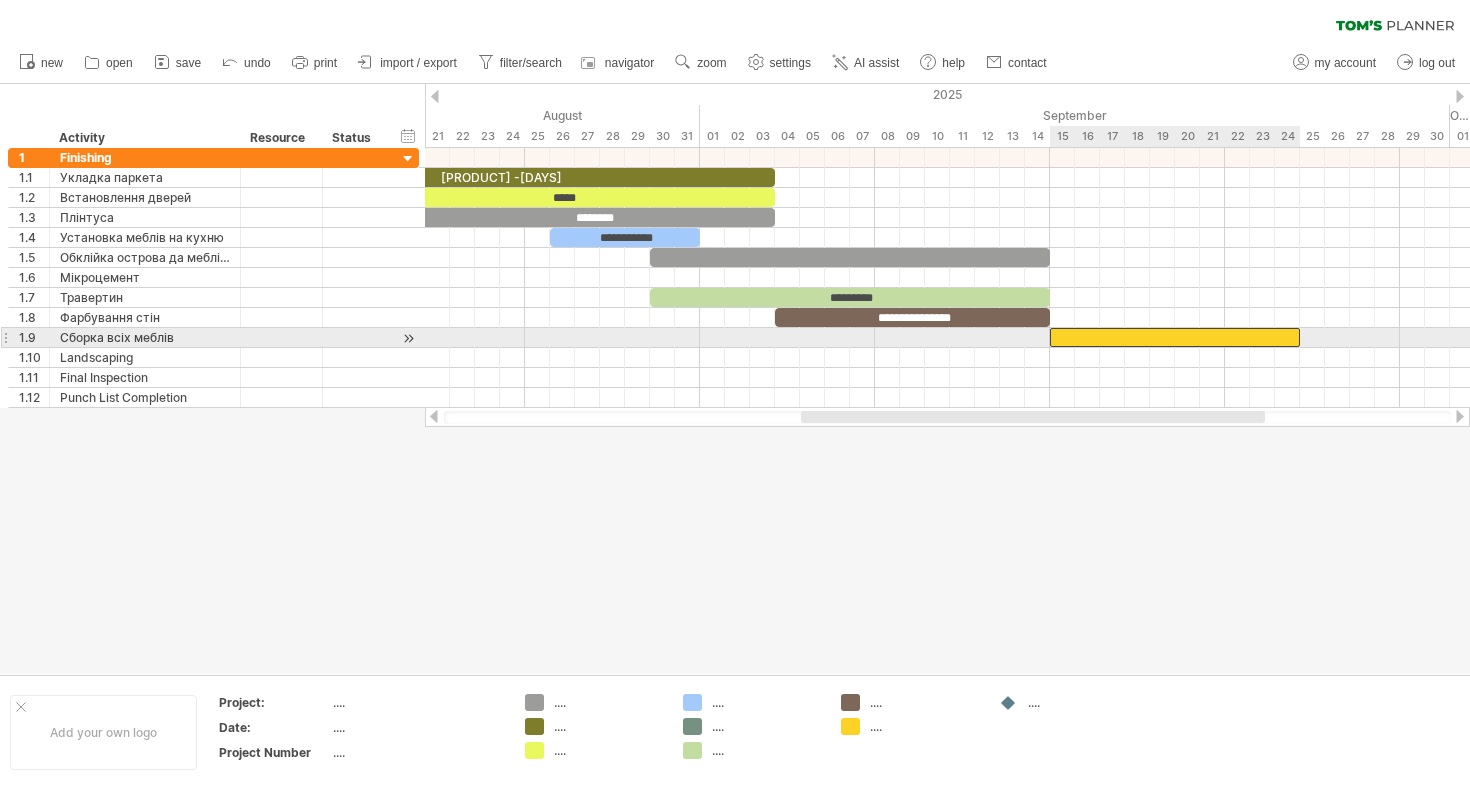 click at bounding box center (1175, 337) 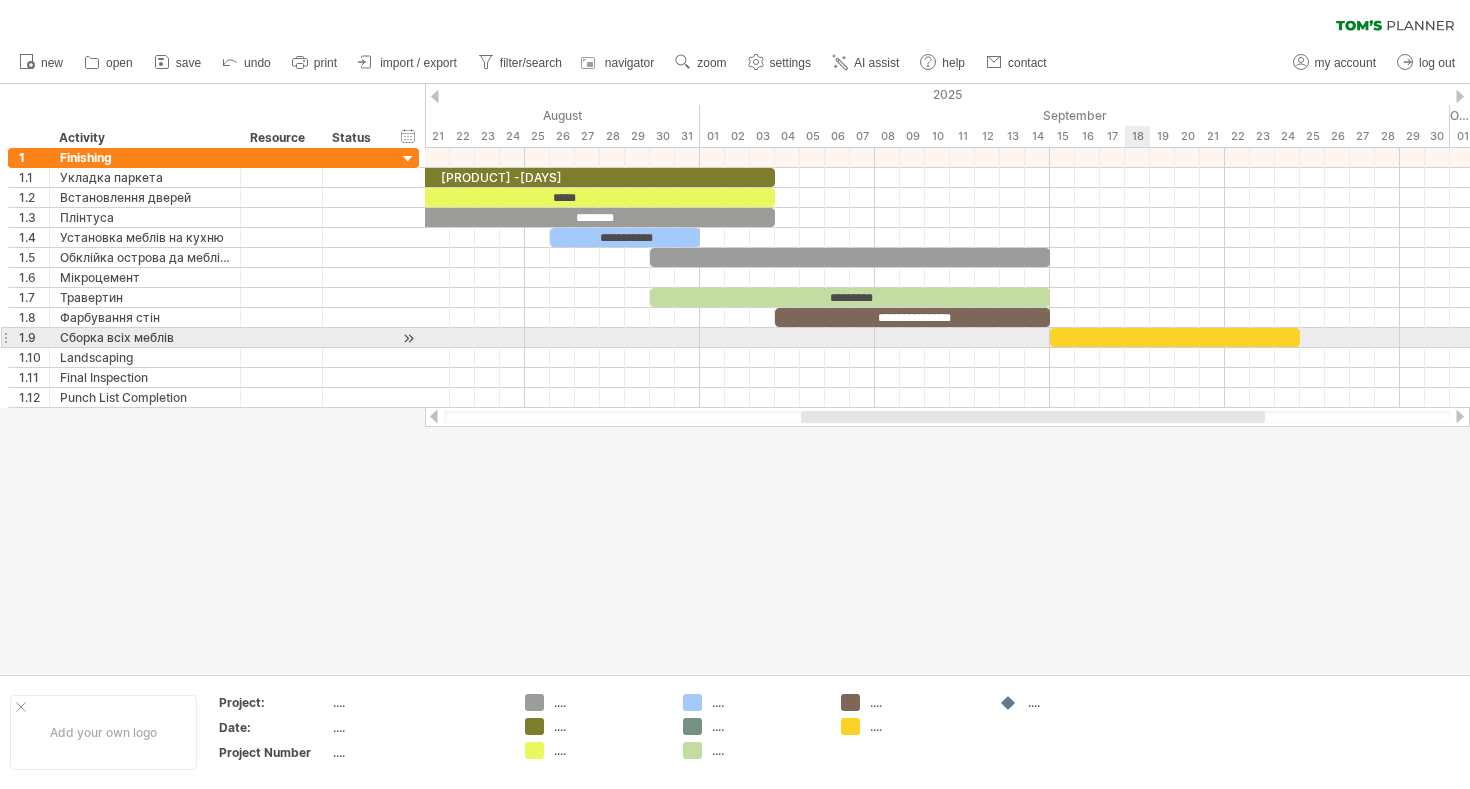type 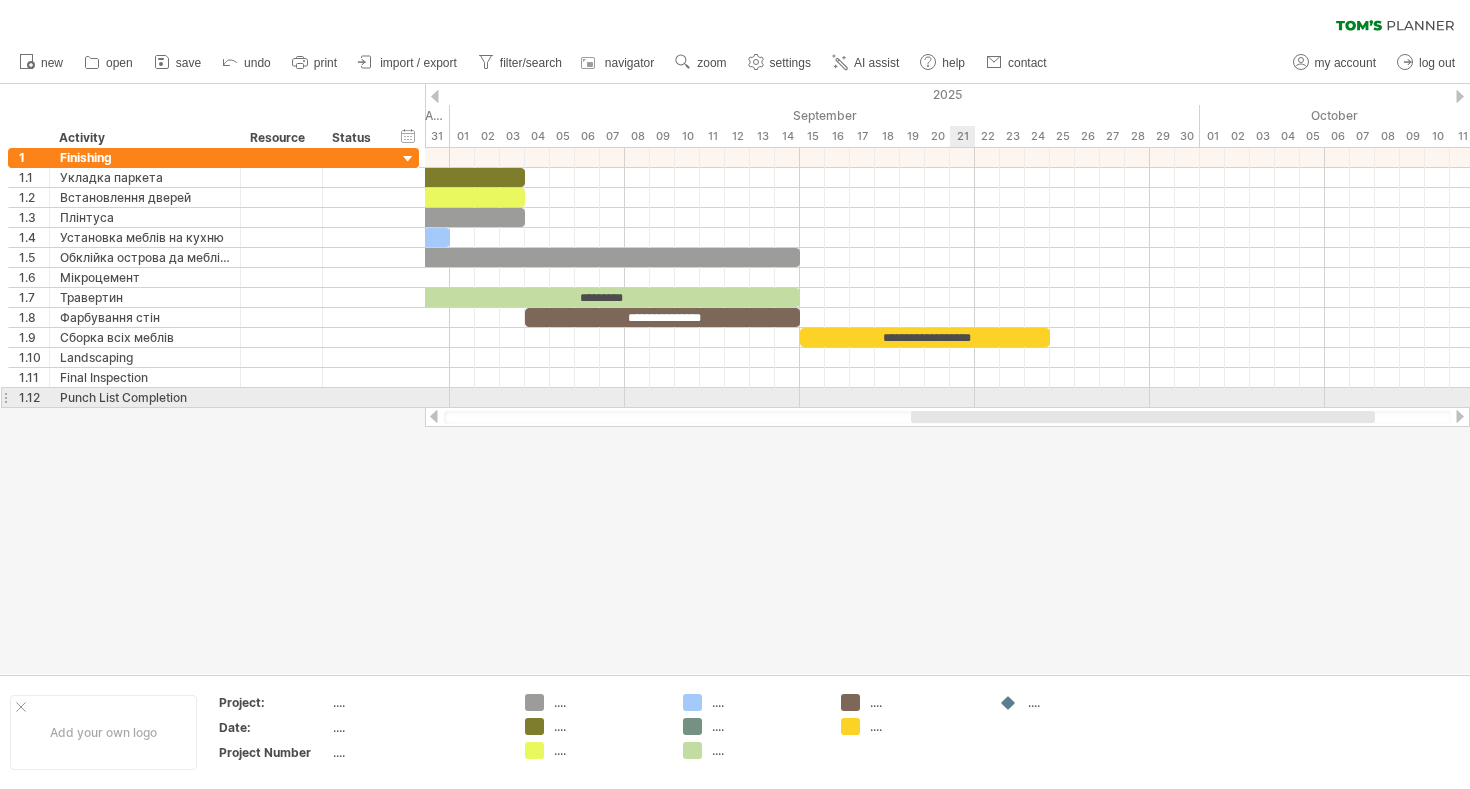 drag, startPoint x: 845, startPoint y: 414, endPoint x: 955, endPoint y: 402, distance: 110.65261 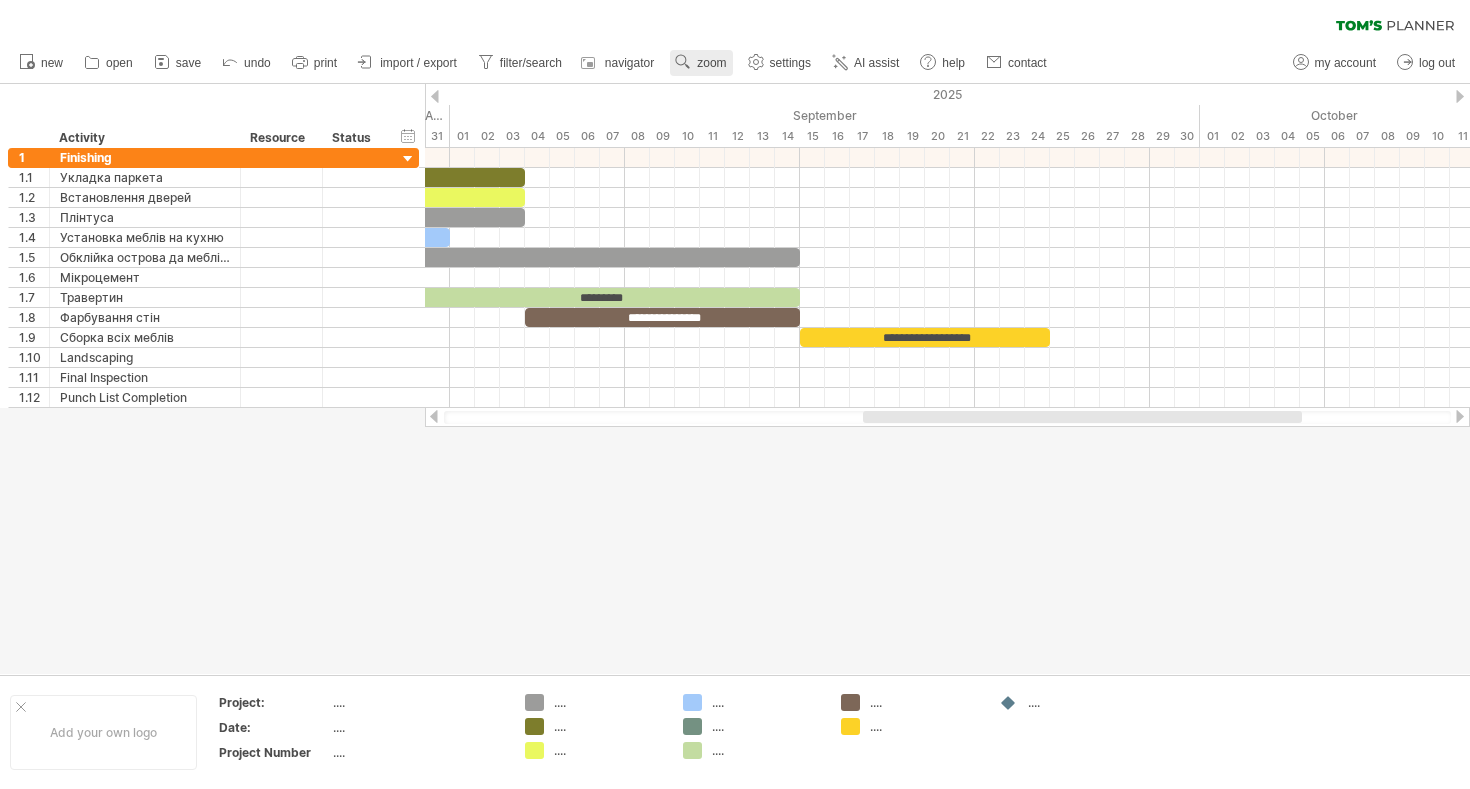 click on "zoom" at bounding box center (711, 63) 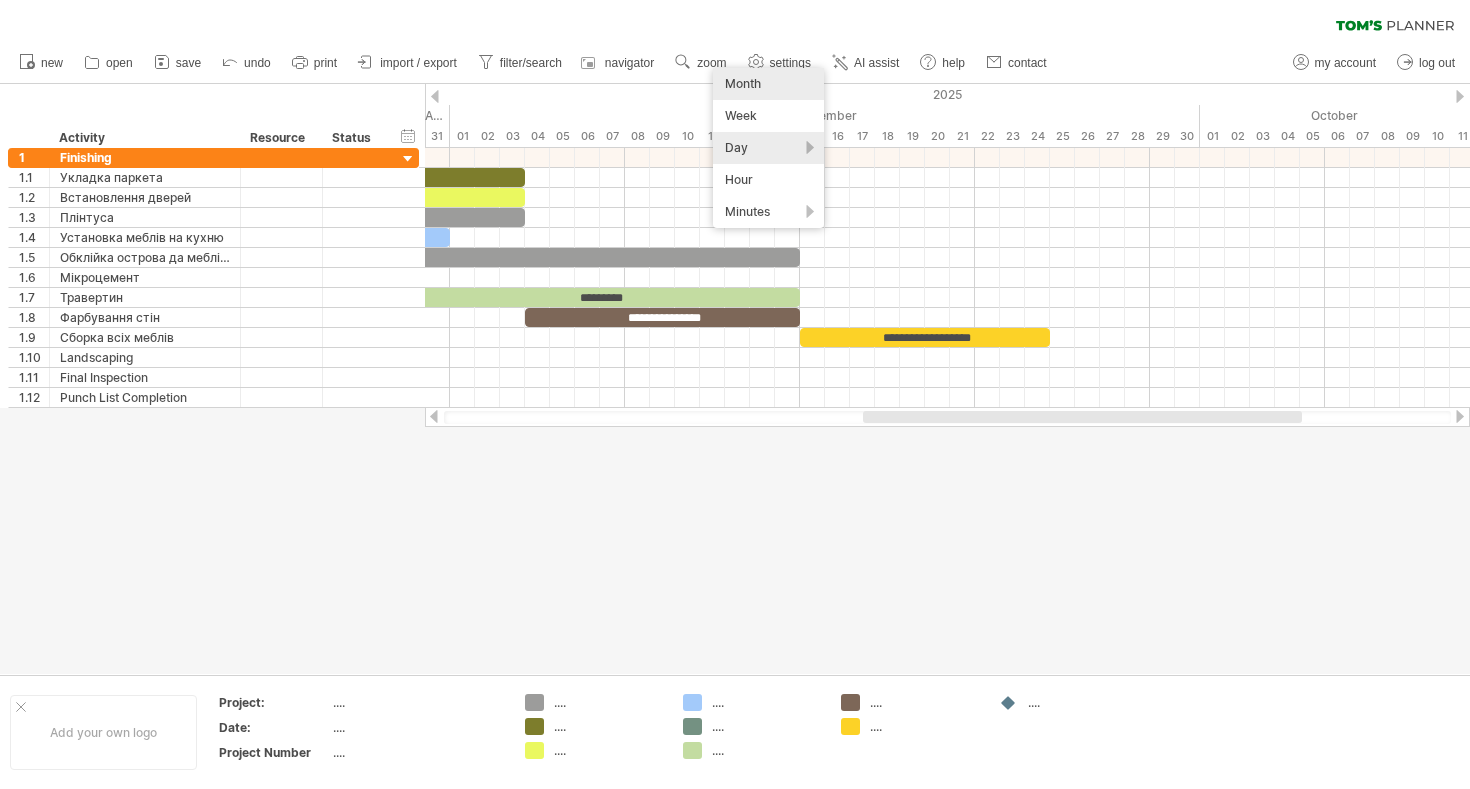 click on "Month" at bounding box center (768, 84) 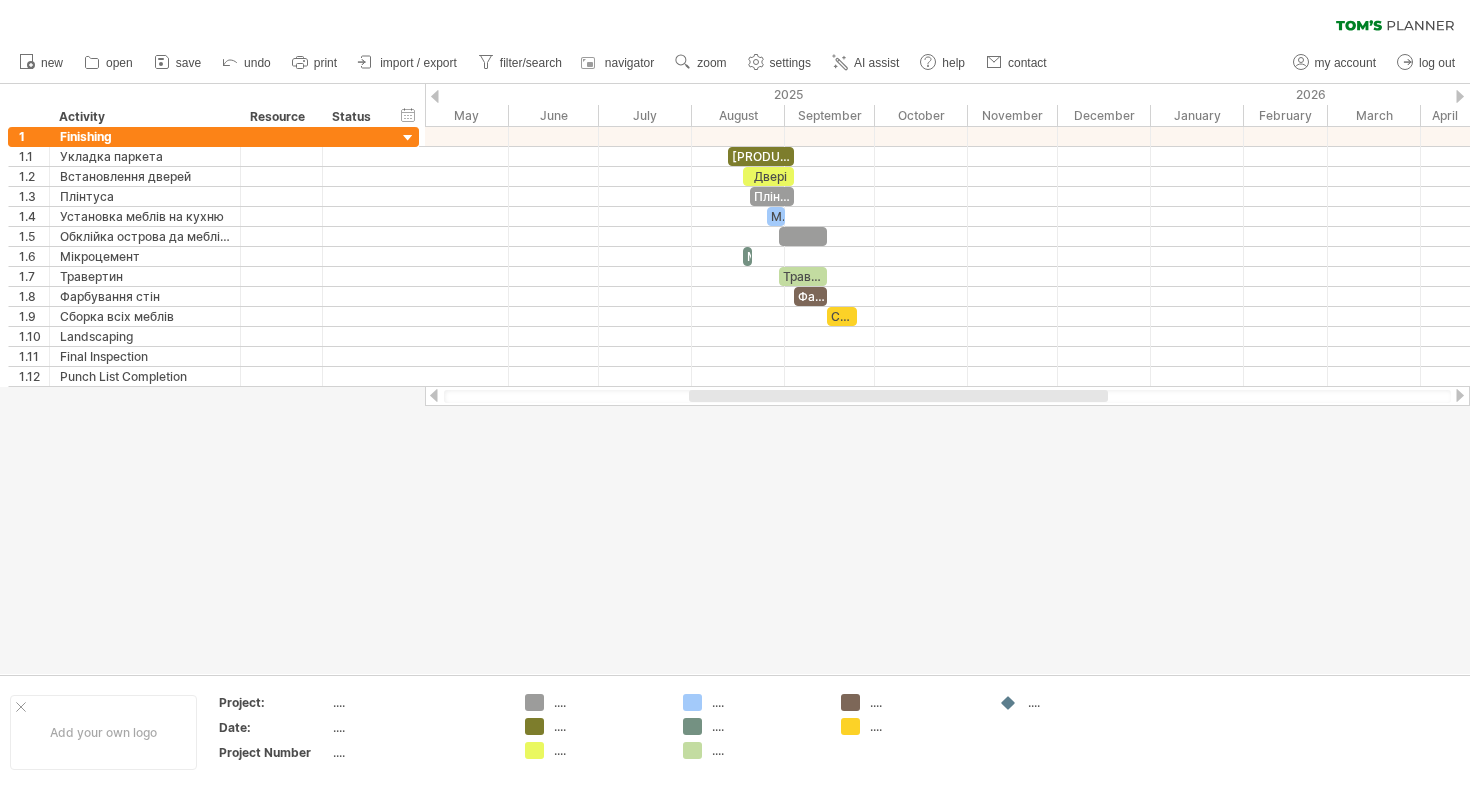 drag, startPoint x: 930, startPoint y: 392, endPoint x: 785, endPoint y: 393, distance: 145.00345 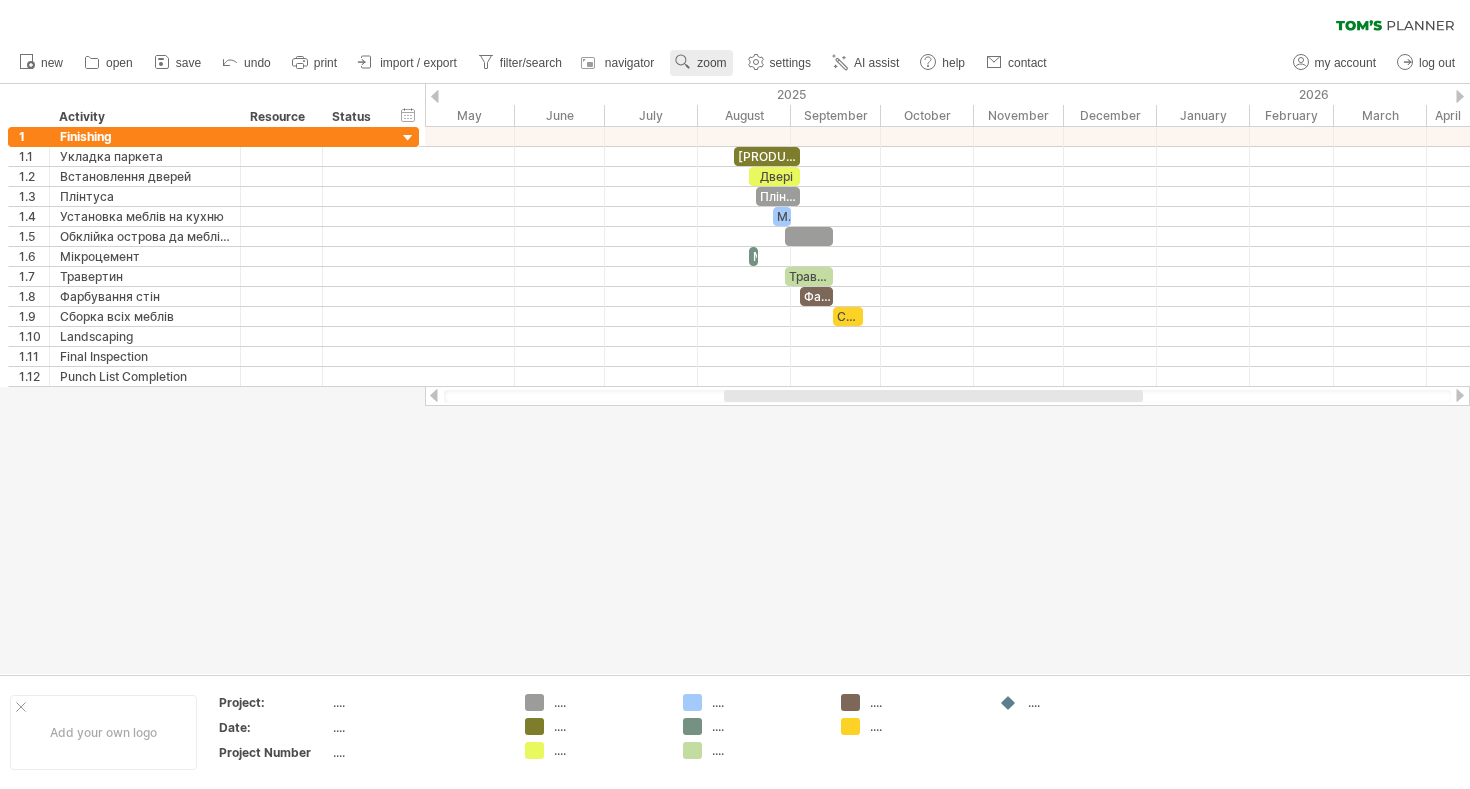 click on "zoom" at bounding box center (711, 63) 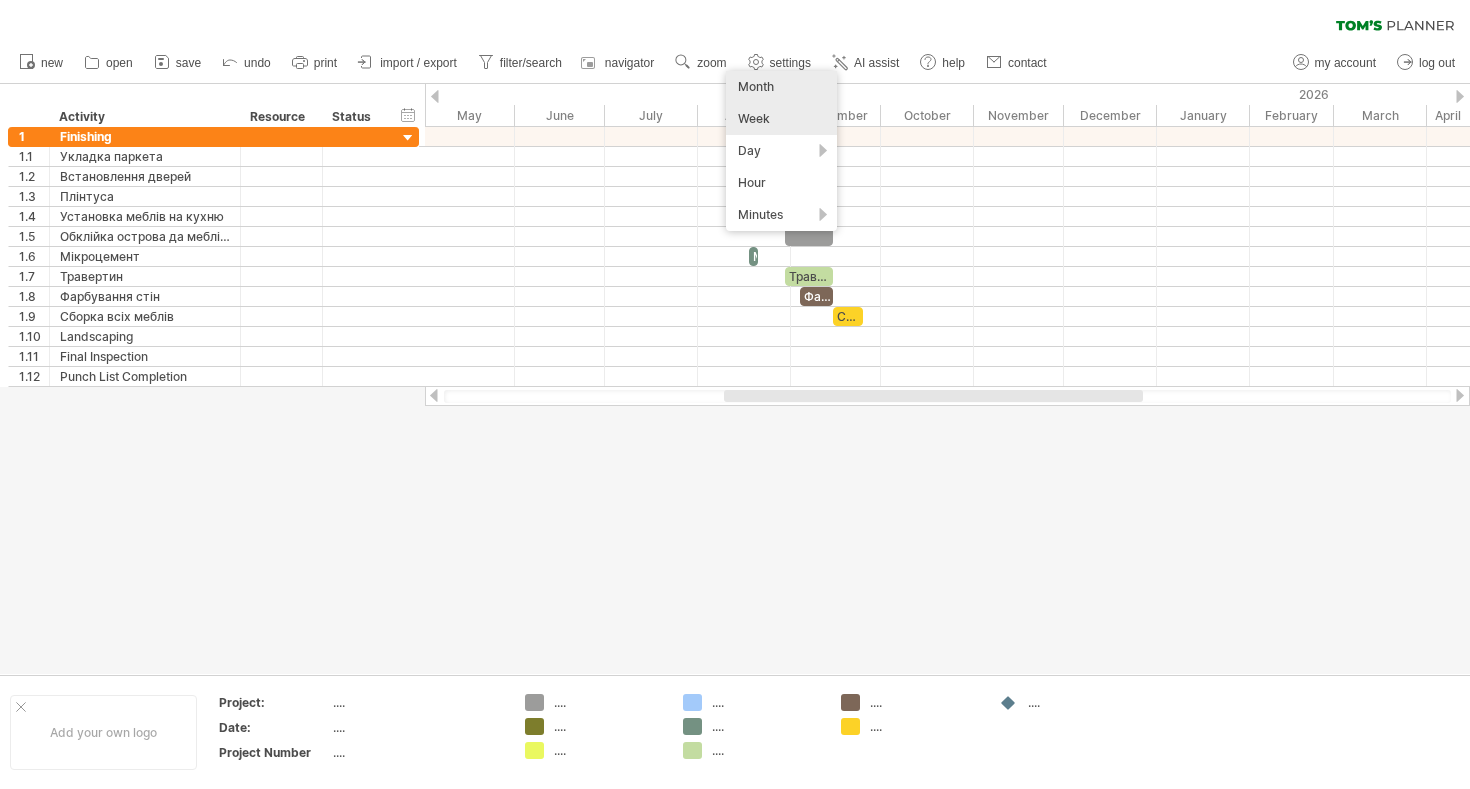 click on "Week" at bounding box center [781, 119] 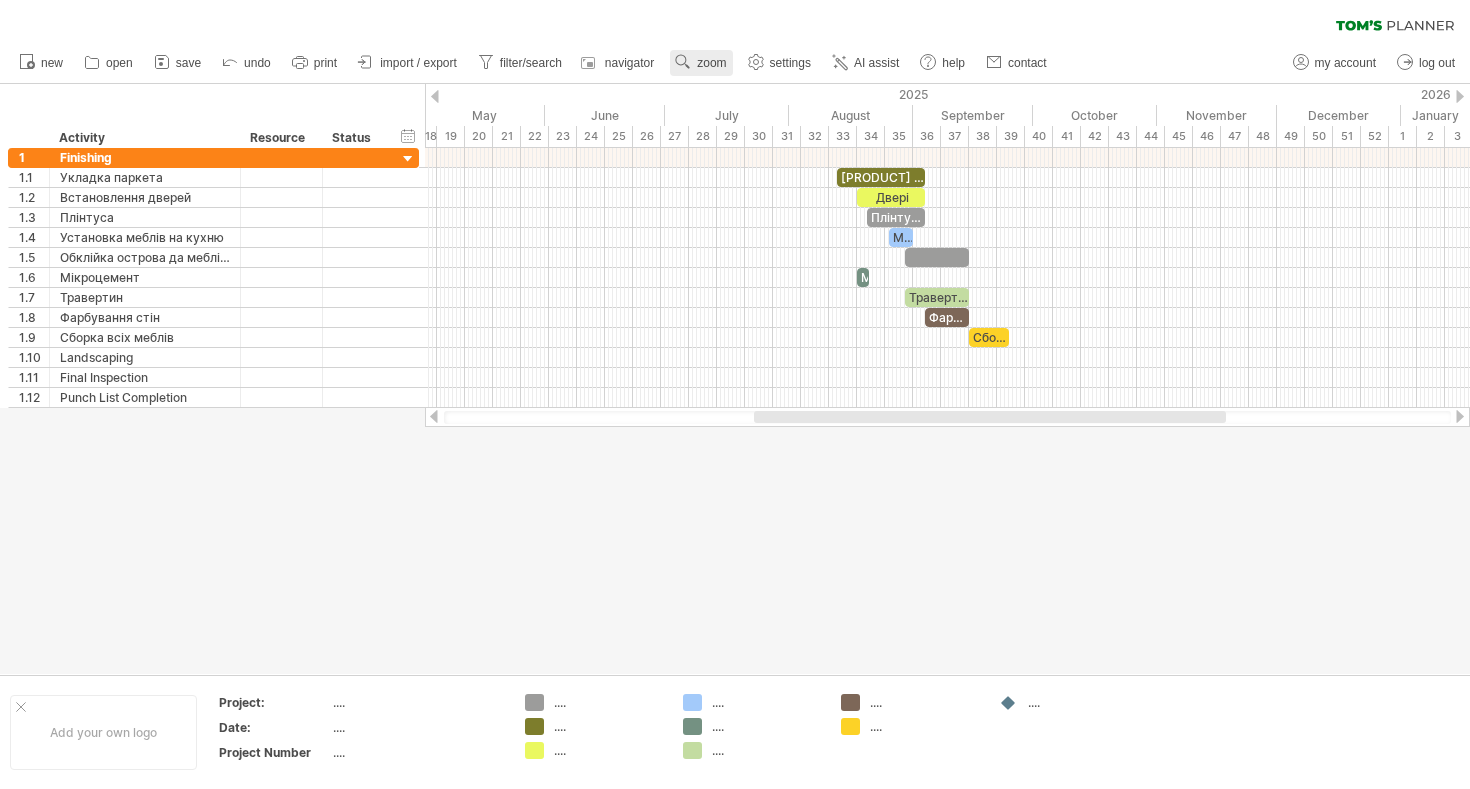 click on "zoom" at bounding box center [711, 63] 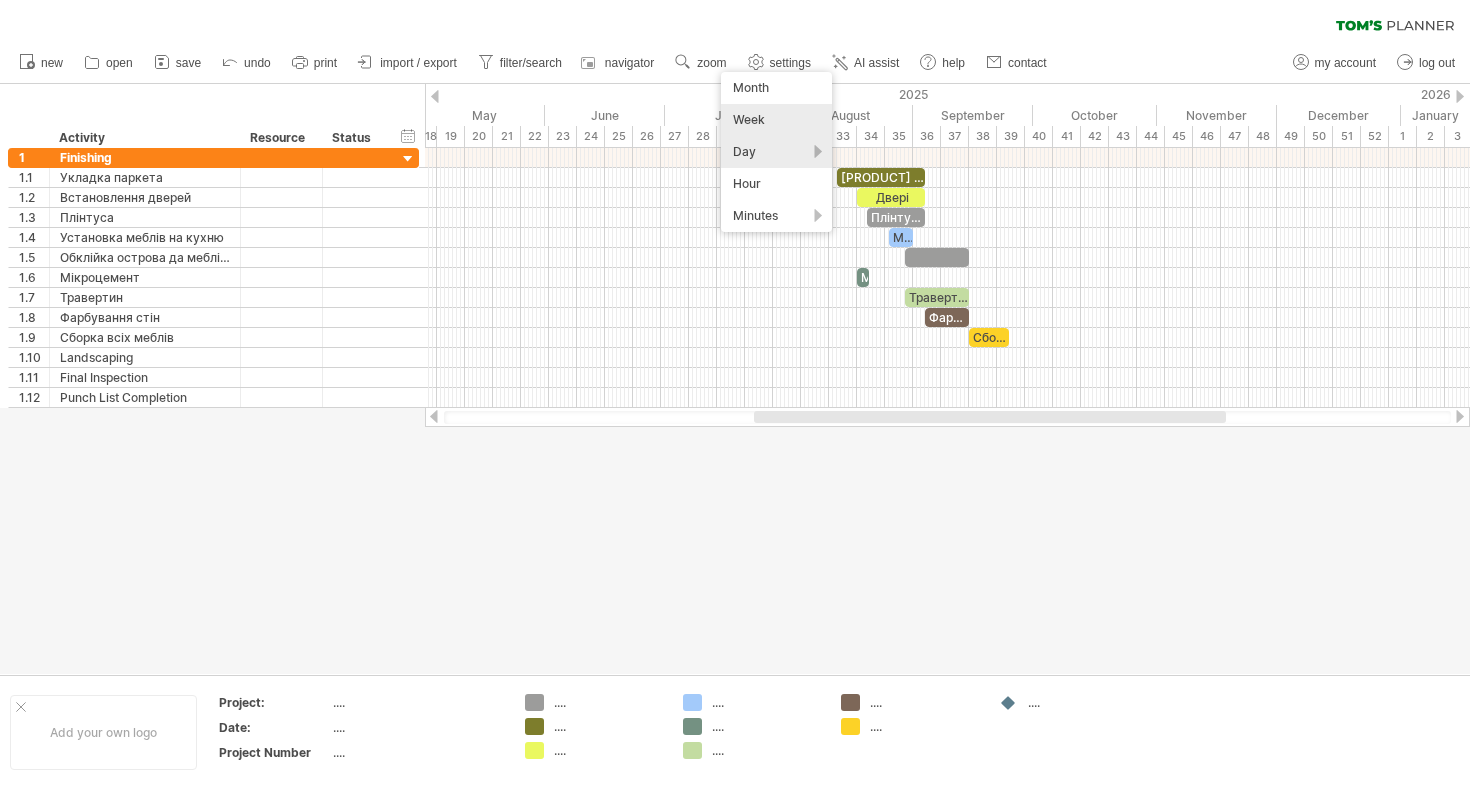 click on "Day" at bounding box center [776, 152] 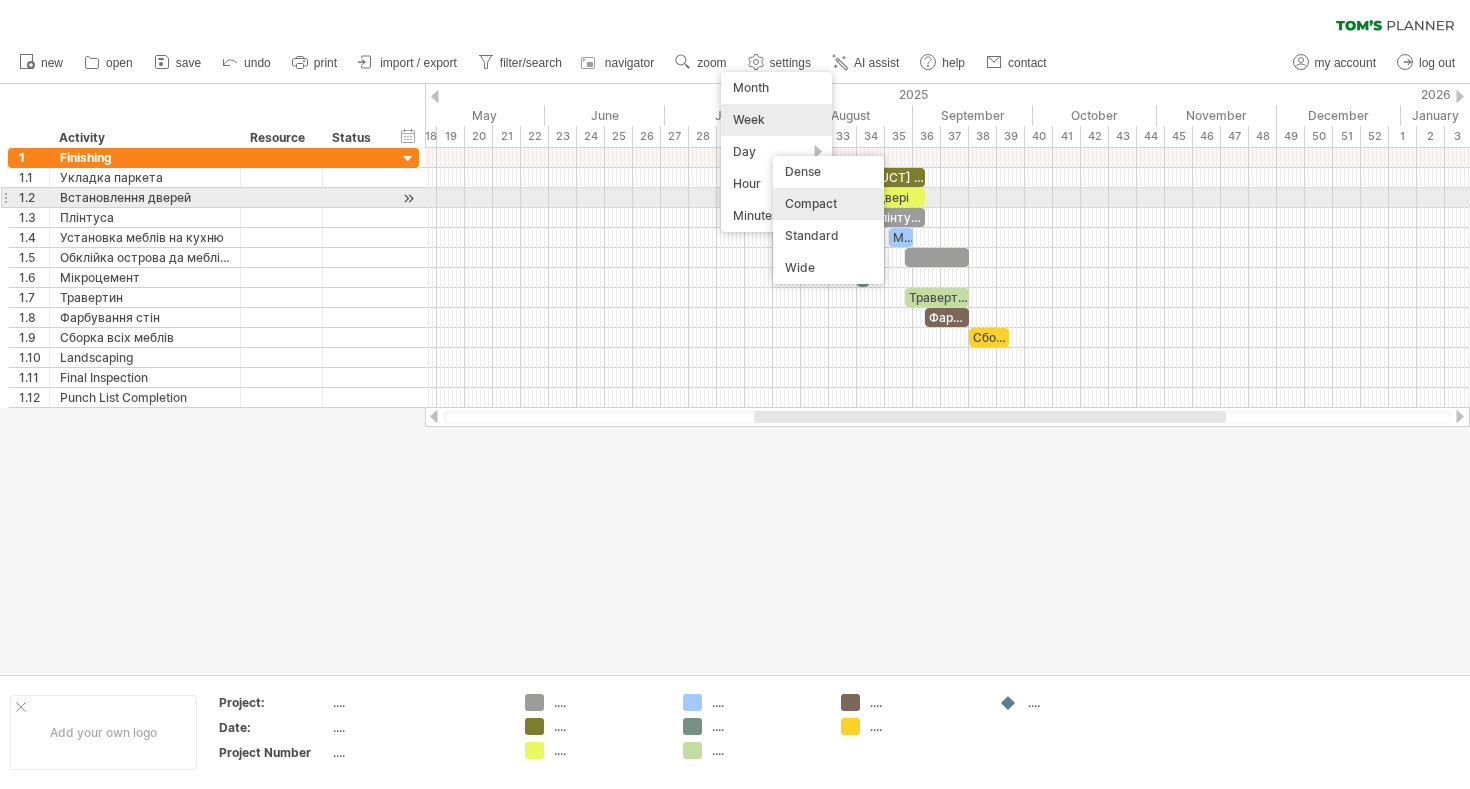 click on "Compact" at bounding box center (828, 204) 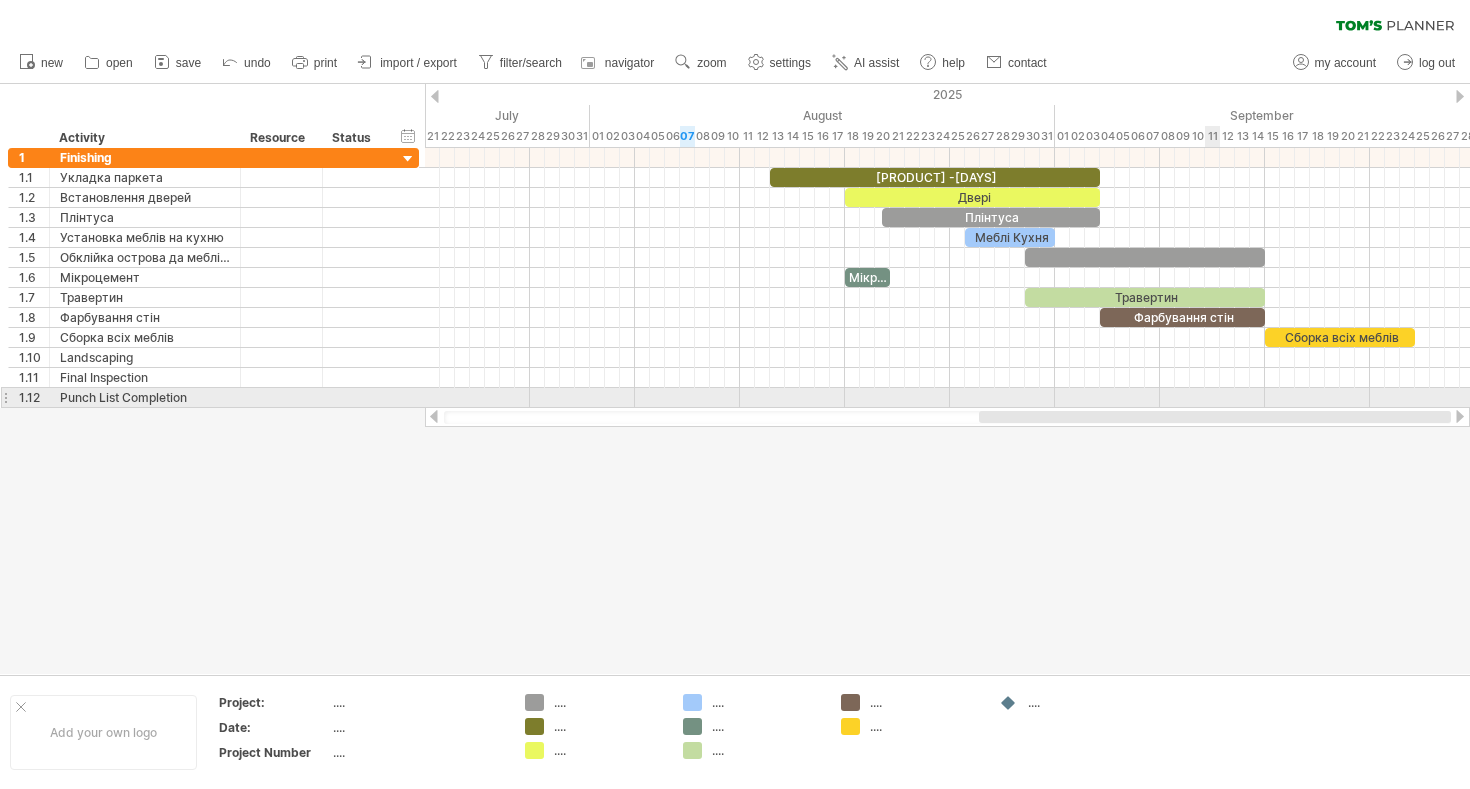 drag, startPoint x: 823, startPoint y: 417, endPoint x: 1210, endPoint y: 389, distance: 388.0116 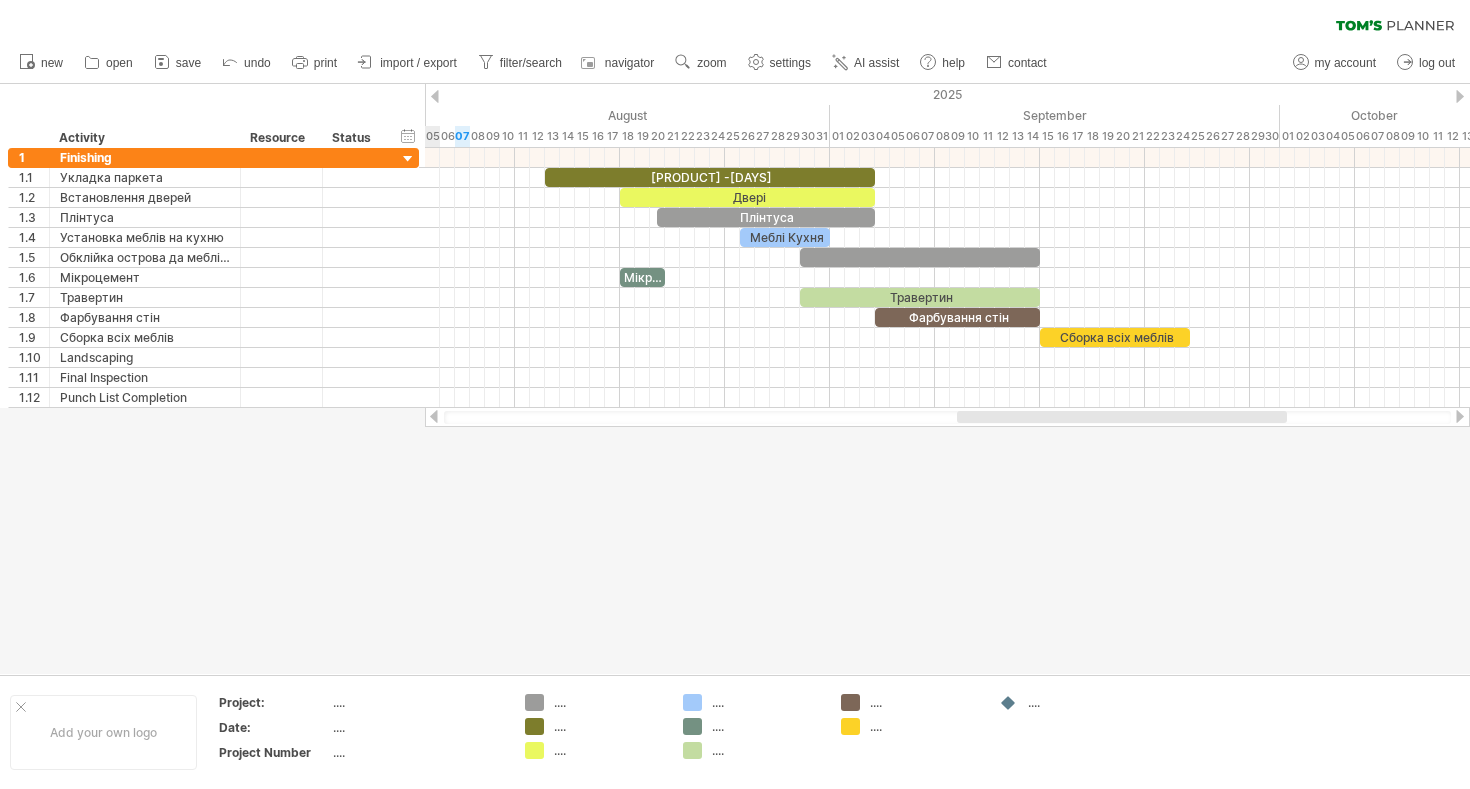 drag, startPoint x: 1123, startPoint y: 419, endPoint x: 1204, endPoint y: 429, distance: 81.61495 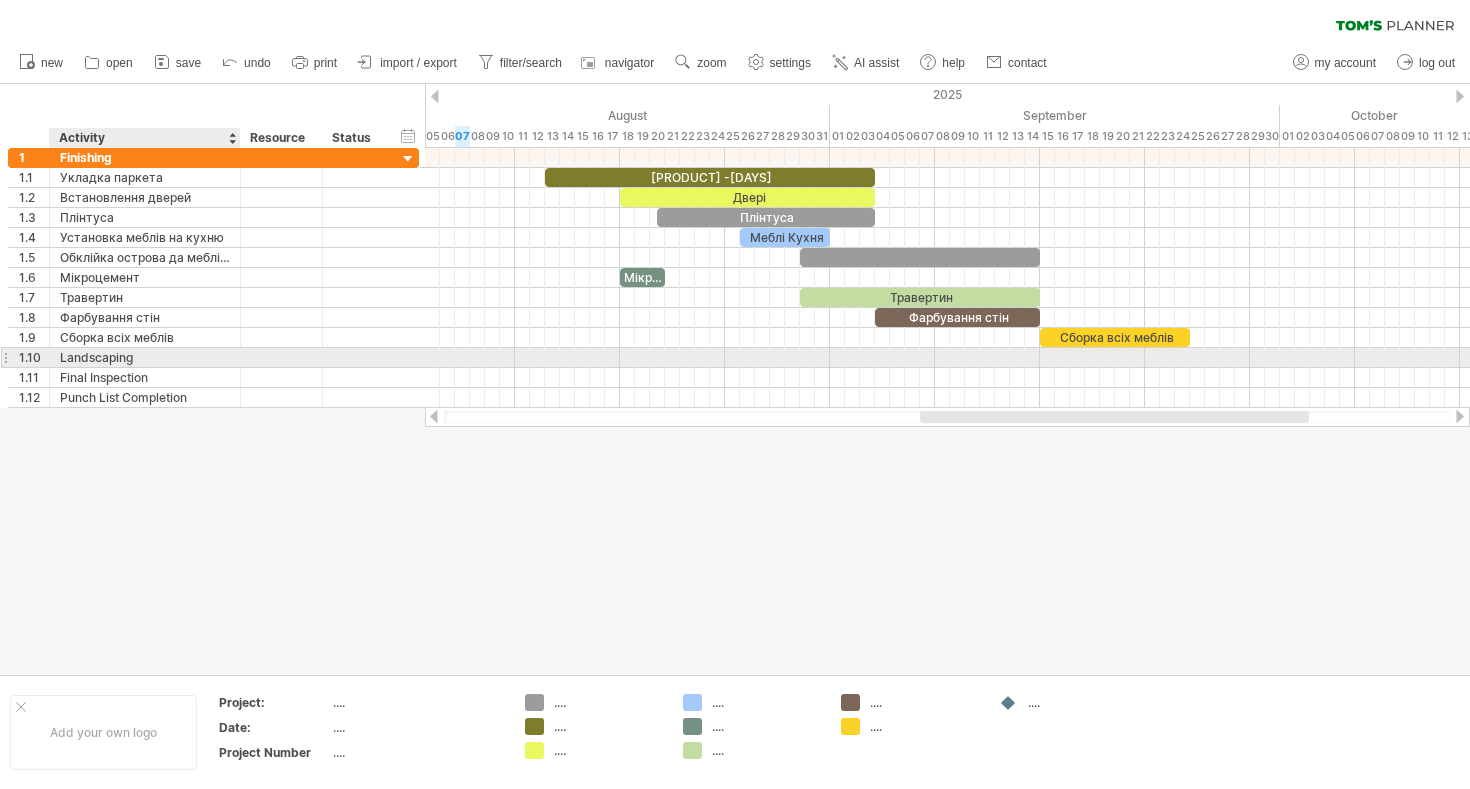 click on "Landscaping" at bounding box center (145, 357) 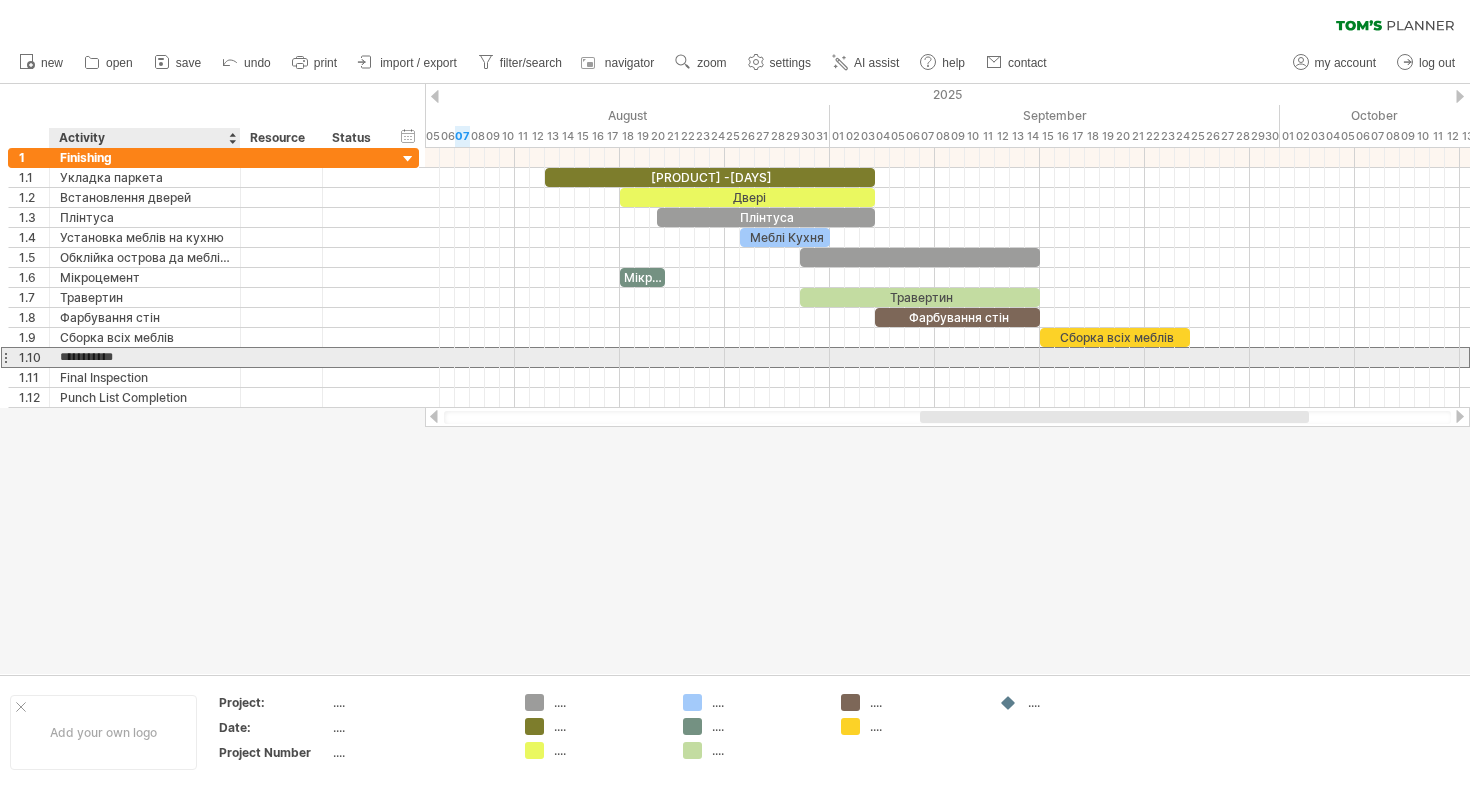 click on "**********" at bounding box center (145, 357) 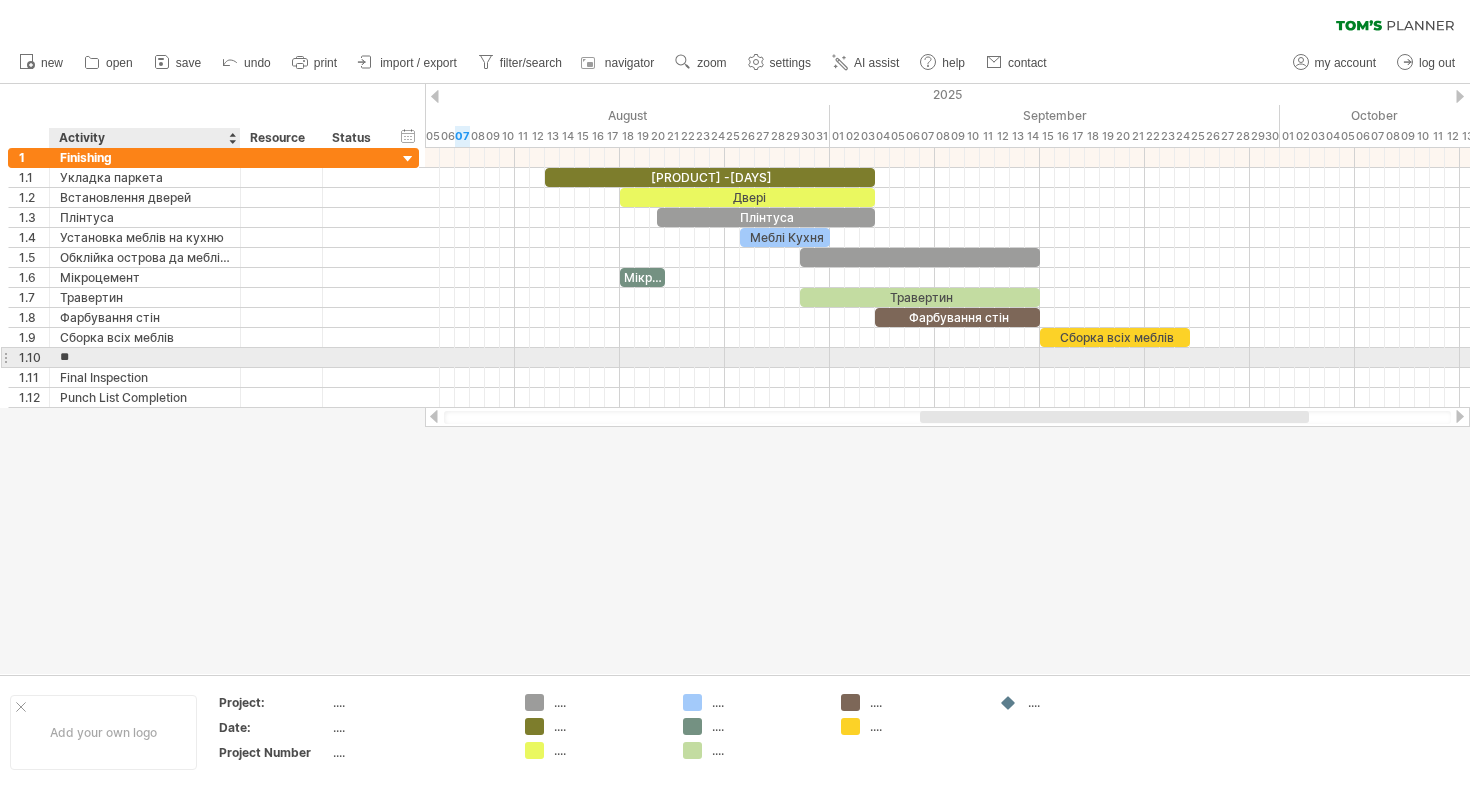 type on "*" 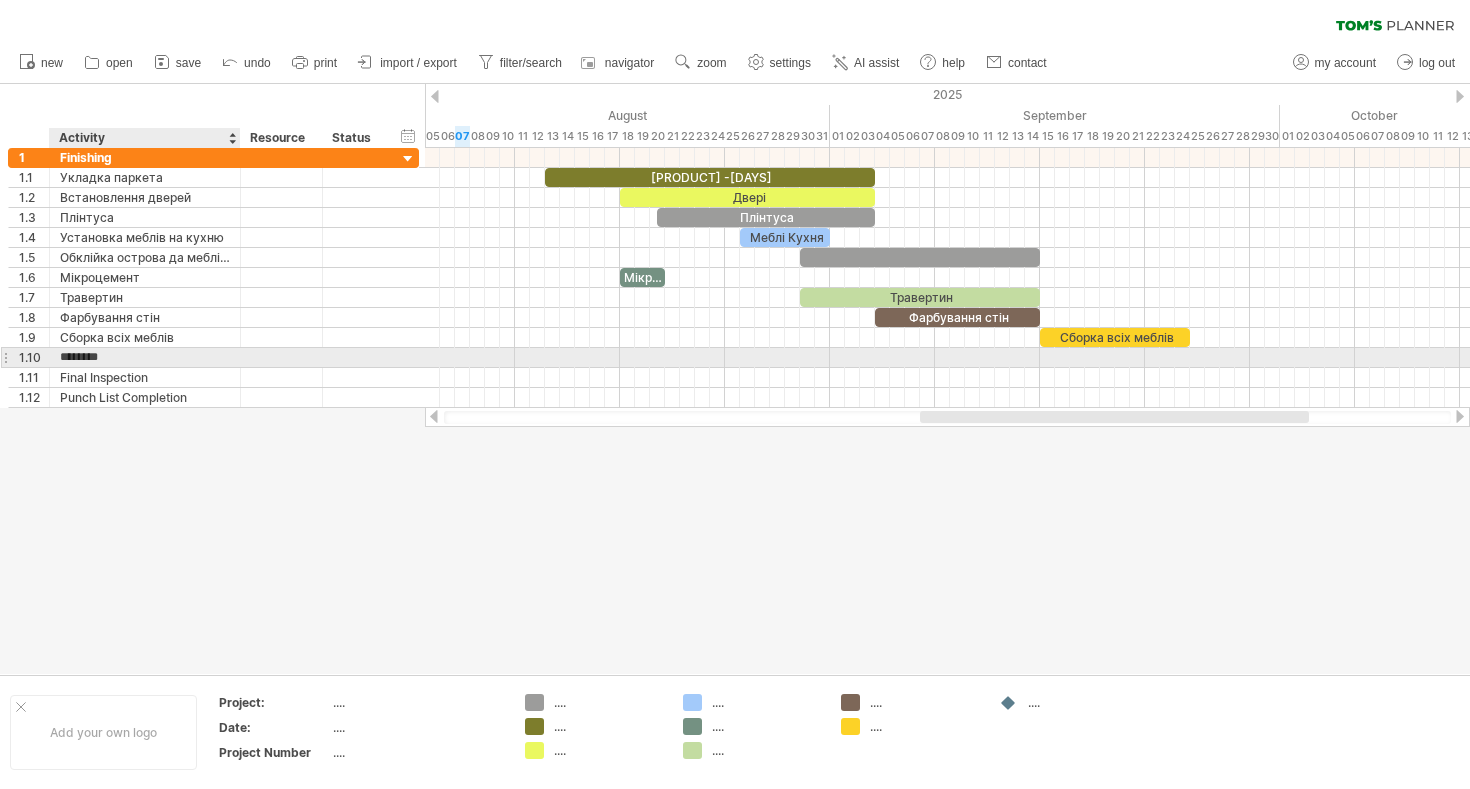 type on "*********" 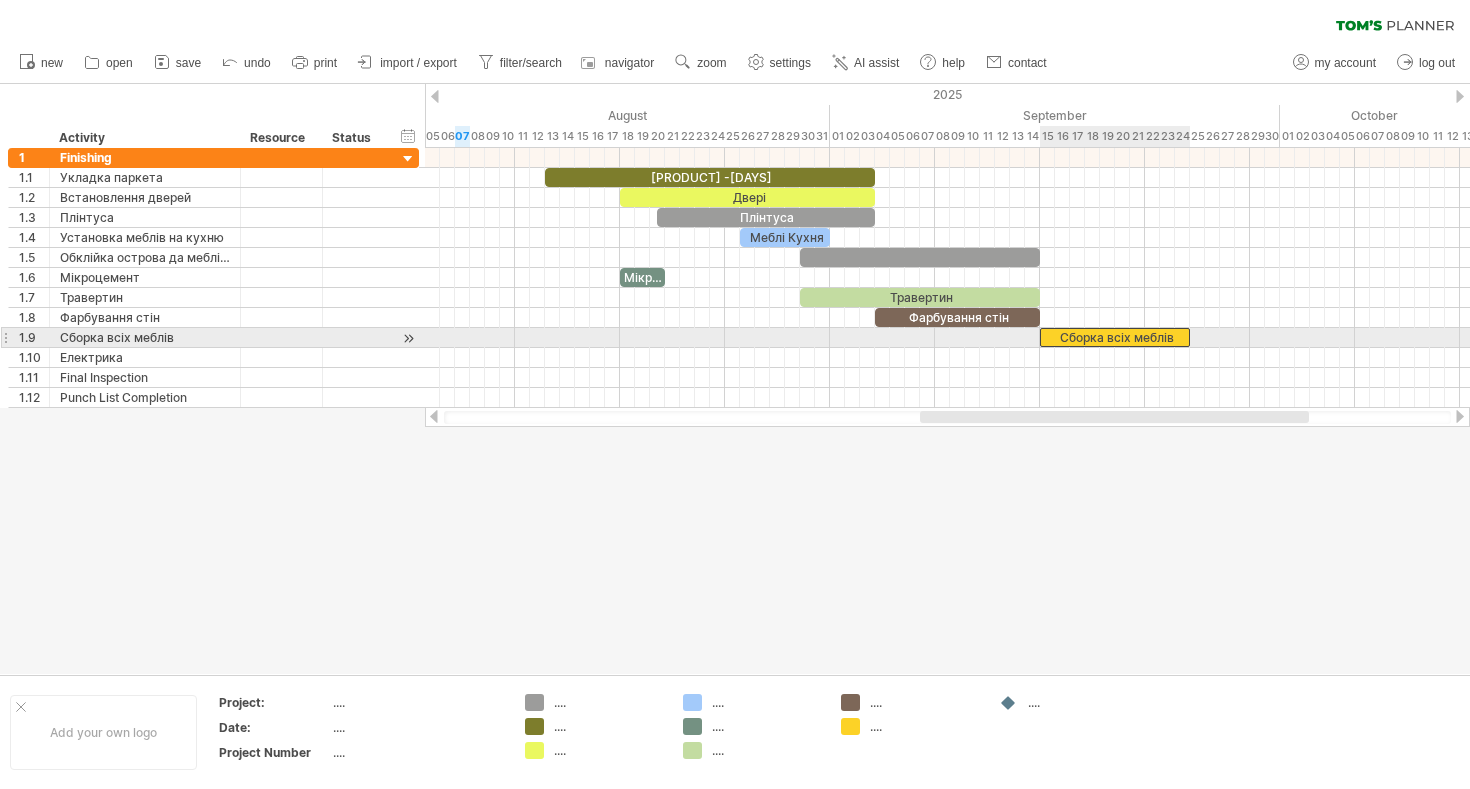 click on "Сборка всіх меблів" at bounding box center [1115, 337] 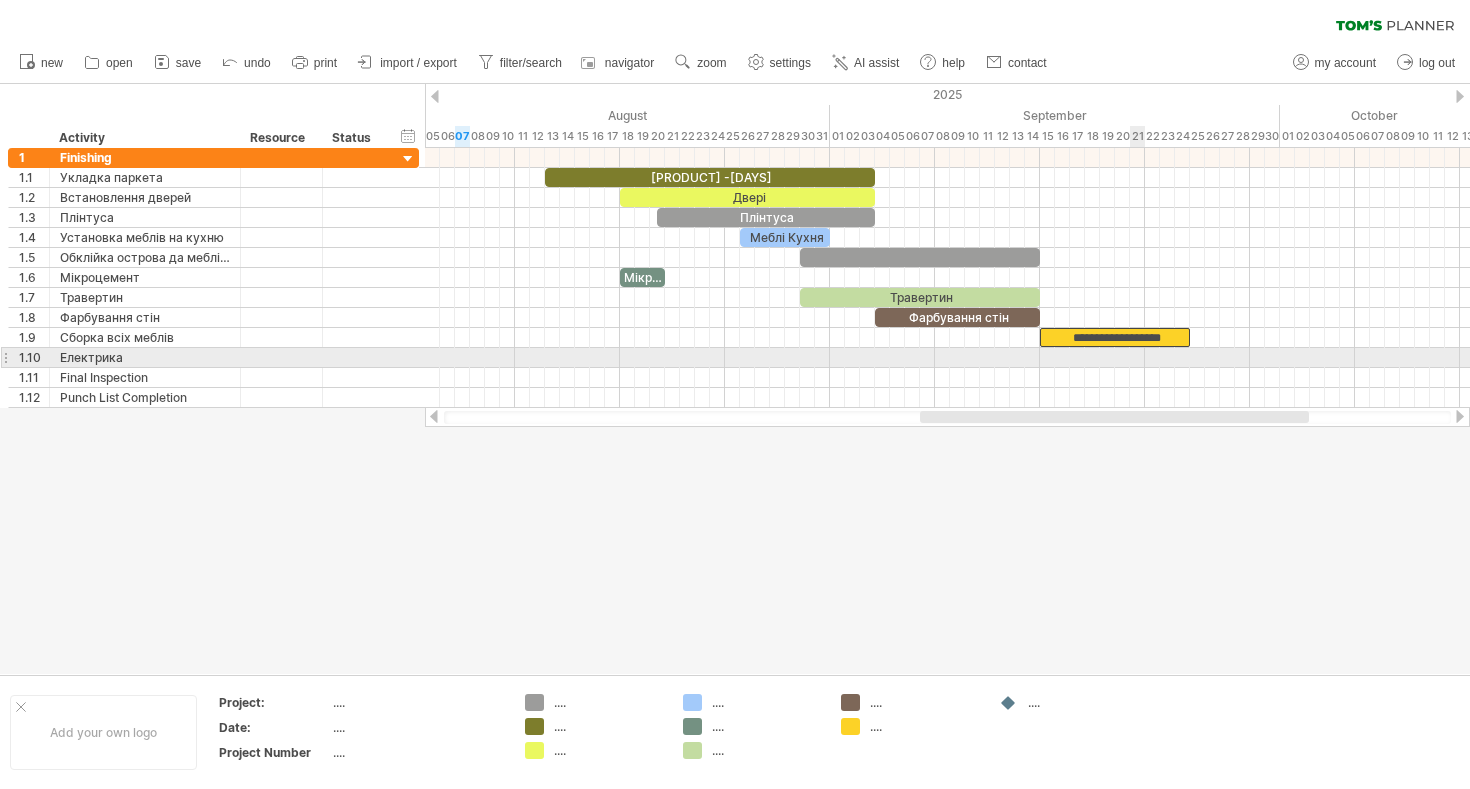 click at bounding box center [947, 358] 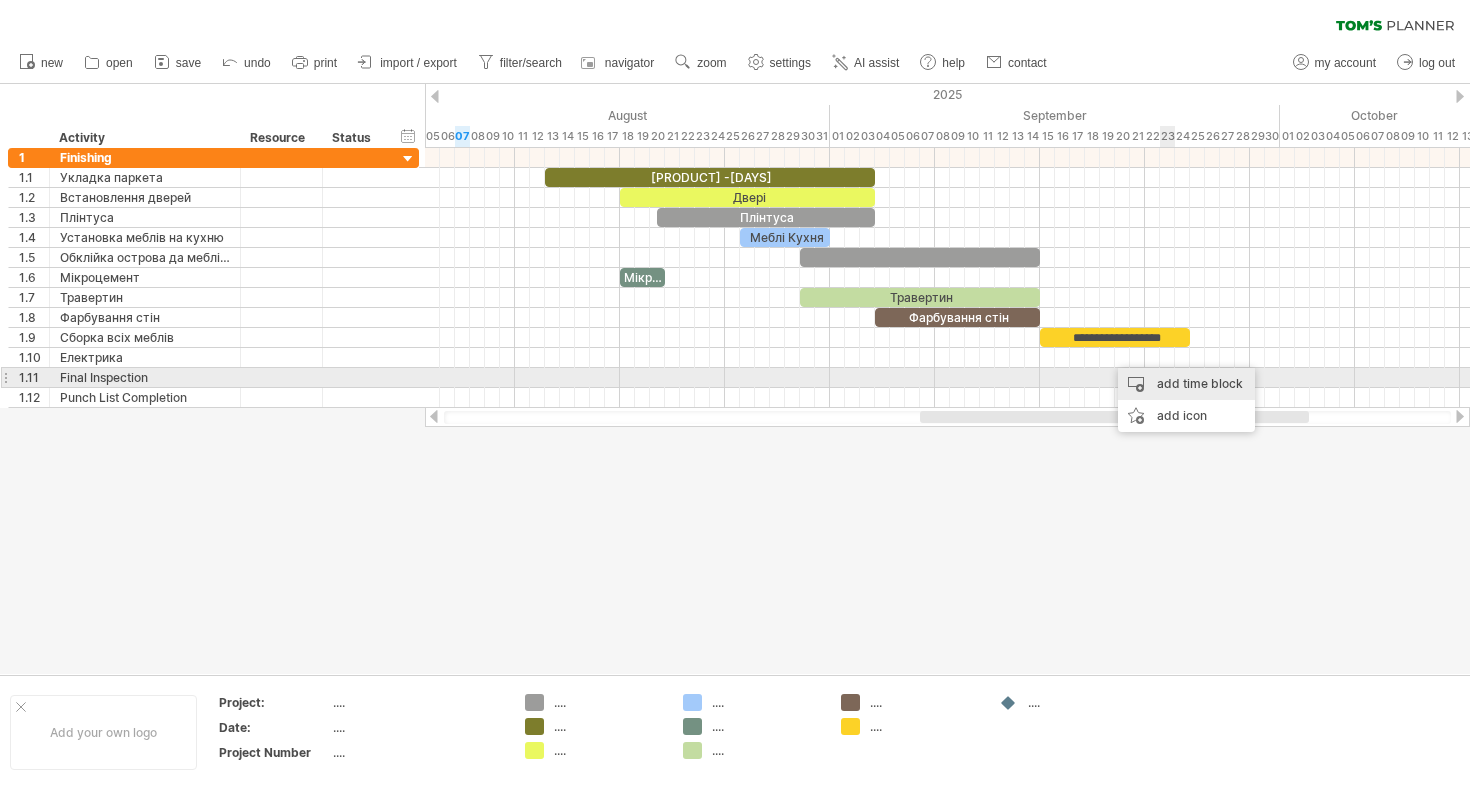 click on "add time block" at bounding box center (1186, 384) 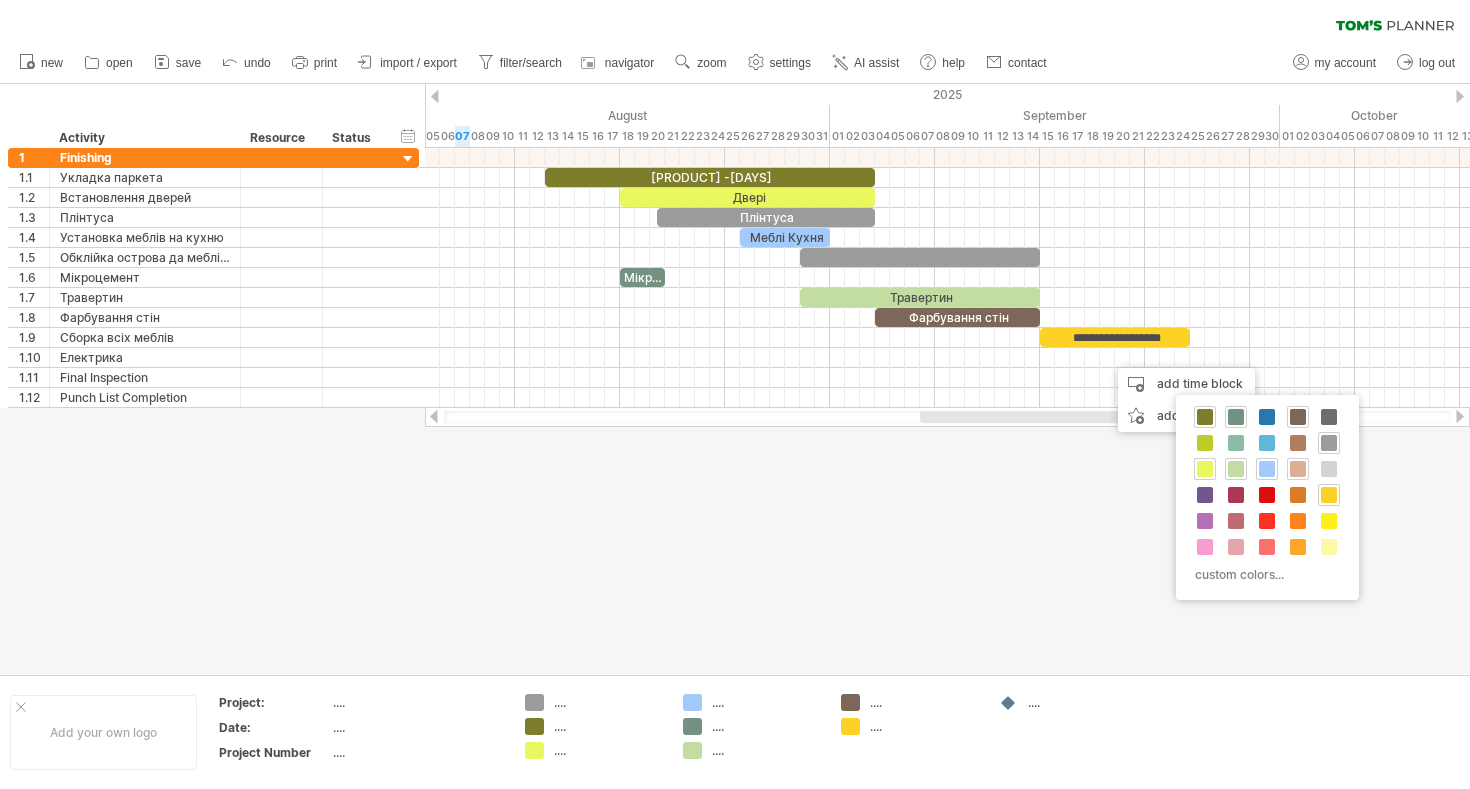 click at bounding box center [1298, 469] 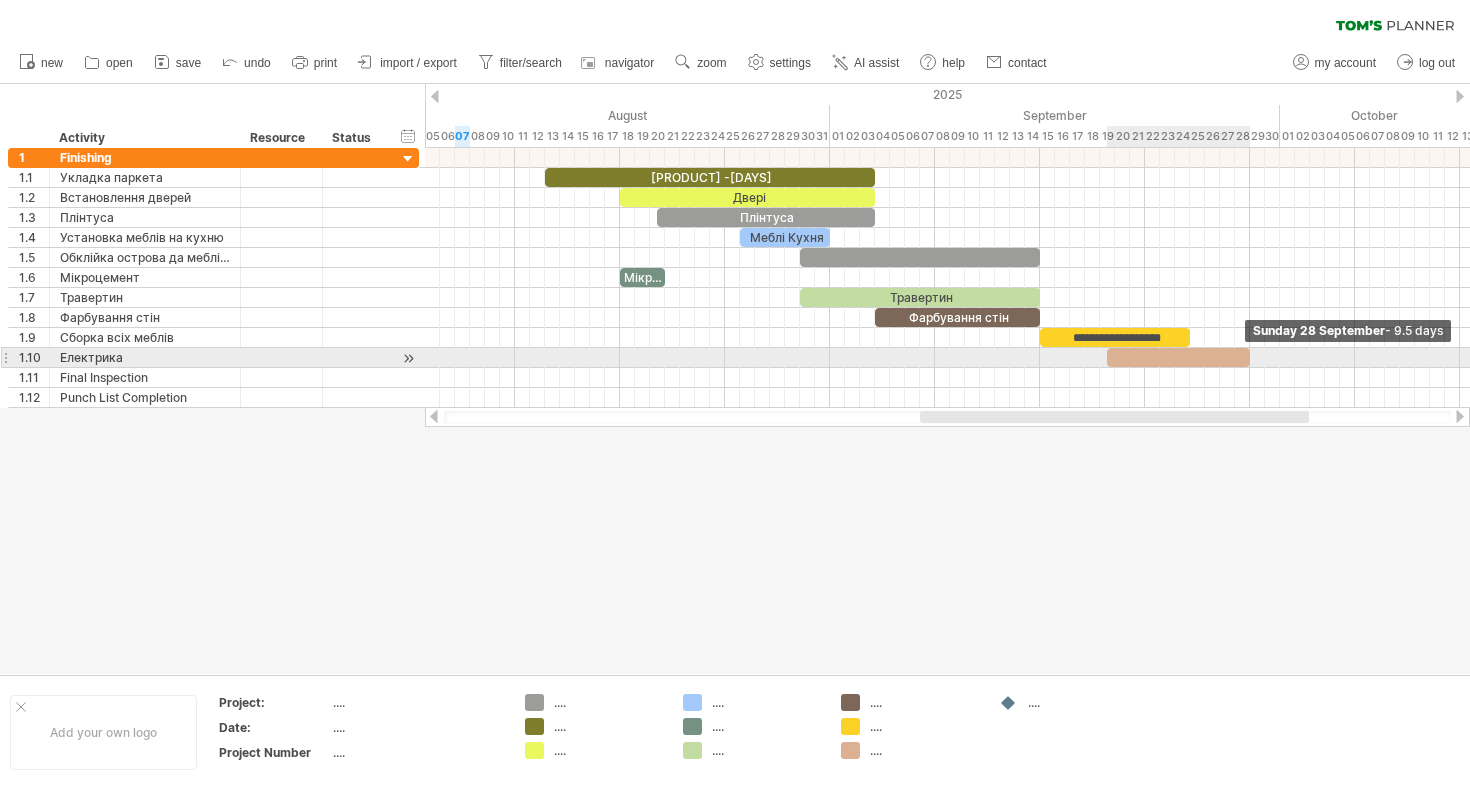 drag, startPoint x: 1121, startPoint y: 354, endPoint x: 1245, endPoint y: 352, distance: 124.01613 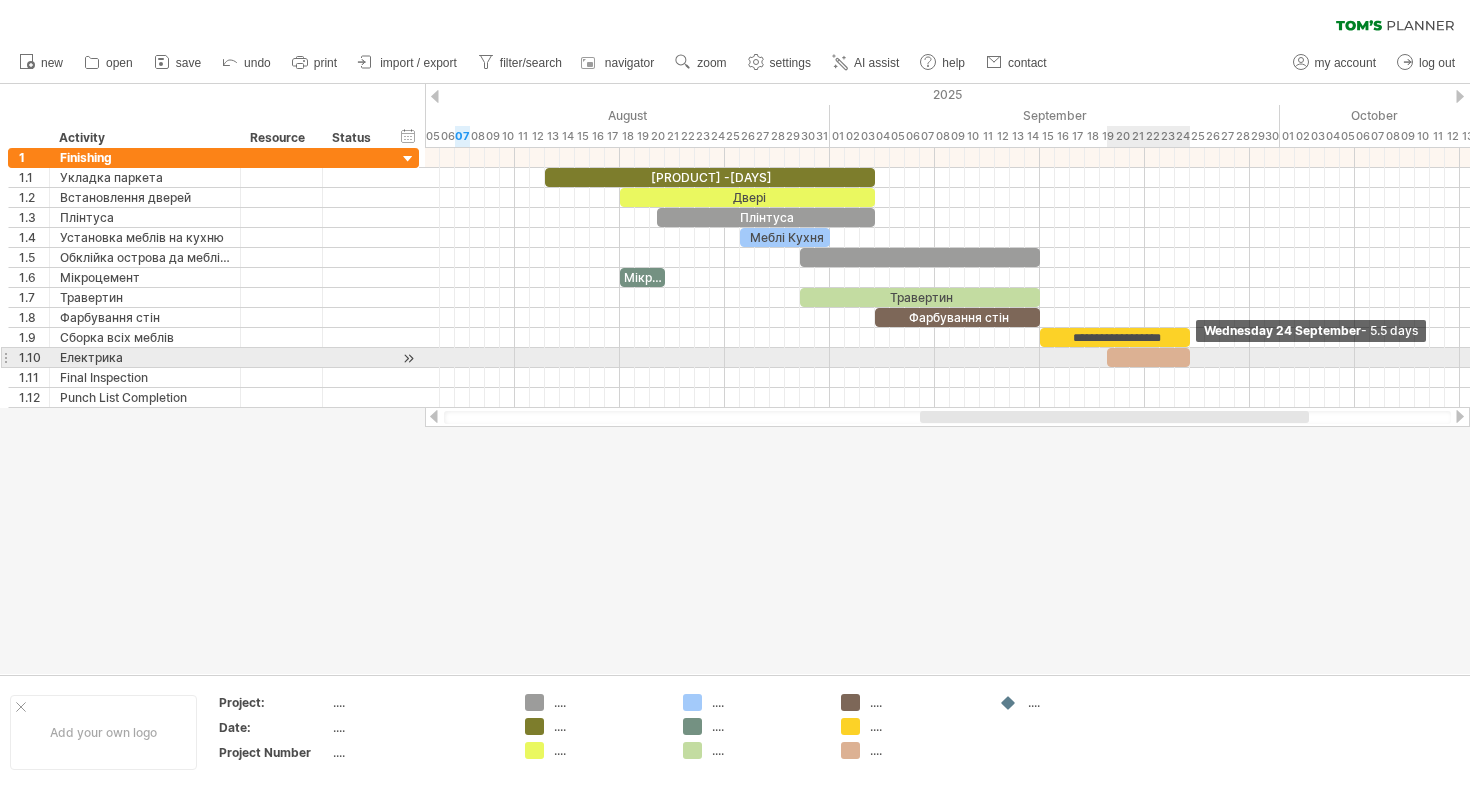 drag, startPoint x: 1248, startPoint y: 359, endPoint x: 1185, endPoint y: 360, distance: 63.007935 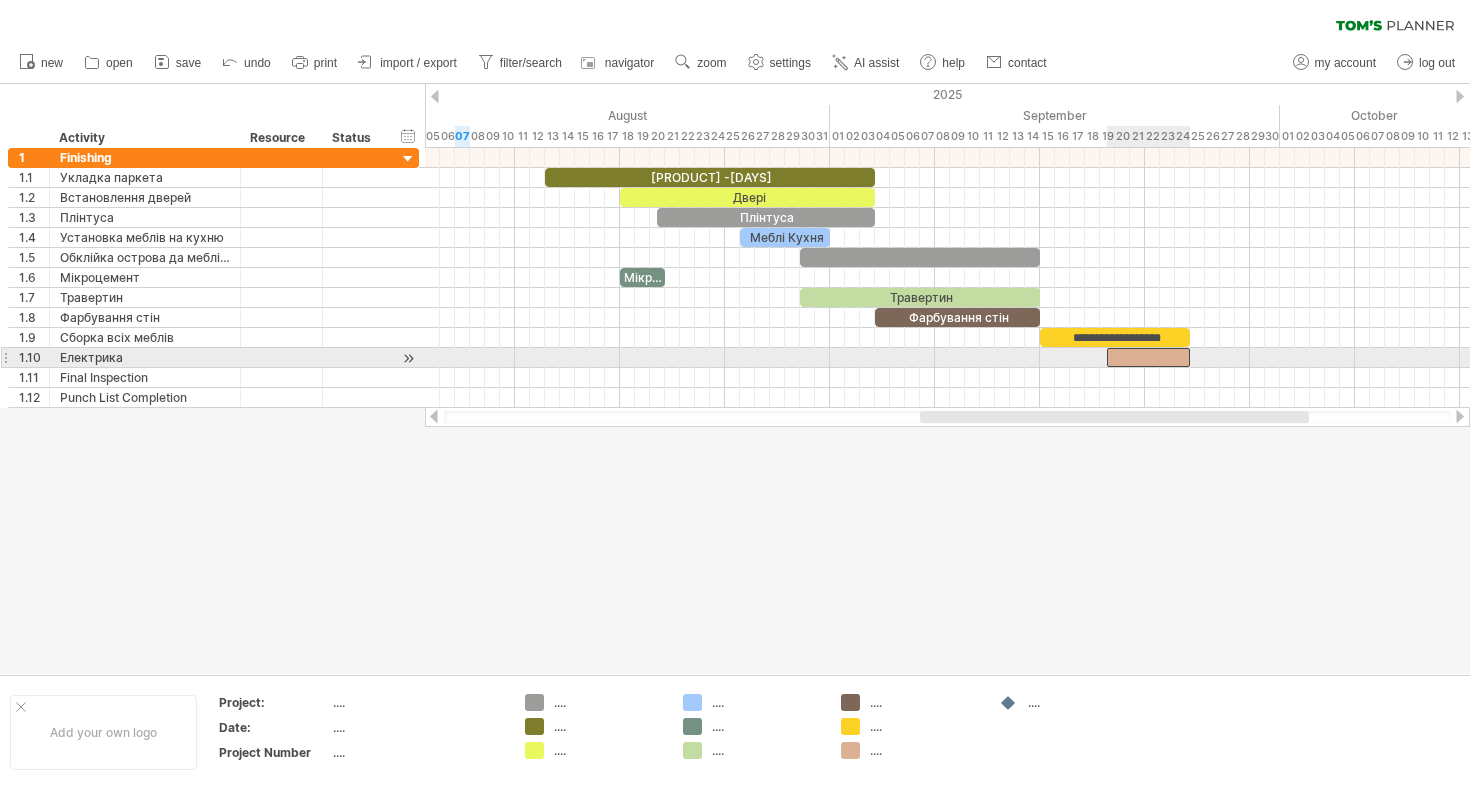 click at bounding box center [1148, 357] 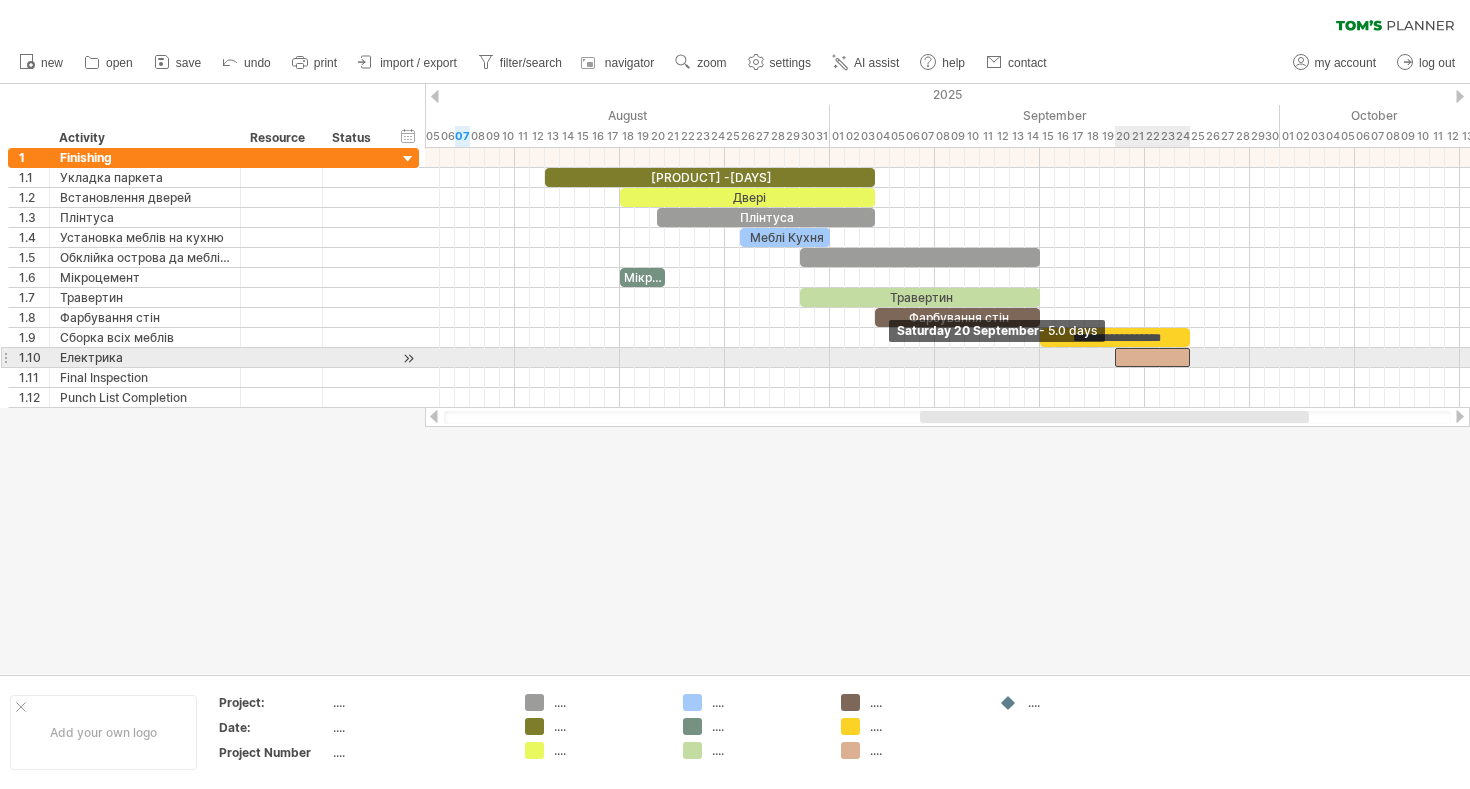 click at bounding box center (1115, 357) 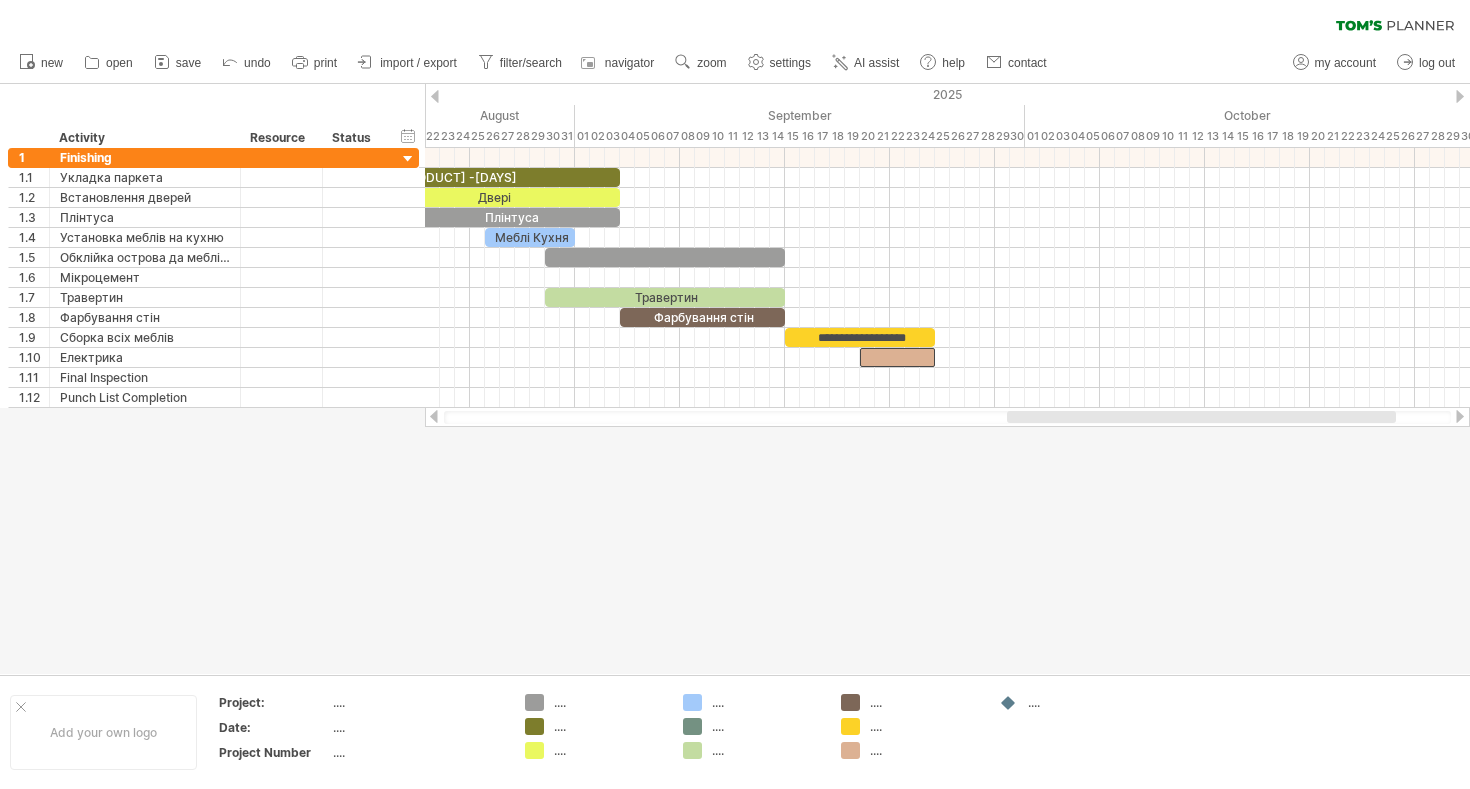 drag, startPoint x: 1194, startPoint y: 417, endPoint x: 1281, endPoint y: 417, distance: 87 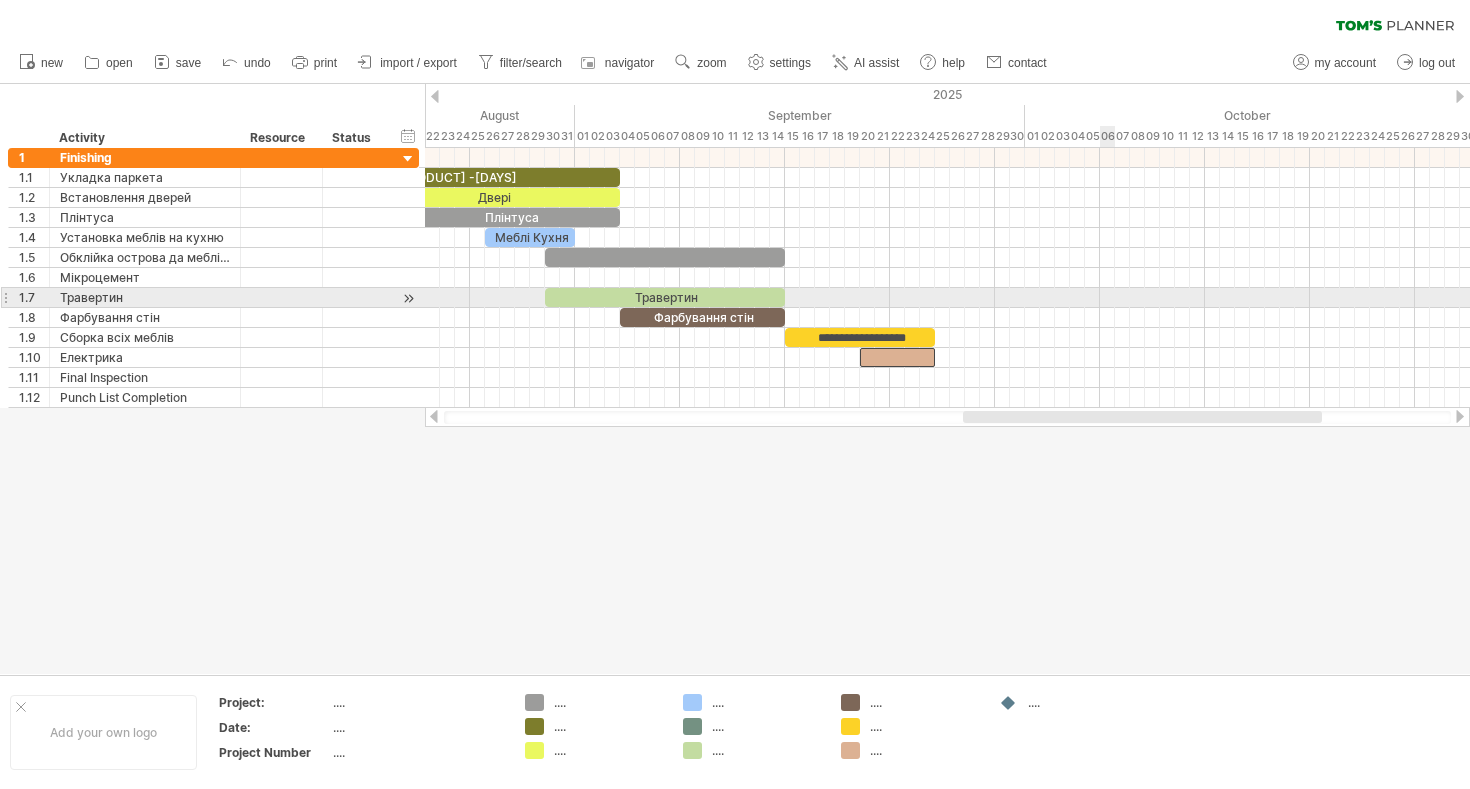 click at bounding box center (947, 298) 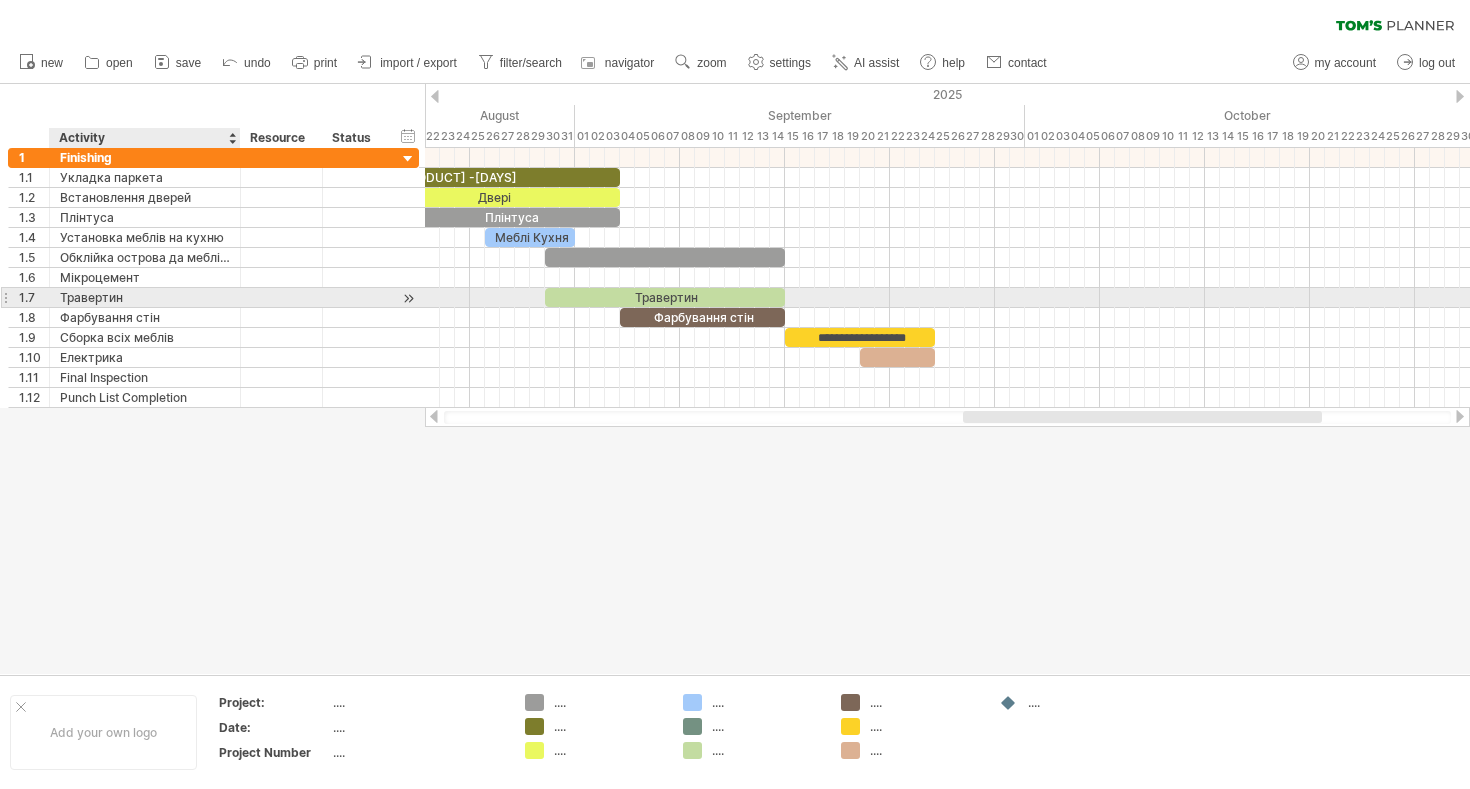 click on "Травертин" at bounding box center (145, 297) 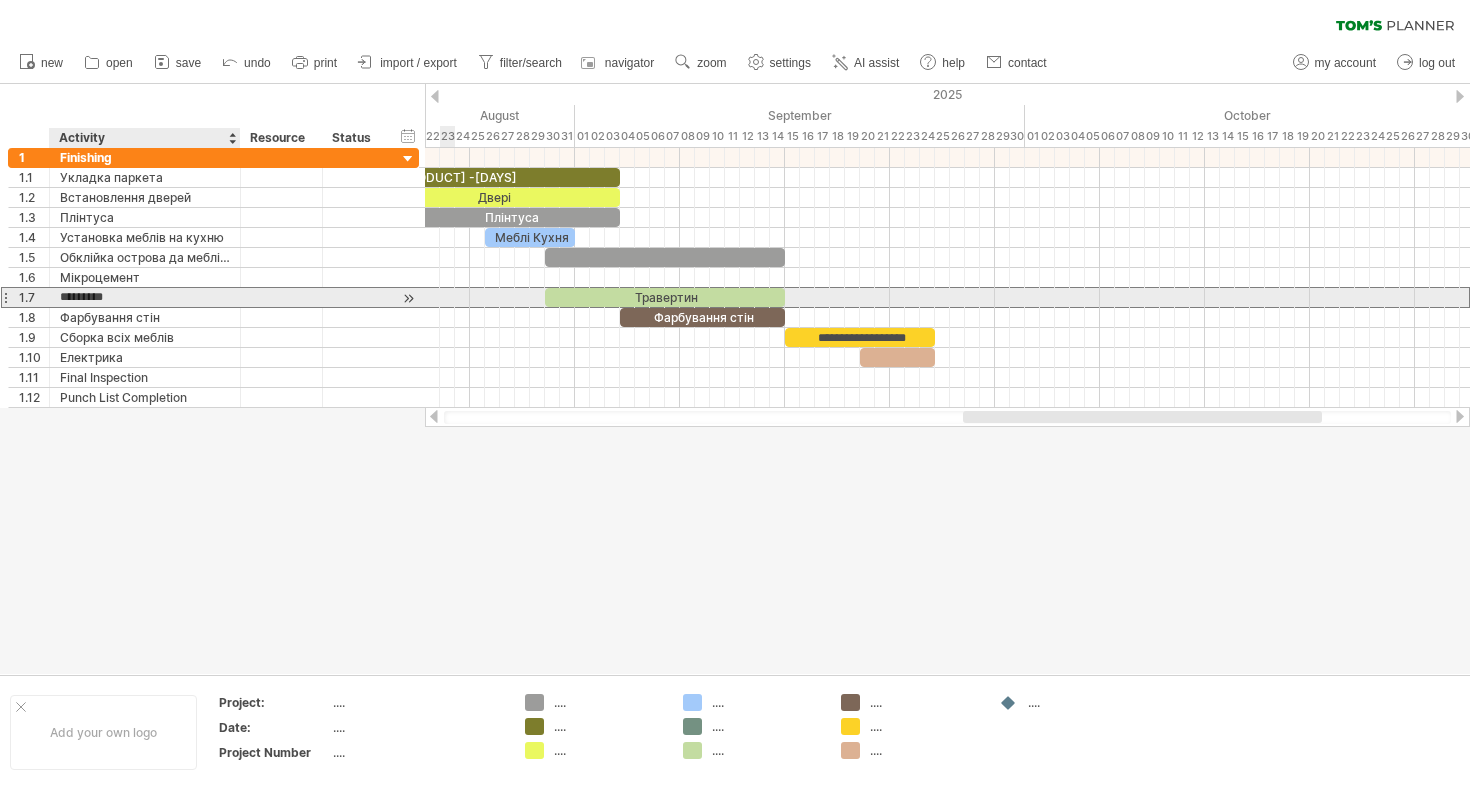 click on "*********" at bounding box center (145, 297) 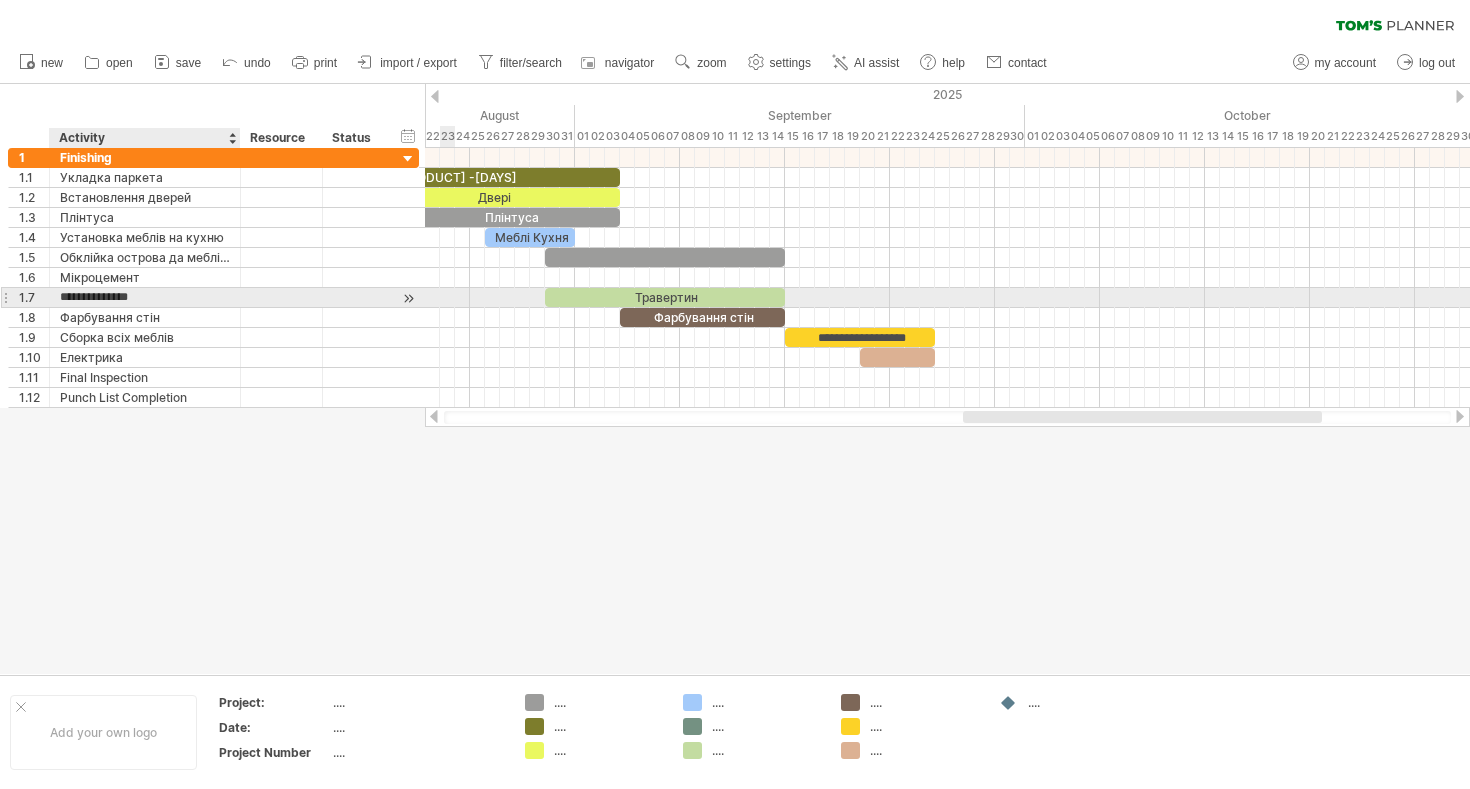 type on "**********" 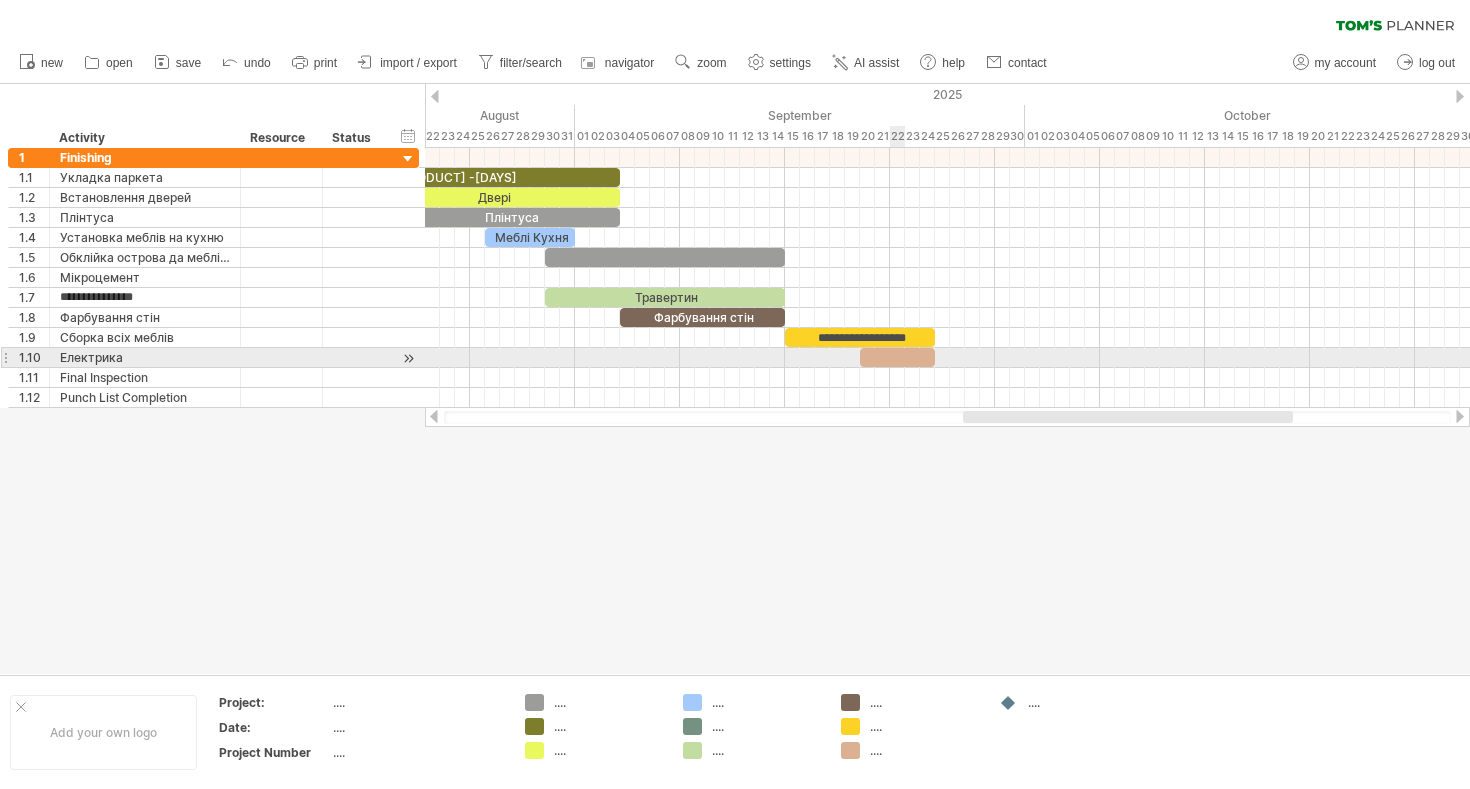 click at bounding box center (897, 357) 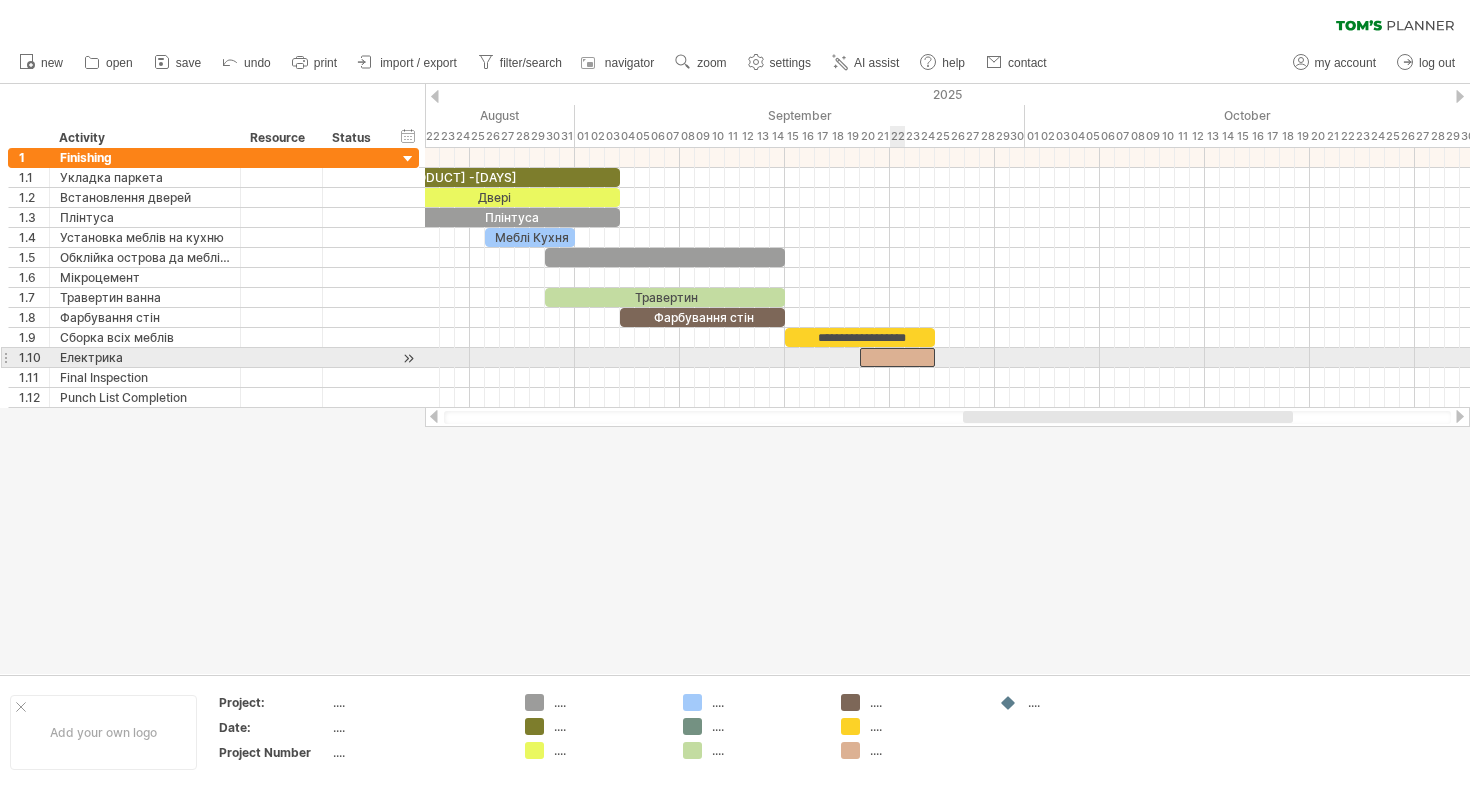 type 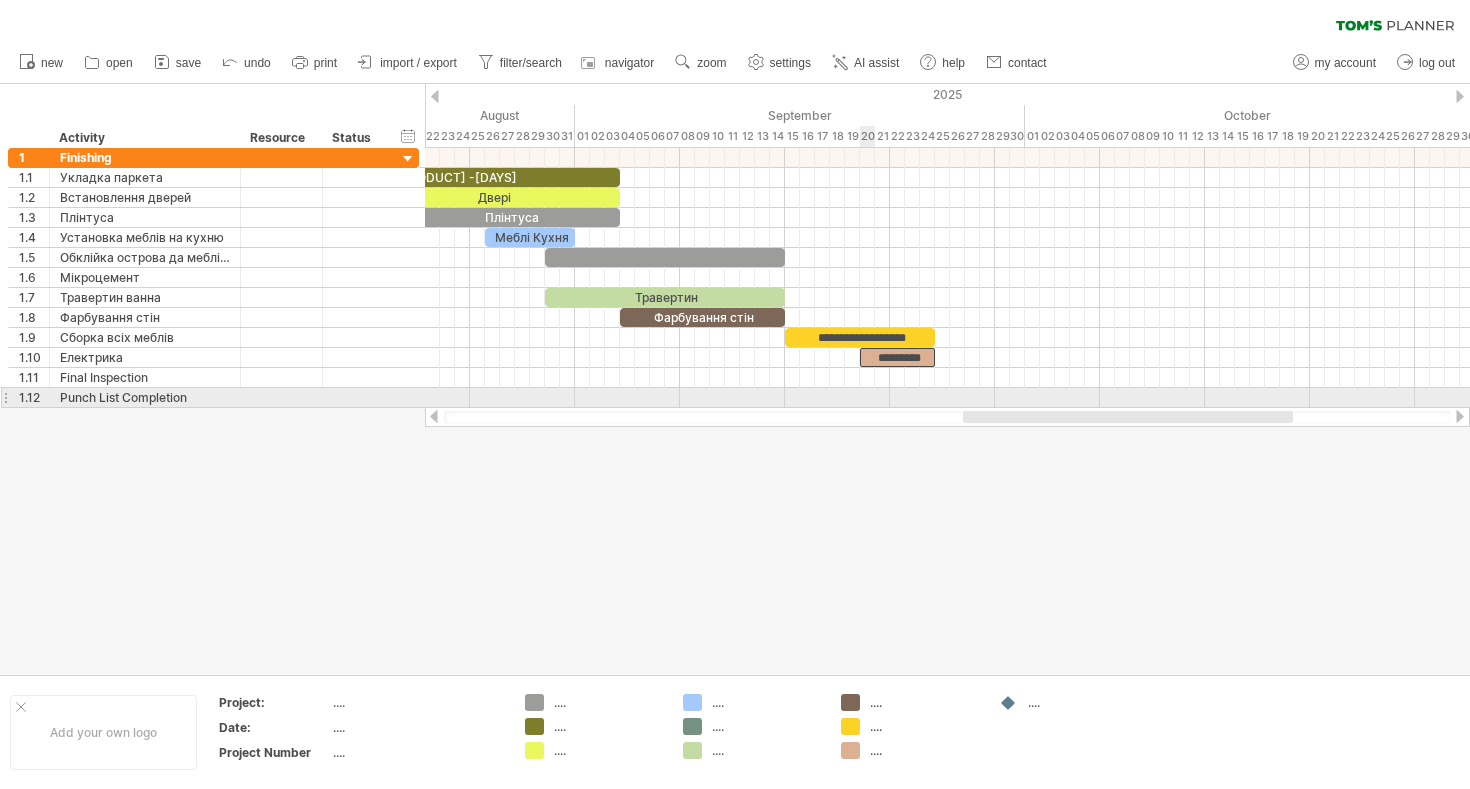 click at bounding box center [947, 398] 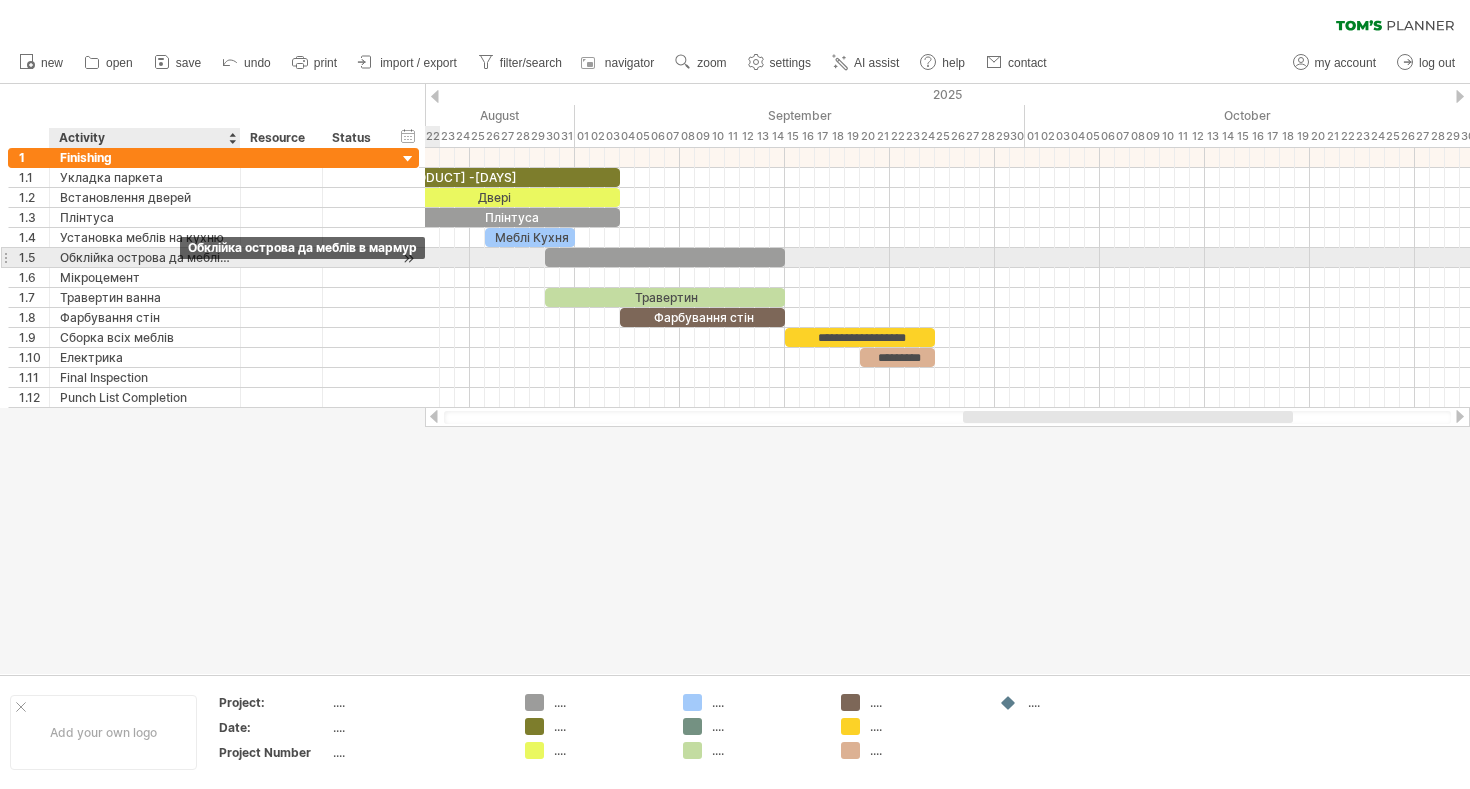 click on "Обклійка острова да меблів в мармур" at bounding box center (145, 257) 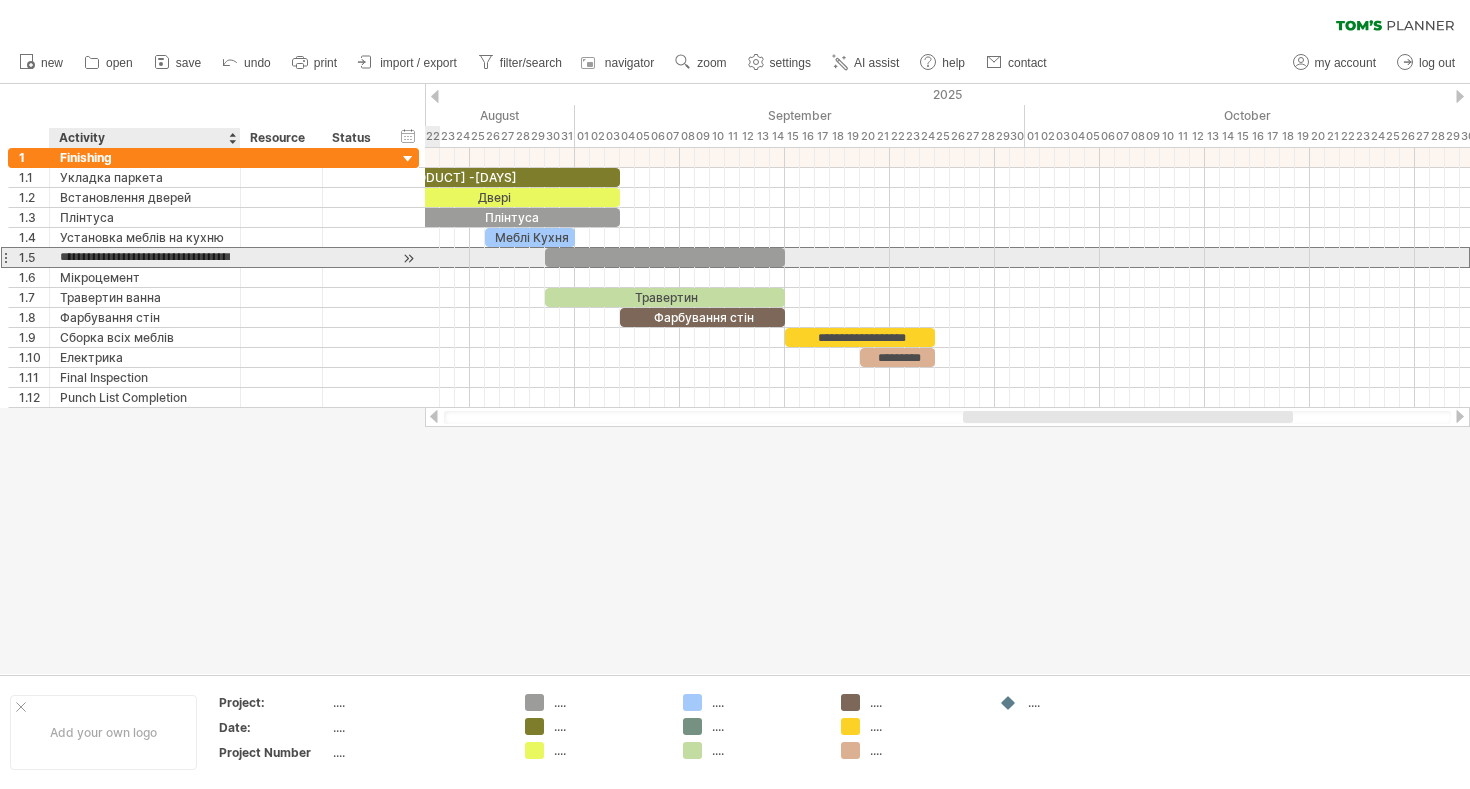 scroll, scrollTop: 0, scrollLeft: 0, axis: both 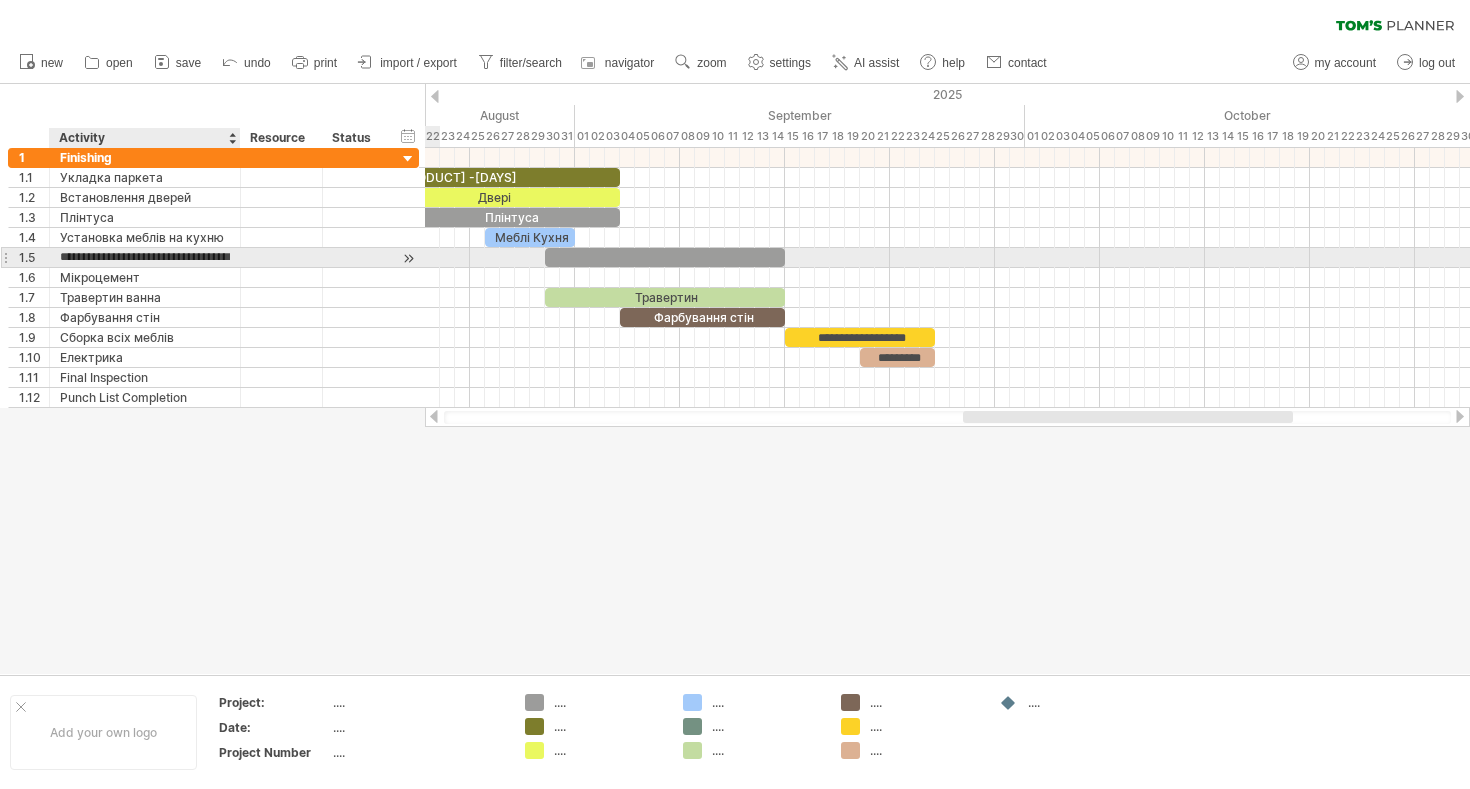 click on "**********" at bounding box center (145, 257) 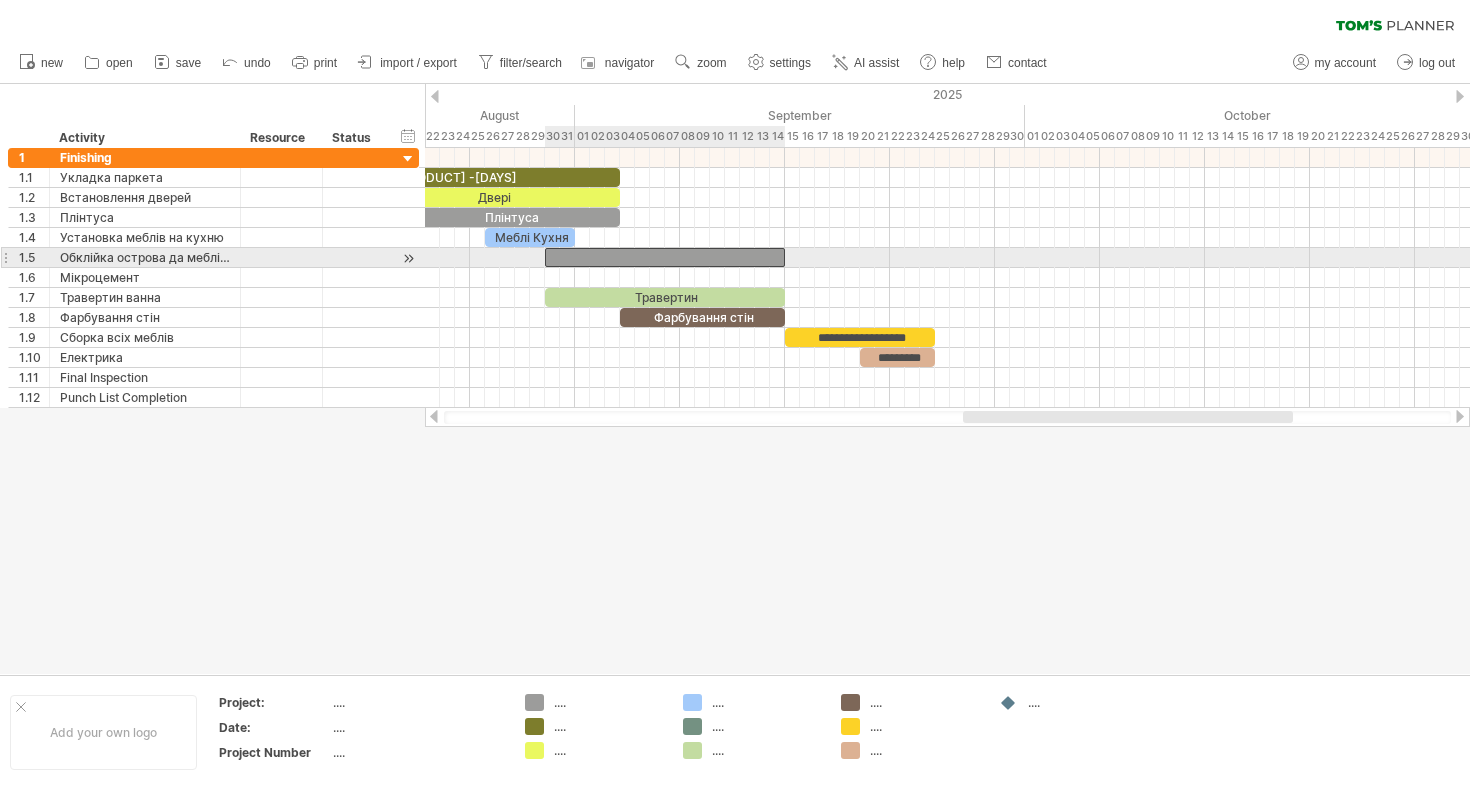 click at bounding box center (665, 257) 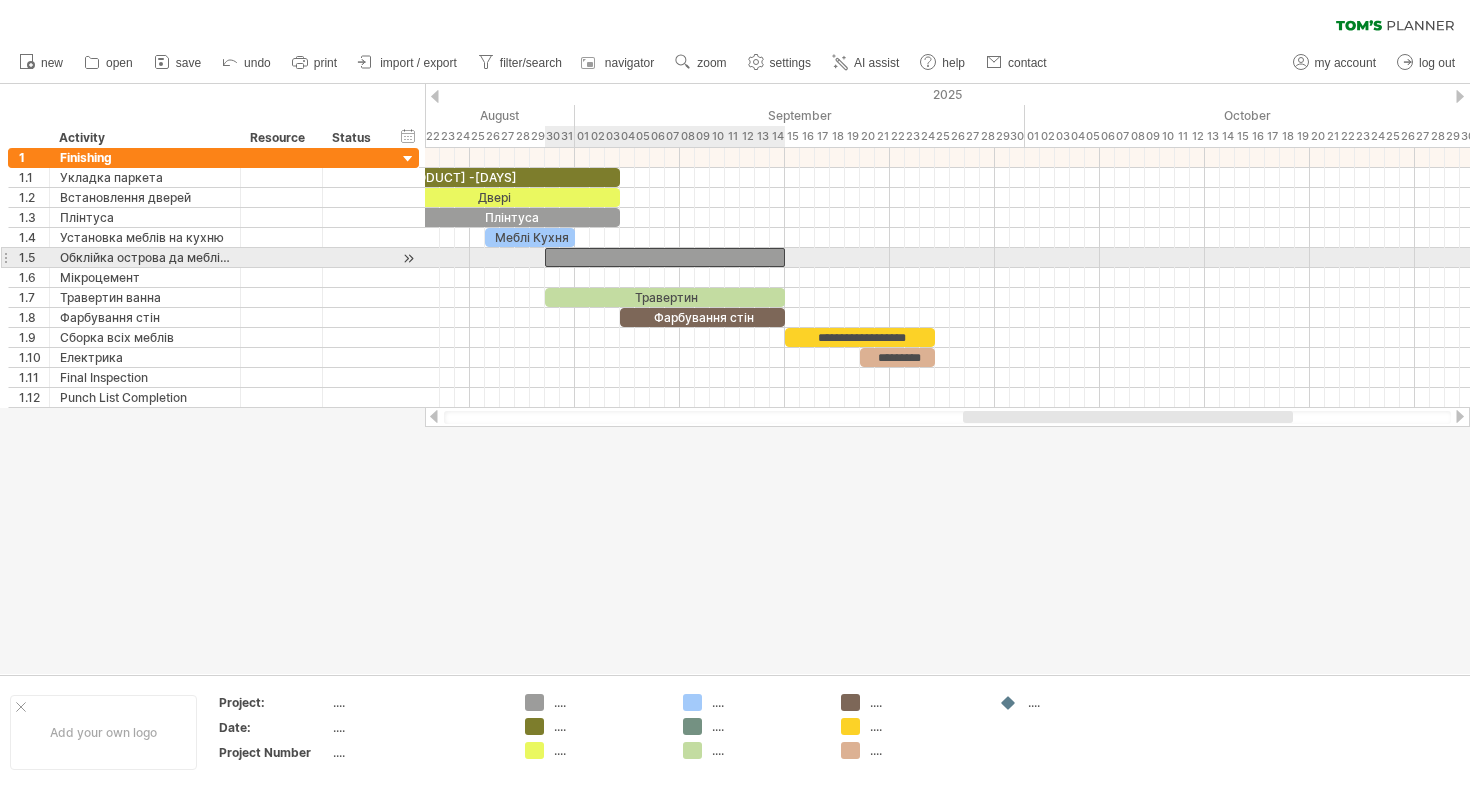 click at bounding box center [665, 257] 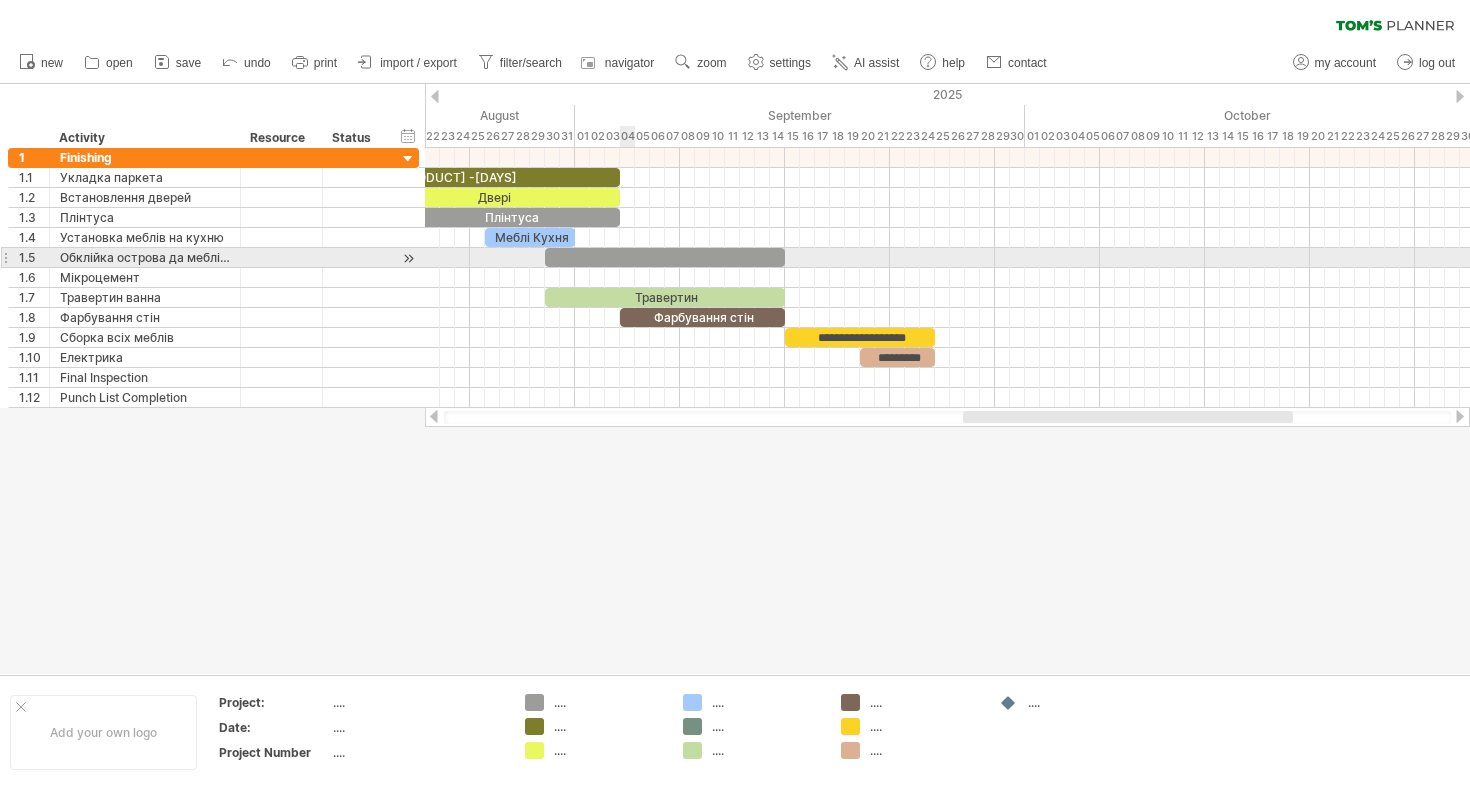 type 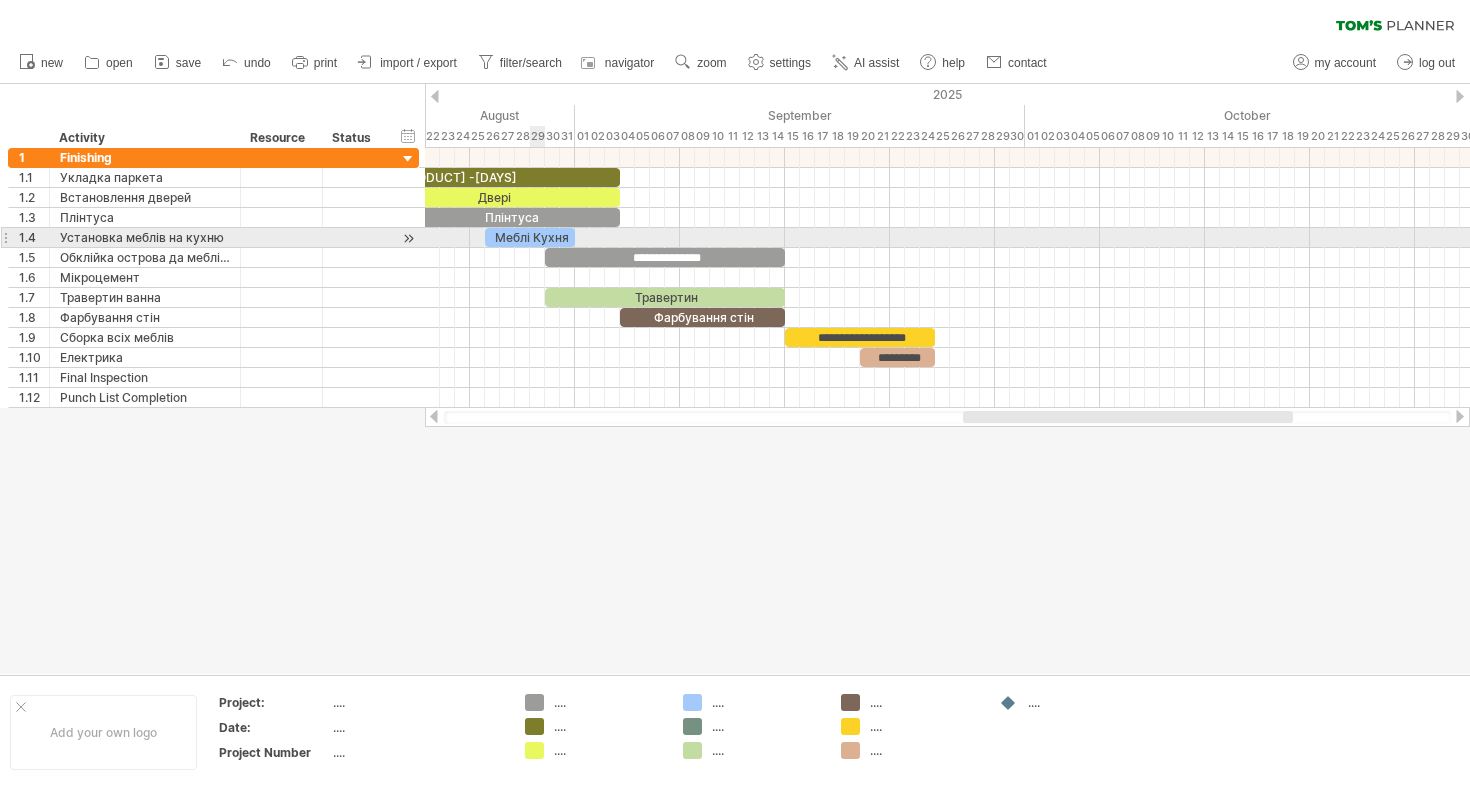 click on "Меблі Кухня" at bounding box center [530, 237] 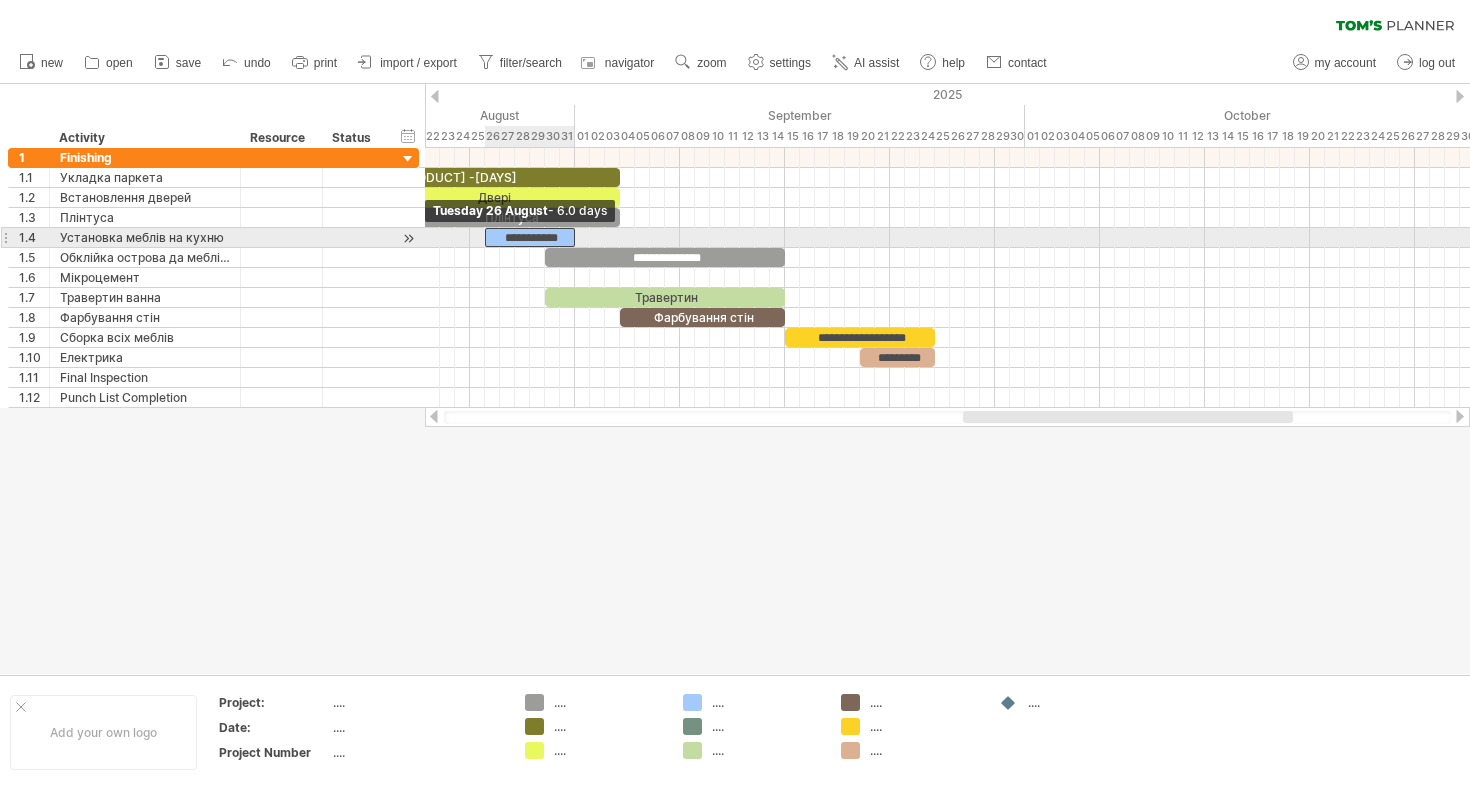 click at bounding box center (485, 237) 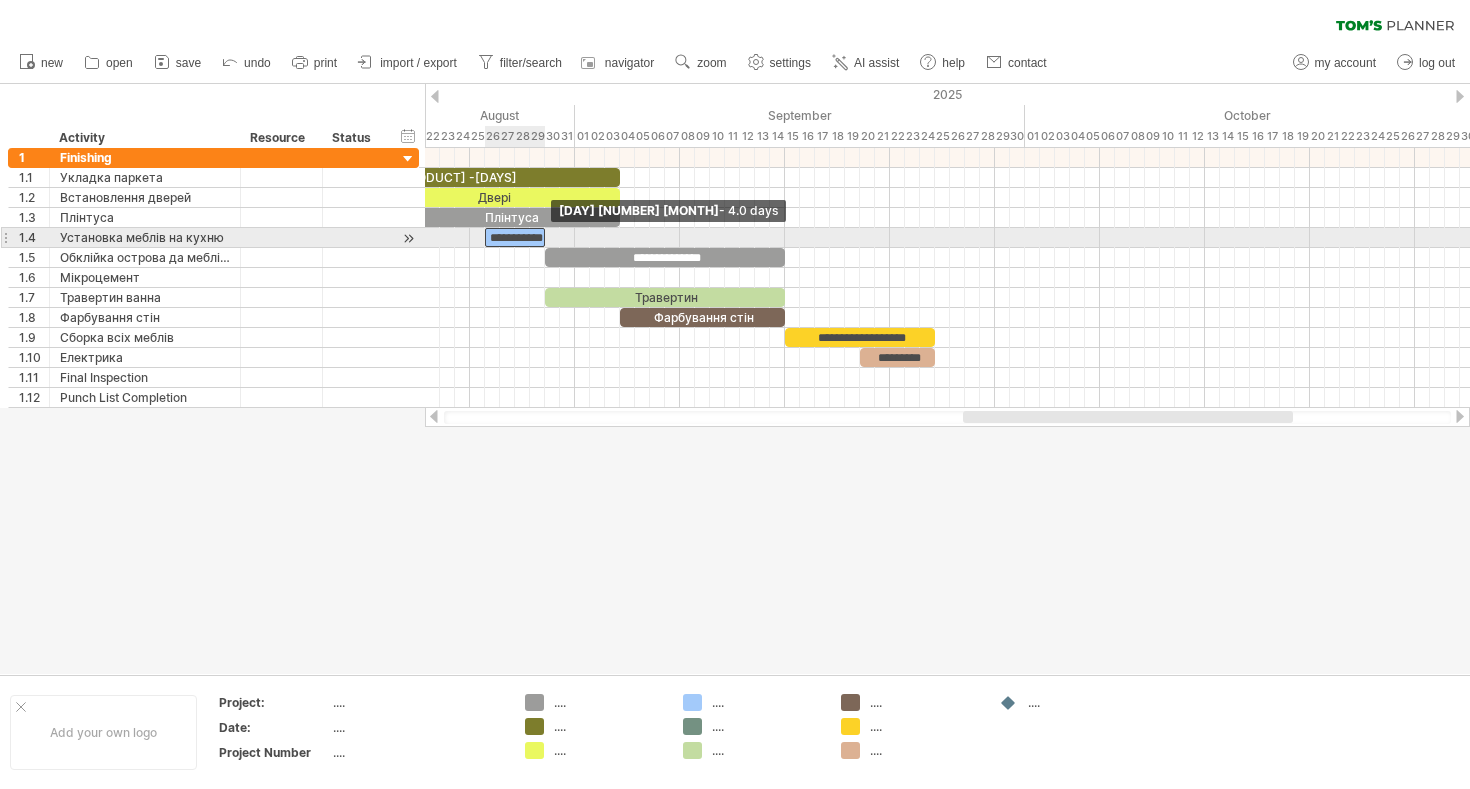 drag, startPoint x: 572, startPoint y: 234, endPoint x: 540, endPoint y: 238, distance: 32.24903 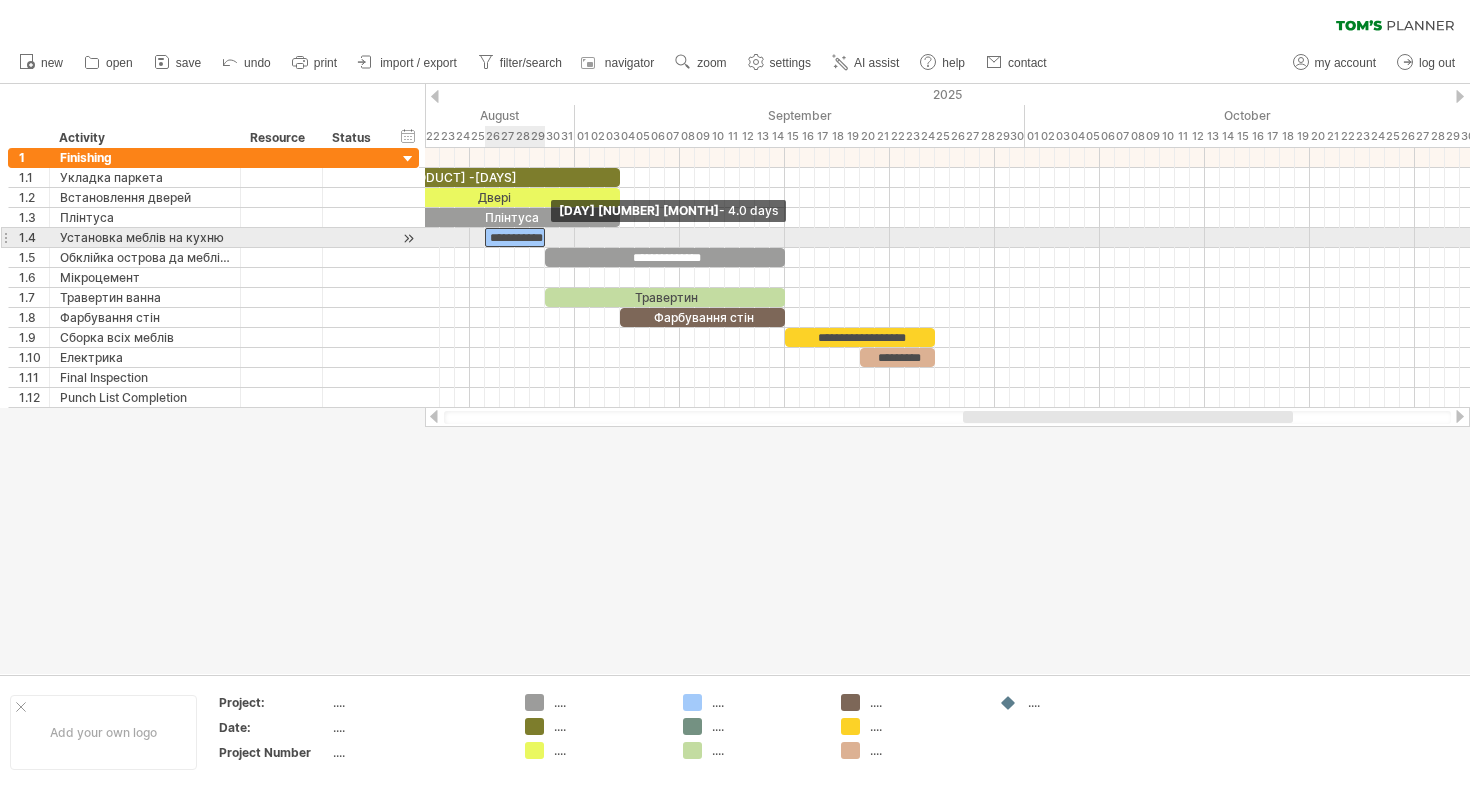 click on "**********" at bounding box center [515, 237] 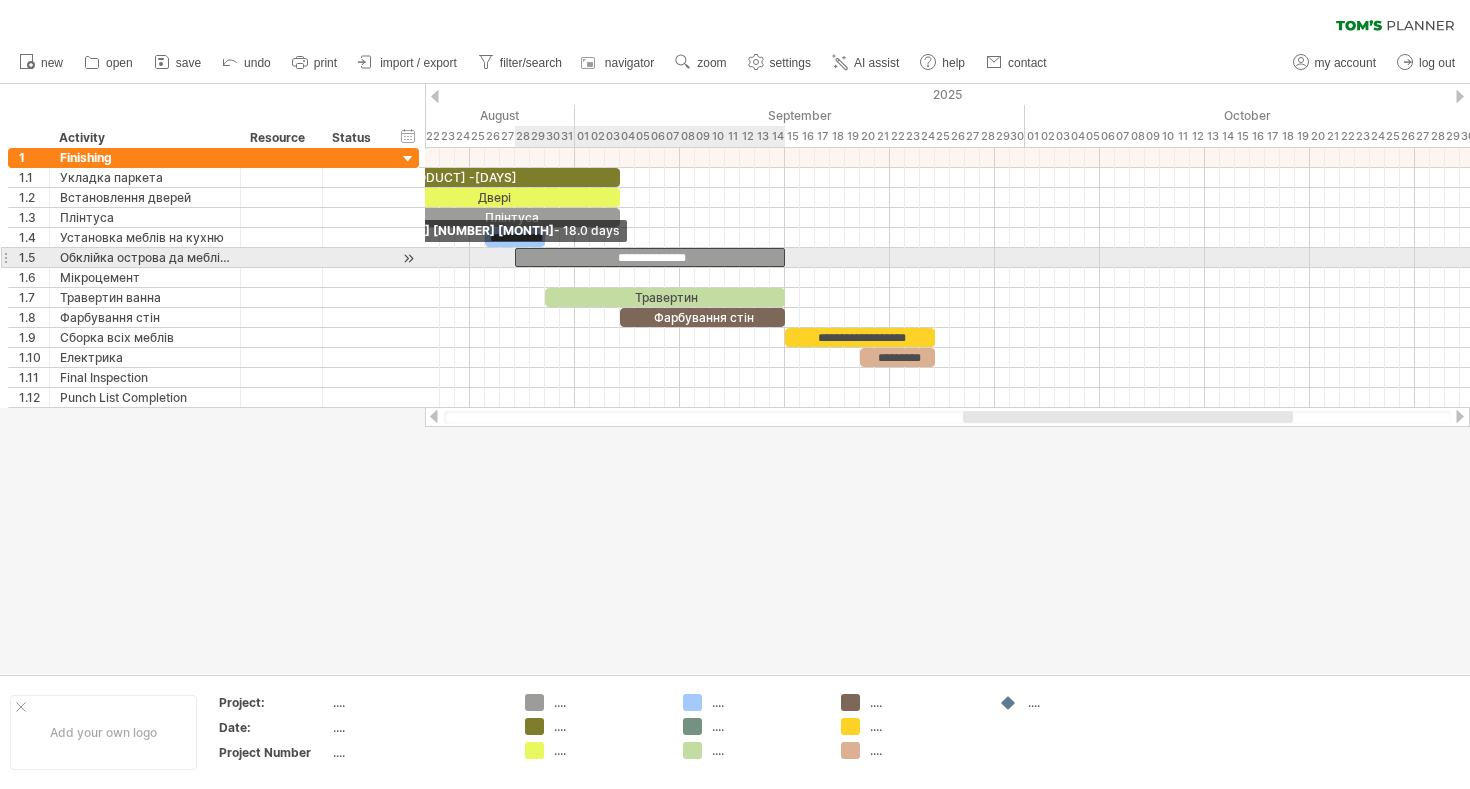 drag, startPoint x: 546, startPoint y: 258, endPoint x: 516, endPoint y: 259, distance: 30.016663 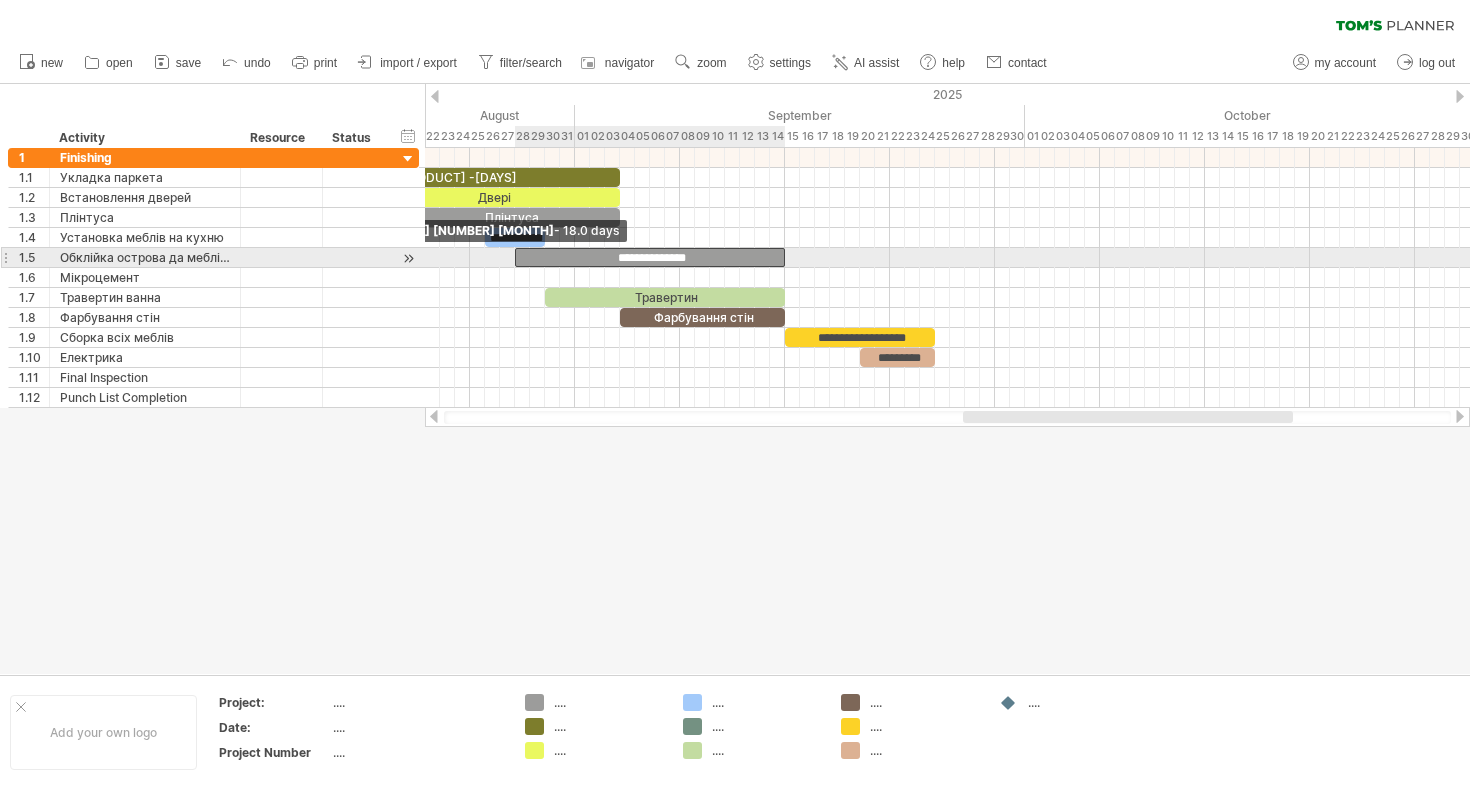 click at bounding box center [515, 257] 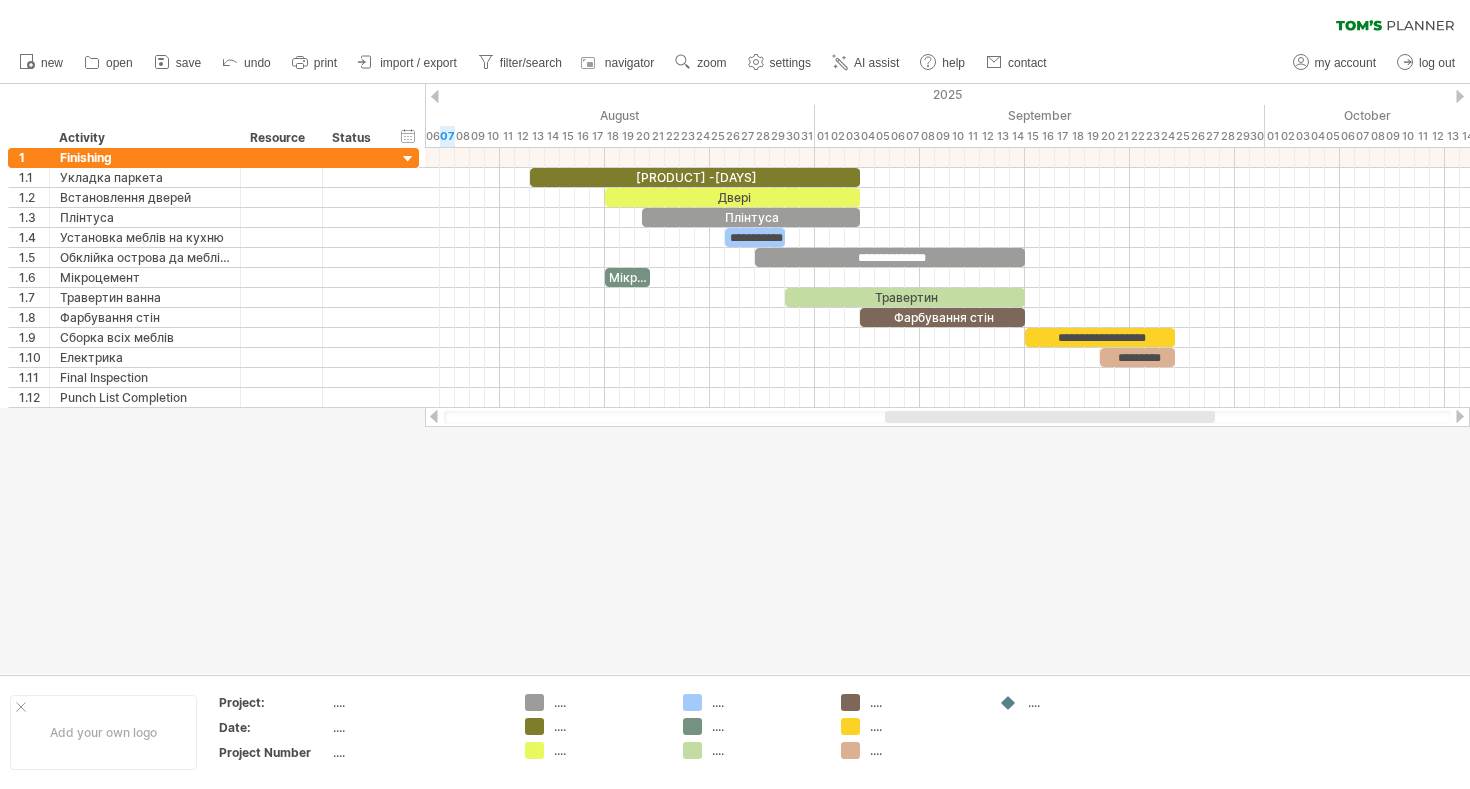 drag, startPoint x: 1040, startPoint y: 415, endPoint x: 962, endPoint y: 417, distance: 78.025635 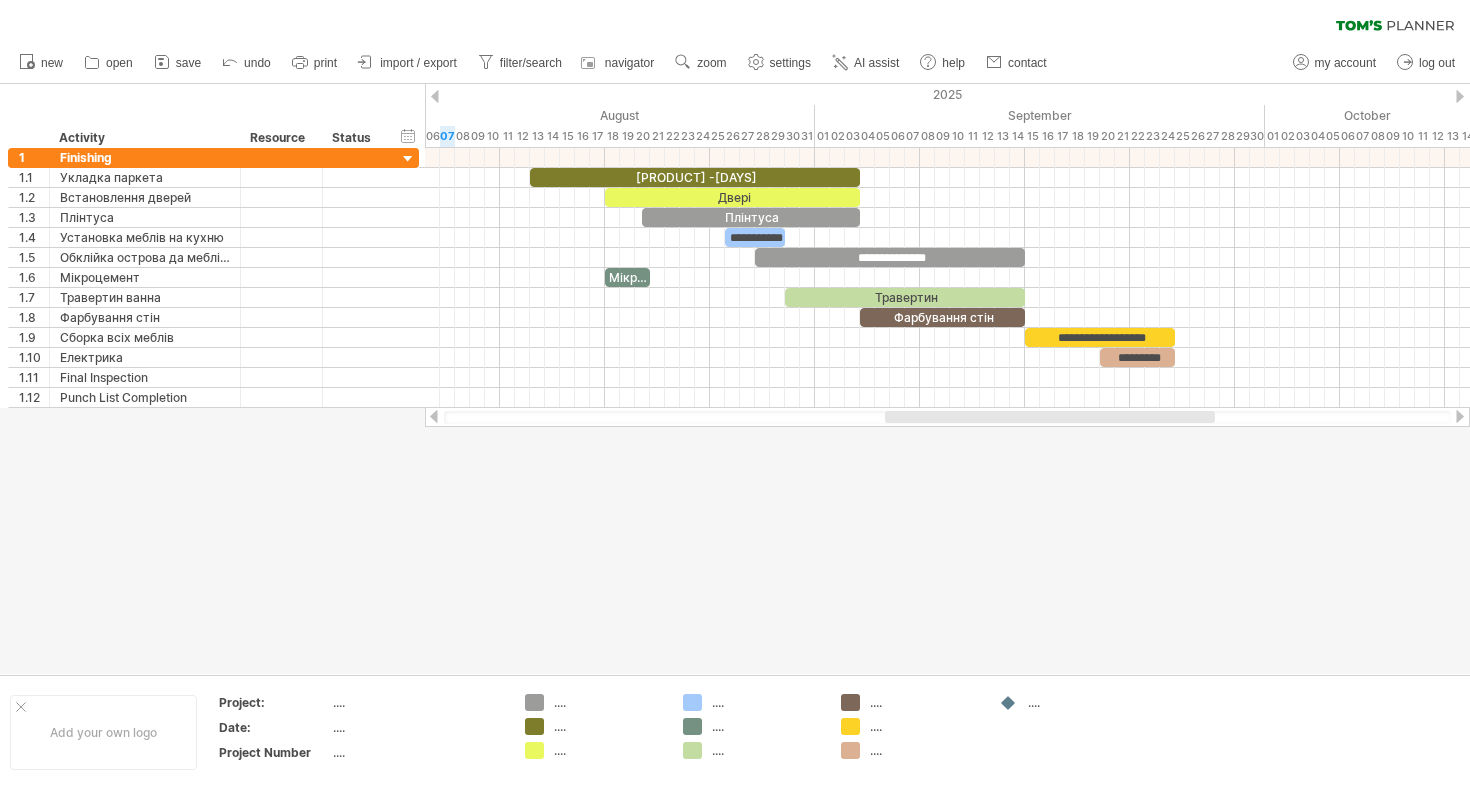 click at bounding box center (1050, 417) 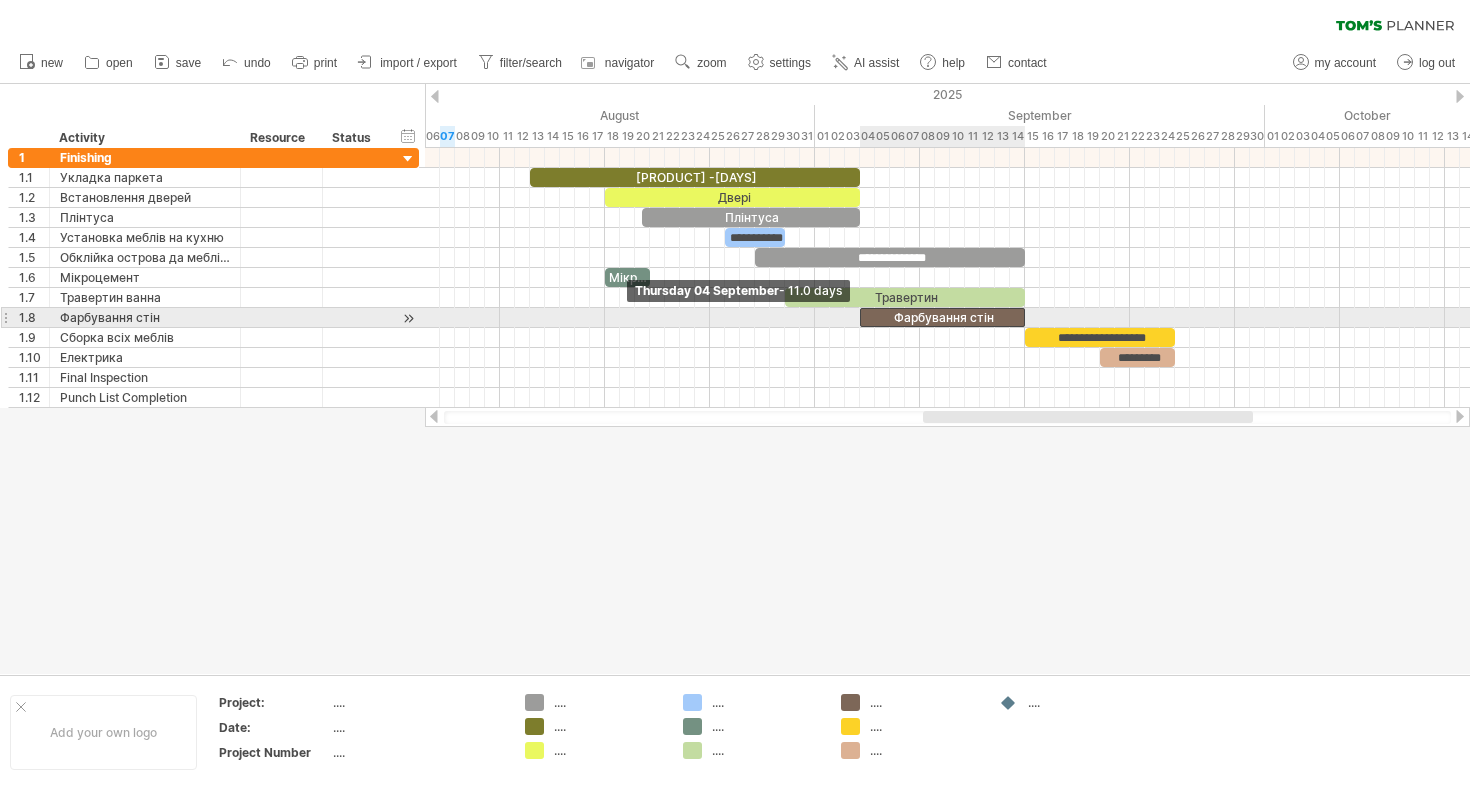 click at bounding box center (860, 317) 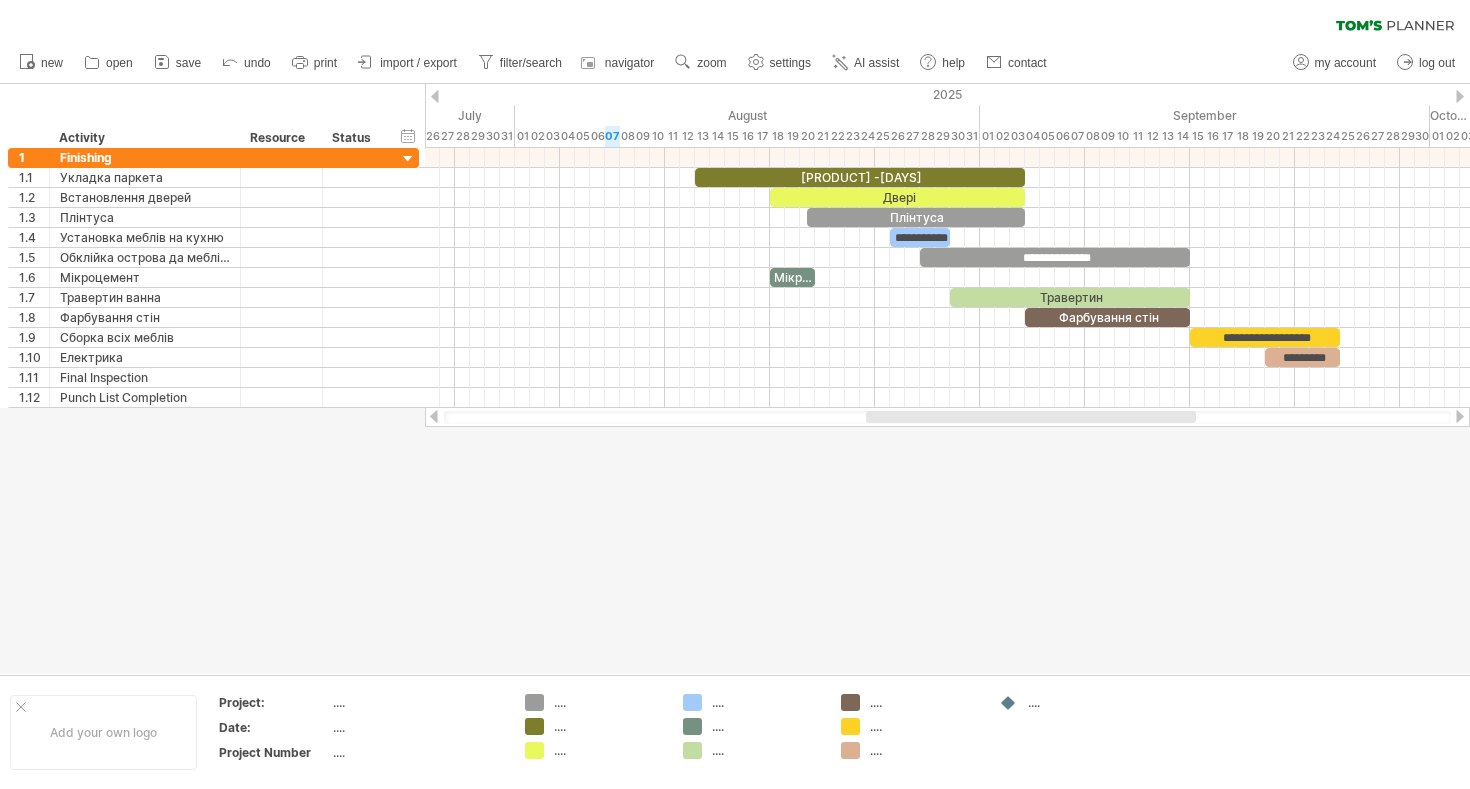 drag, startPoint x: 1199, startPoint y: 412, endPoint x: 1142, endPoint y: 420, distance: 57.558666 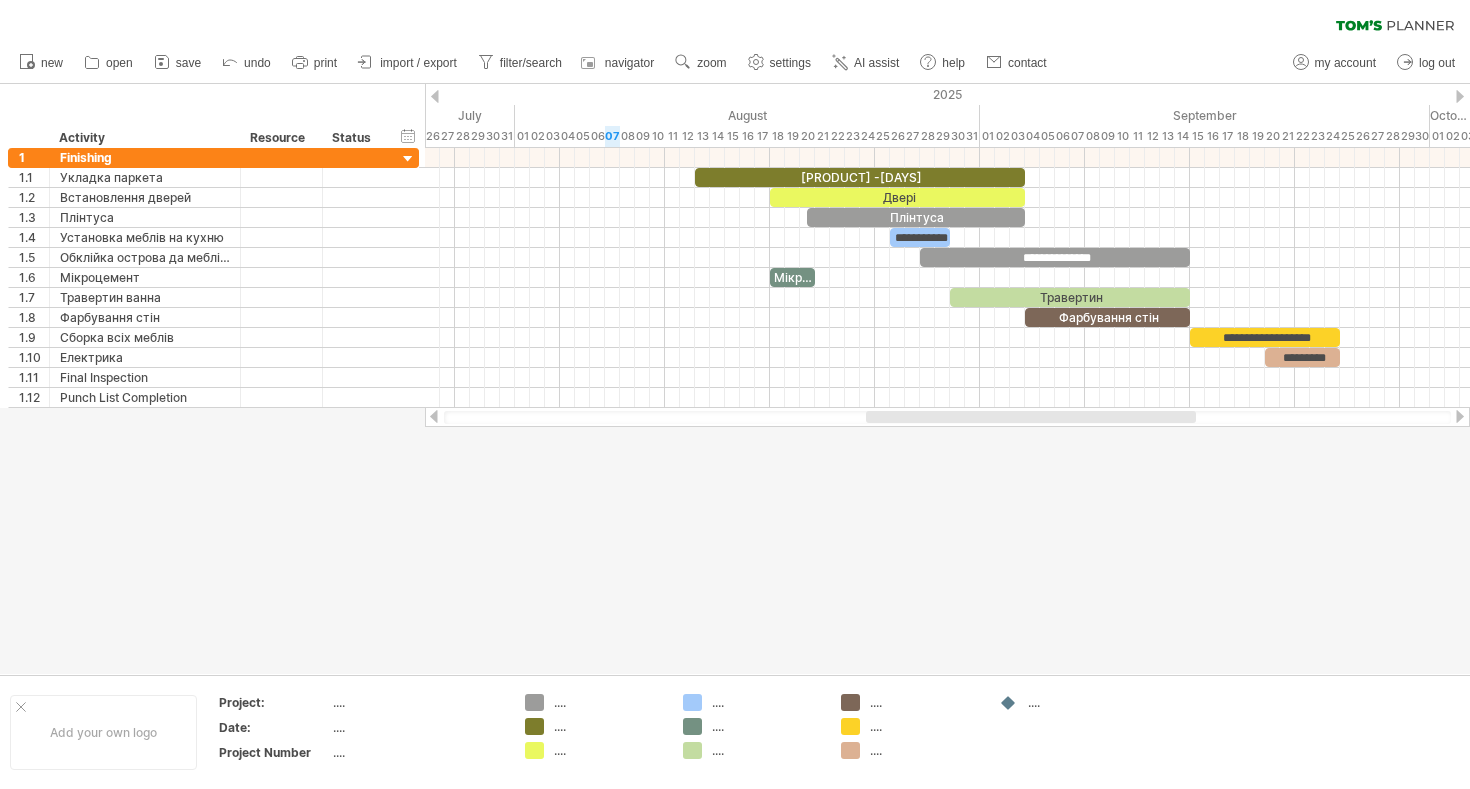 click at bounding box center [1031, 417] 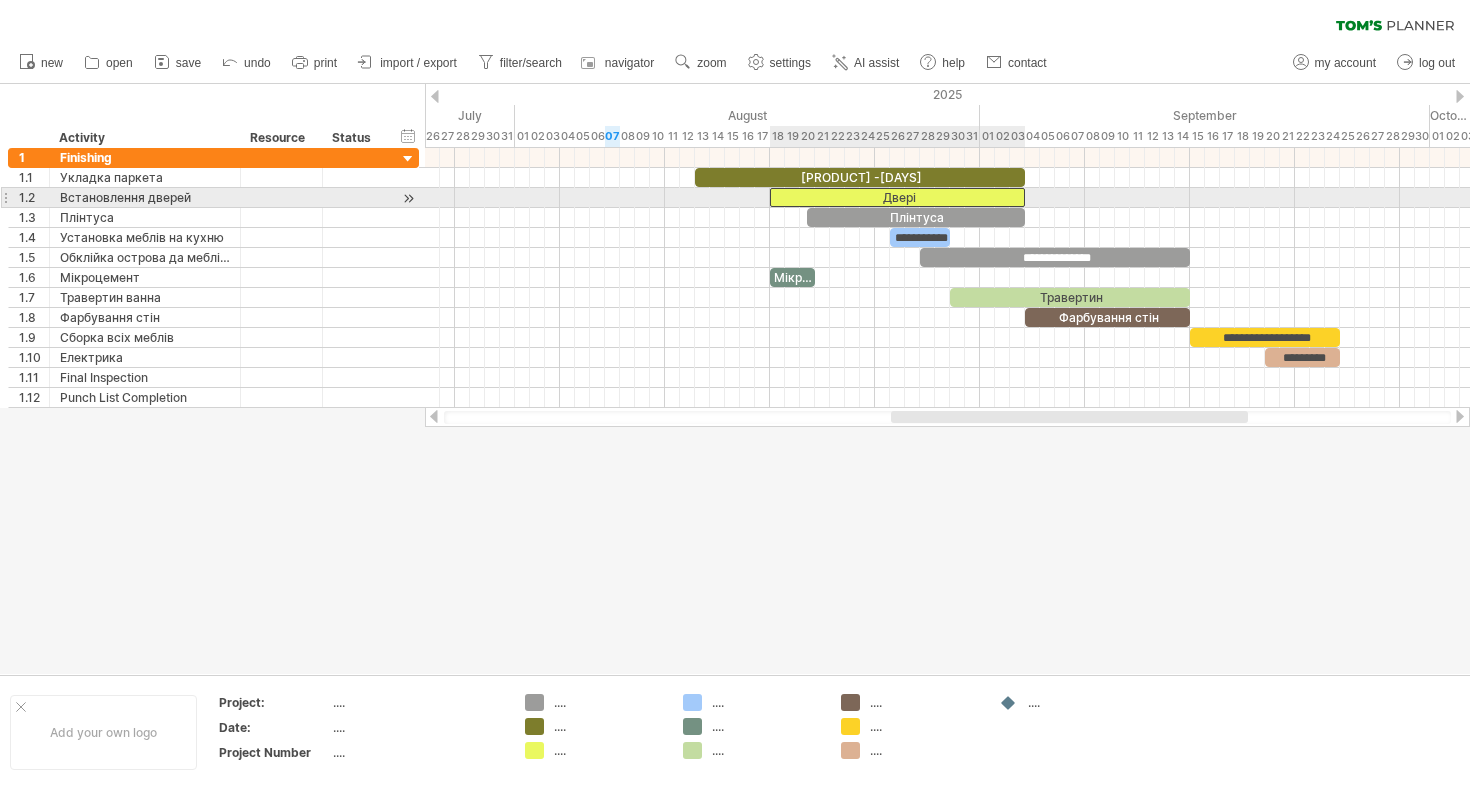 click on "Двері" at bounding box center (897, 197) 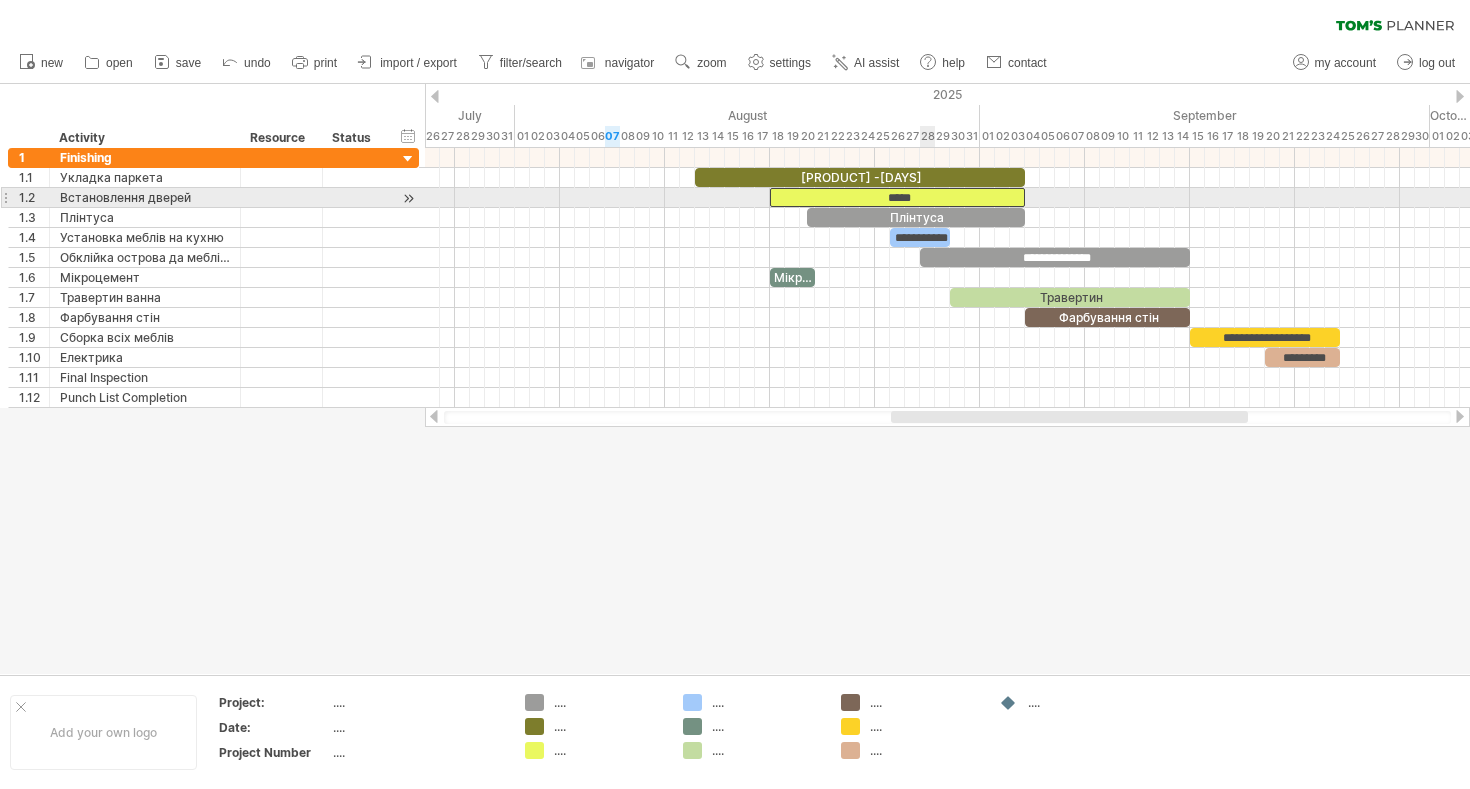 click on "*****" at bounding box center [897, 197] 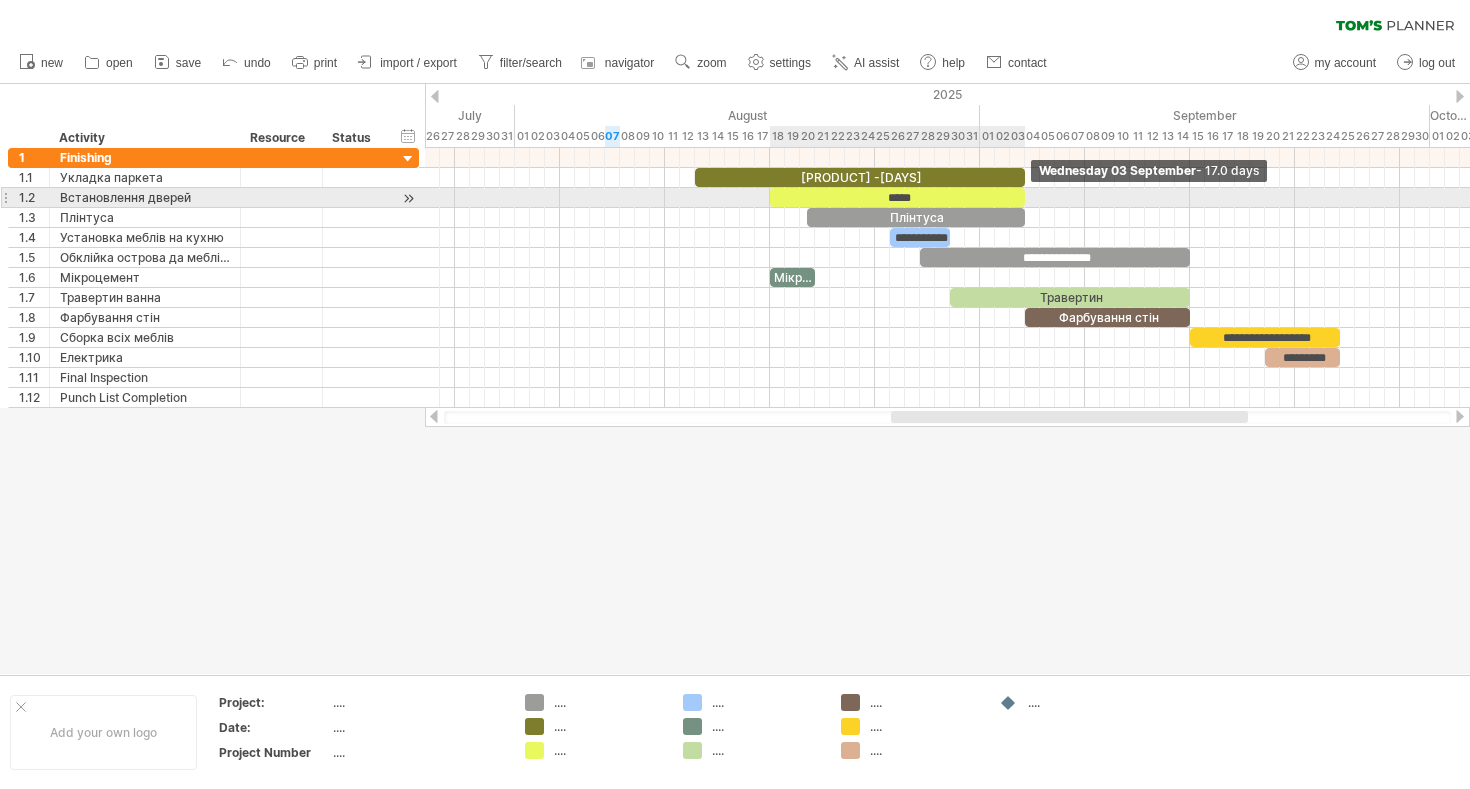 click at bounding box center (1025, 197) 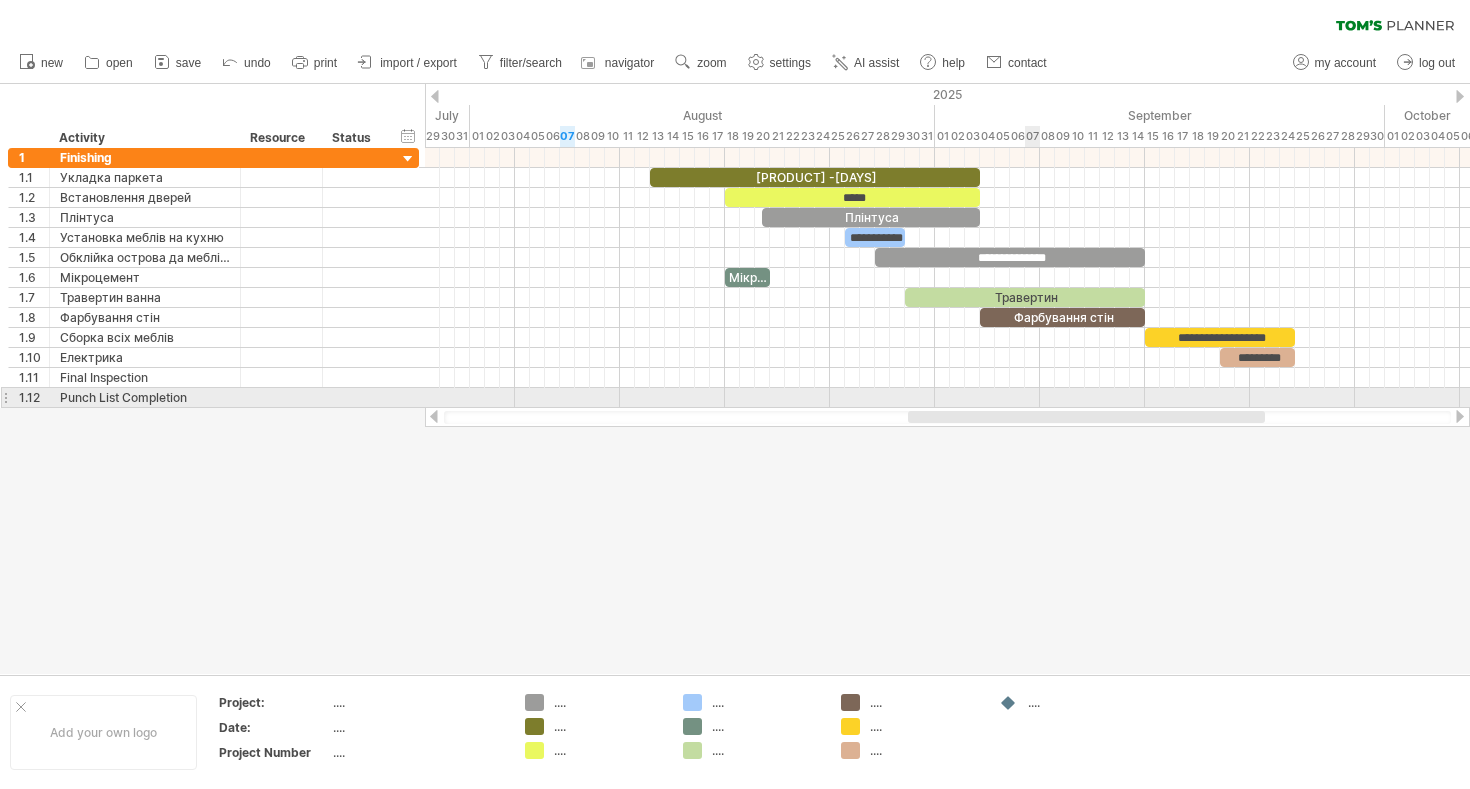 drag, startPoint x: 1017, startPoint y: 419, endPoint x: 1036, endPoint y: 403, distance: 24.839485 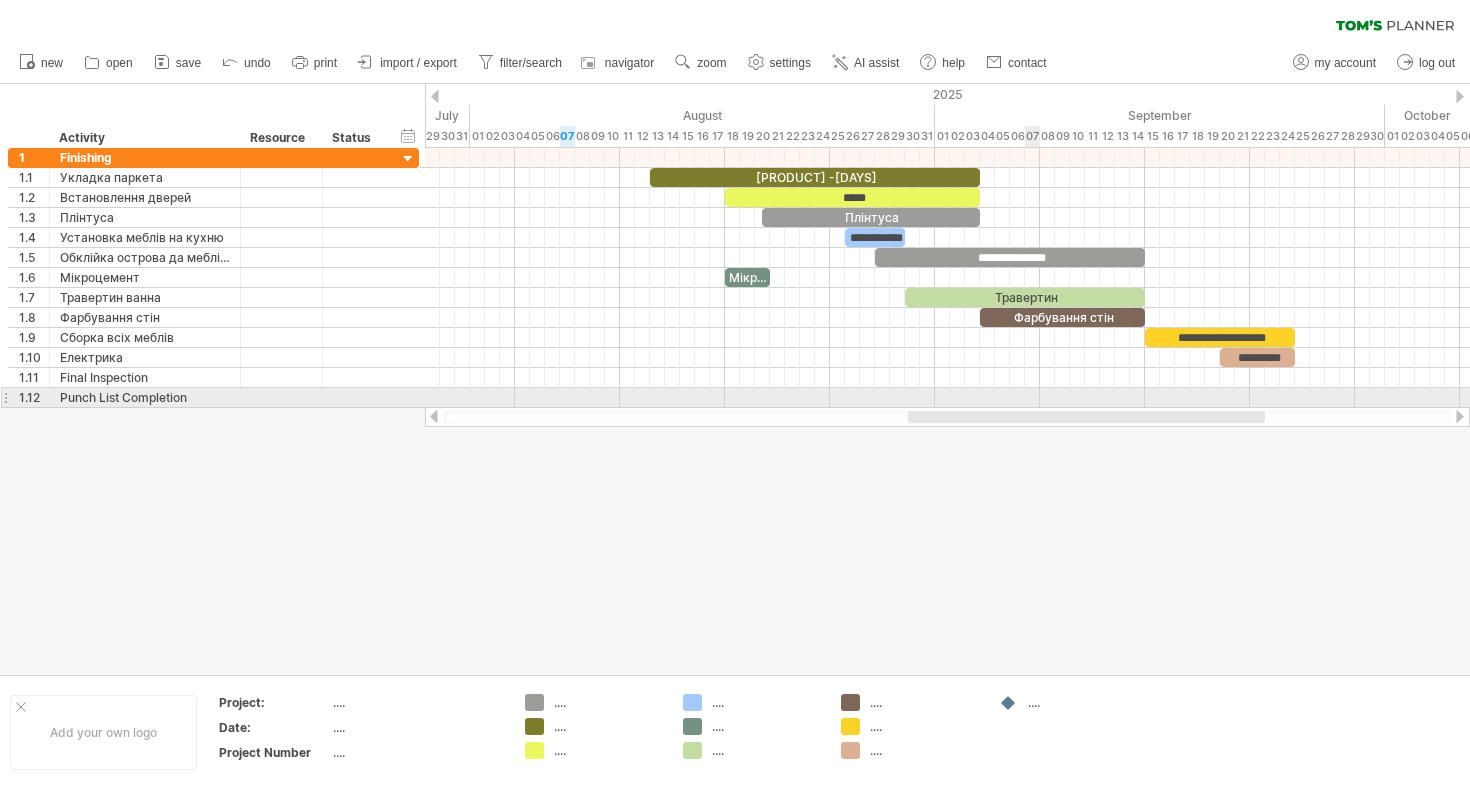 click on "Trying to reach plan.tomsplanner.com
Connected again...
0%
clear filter
new 1" at bounding box center [735, 394] 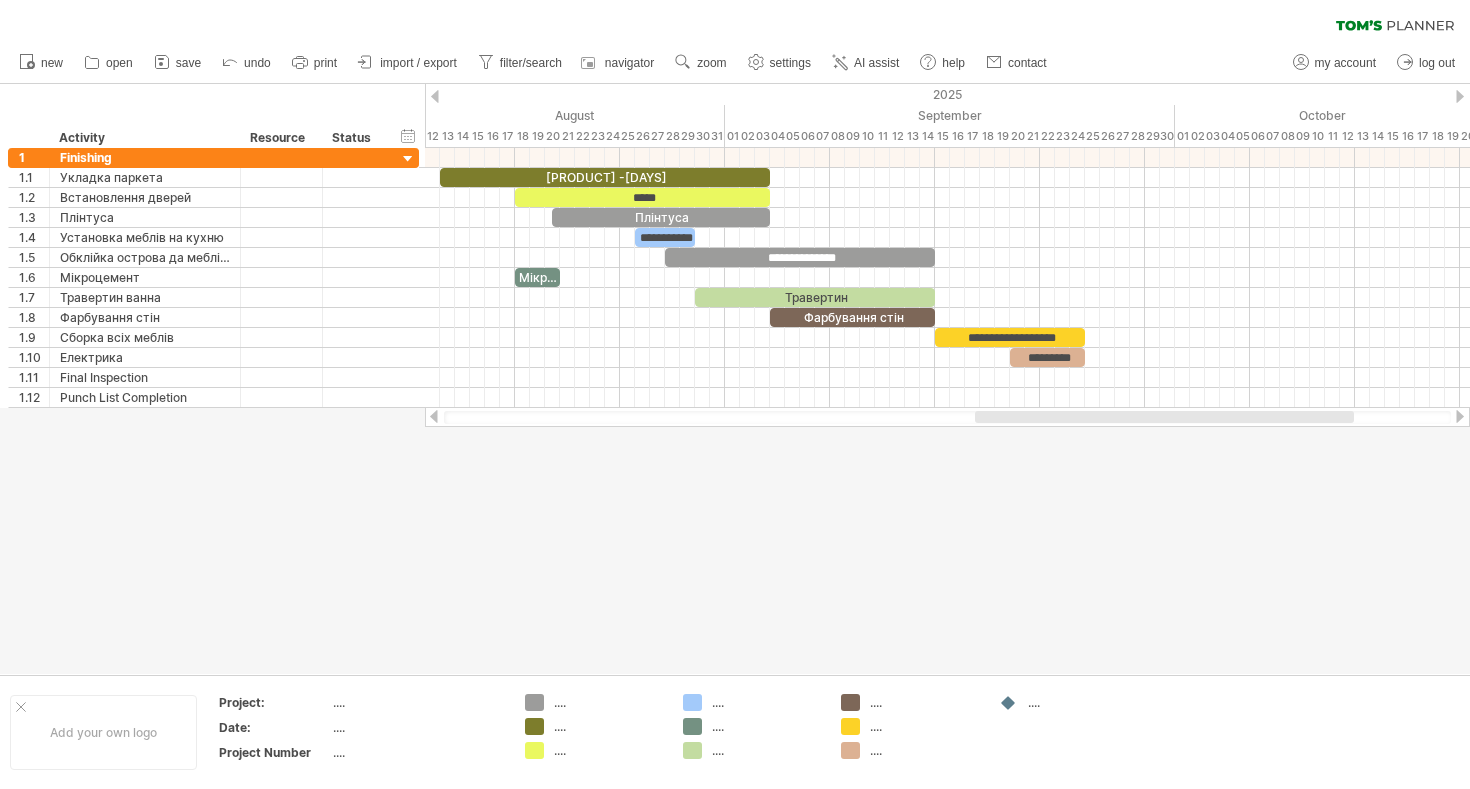 drag, startPoint x: 1042, startPoint y: 415, endPoint x: 1117, endPoint y: 415, distance: 75 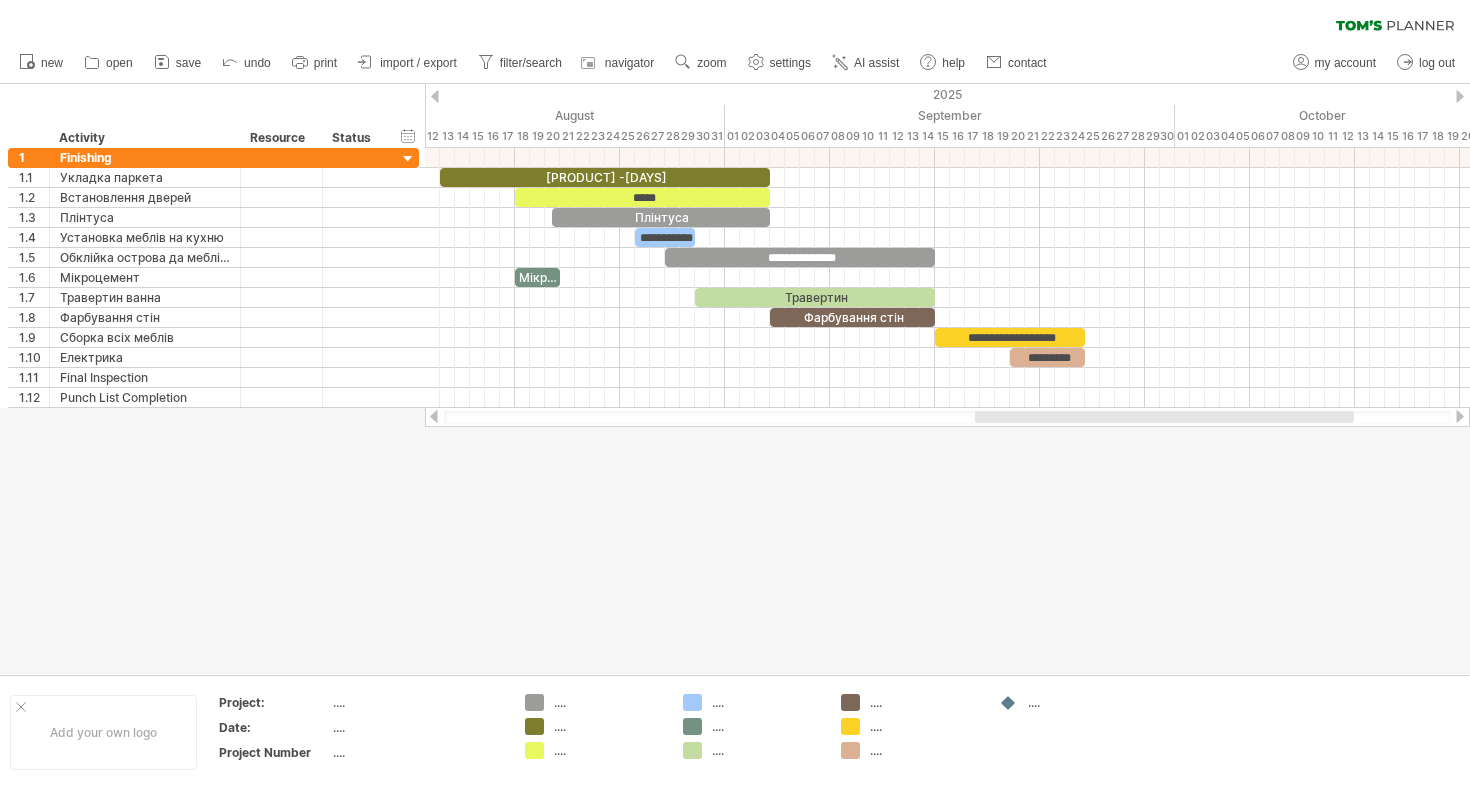 click at bounding box center [1164, 417] 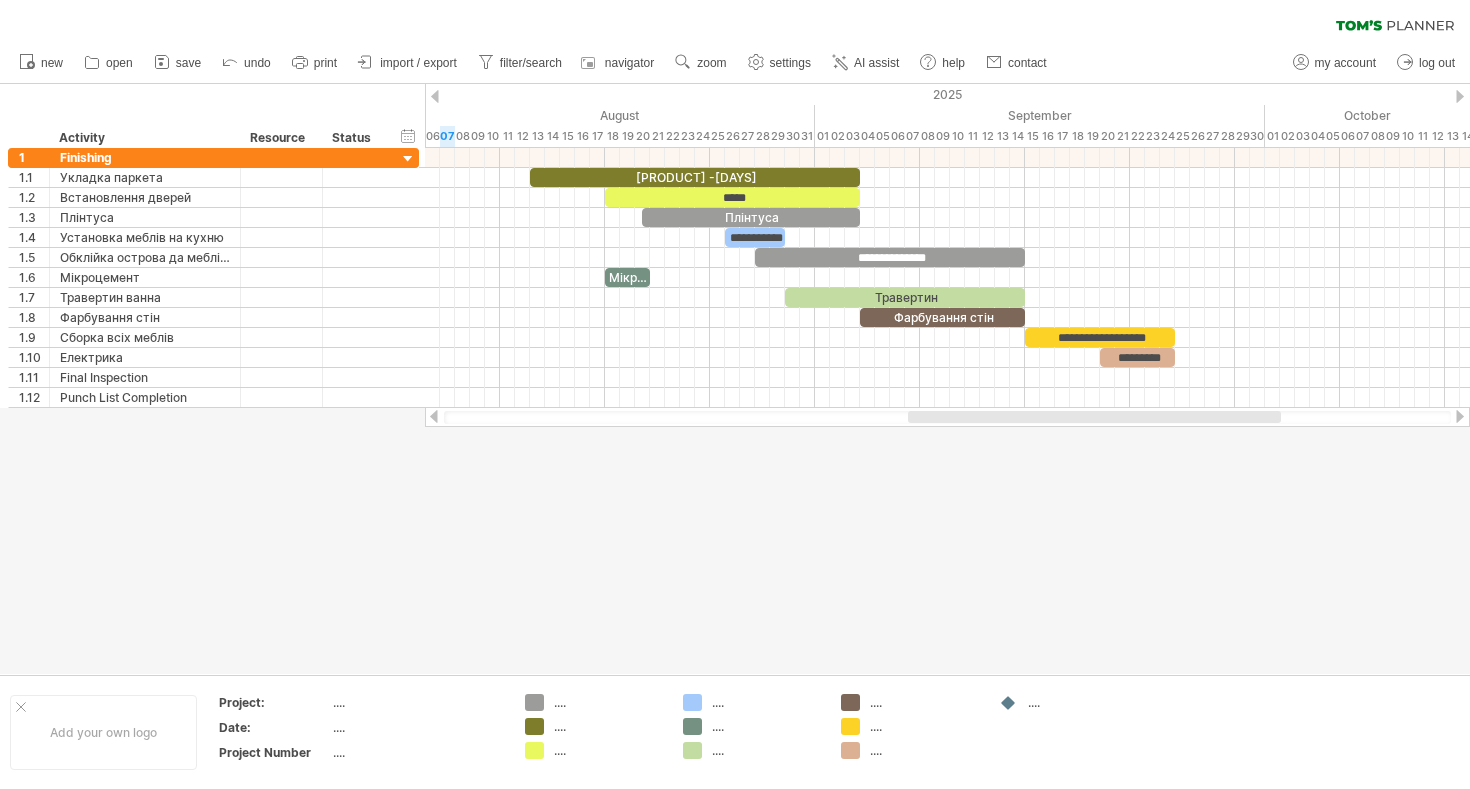 drag, startPoint x: 1012, startPoint y: 418, endPoint x: 974, endPoint y: 423, distance: 38.327538 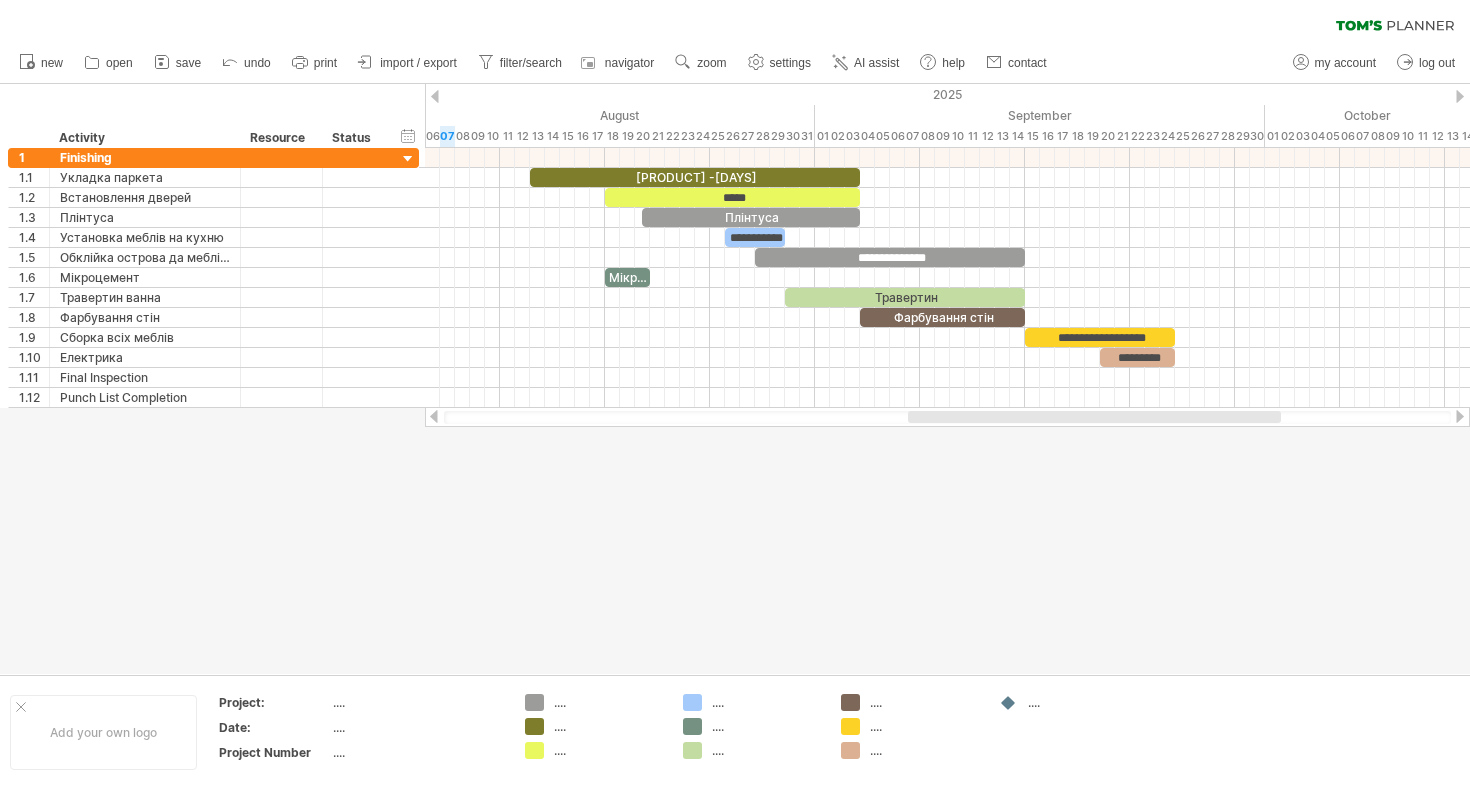 click at bounding box center [947, 417] 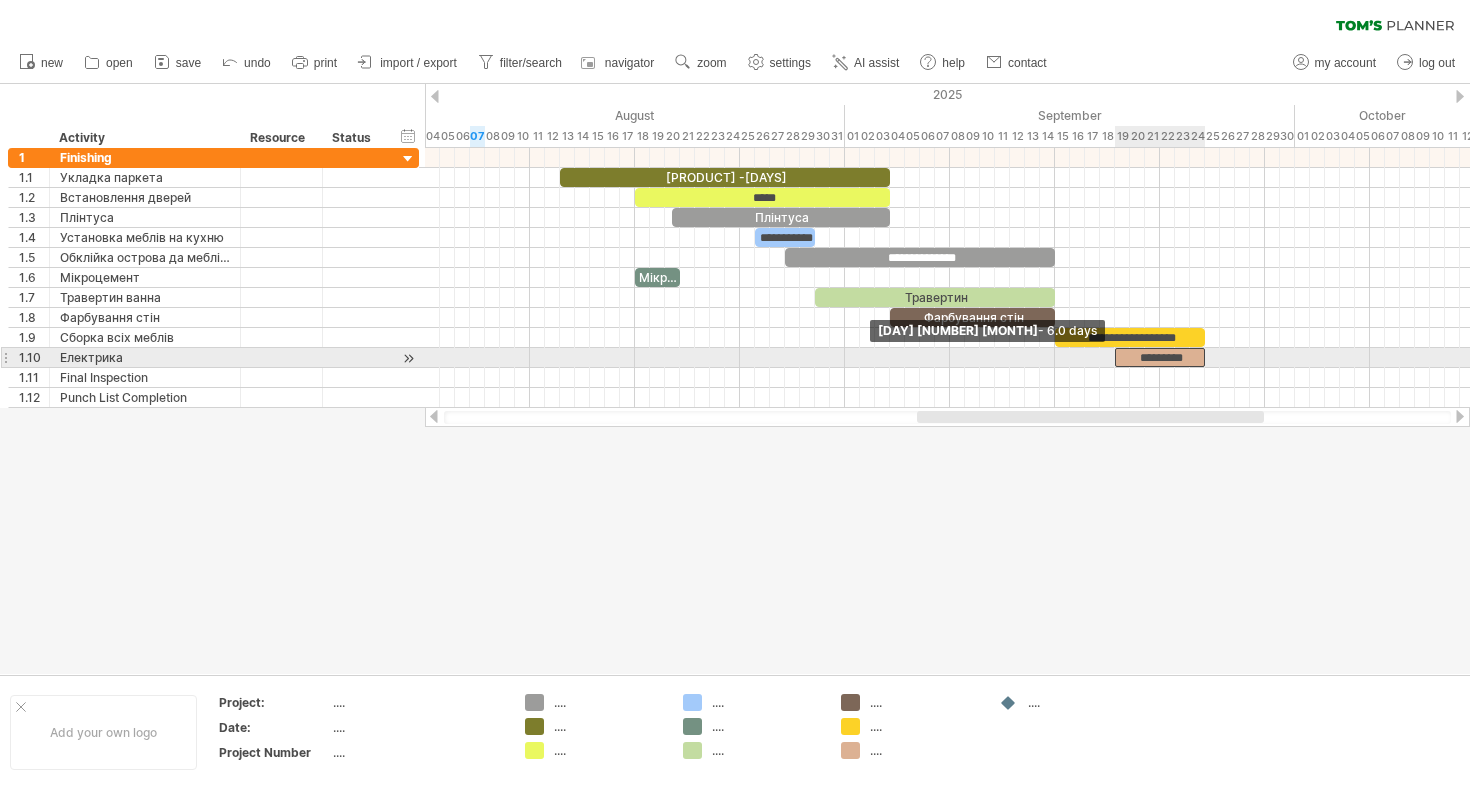 drag, startPoint x: 1130, startPoint y: 361, endPoint x: 1115, endPoint y: 361, distance: 15 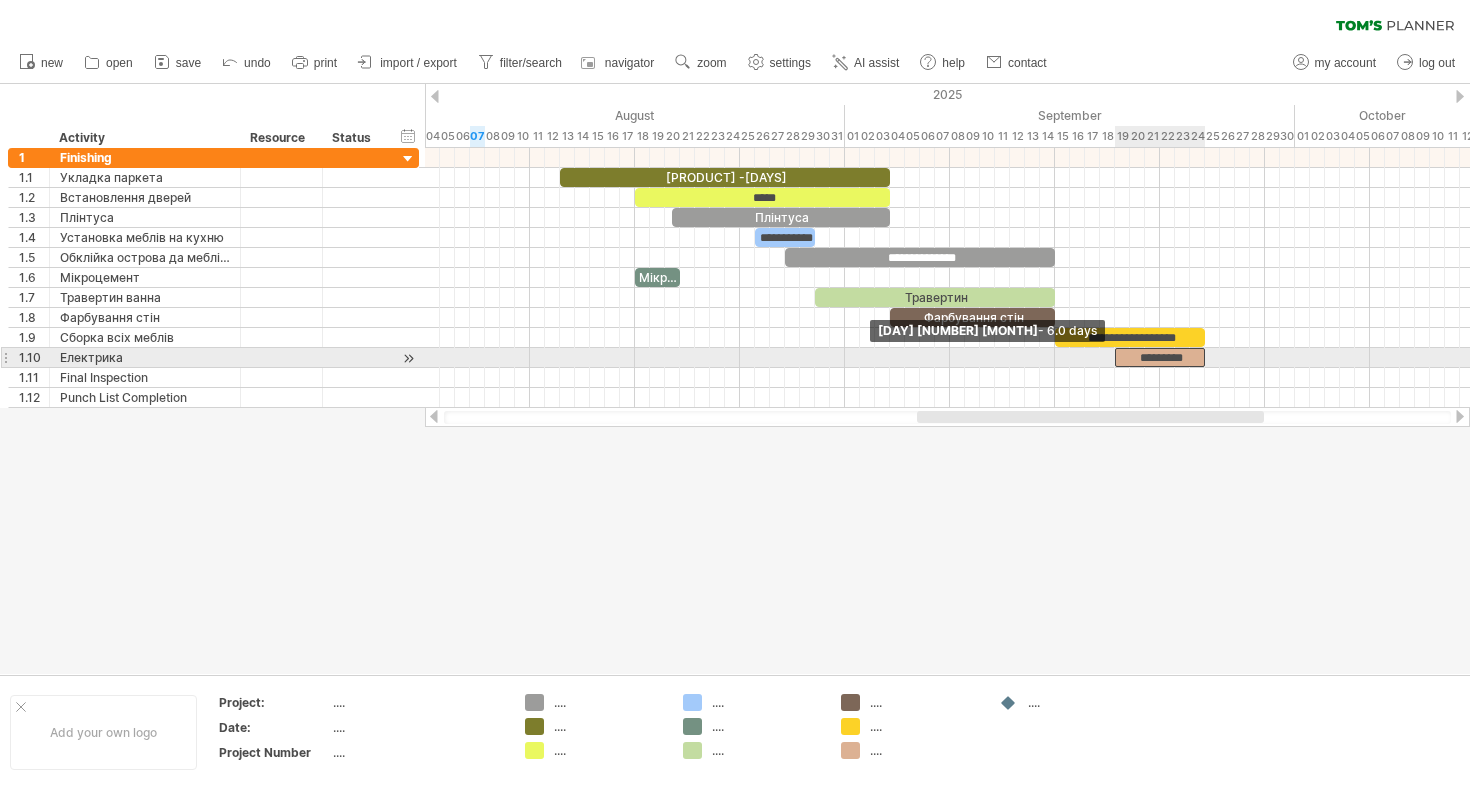 click at bounding box center (1115, 357) 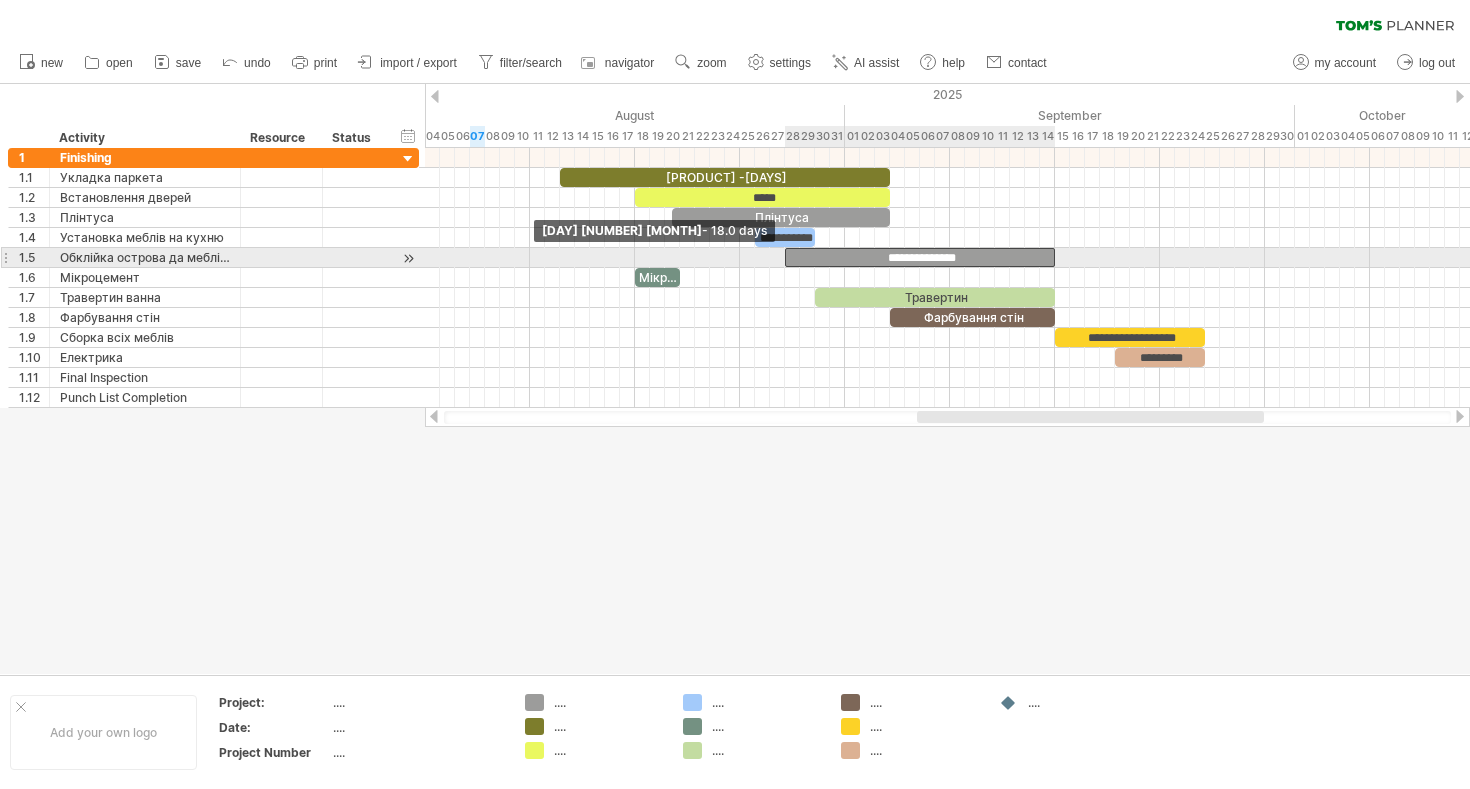 click at bounding box center [785, 257] 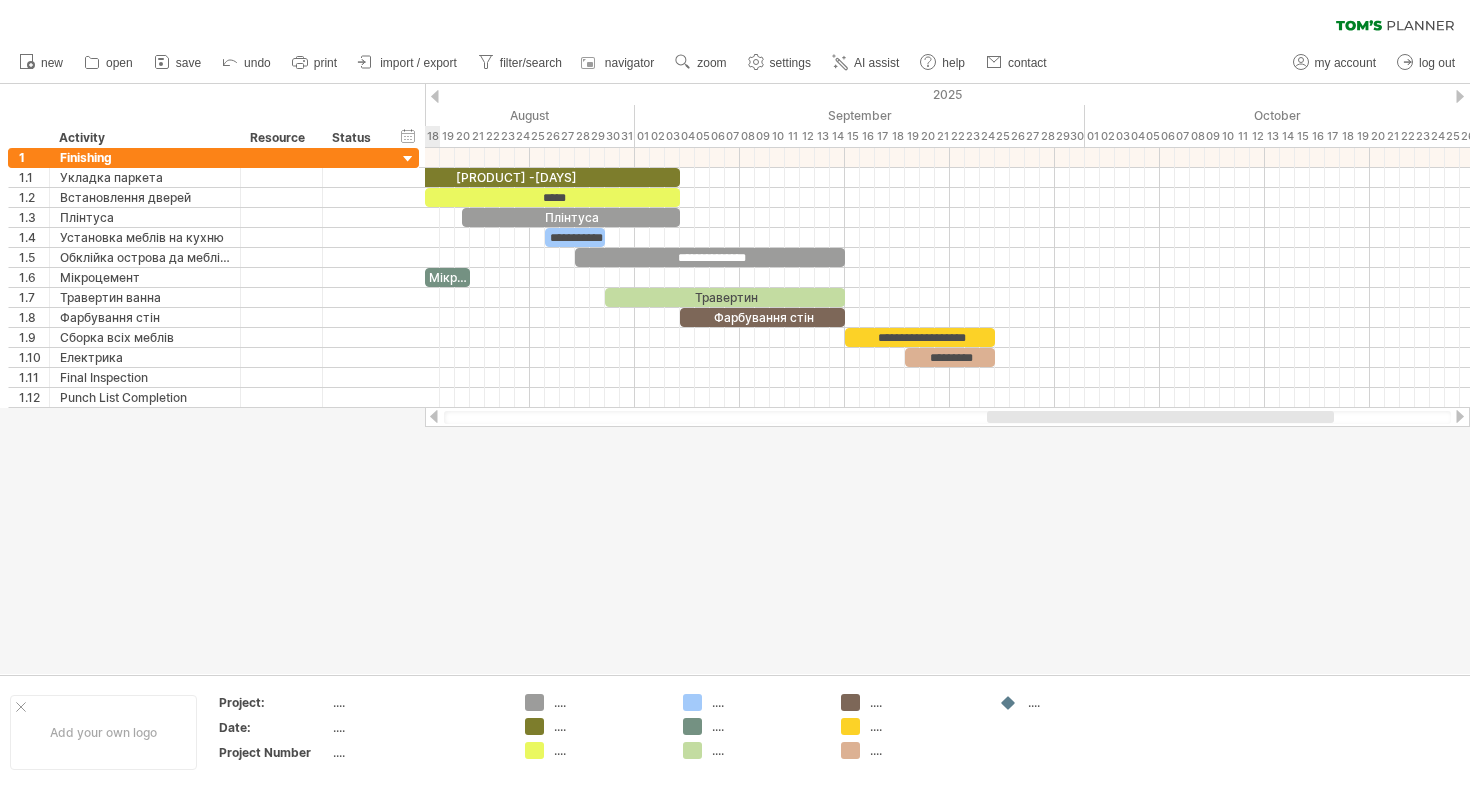 drag, startPoint x: 1040, startPoint y: 418, endPoint x: 1110, endPoint y: 427, distance: 70.5762 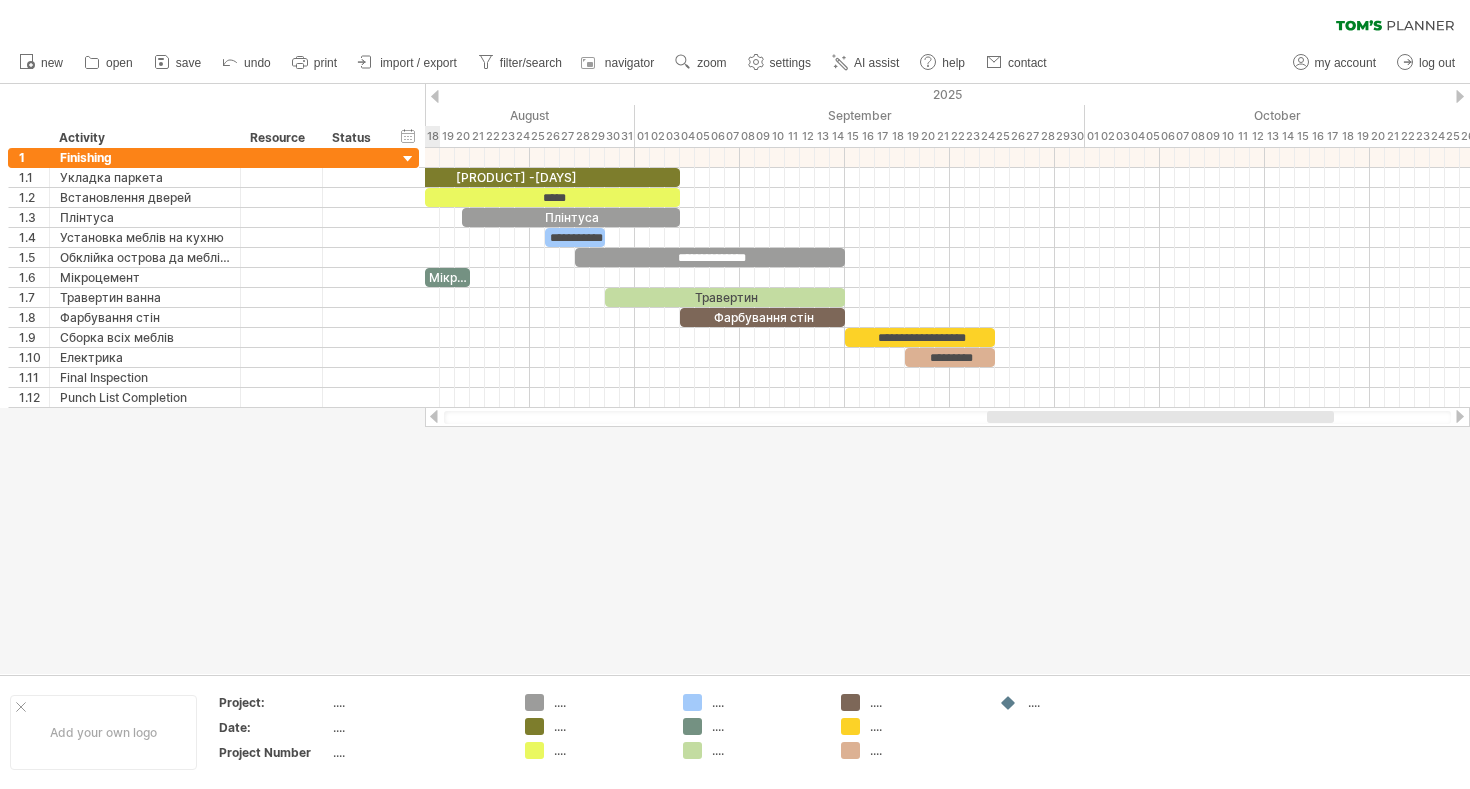 click on "Trying to reach plan.tomsplanner.com
Connected again...
0%
clear filter
new 1" at bounding box center (735, 394) 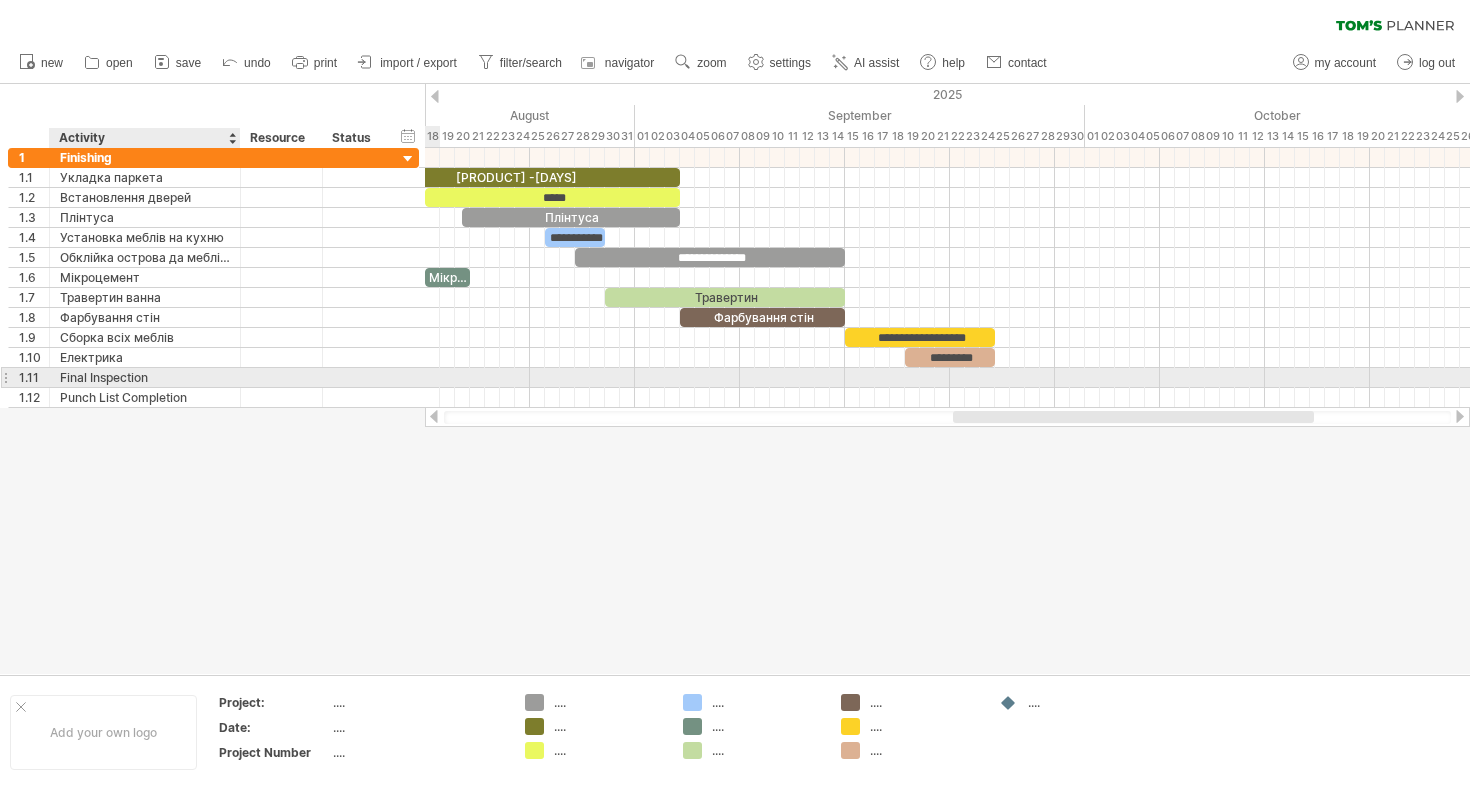 click on "Final Inspection" at bounding box center [145, 377] 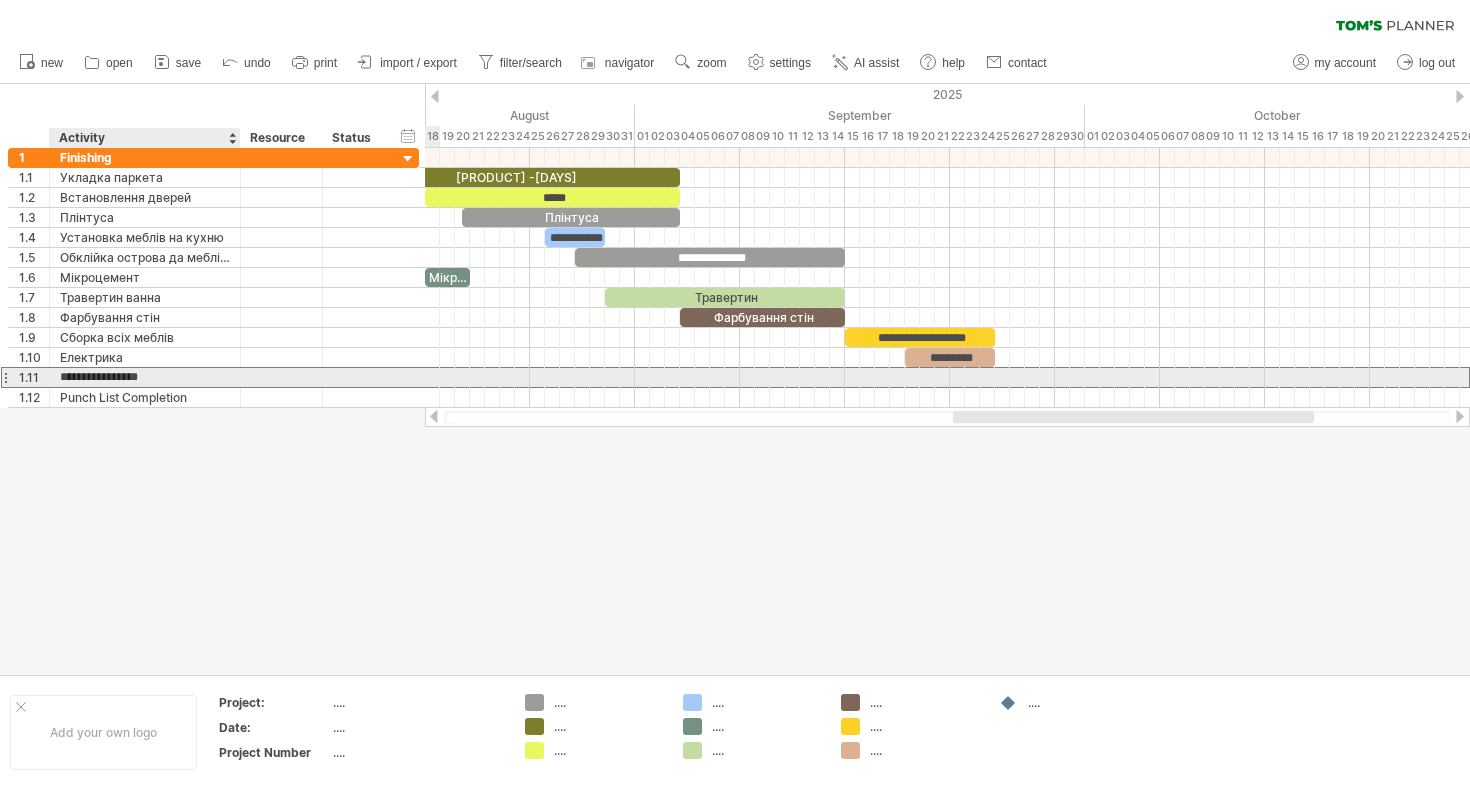 click on "**********" at bounding box center (145, 377) 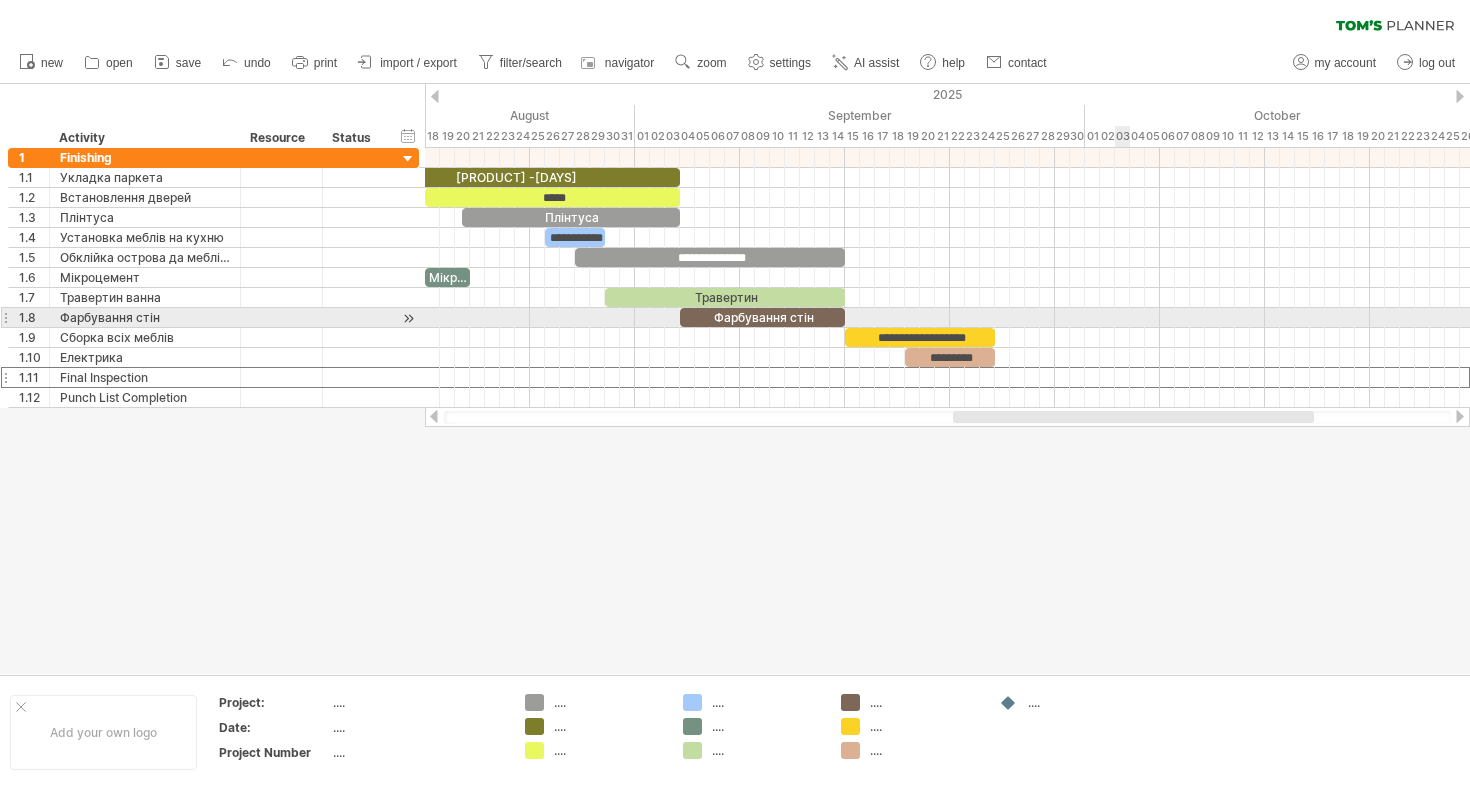 click at bounding box center [947, 318] 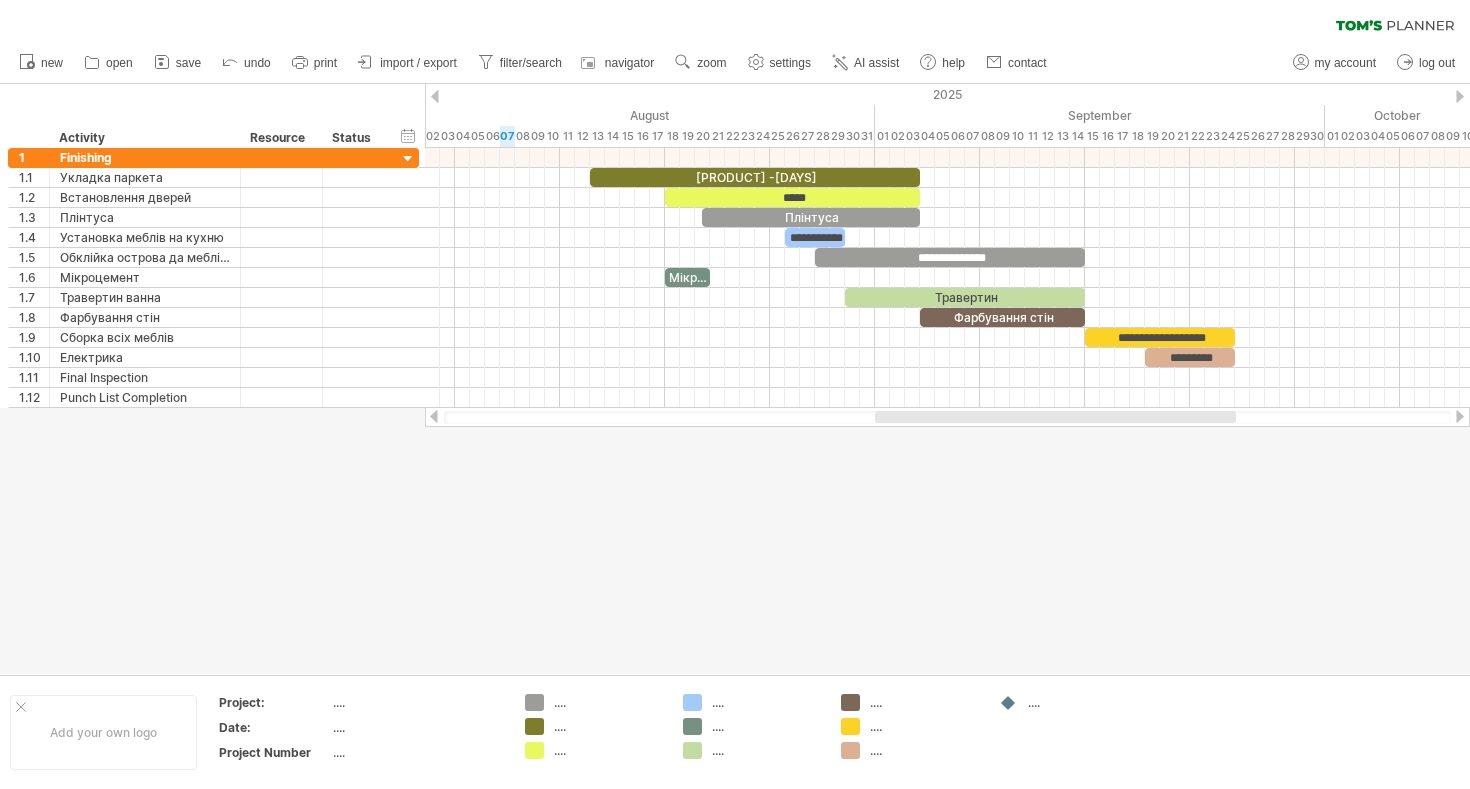 drag, startPoint x: 1048, startPoint y: 414, endPoint x: 970, endPoint y: 418, distance: 78.10249 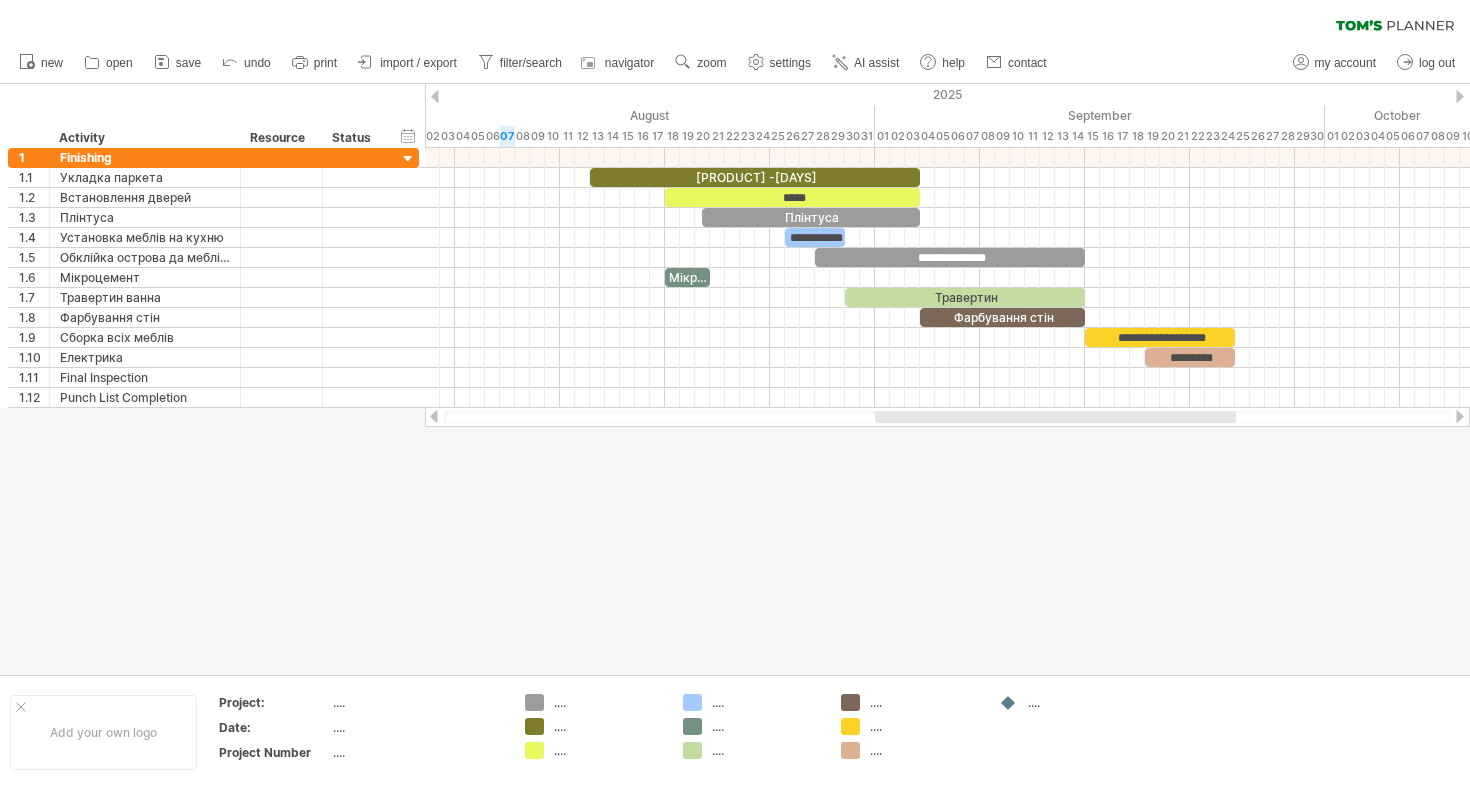 click at bounding box center (1055, 417) 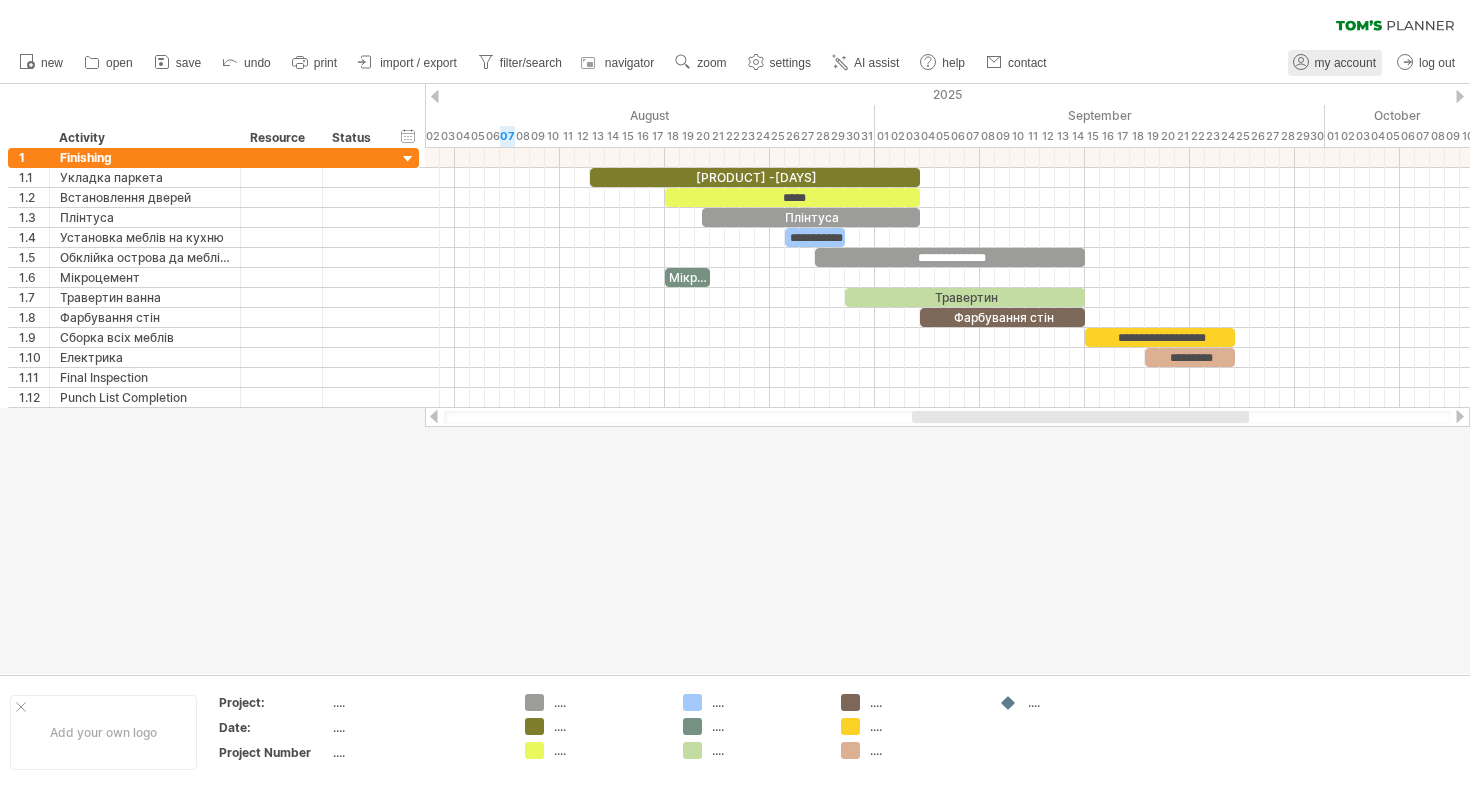 click on "my account" at bounding box center [1345, 63] 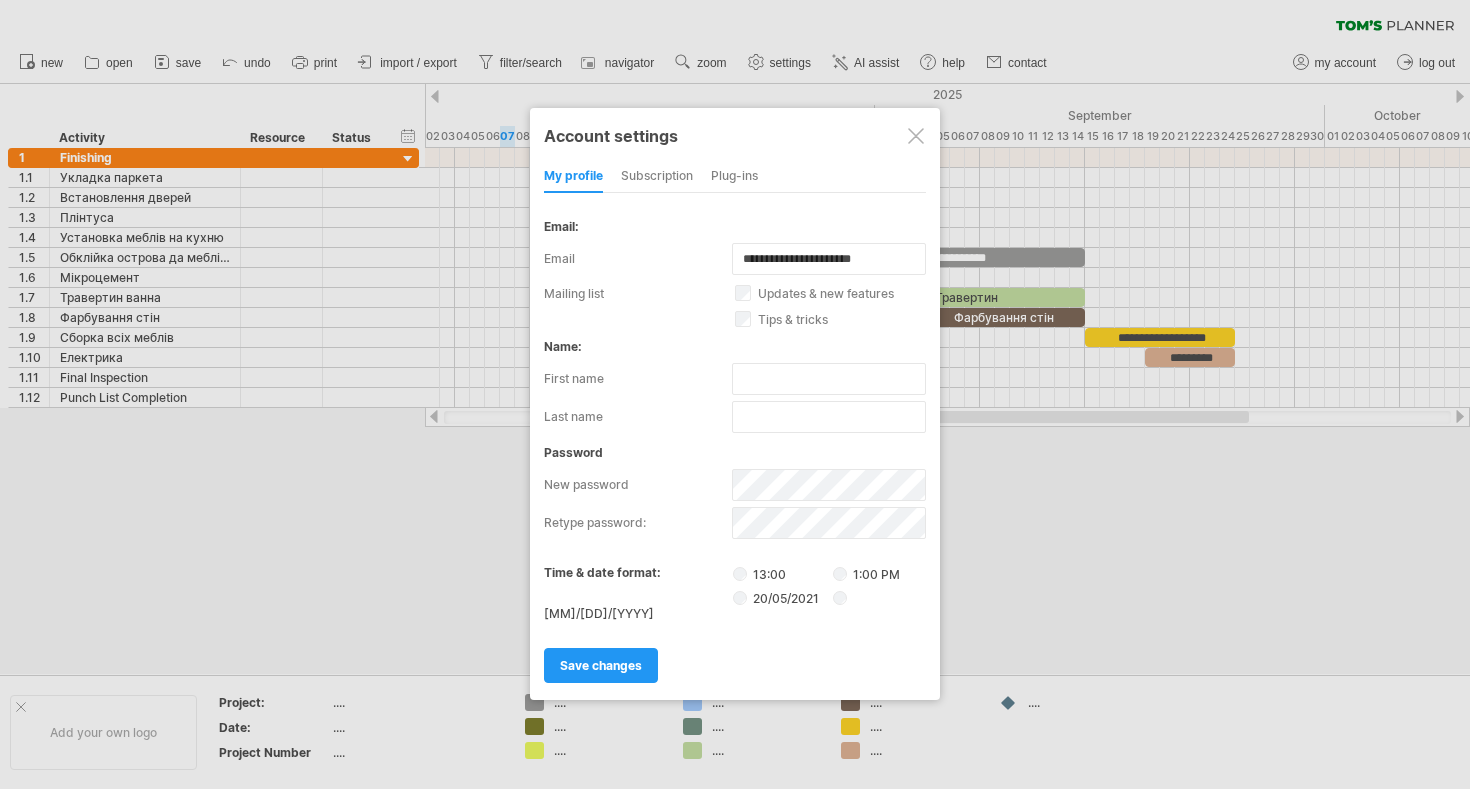 click on "subscription" at bounding box center [657, 177] 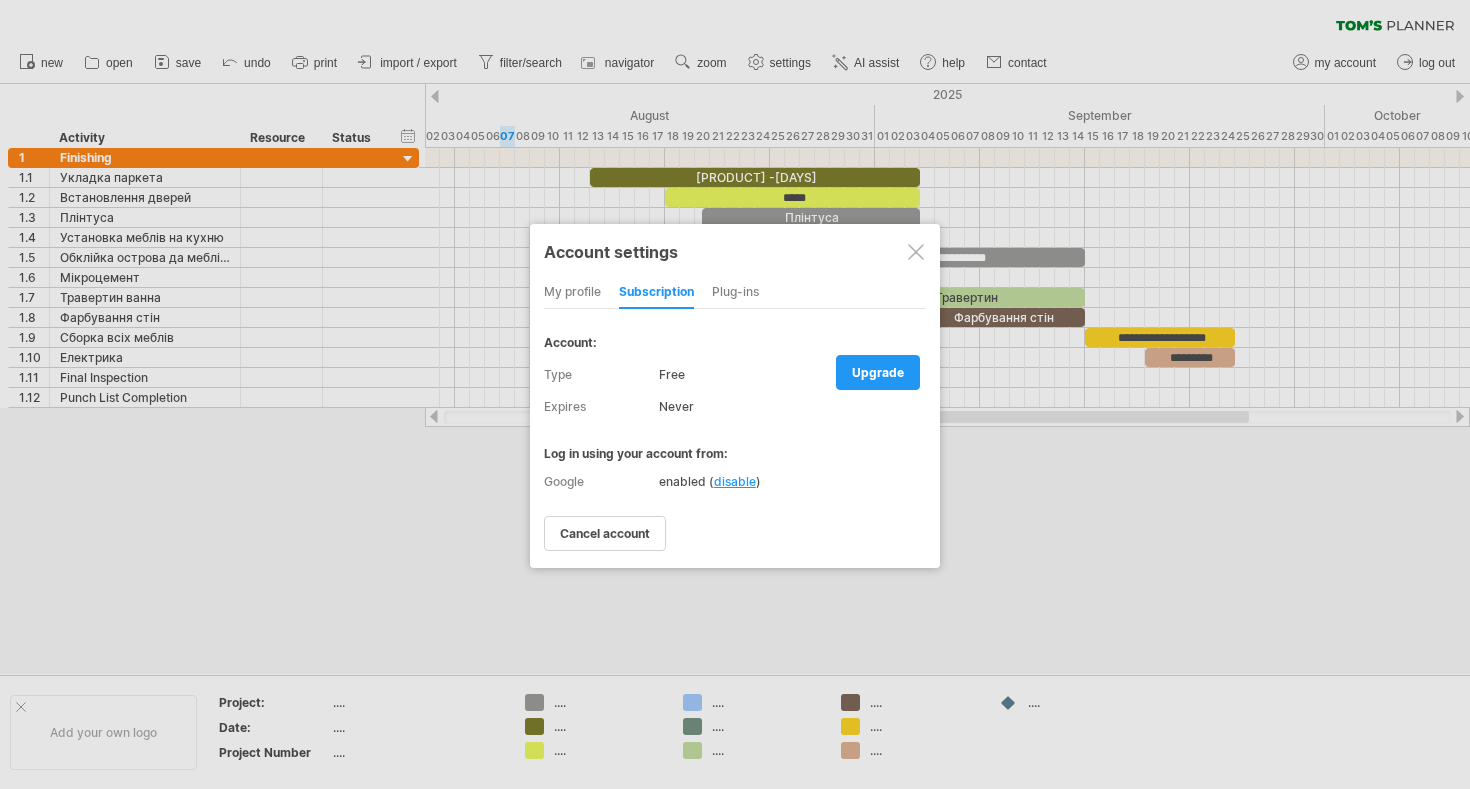 click on "Plug-ins" at bounding box center [735, 293] 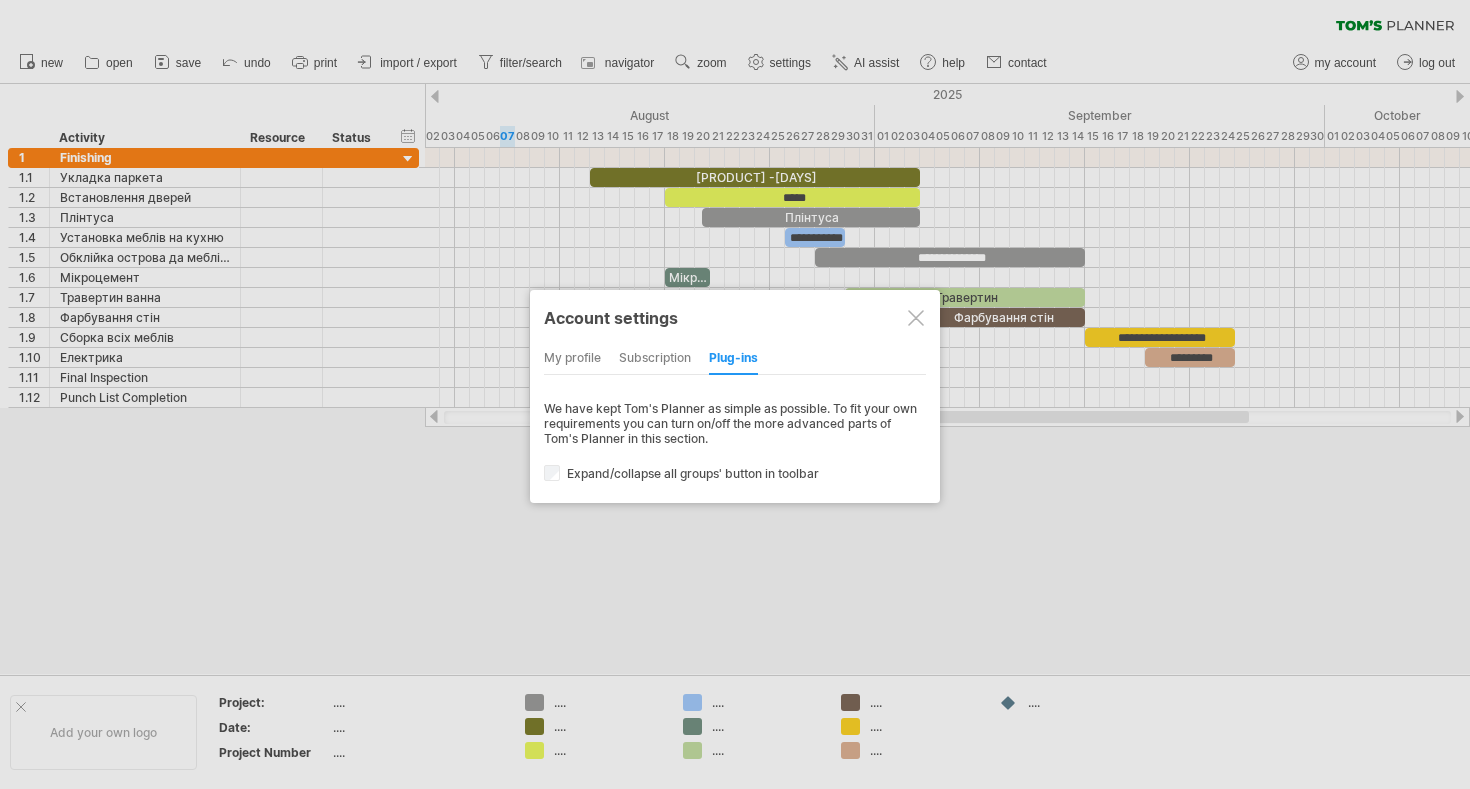 click at bounding box center (916, 318) 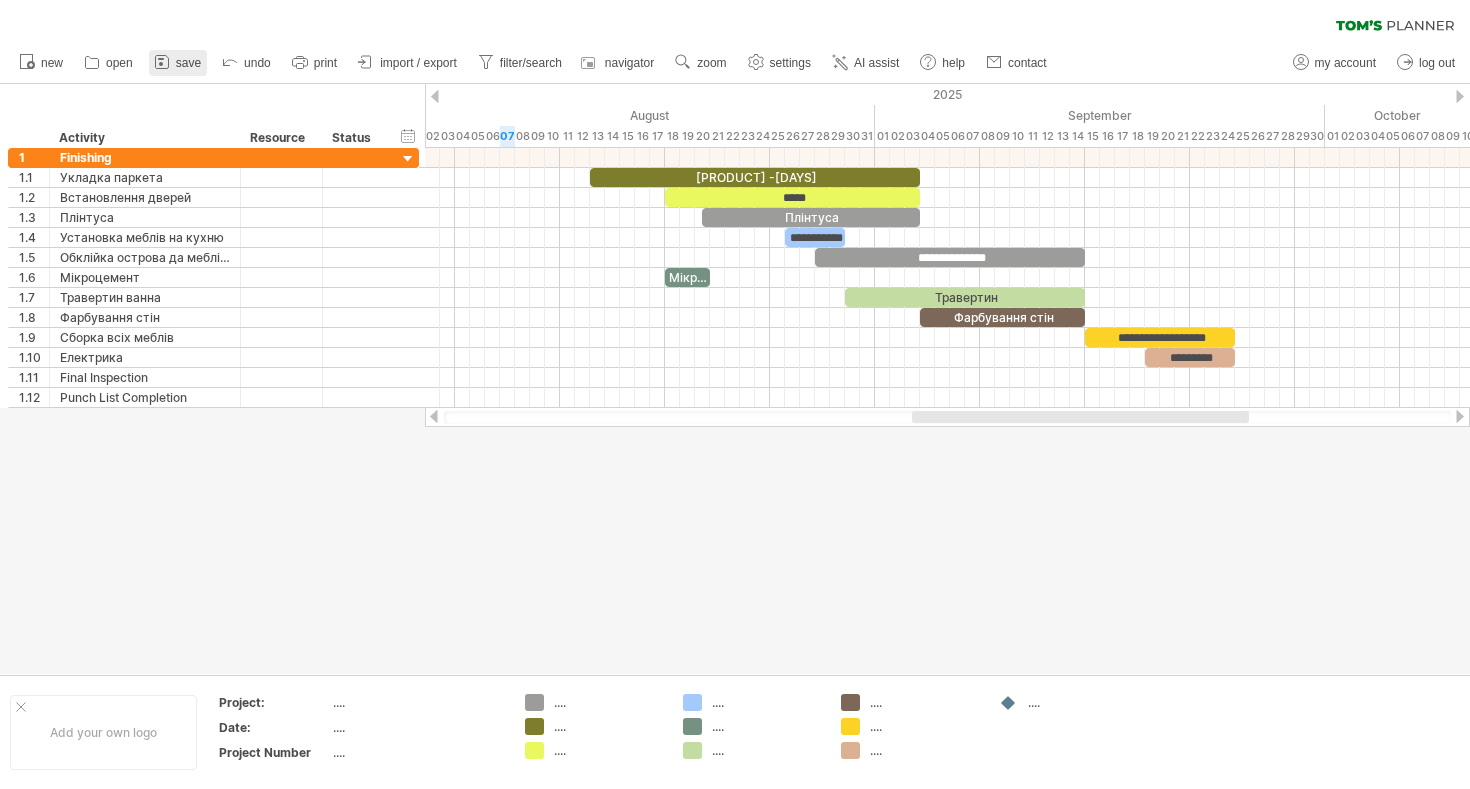 click 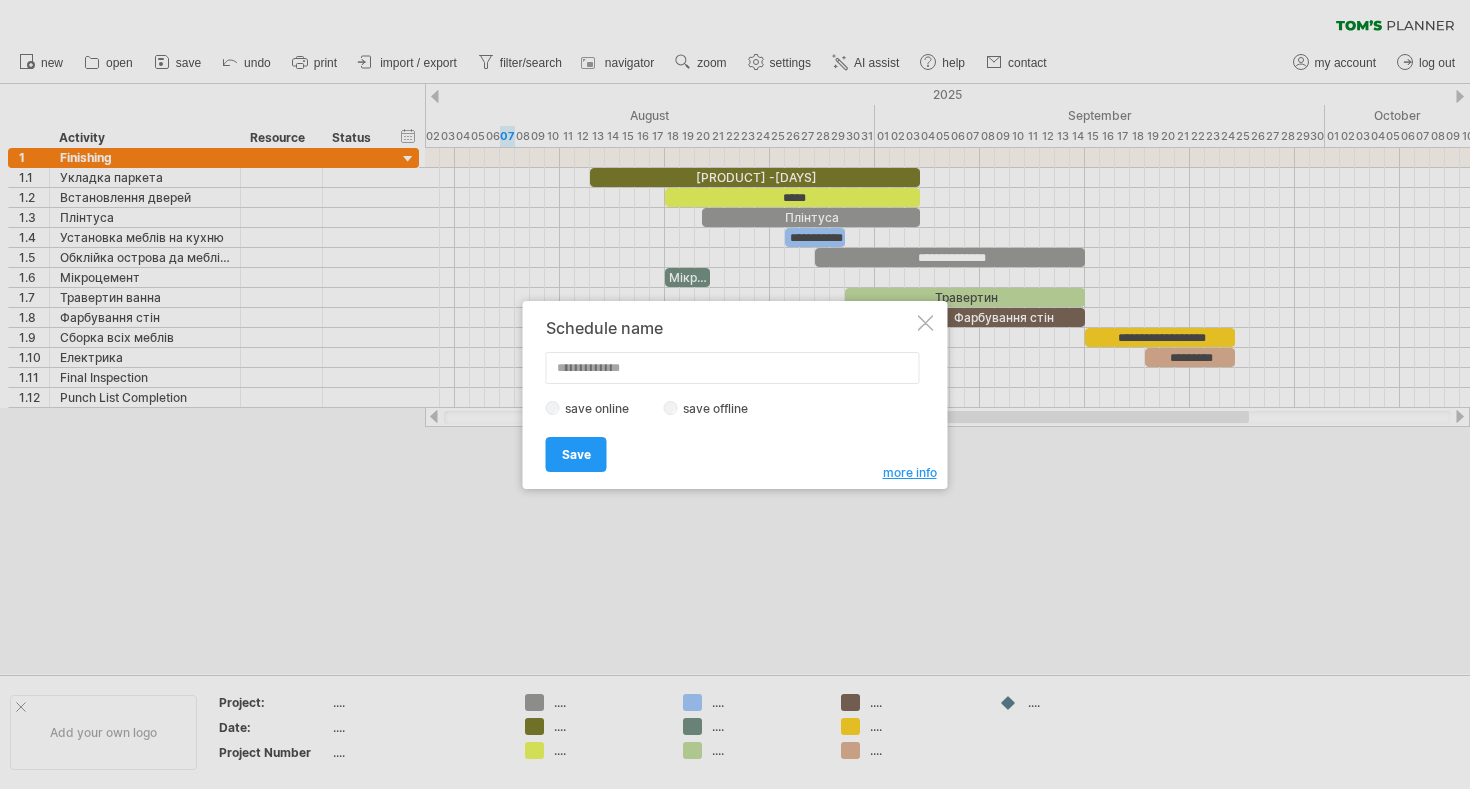 click on "save online" at bounding box center (603, 408) 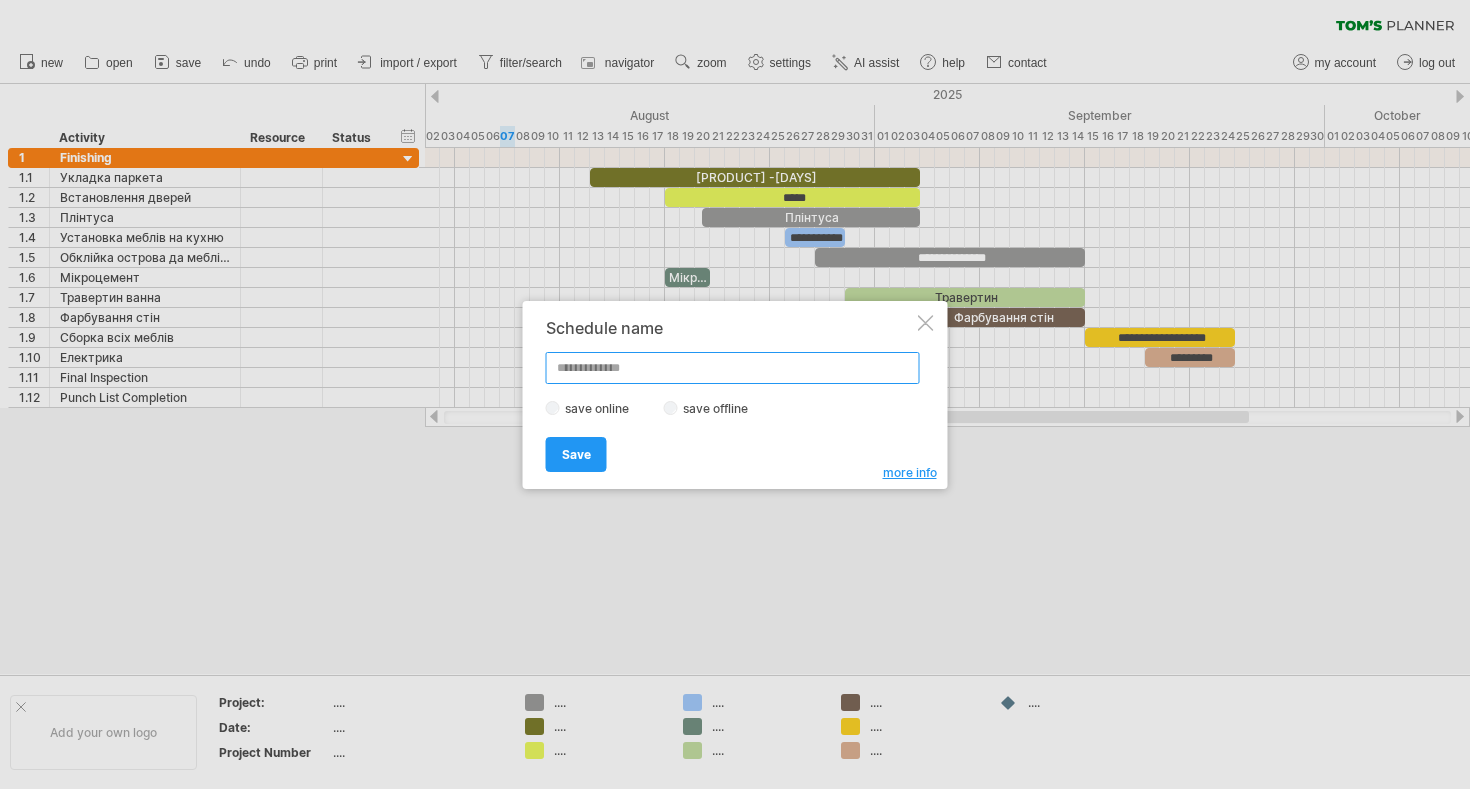 click at bounding box center [733, 368] 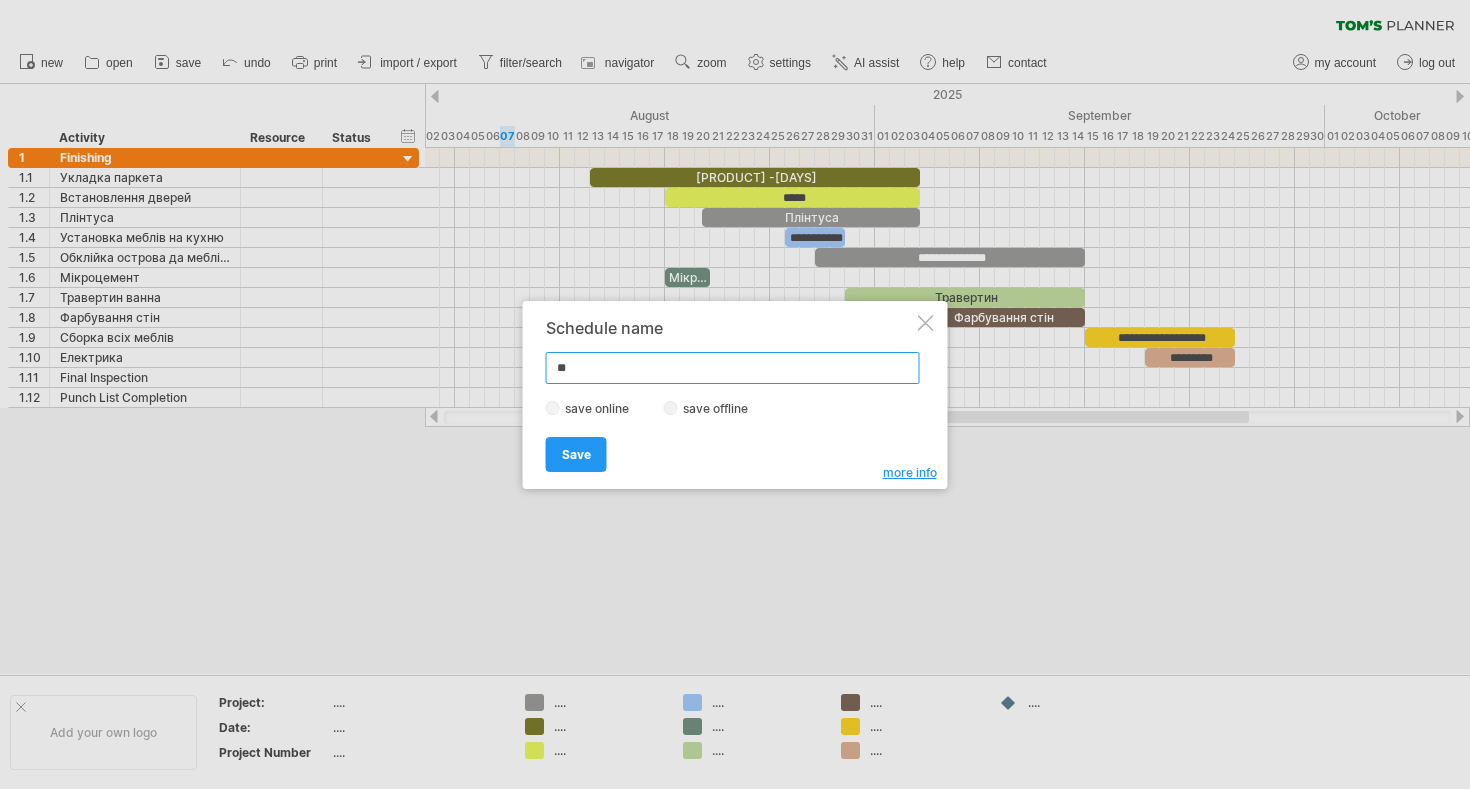 type on "*" 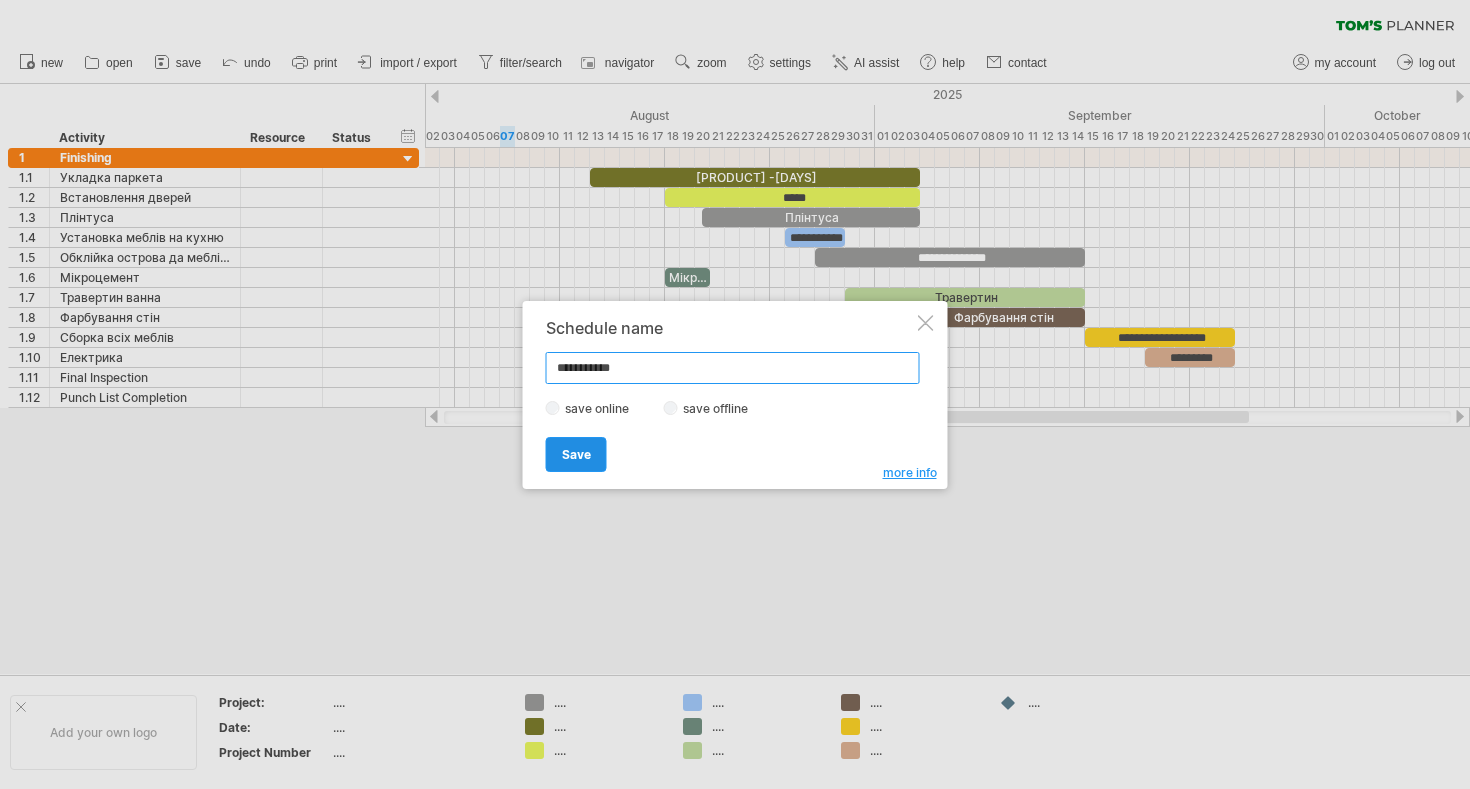 type on "**********" 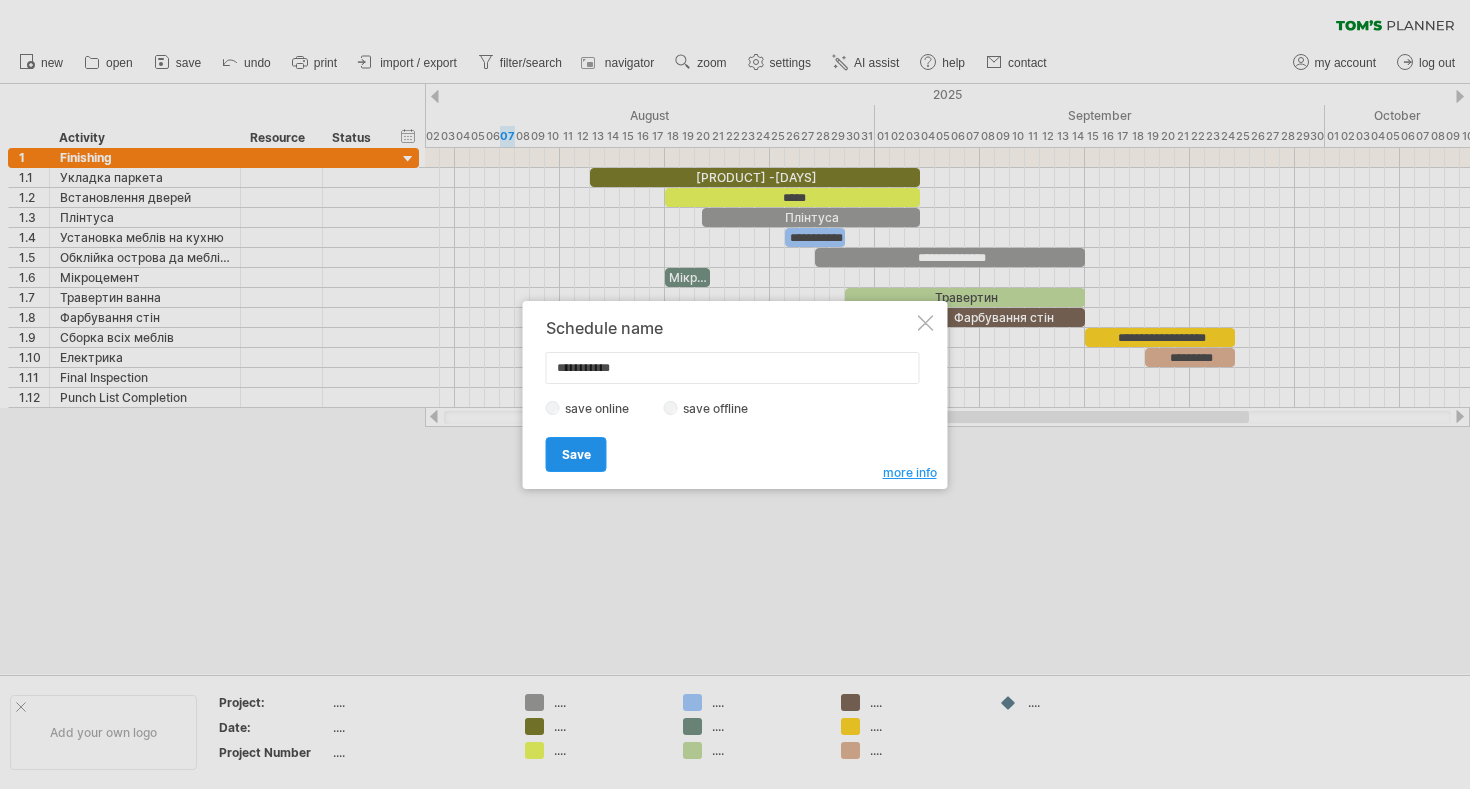 click on "Save" at bounding box center [576, 454] 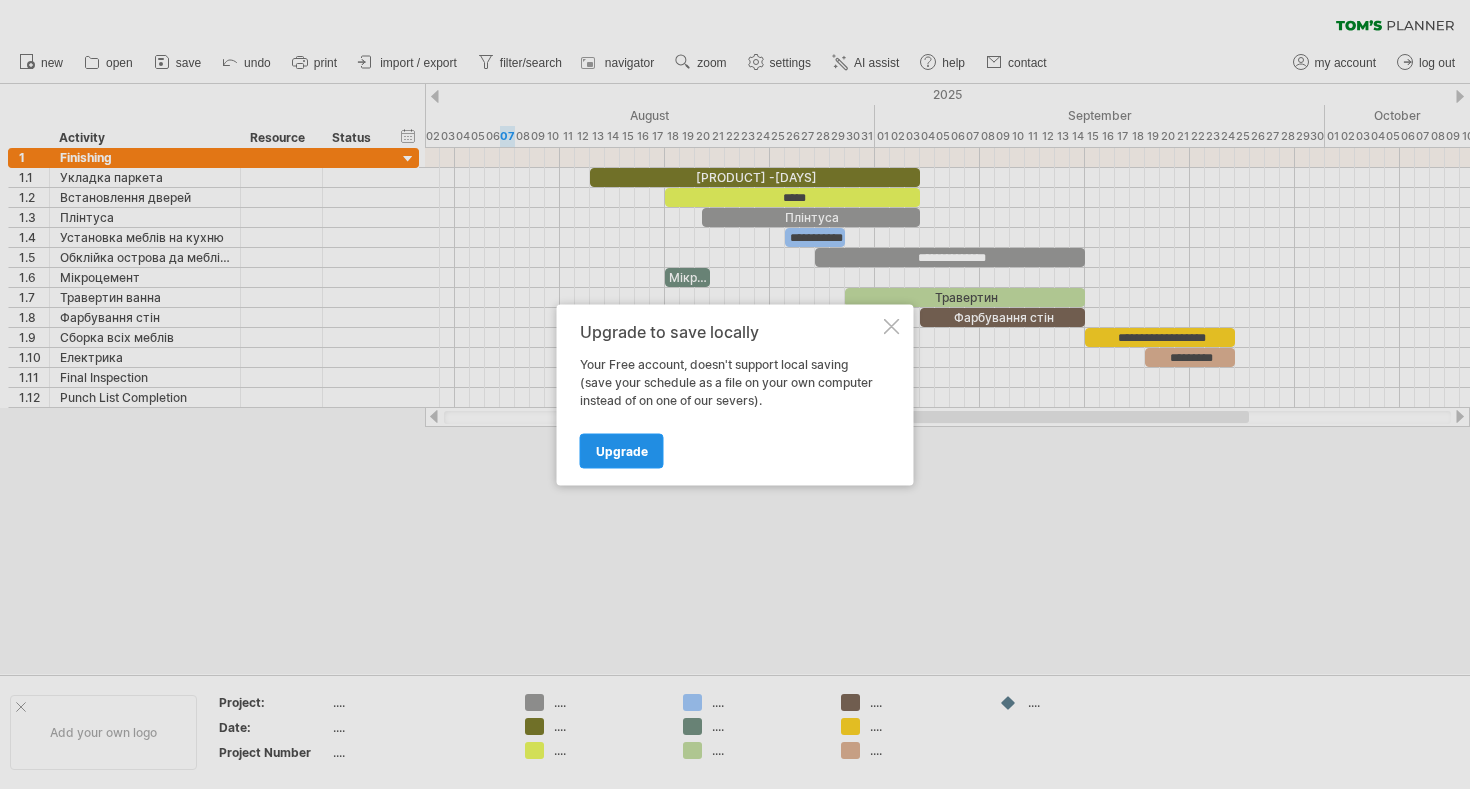 click on "Upgrade" at bounding box center [622, 450] 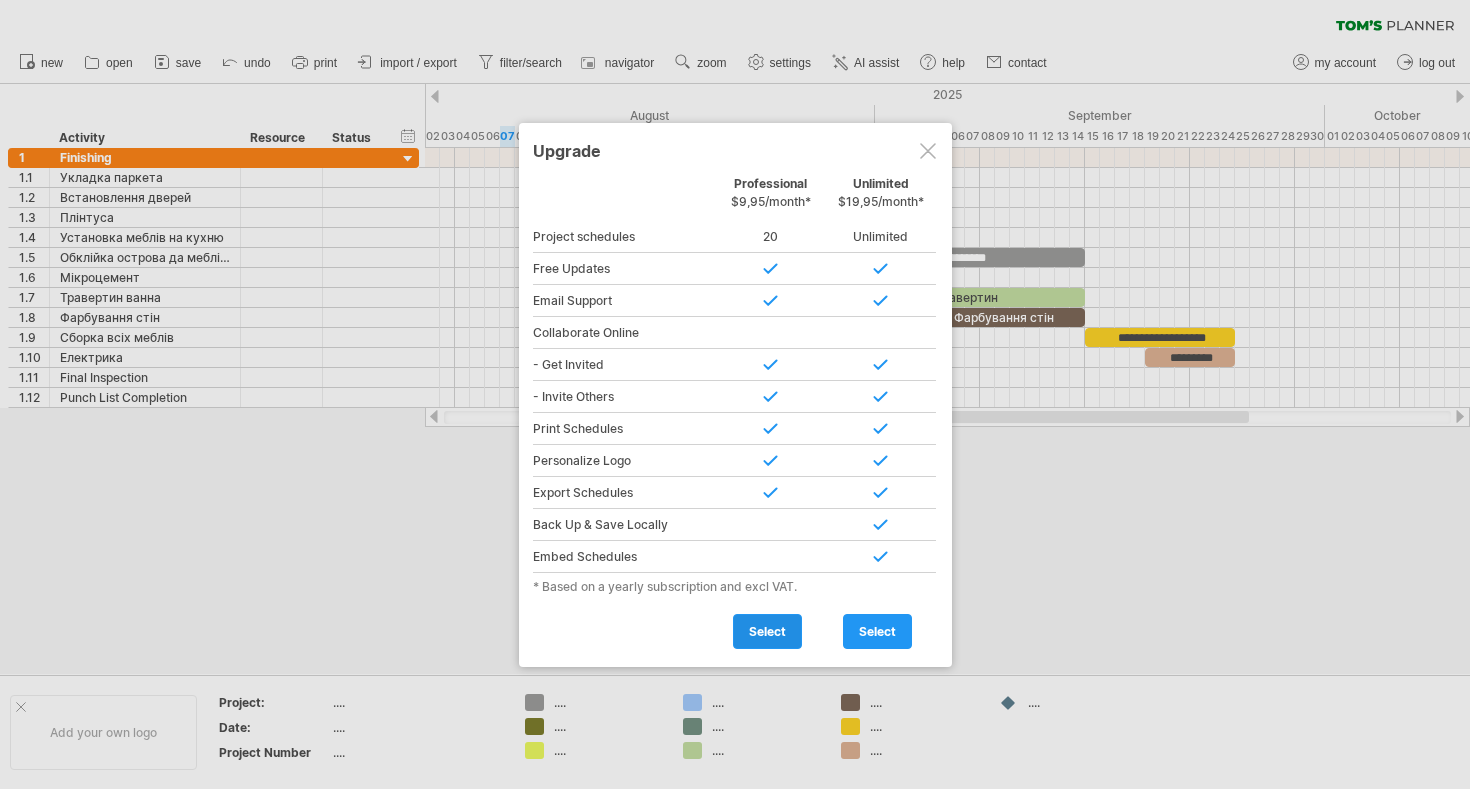 click on "select" at bounding box center [767, 631] 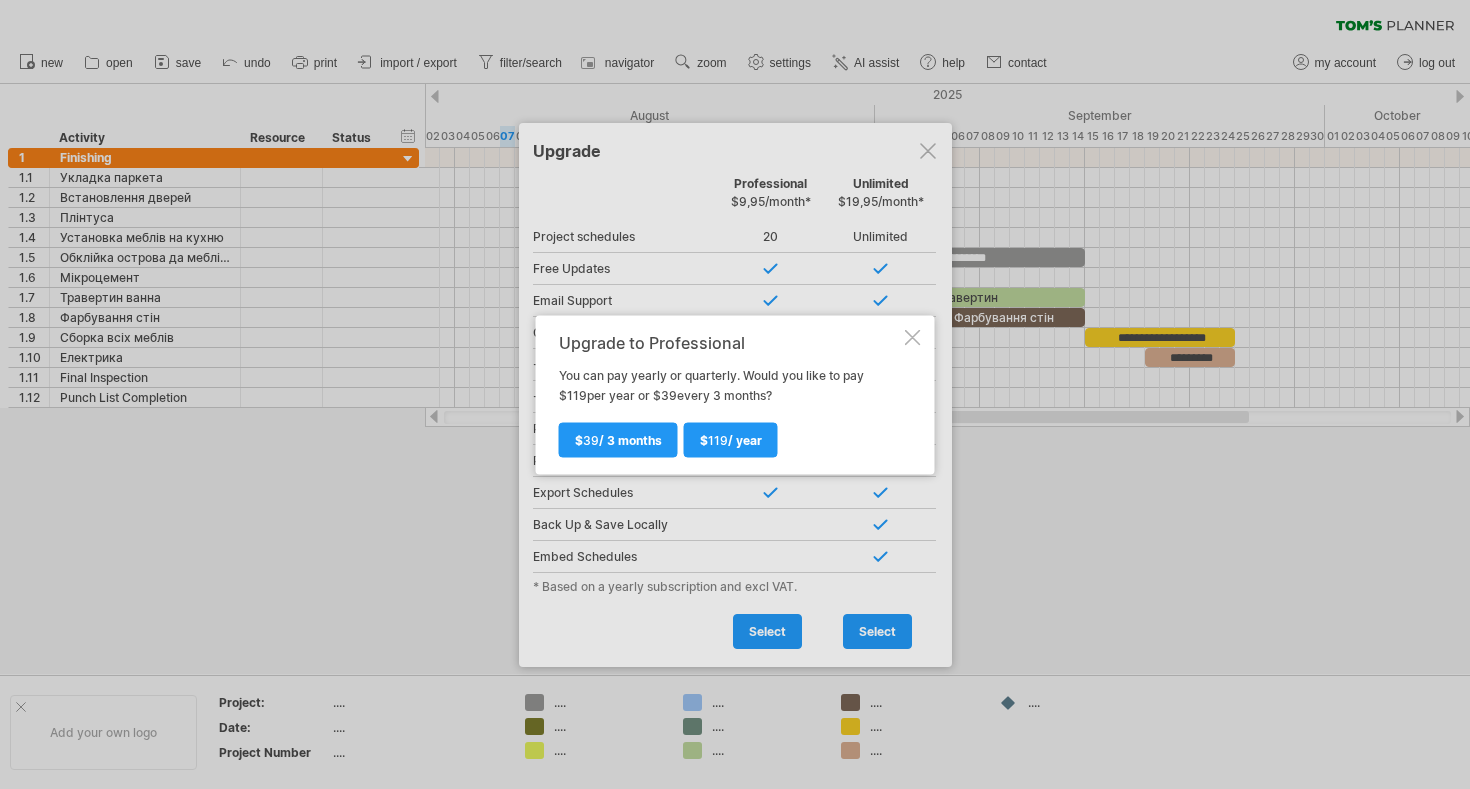 click at bounding box center (913, 337) 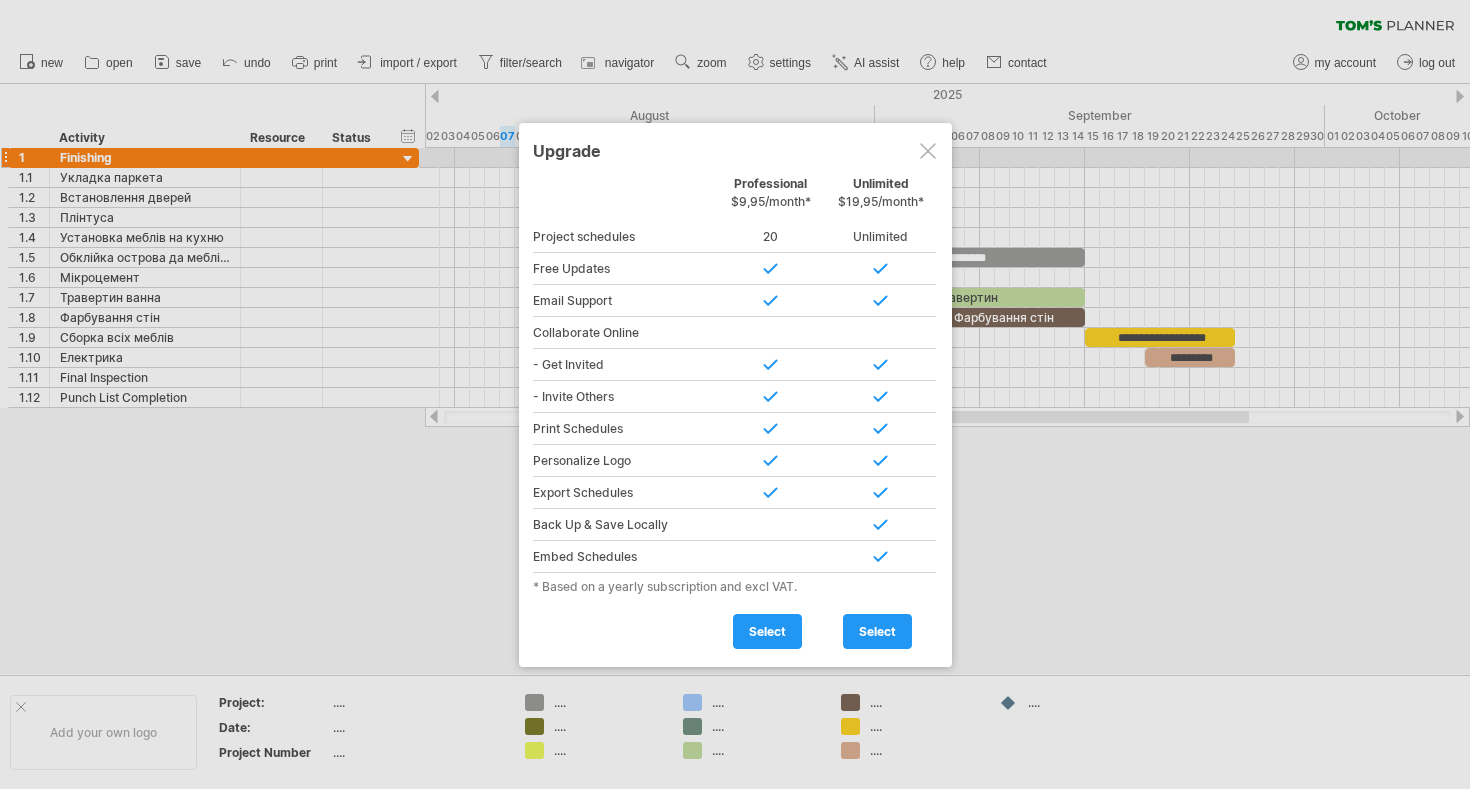 click at bounding box center [928, 151] 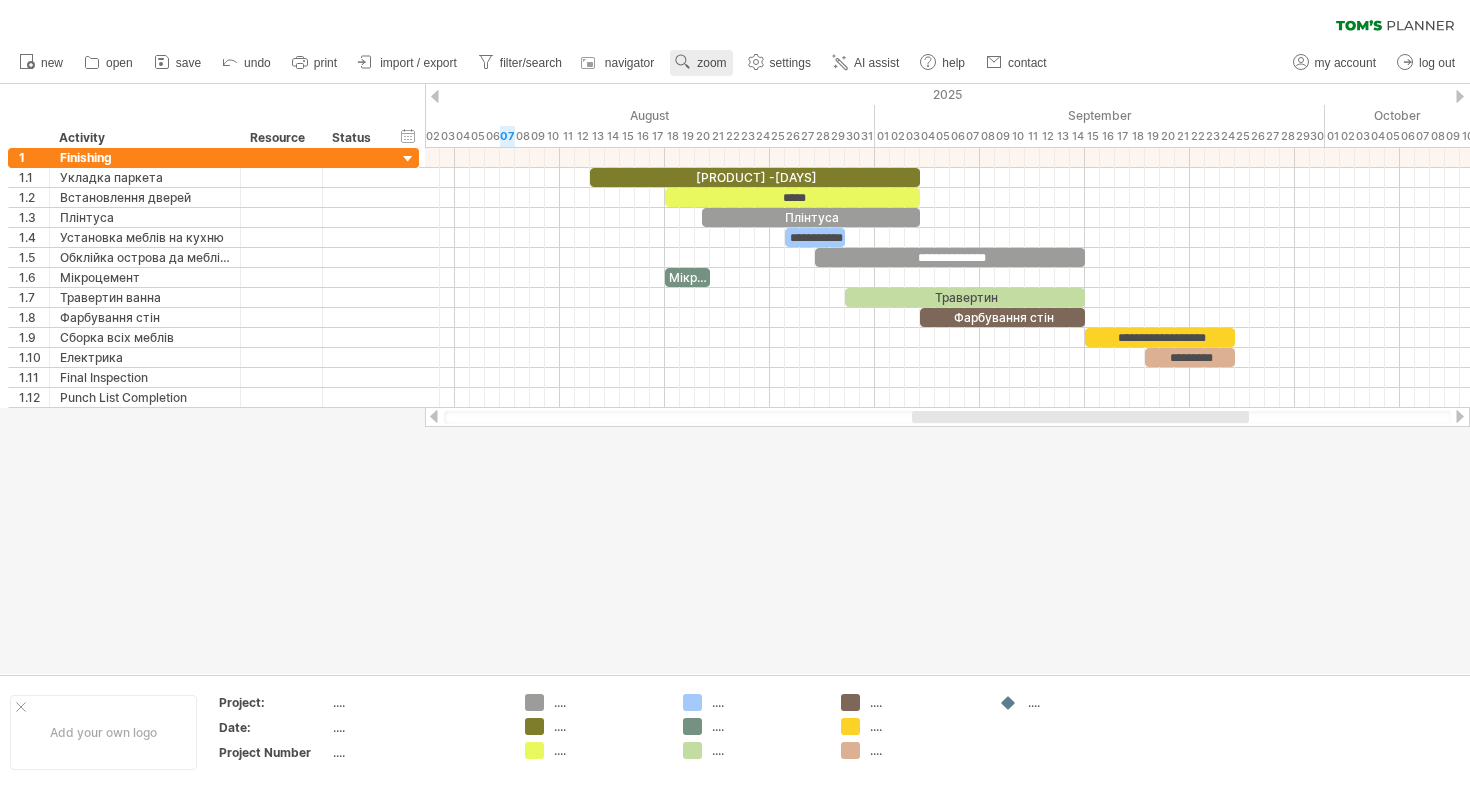 click on "zoom" at bounding box center [701, 63] 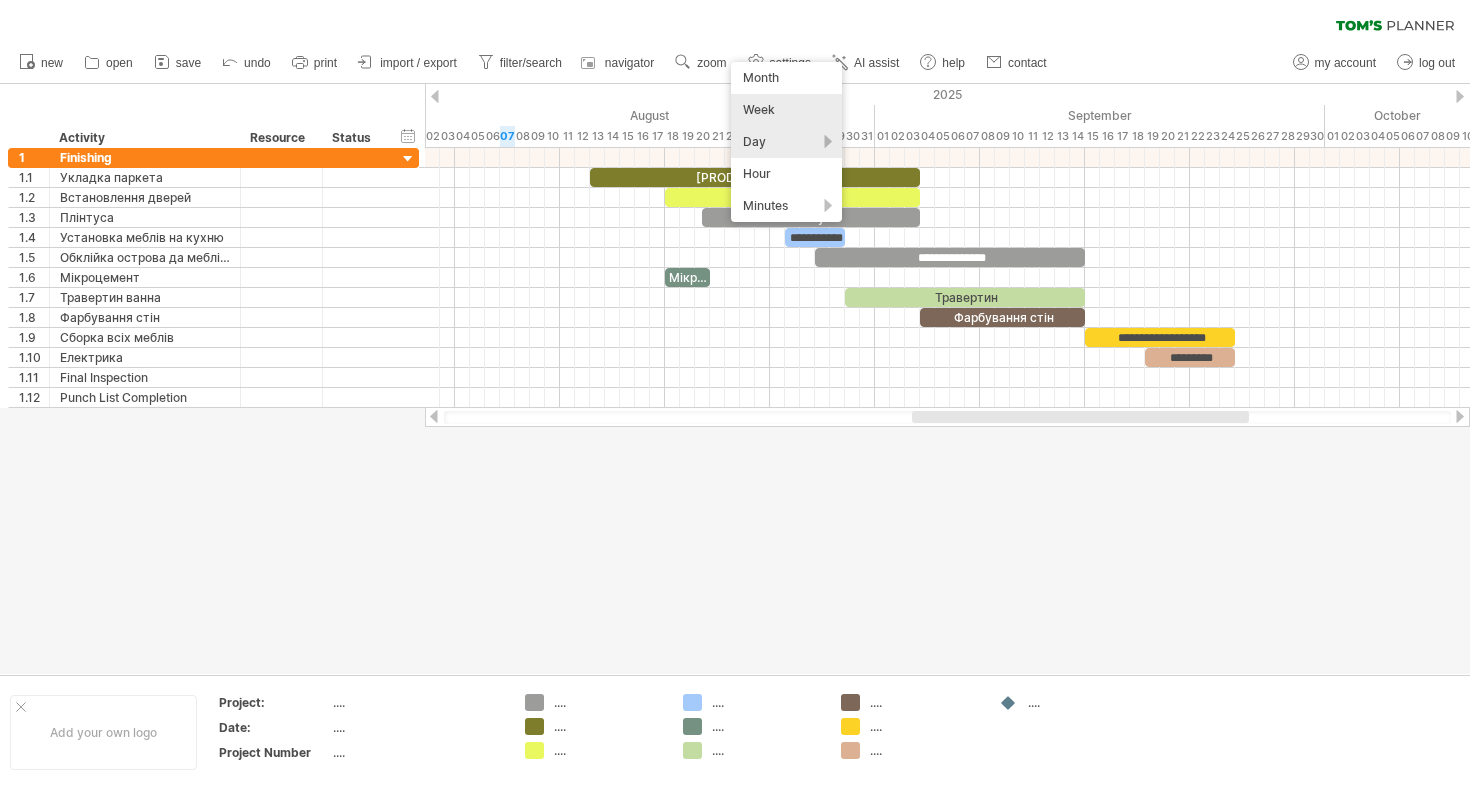 click on "Week" at bounding box center (786, 110) 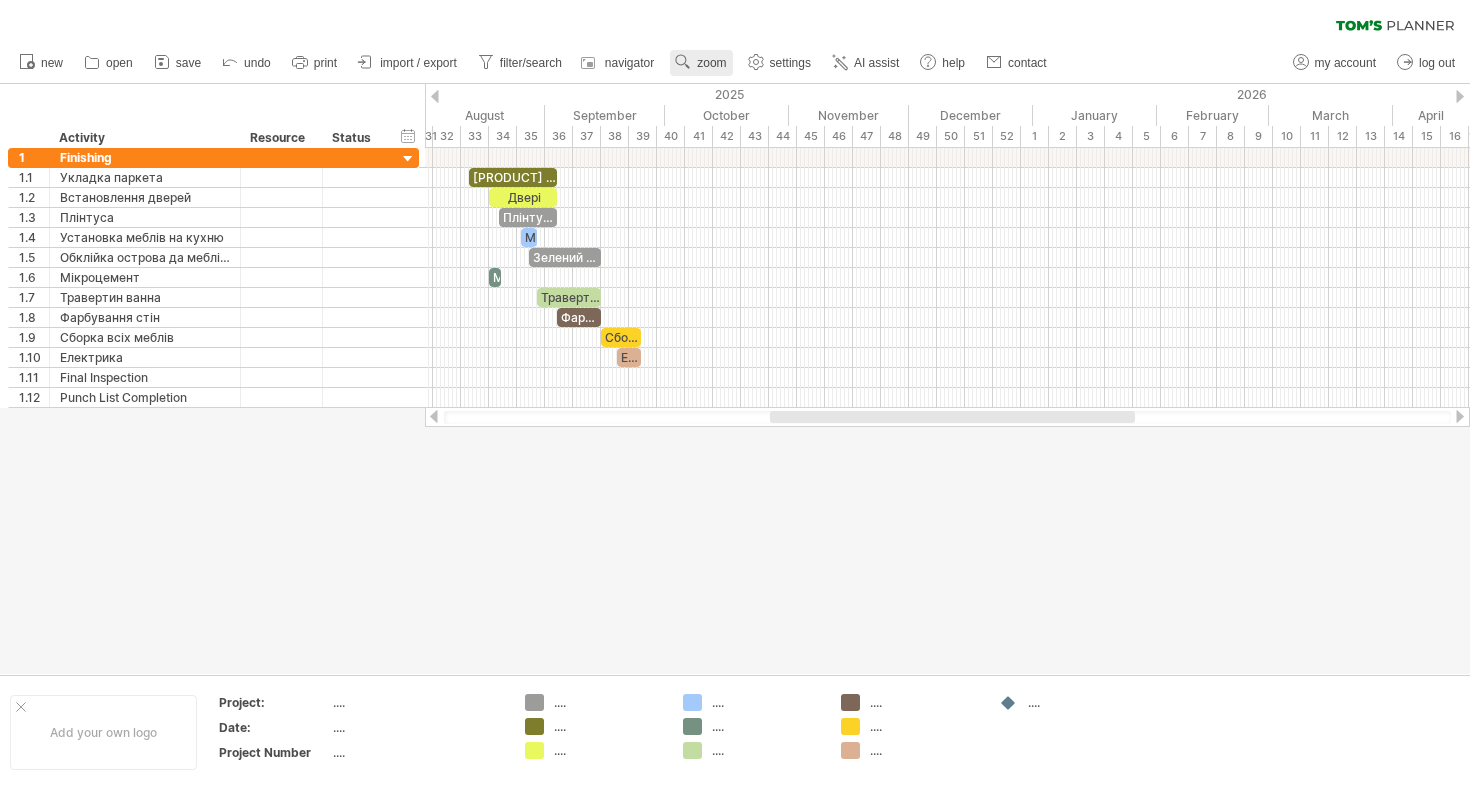click on "zoom" at bounding box center [701, 63] 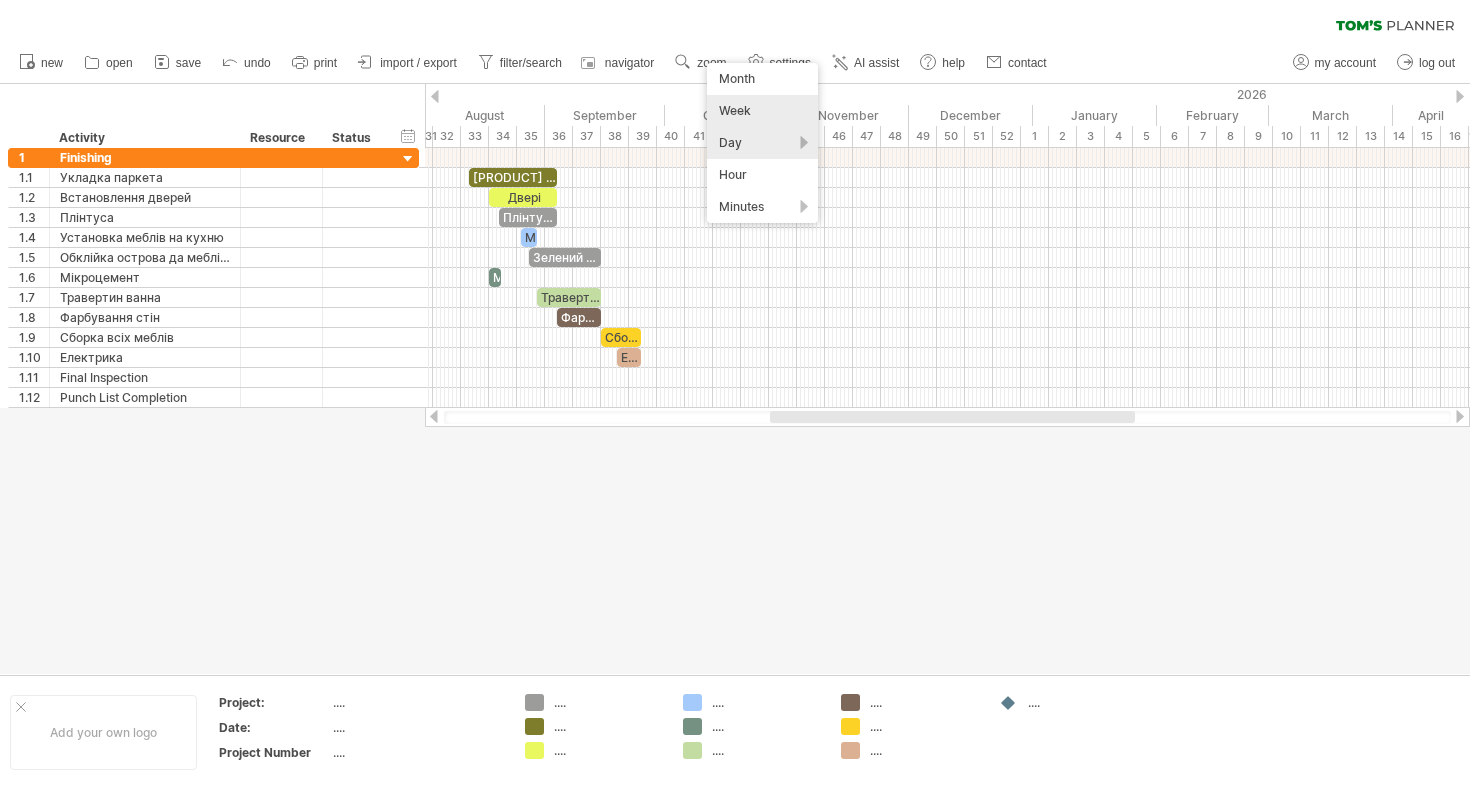click on "Day" at bounding box center (762, 143) 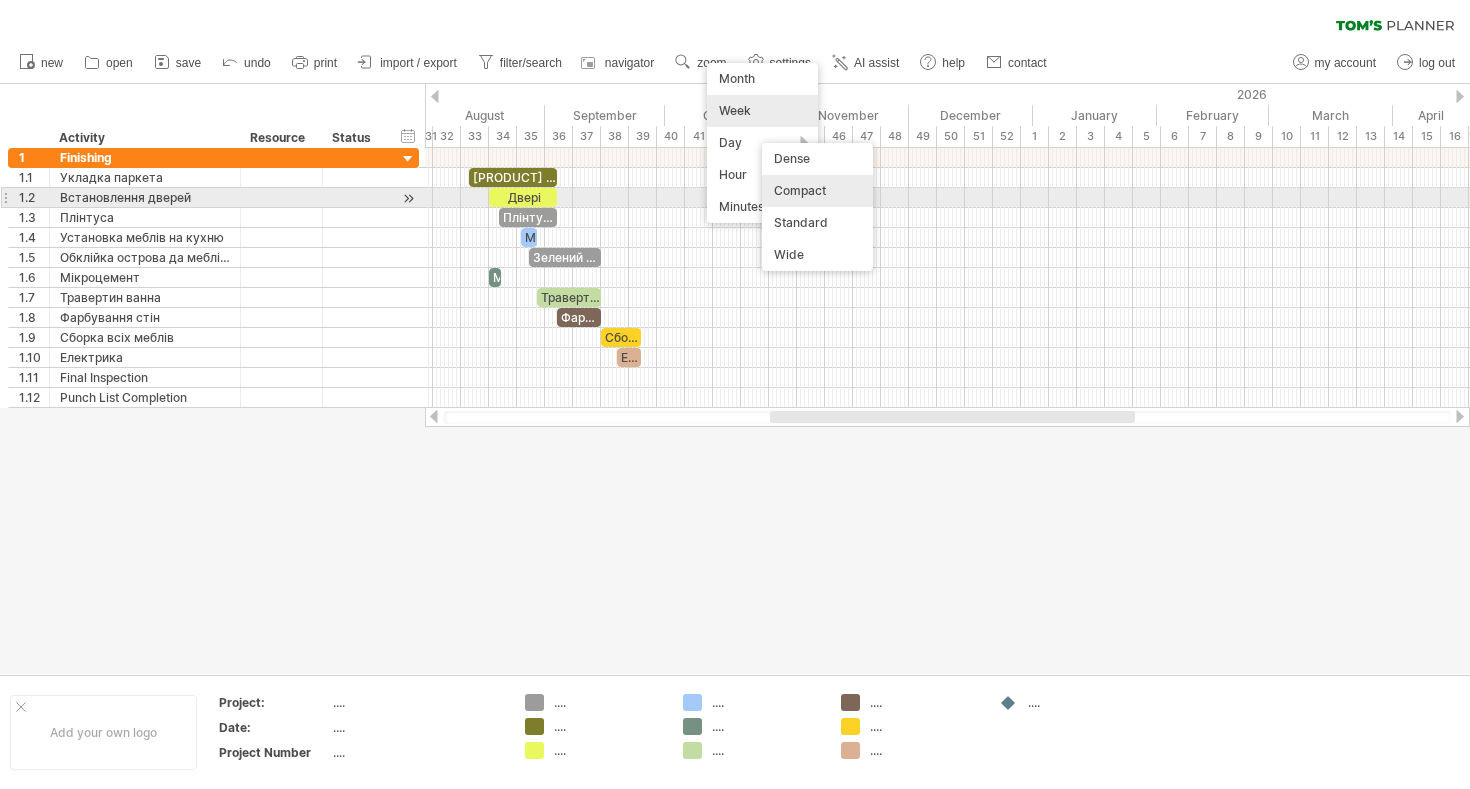 click on "Compact" at bounding box center (817, 191) 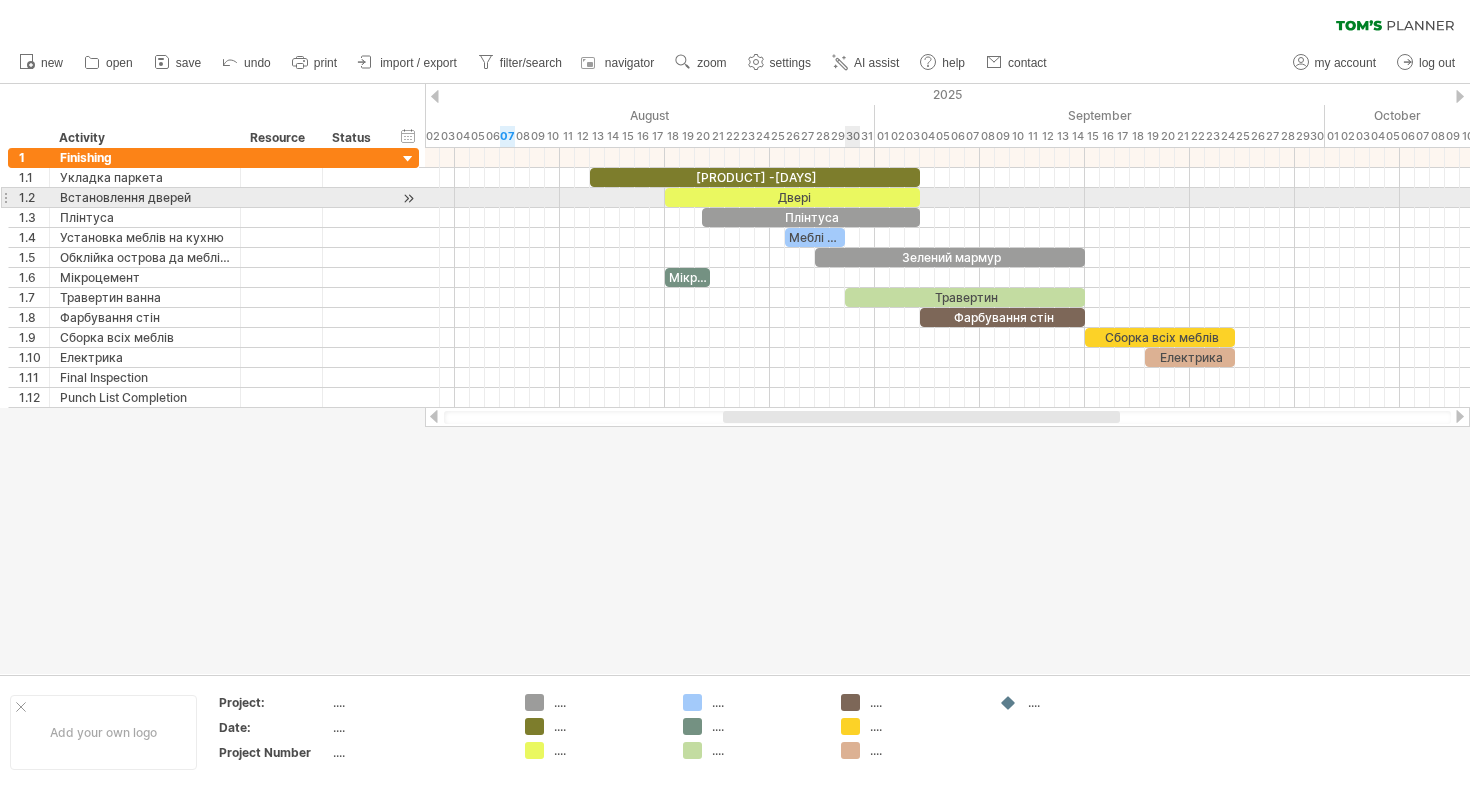 click on "Двері" at bounding box center (792, 197) 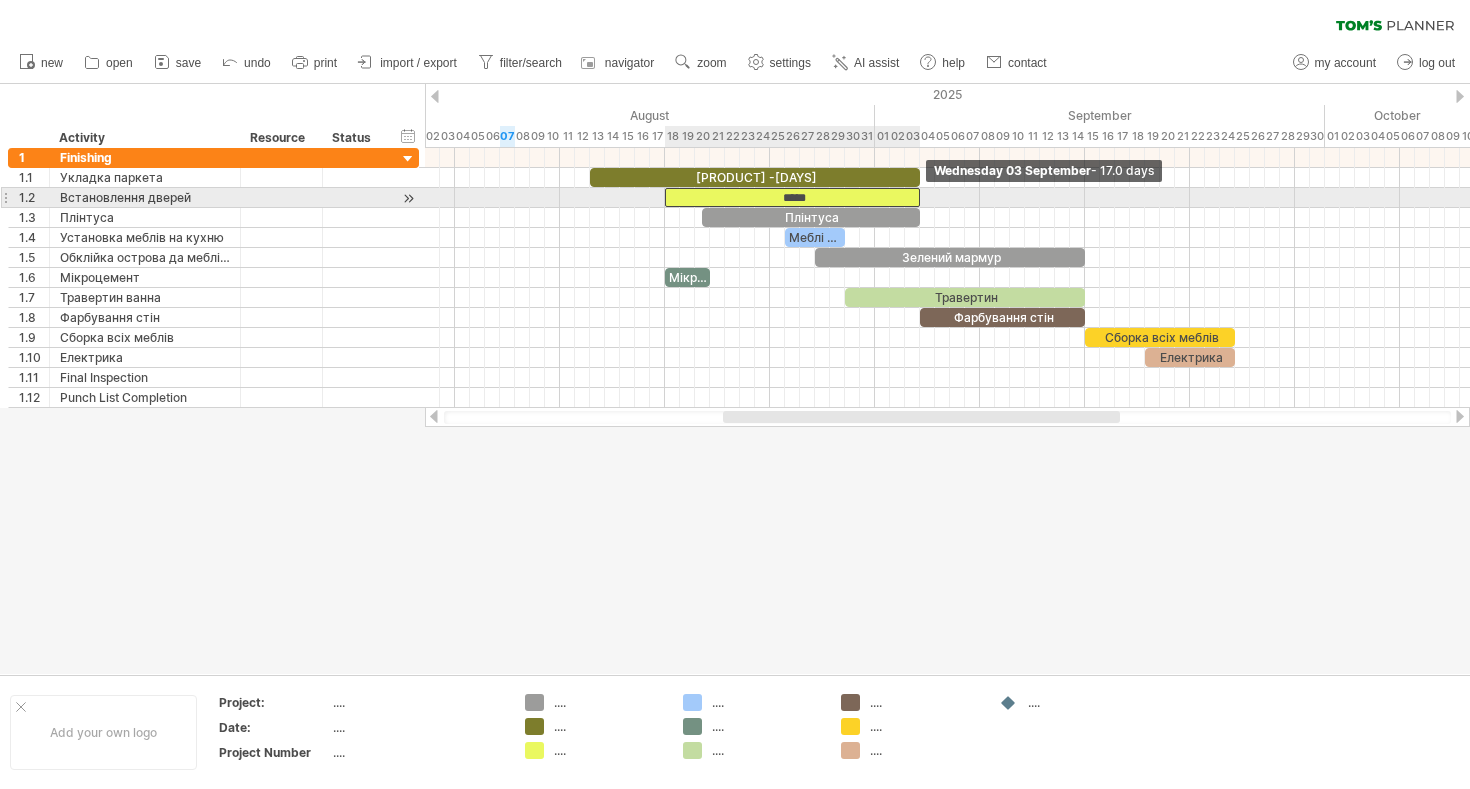 click at bounding box center (920, 197) 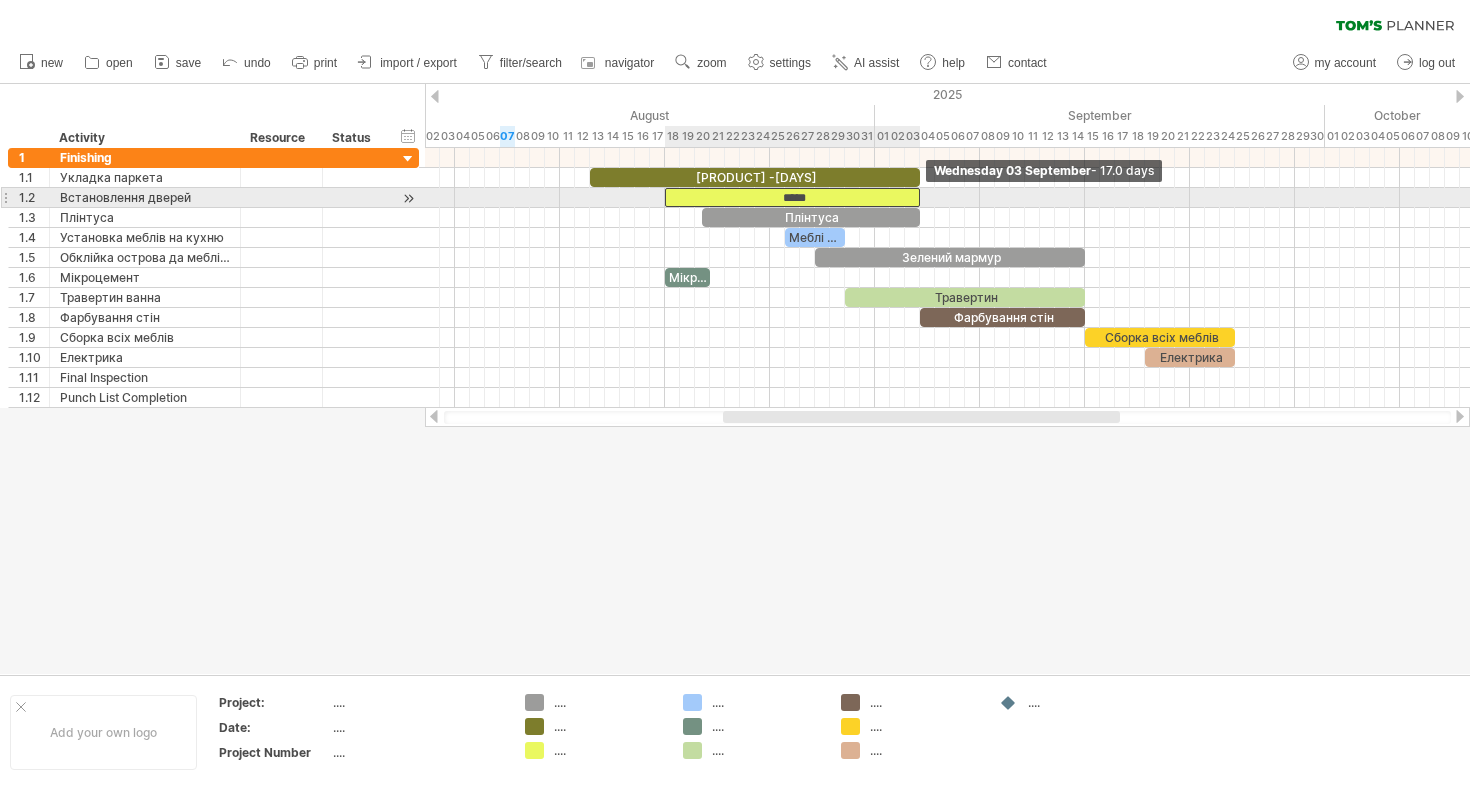 click at bounding box center (920, 197) 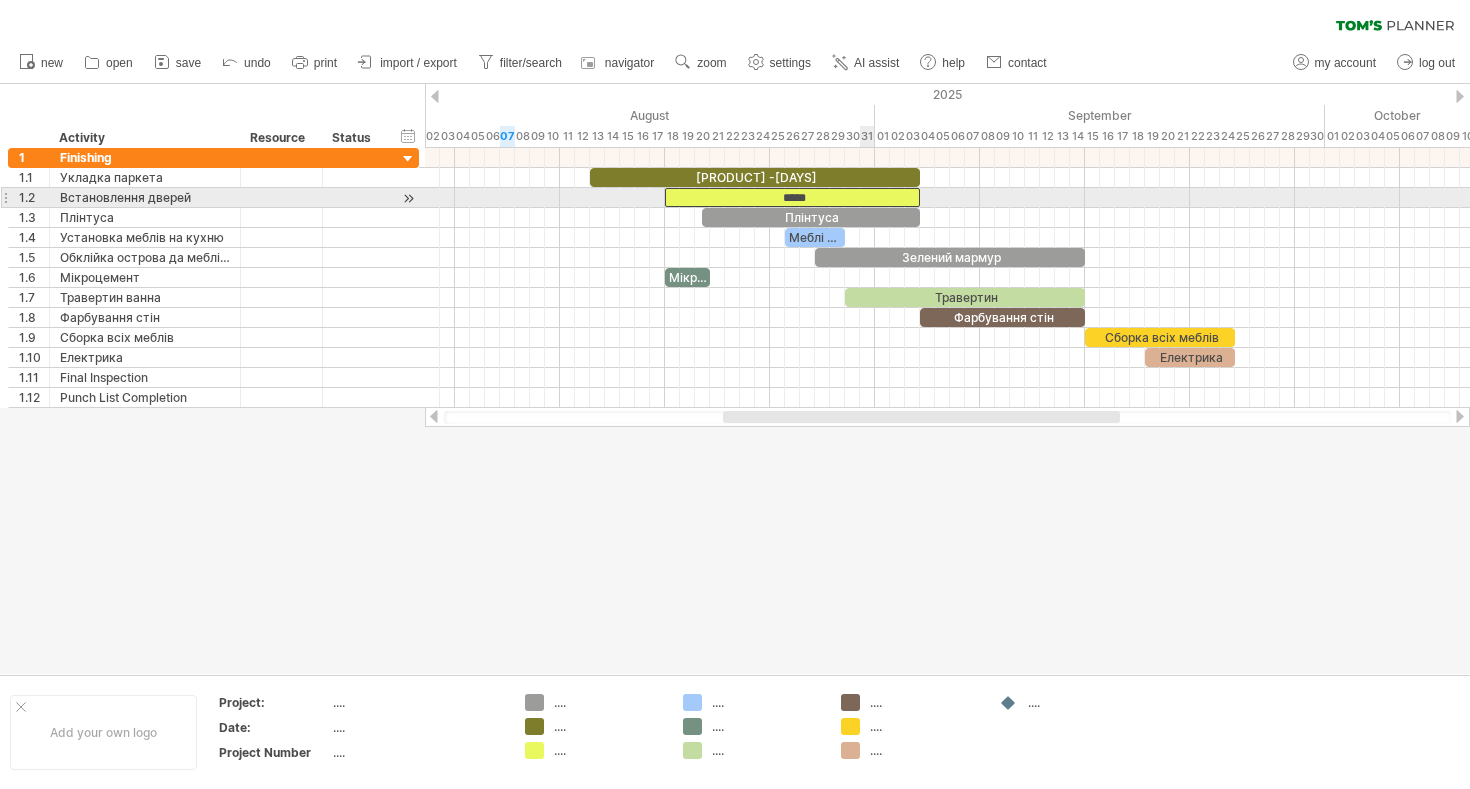 click on "*****" at bounding box center [792, 197] 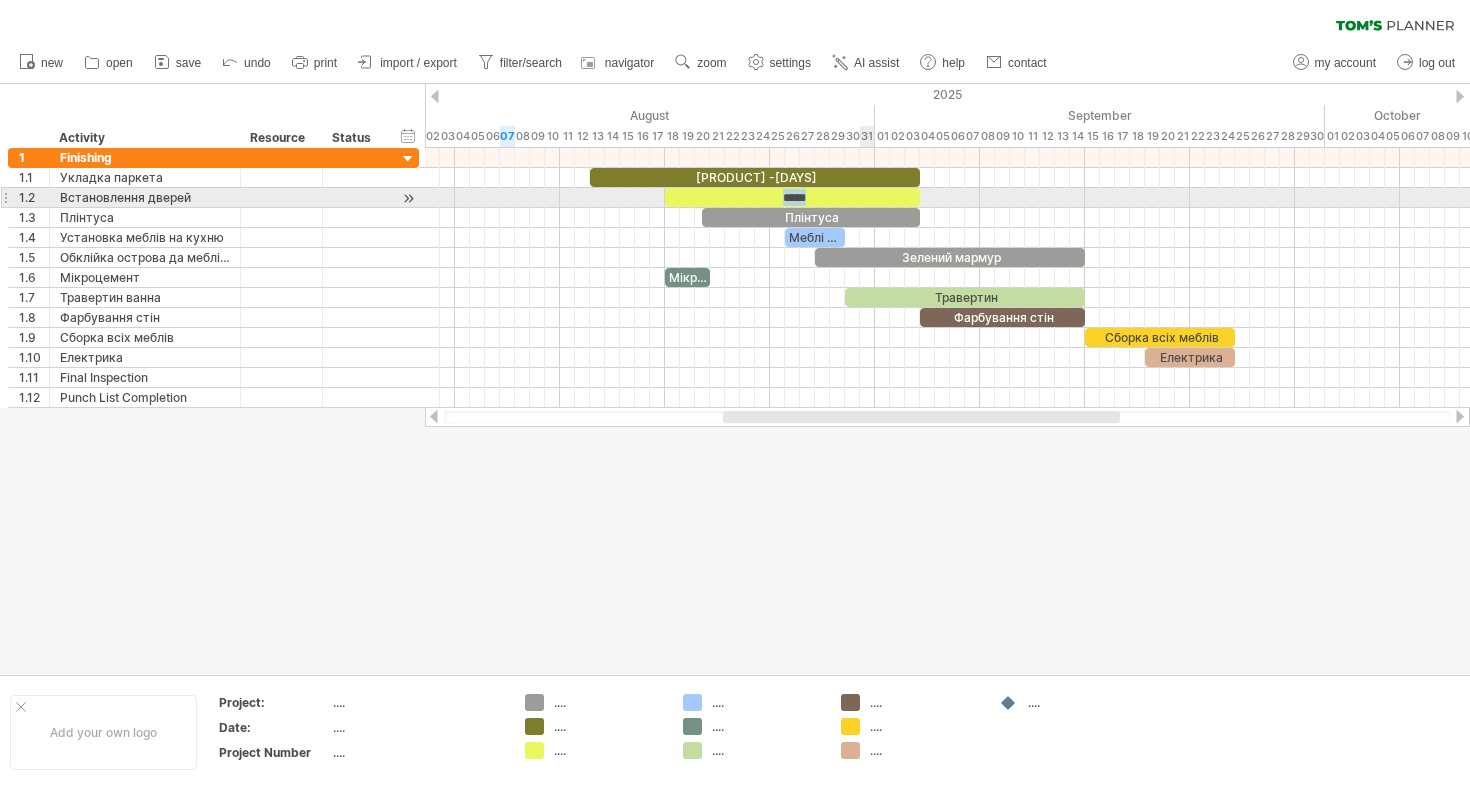 click on "*****" at bounding box center [792, 197] 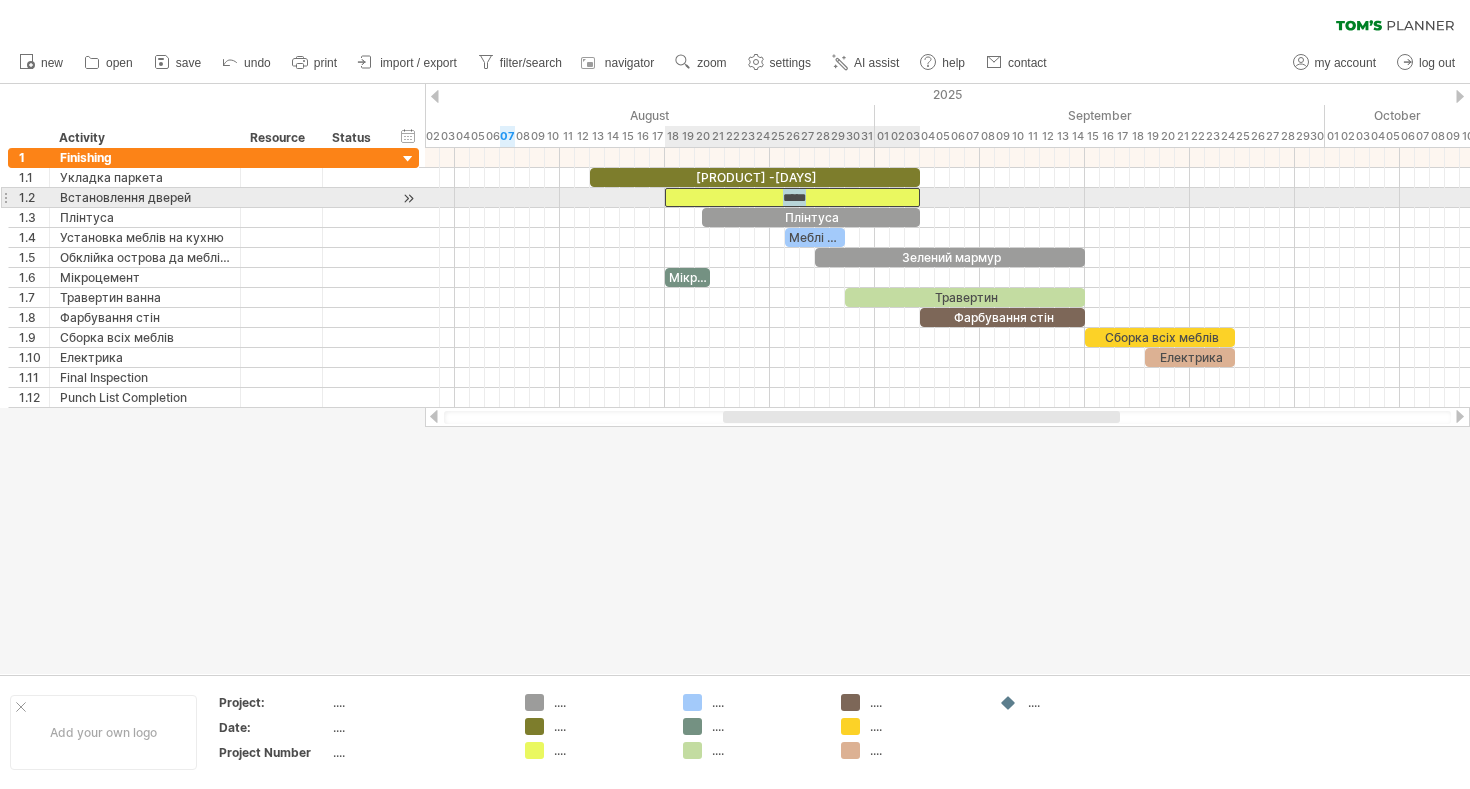 click on "*****" at bounding box center [792, 197] 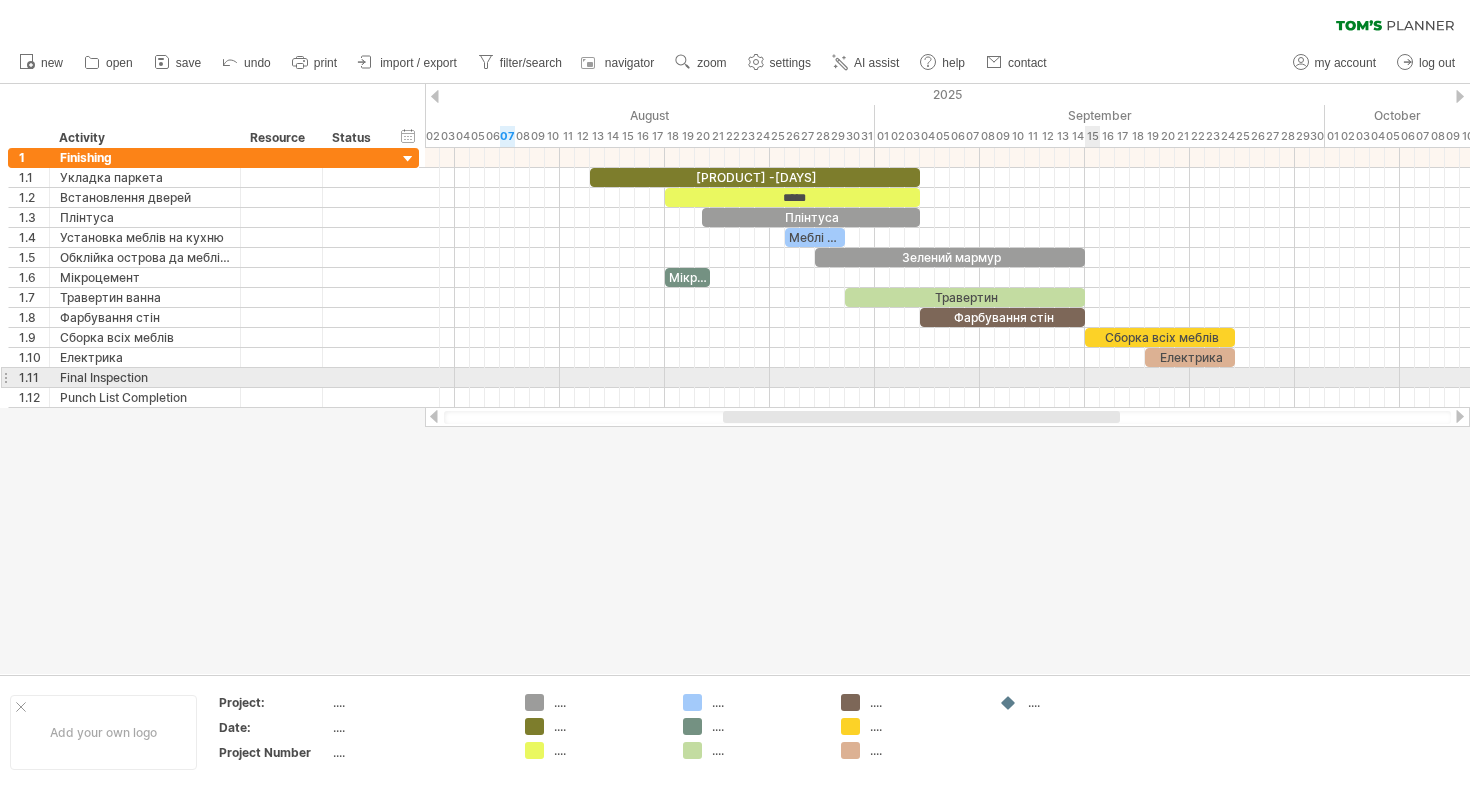 click at bounding box center [947, 378] 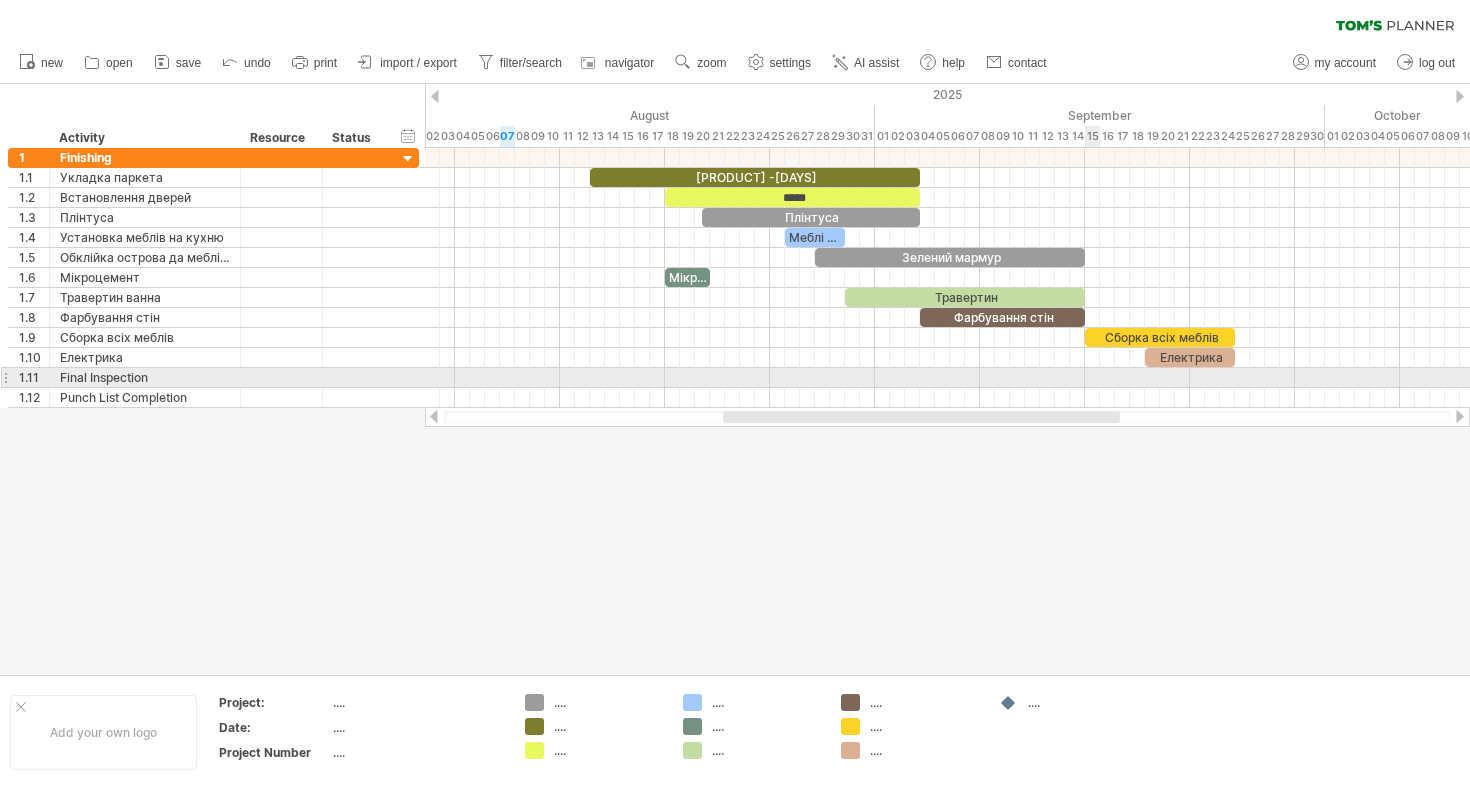 click at bounding box center (947, 378) 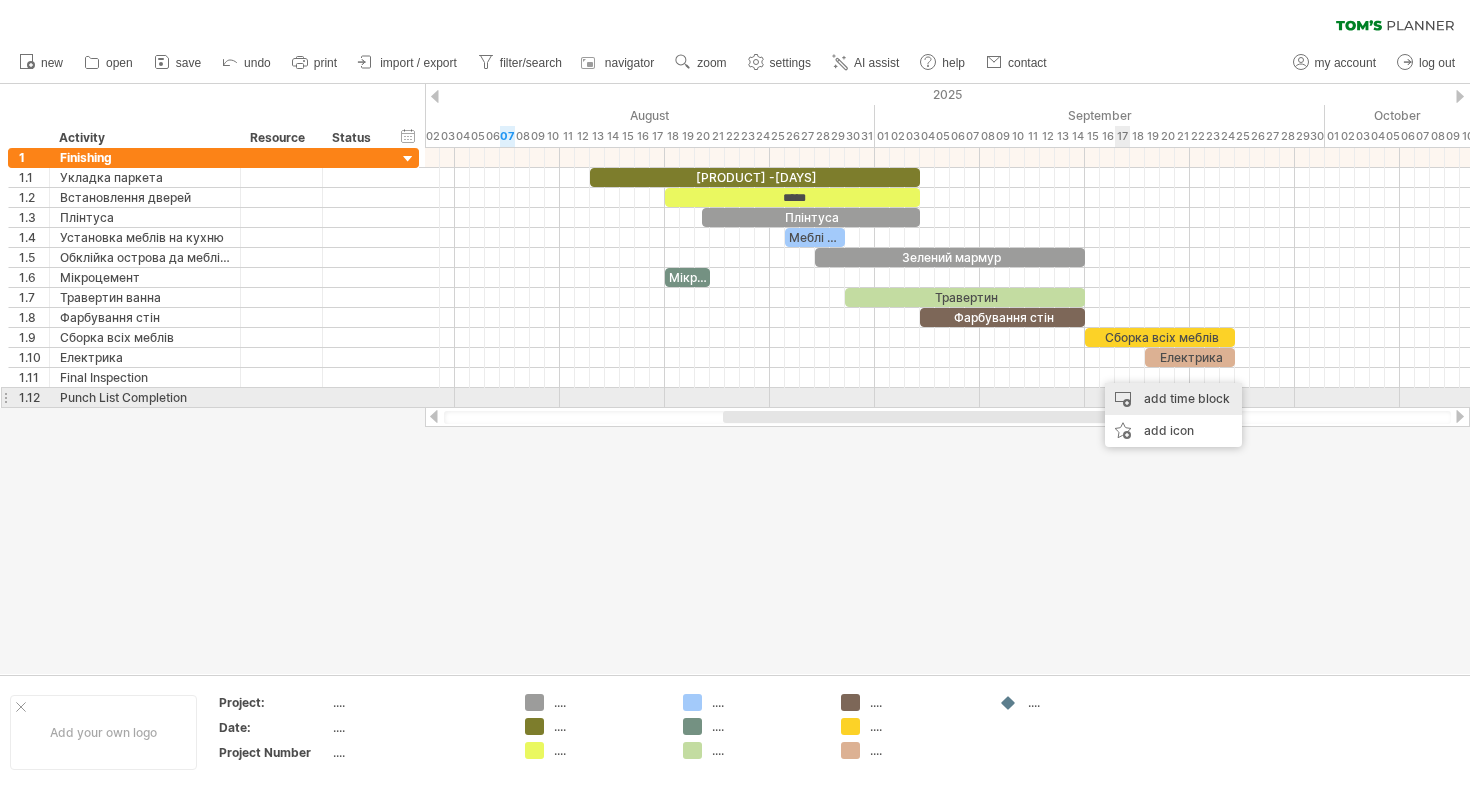 click on "add time block" at bounding box center (1173, 399) 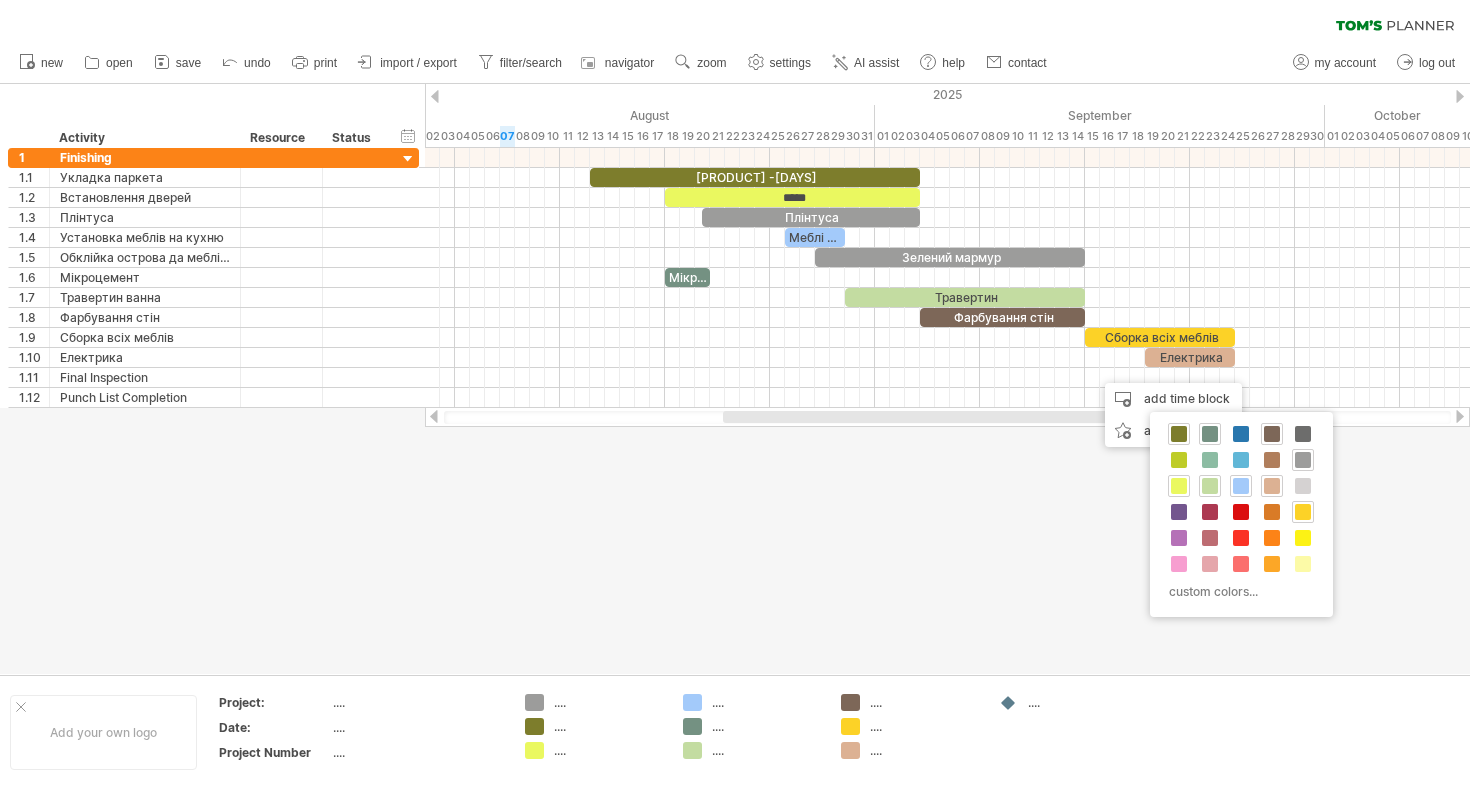 click at bounding box center [1179, 512] 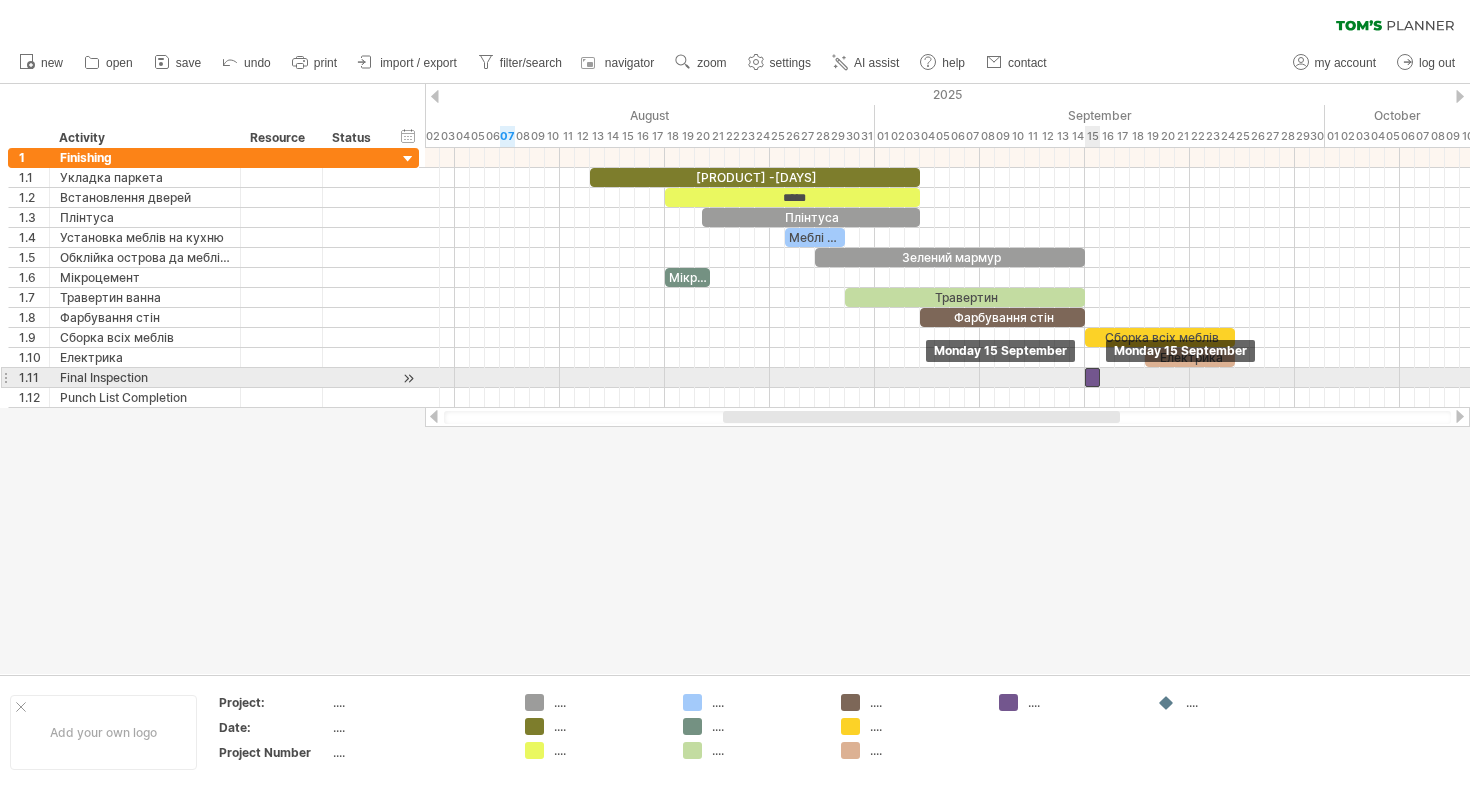 click at bounding box center (1092, 377) 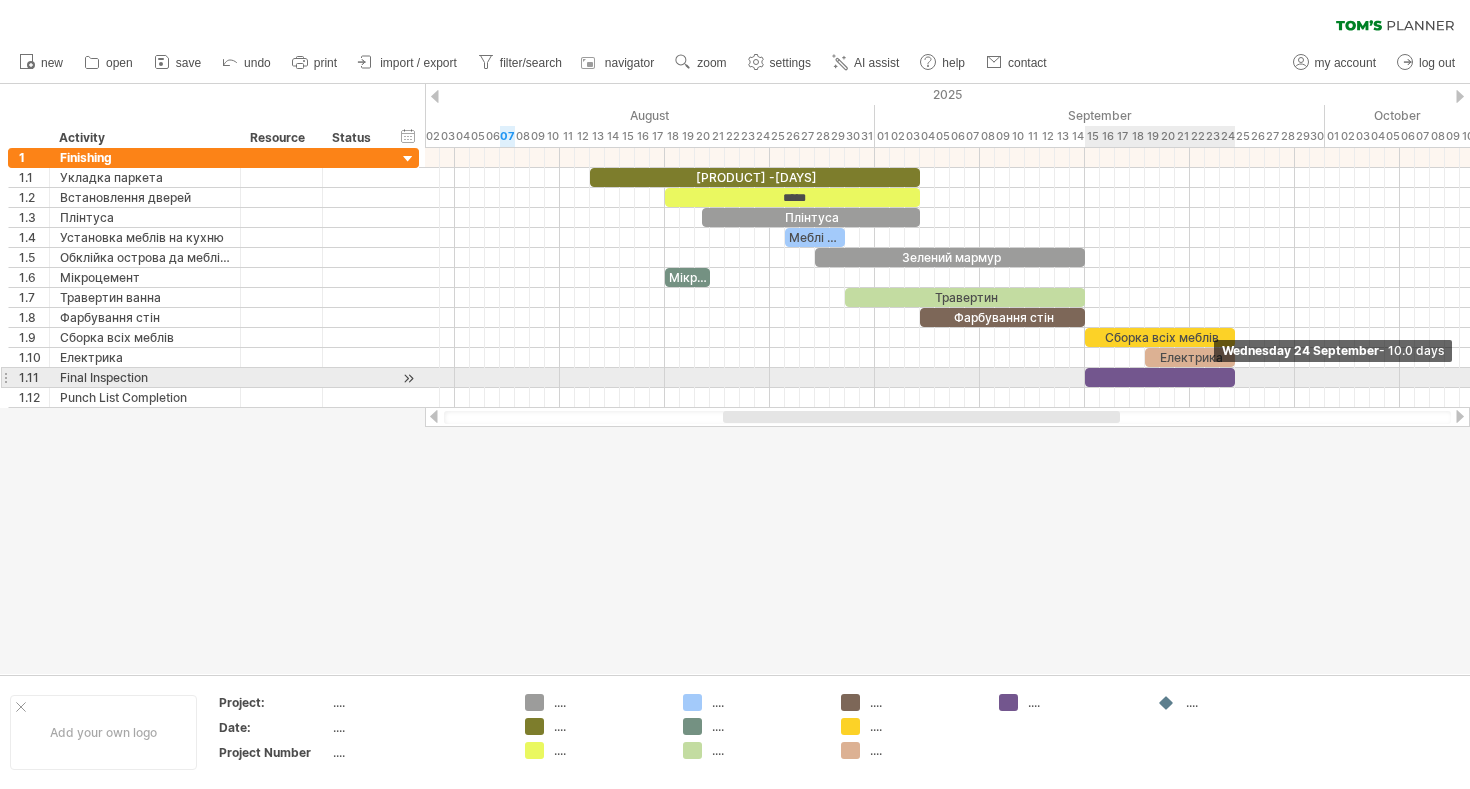 drag, startPoint x: 1096, startPoint y: 376, endPoint x: 1232, endPoint y: 381, distance: 136.09187 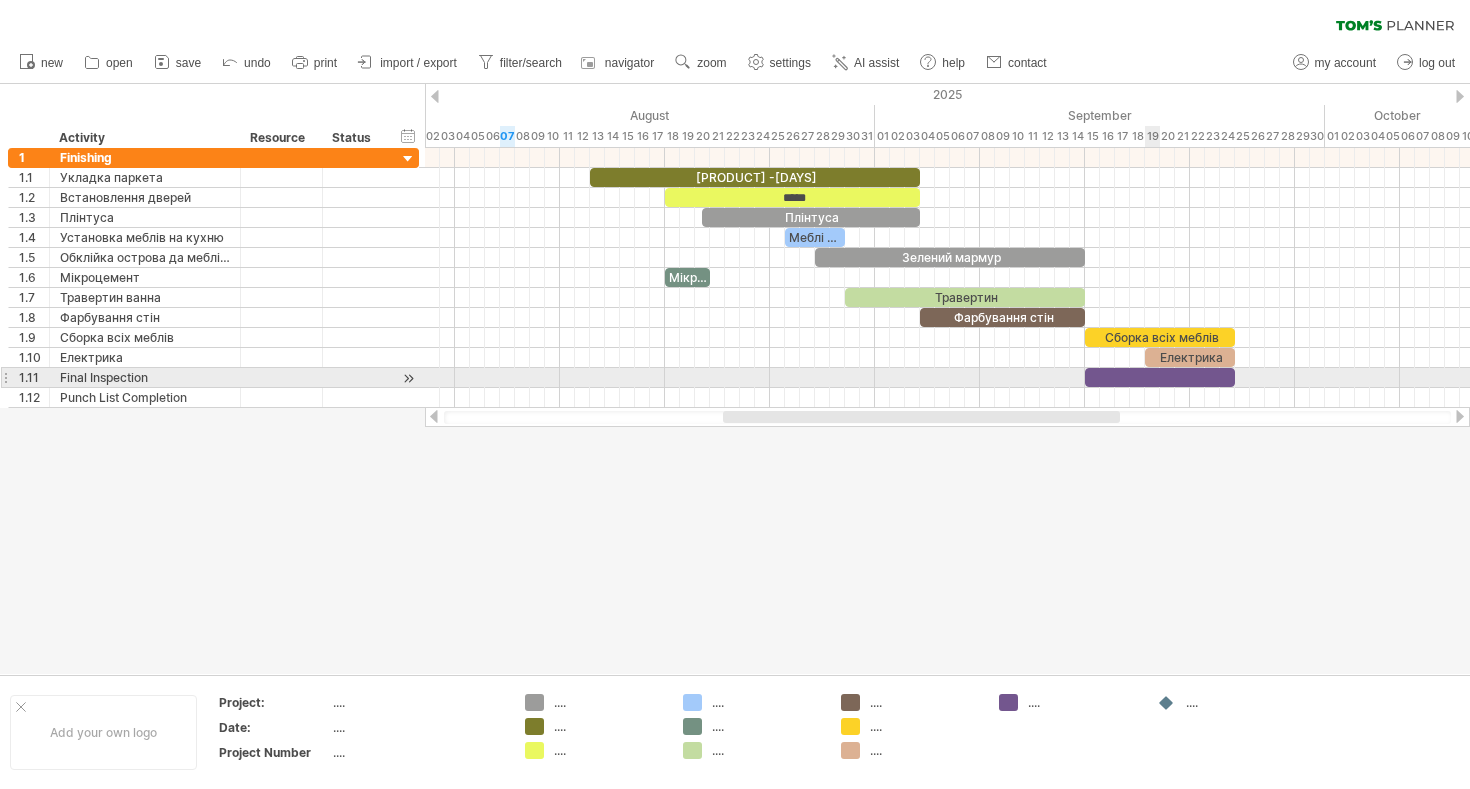 click at bounding box center (1160, 377) 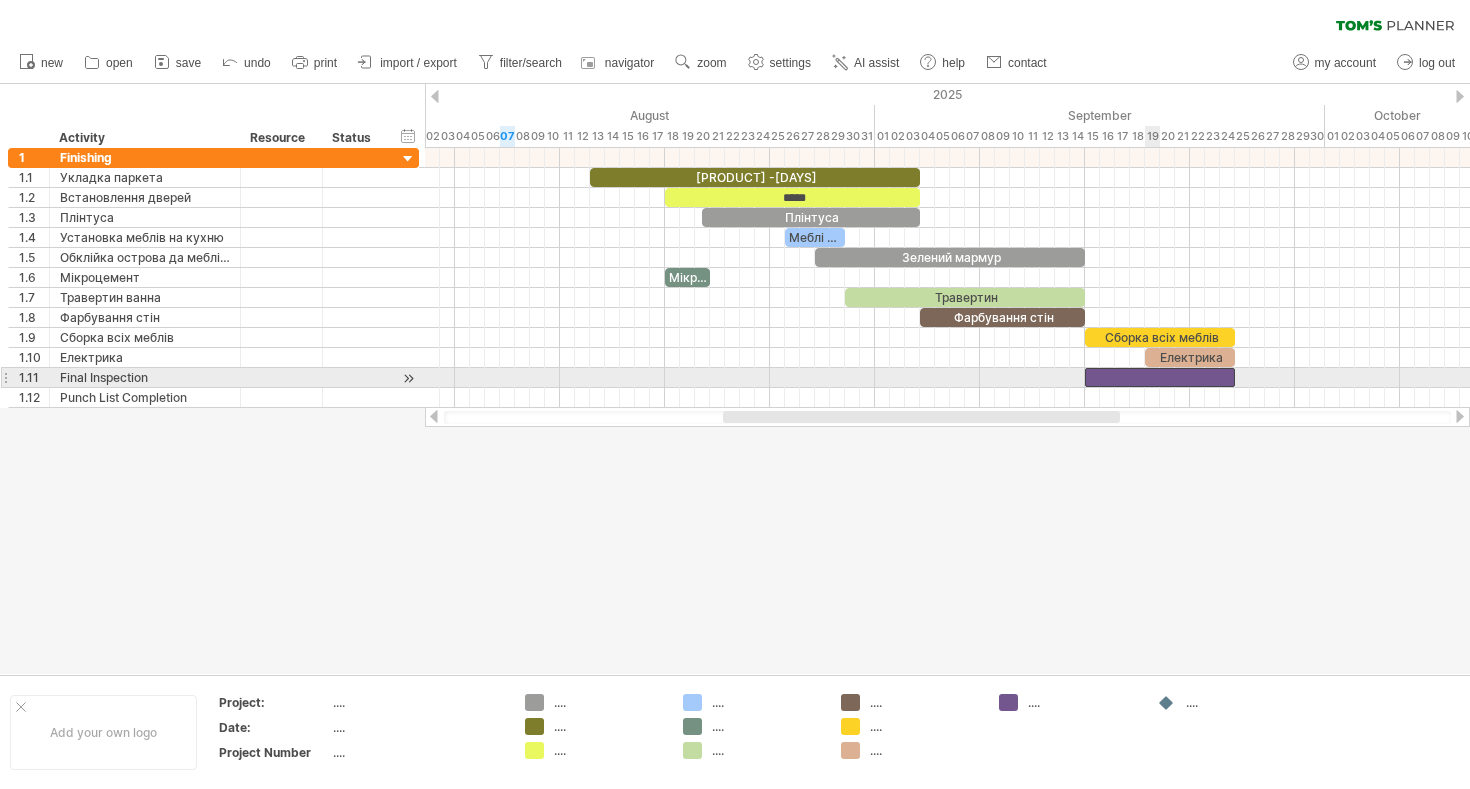 click at bounding box center [1160, 377] 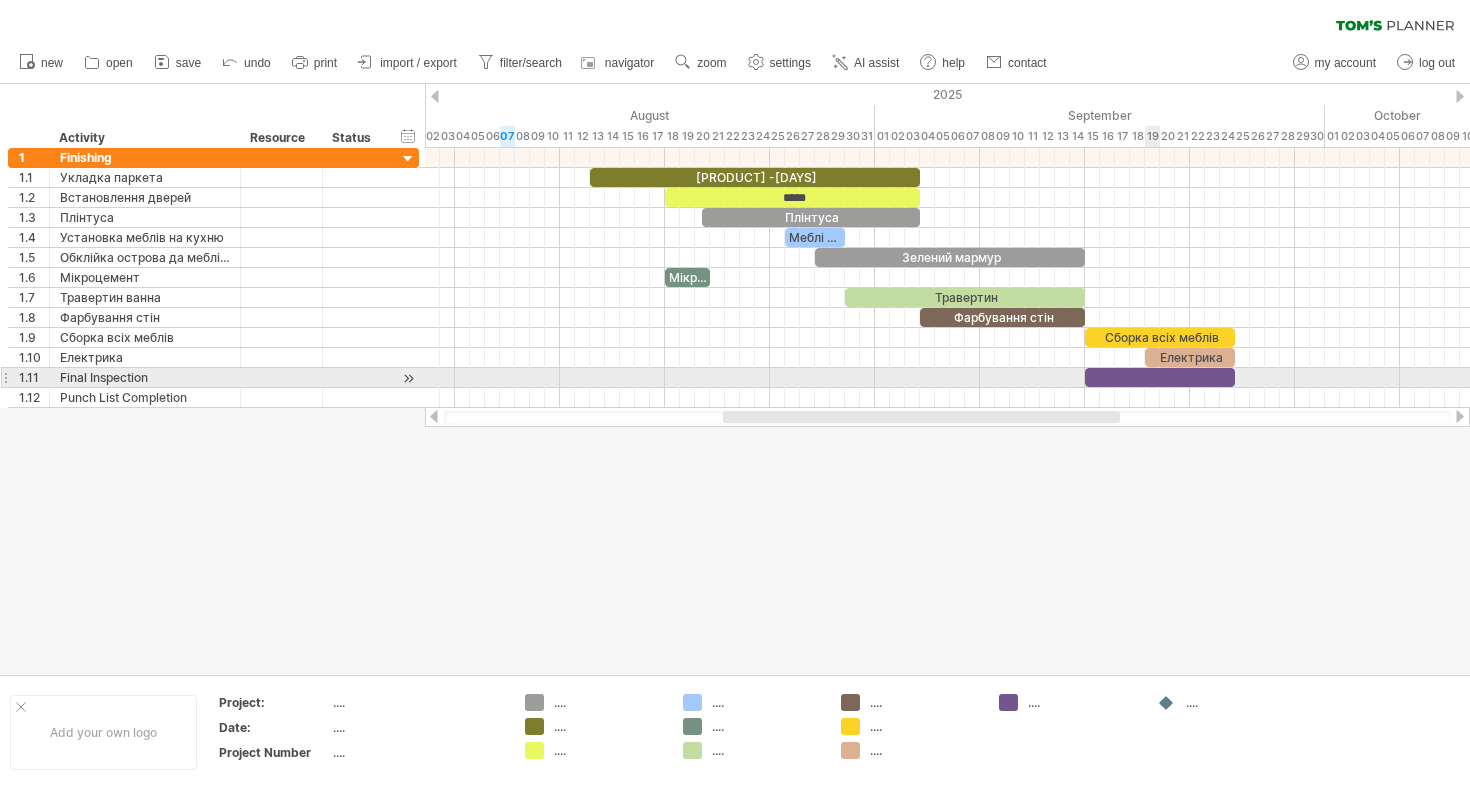 type 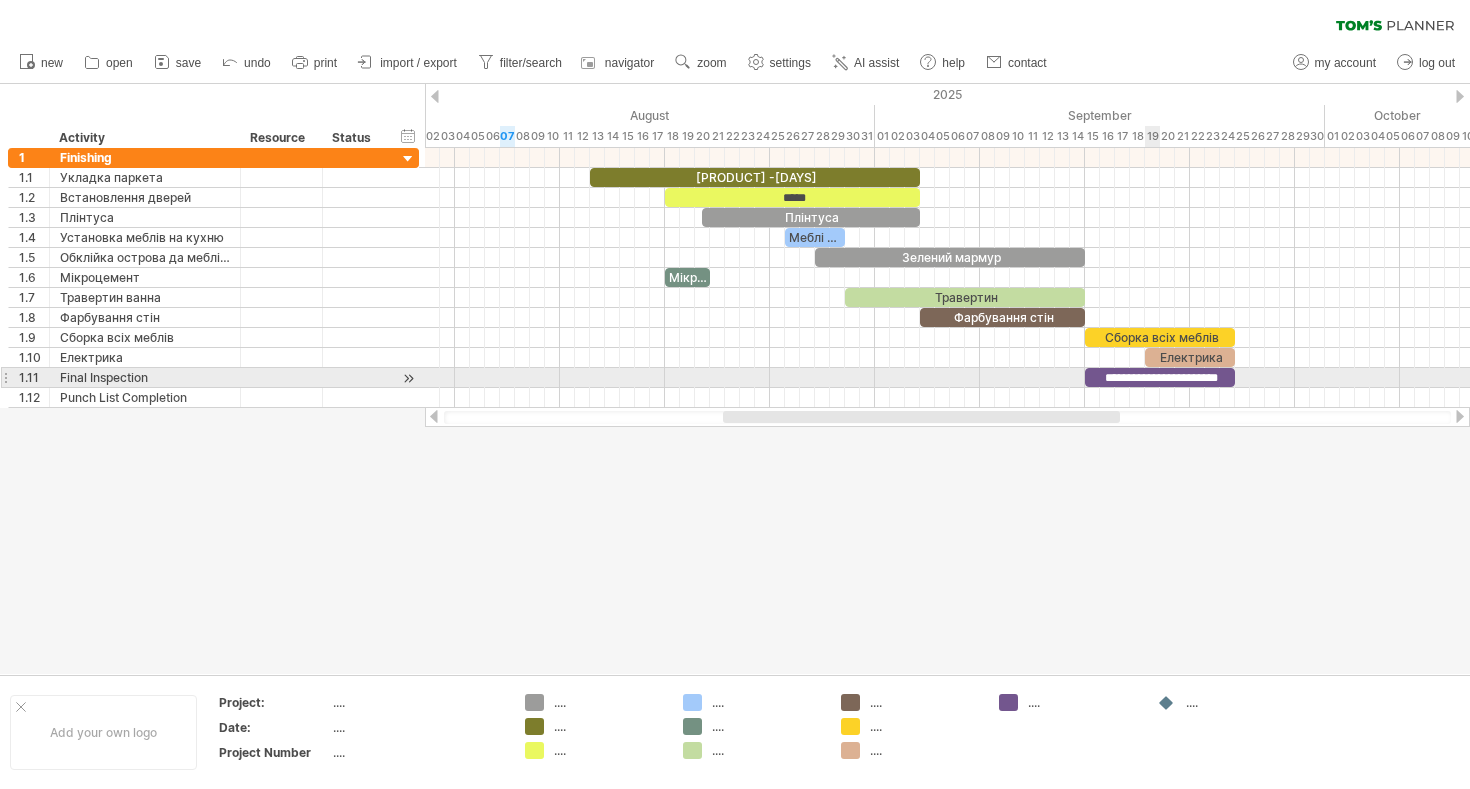 scroll, scrollTop: 0, scrollLeft: 0, axis: both 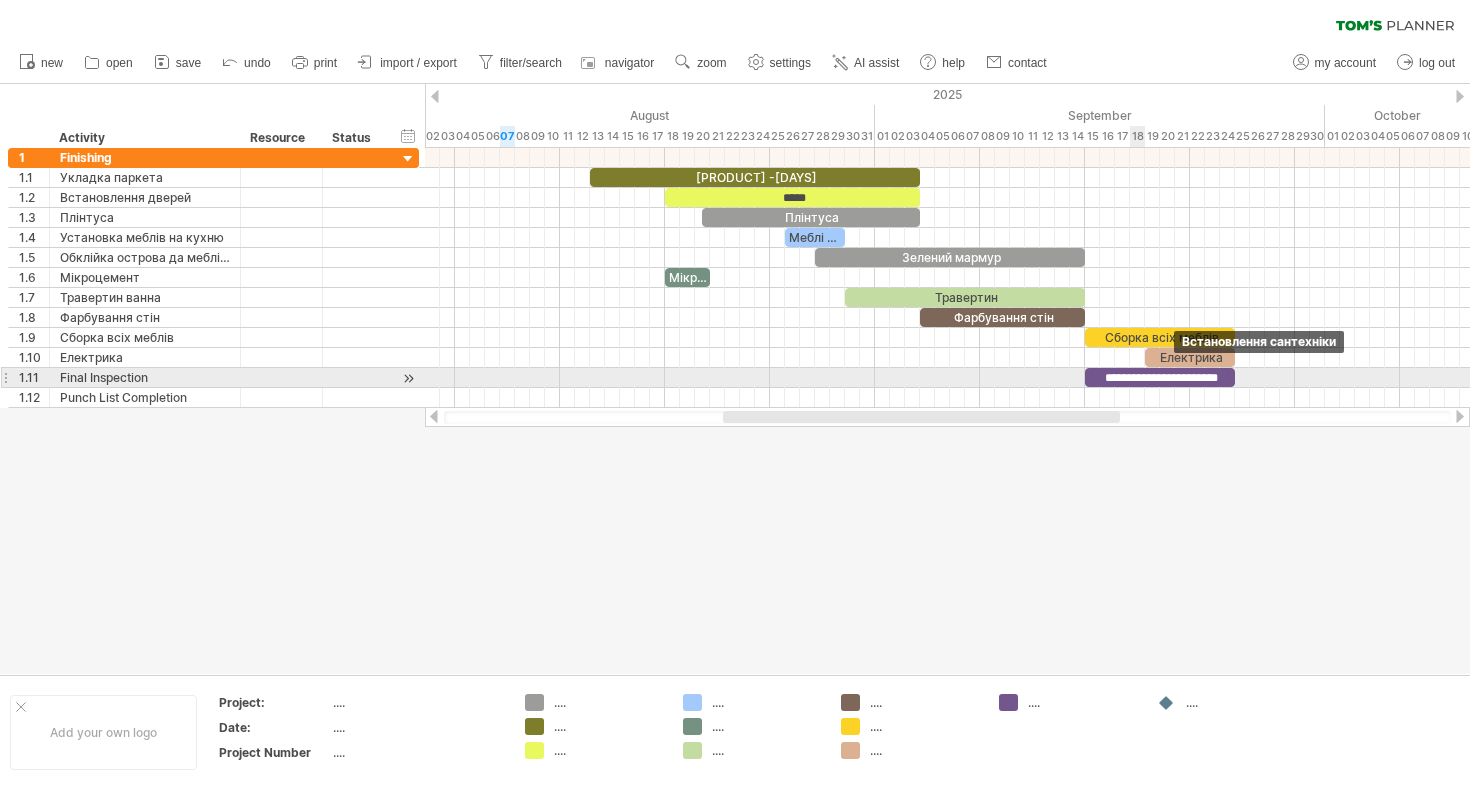 click on "**********" at bounding box center (1160, 377) 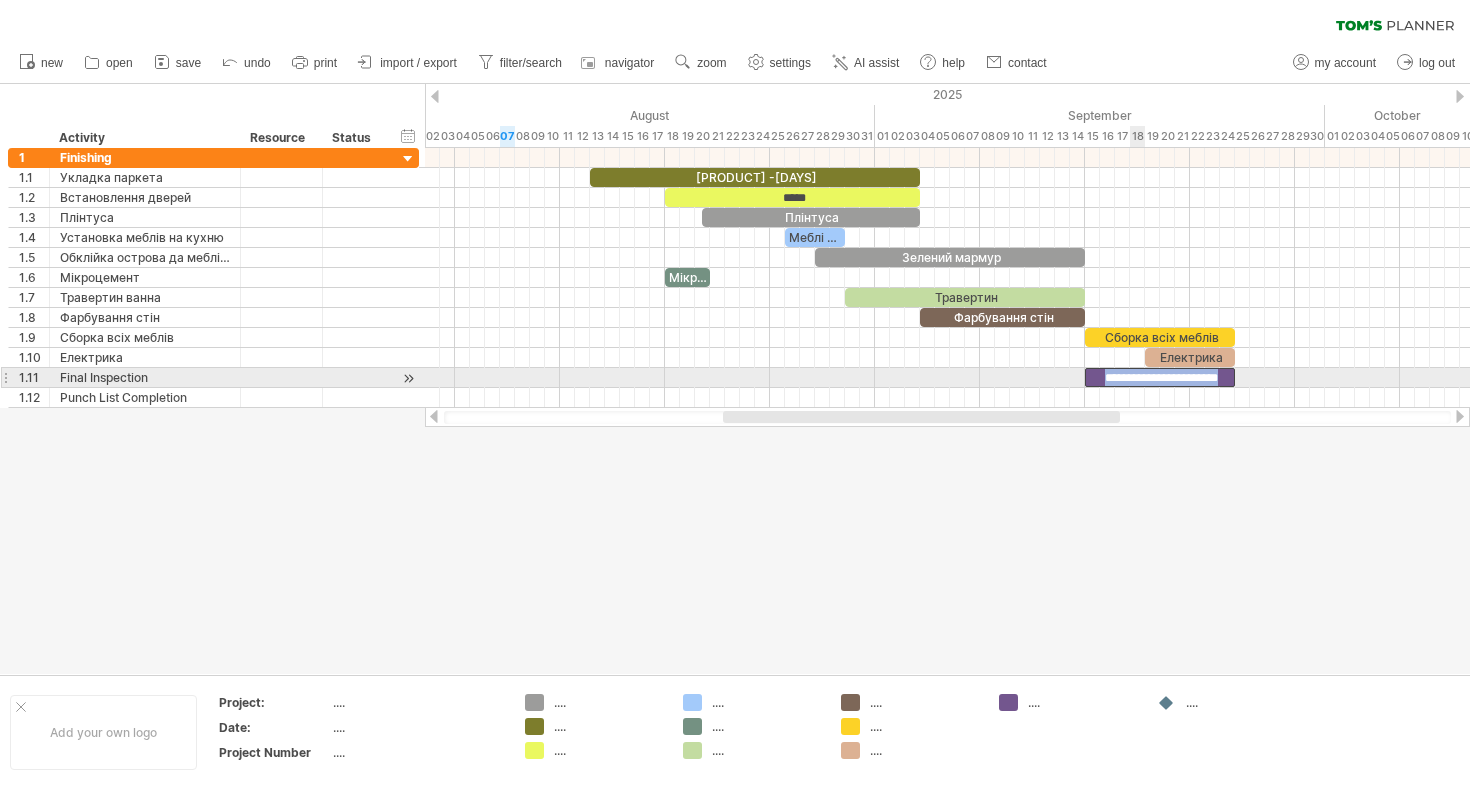 click on "**********" at bounding box center [1160, 377] 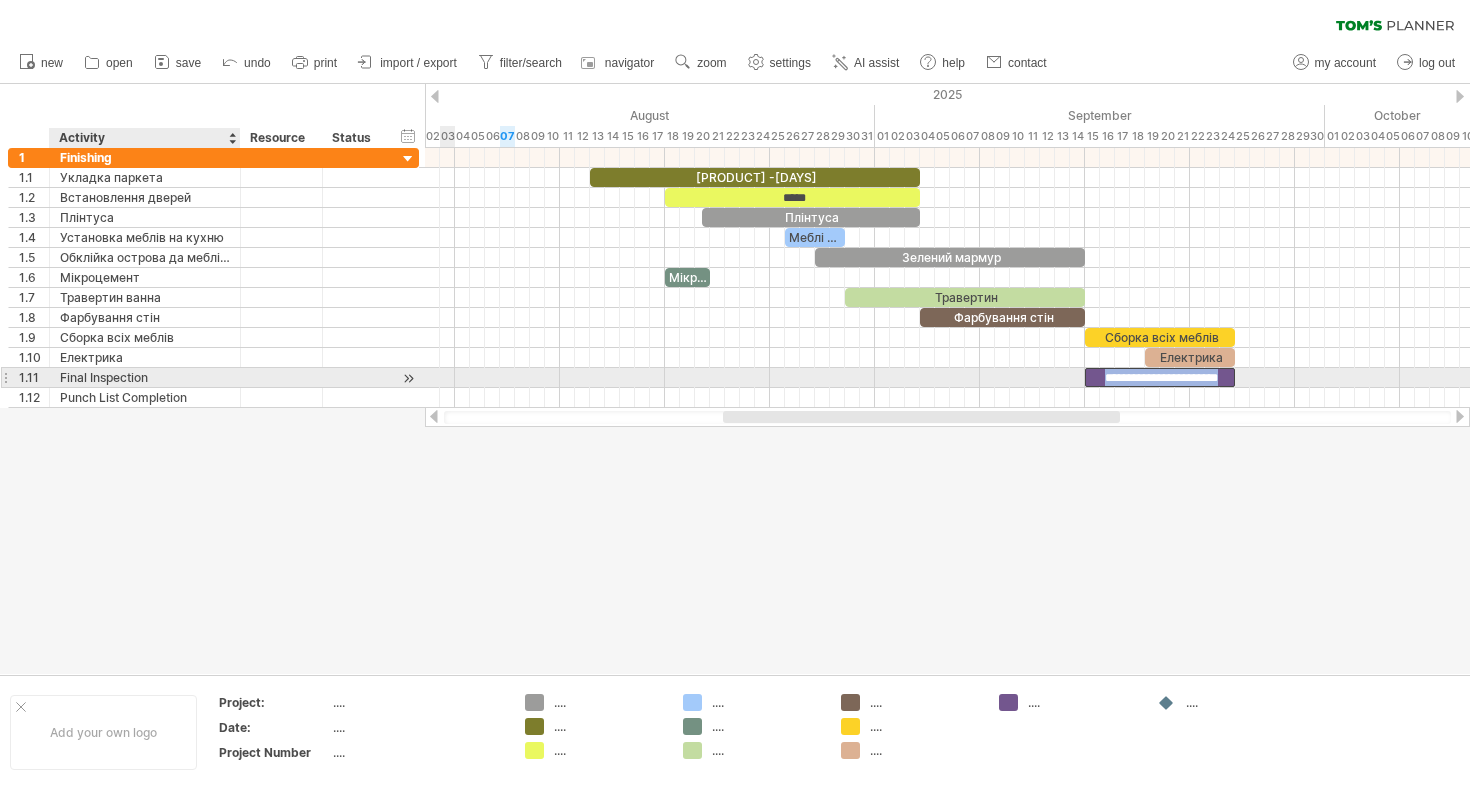 click on "Final Inspection" at bounding box center [145, 377] 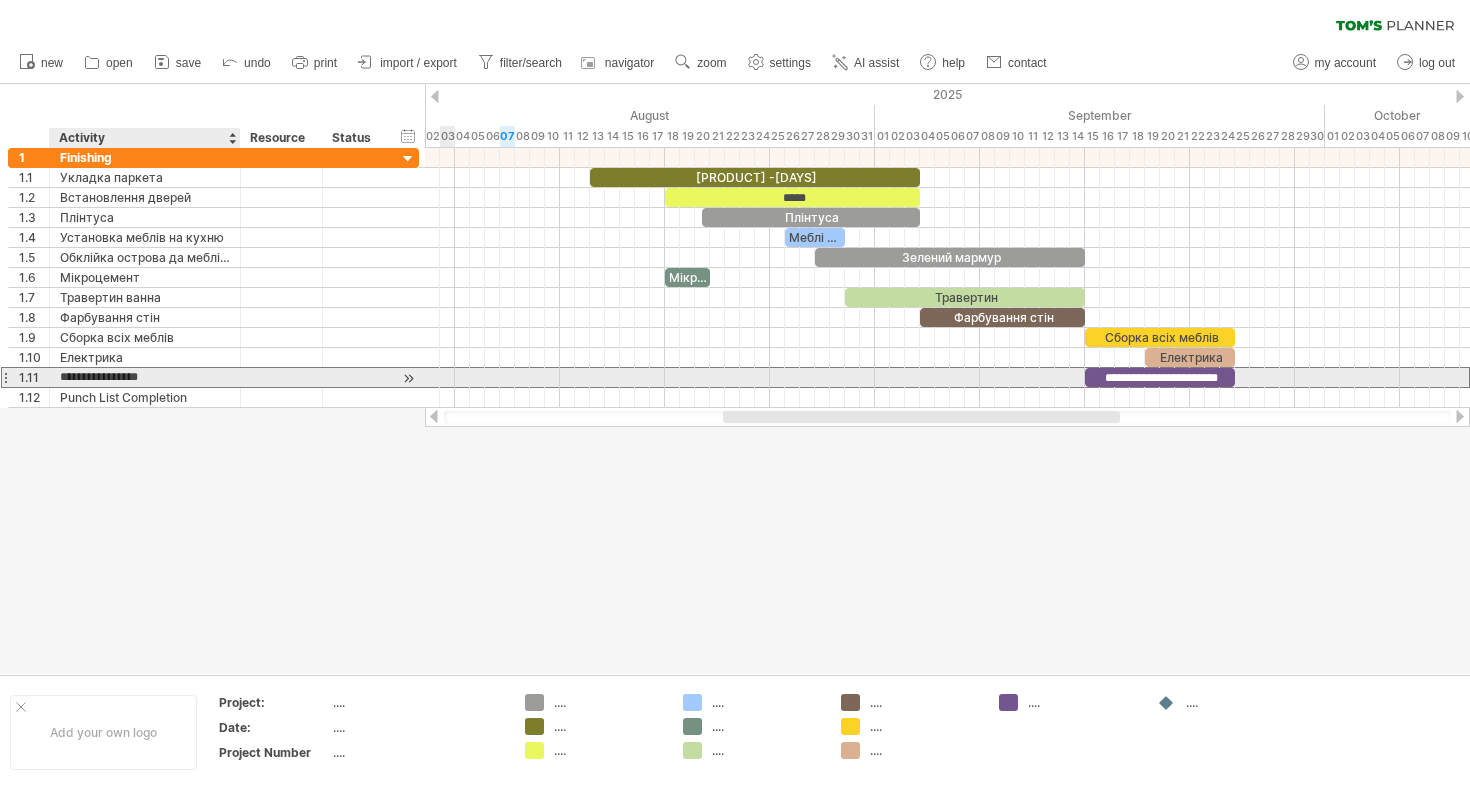 click on "**********" at bounding box center (145, 377) 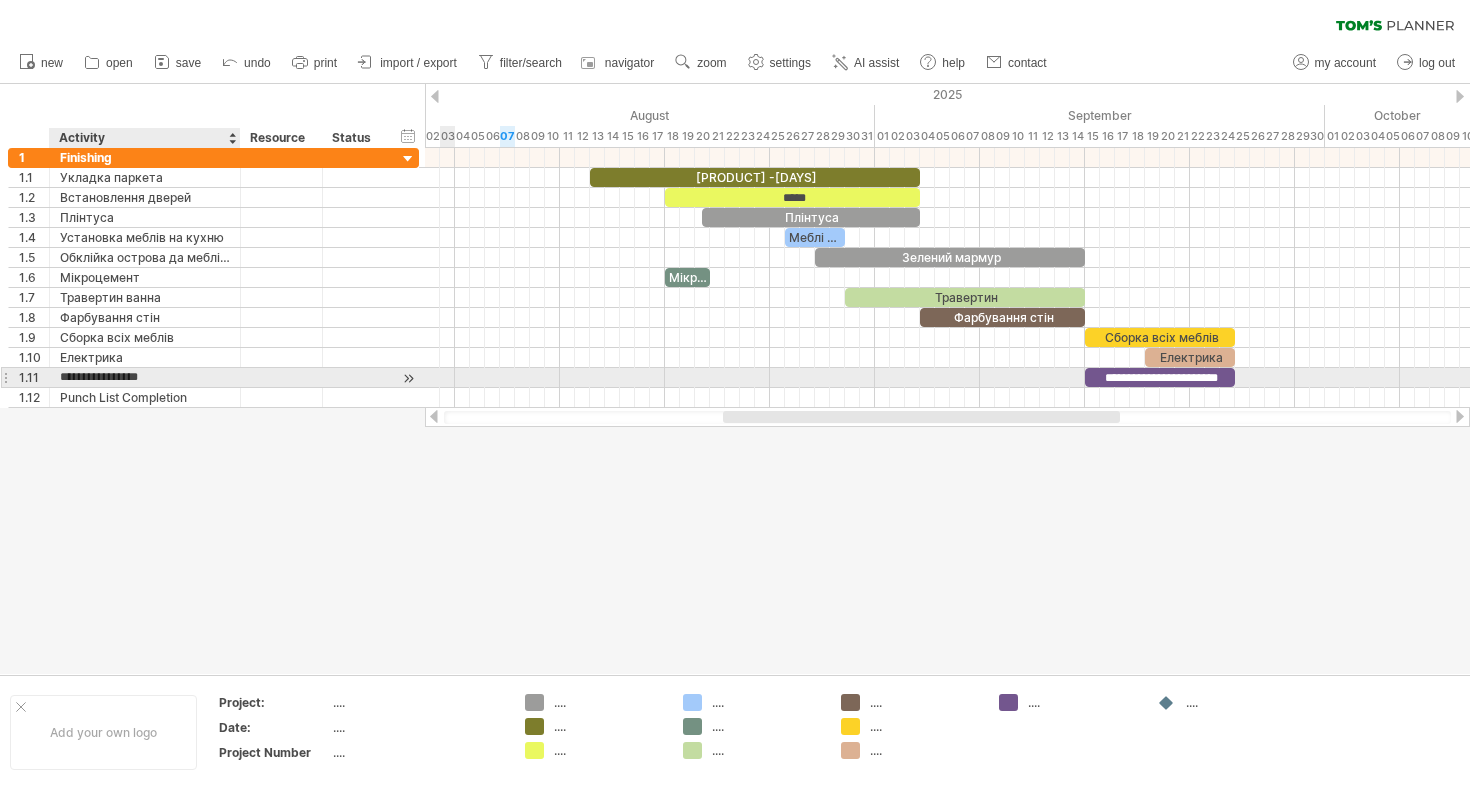 click on "**********" at bounding box center [145, 377] 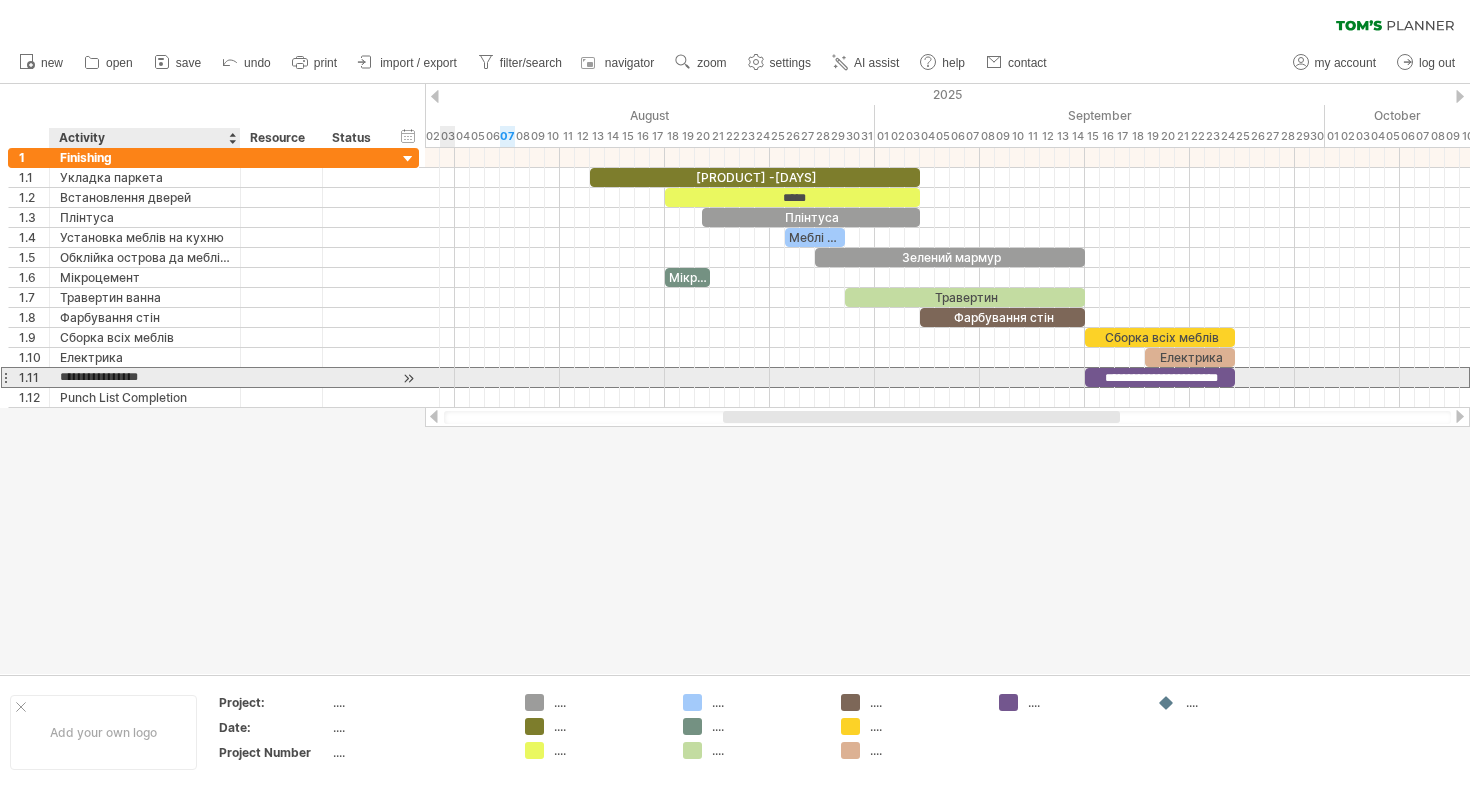 paste on "*******" 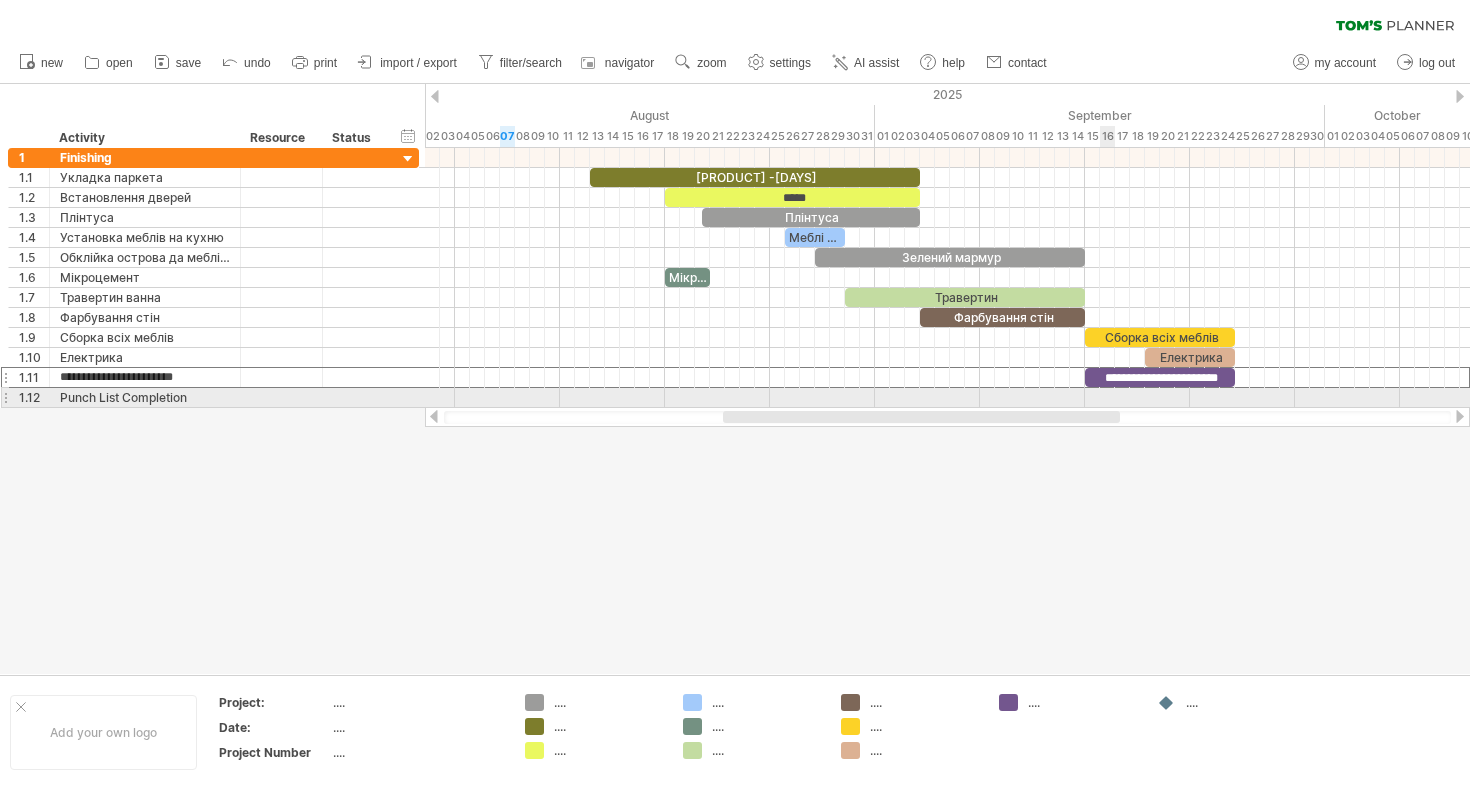 click at bounding box center [947, 398] 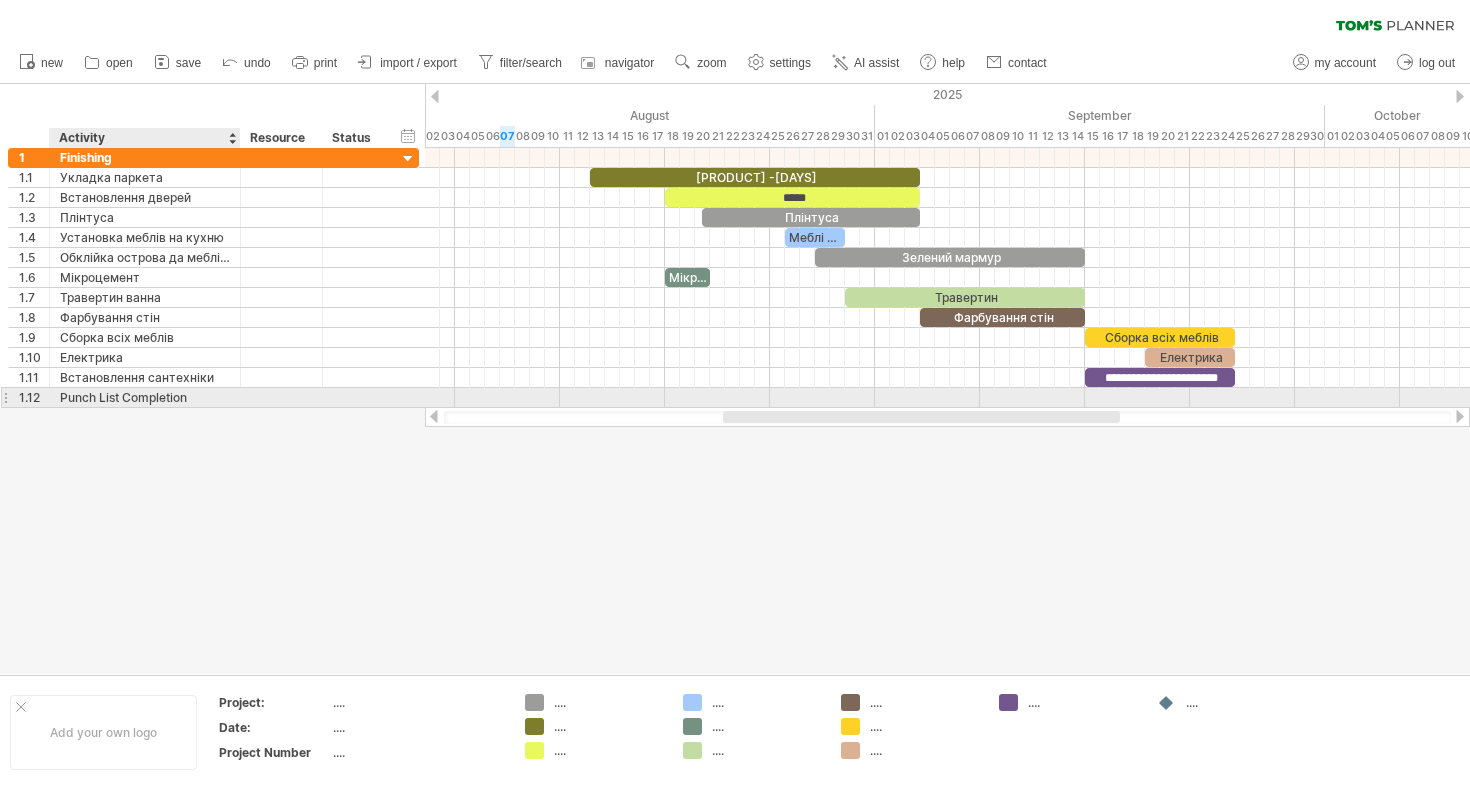 click on "Punch List Completion" at bounding box center (145, 397) 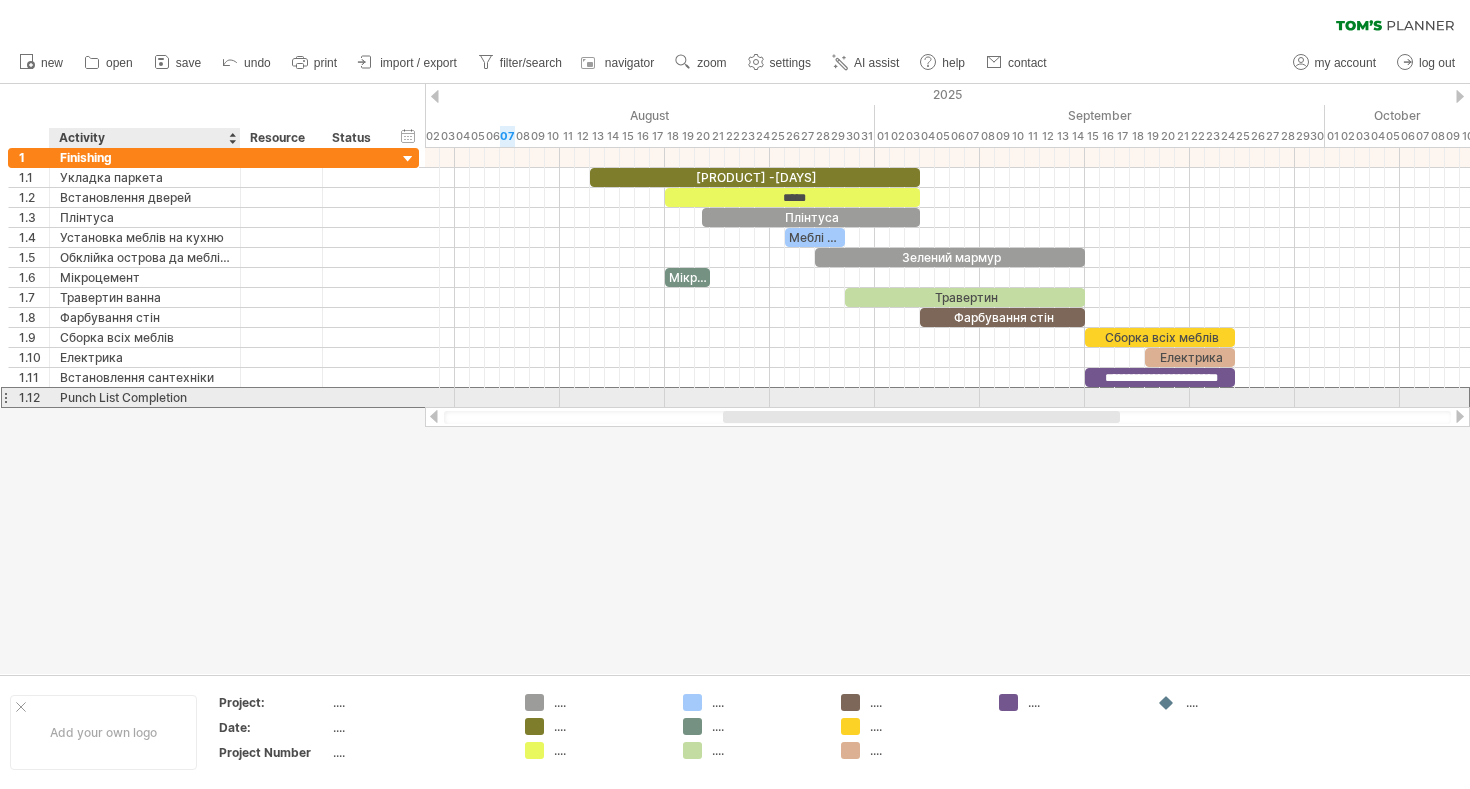 click on "Punch List Completion" at bounding box center [145, 397] 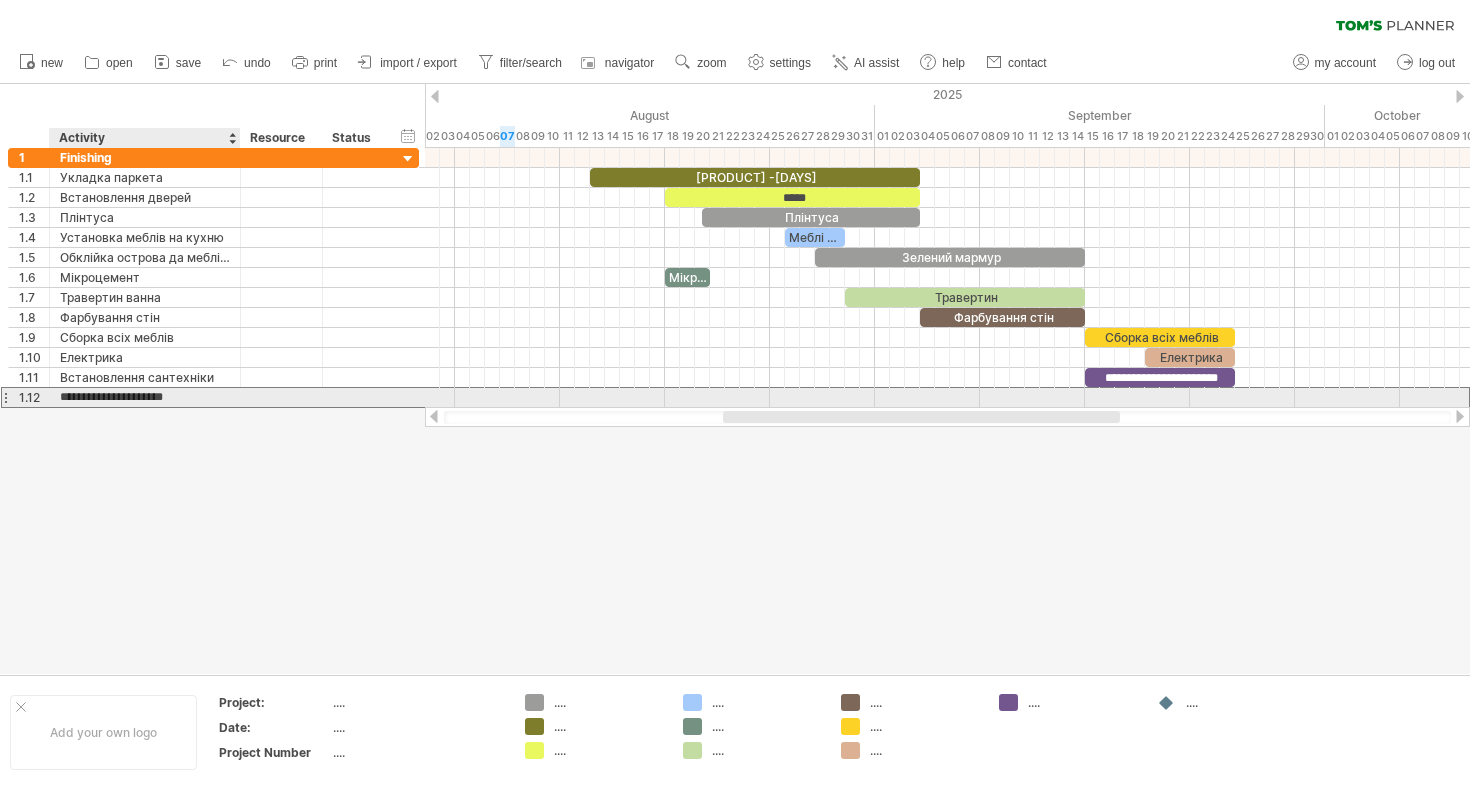 click on "**********" at bounding box center [145, 397] 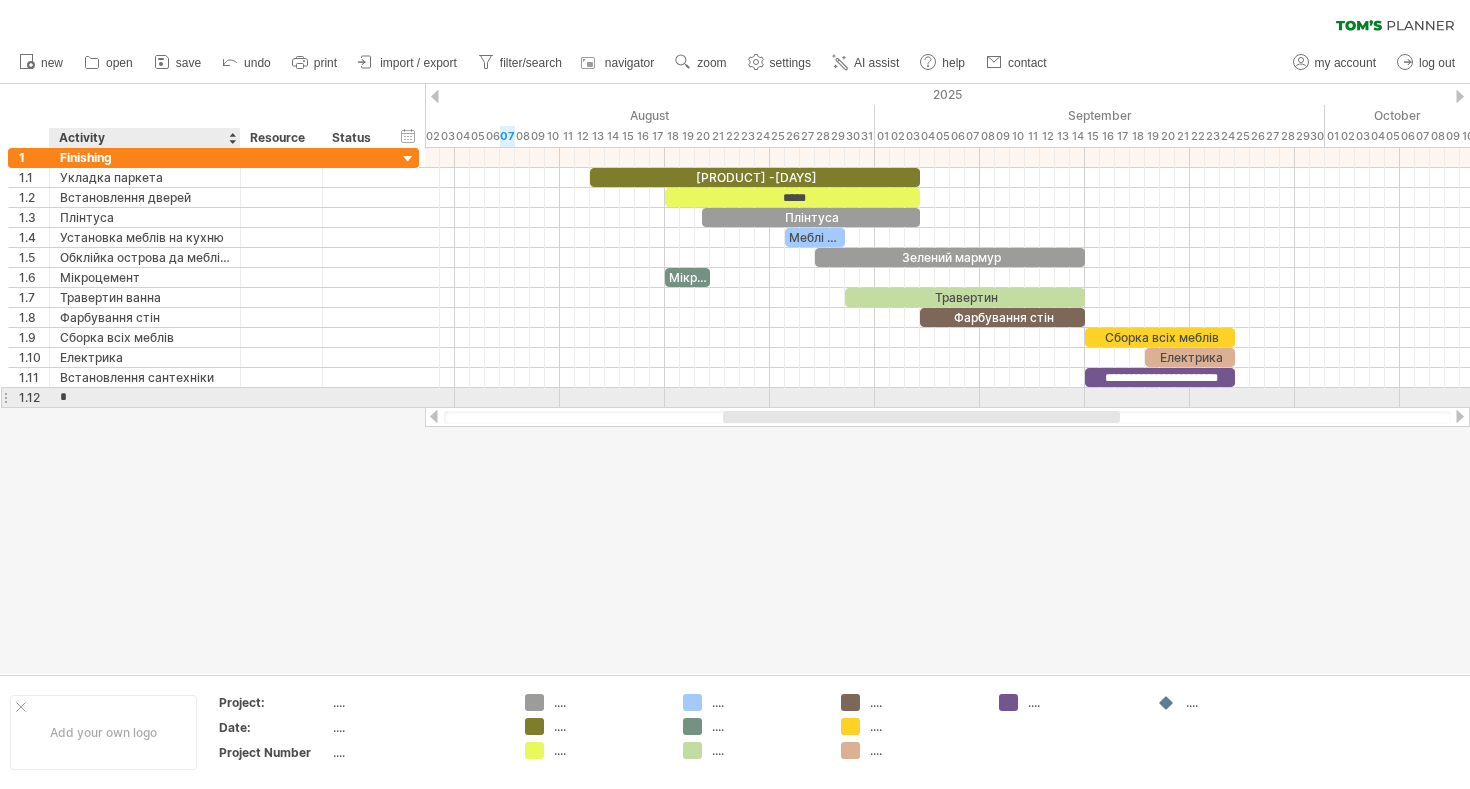 type on "*" 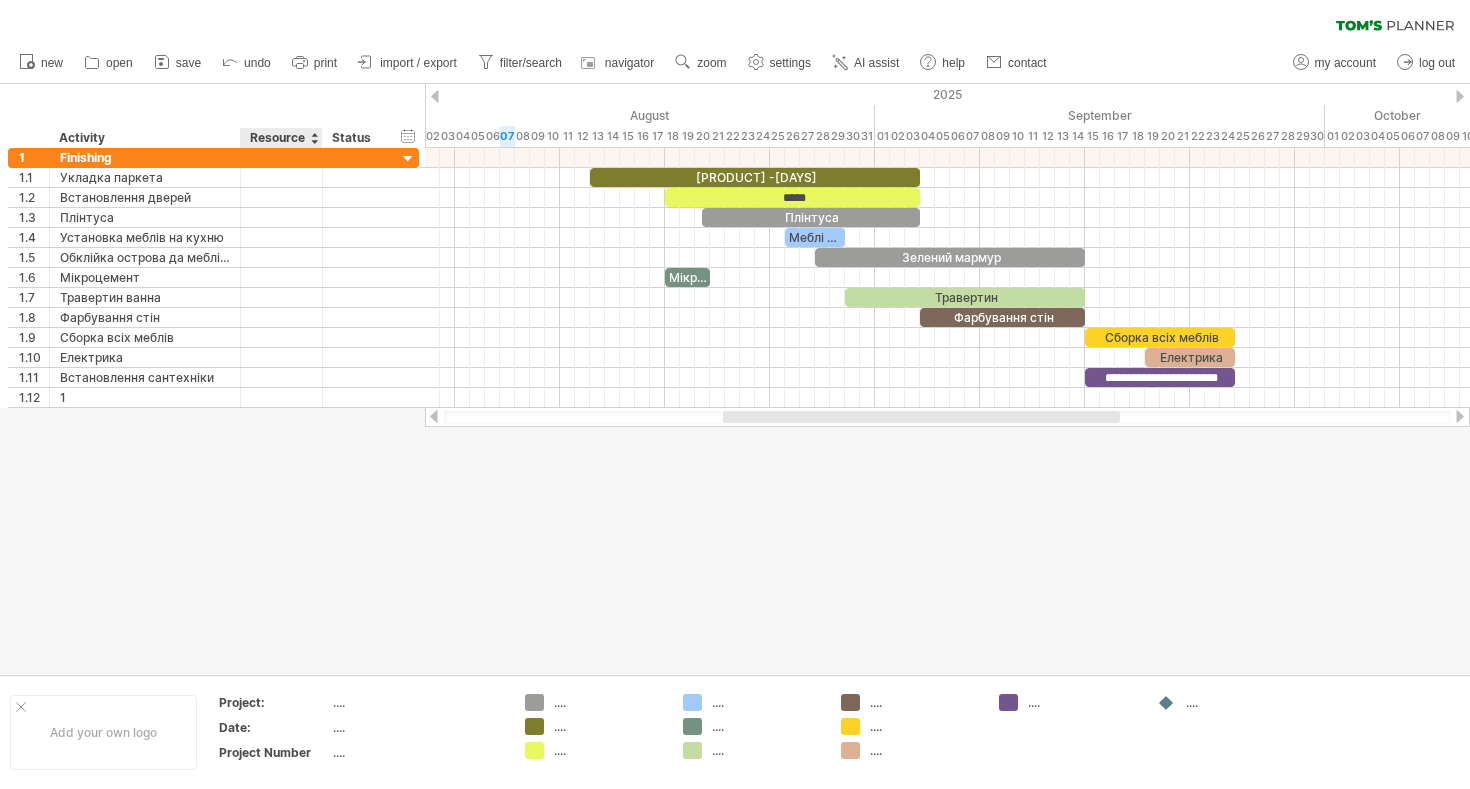 click at bounding box center [735, 379] 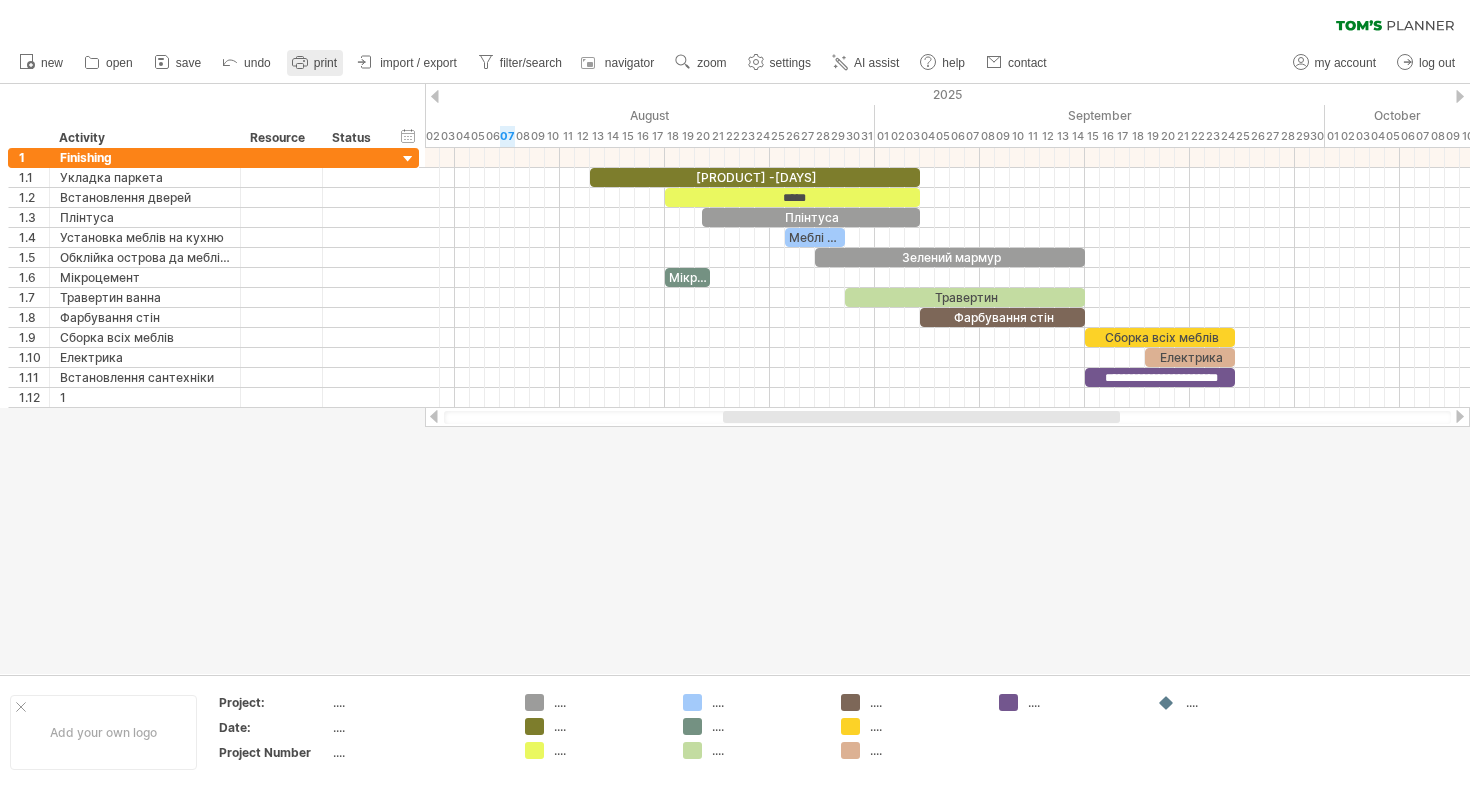 click 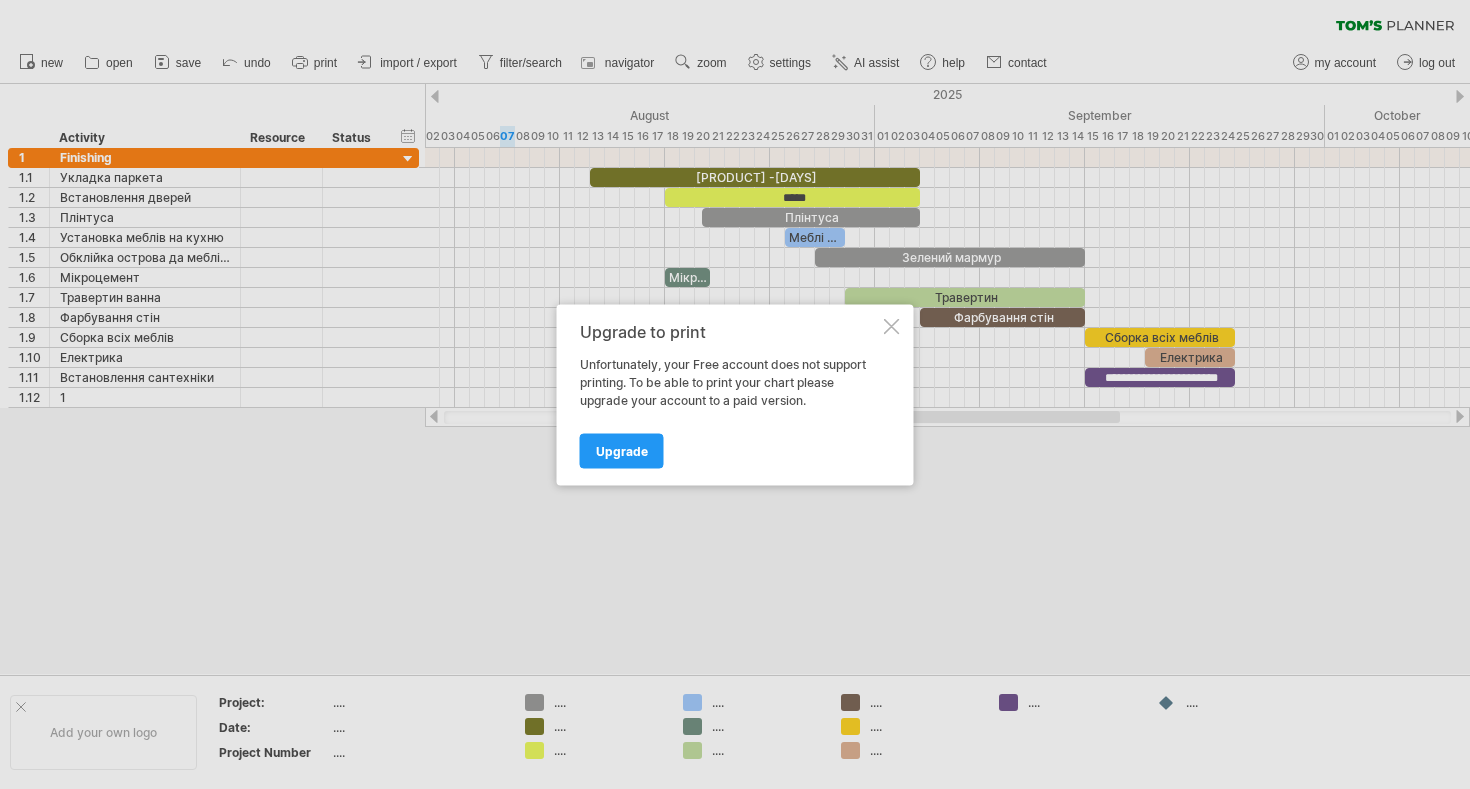 click on "Upgrade to print Unfortunately, your Free account does not support printing. To be able to print your chart please upgrade your account to a paid version. Upgrade" at bounding box center [735, 394] 